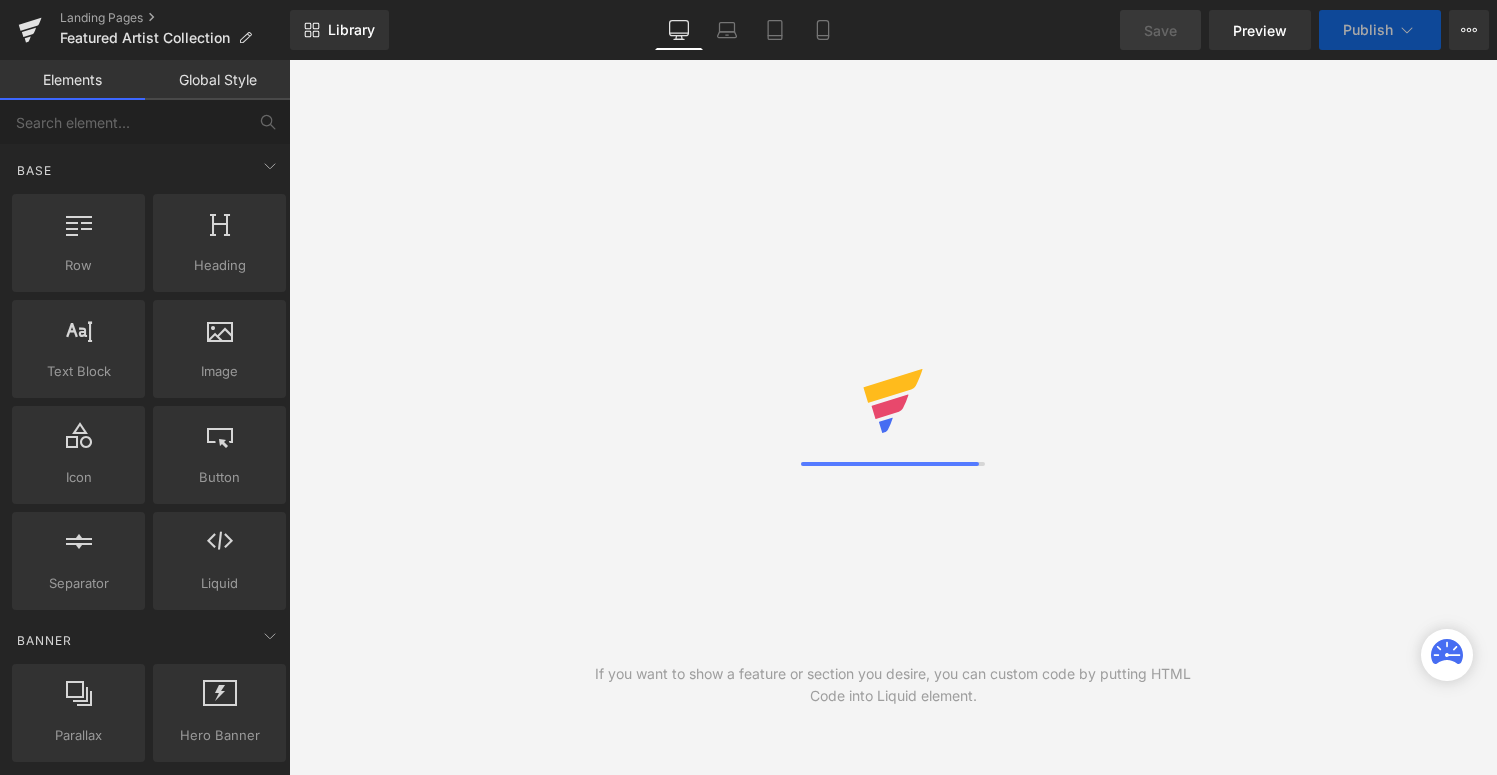scroll, scrollTop: 0, scrollLeft: 0, axis: both 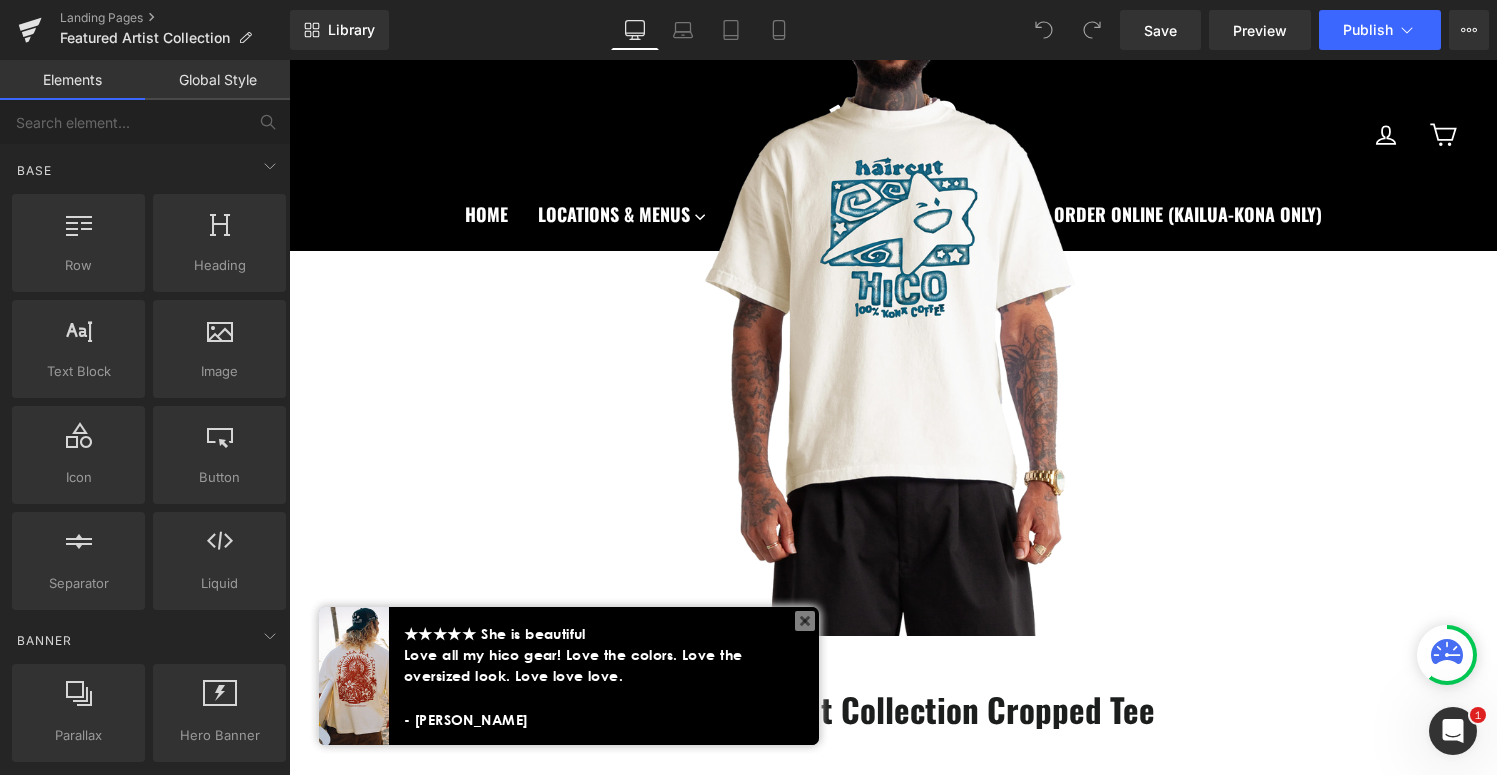 click at bounding box center [805, 621] 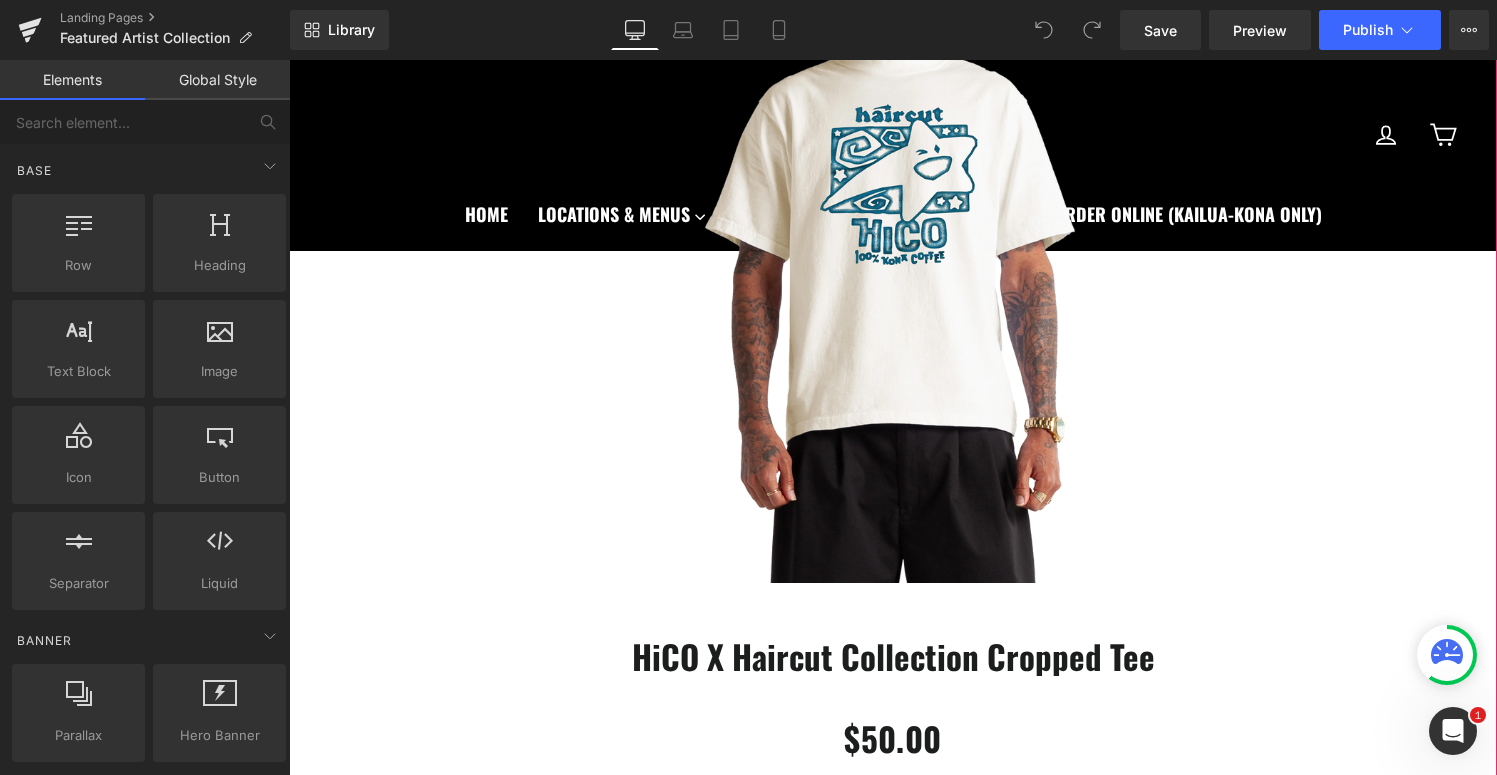 scroll, scrollTop: 837, scrollLeft: 0, axis: vertical 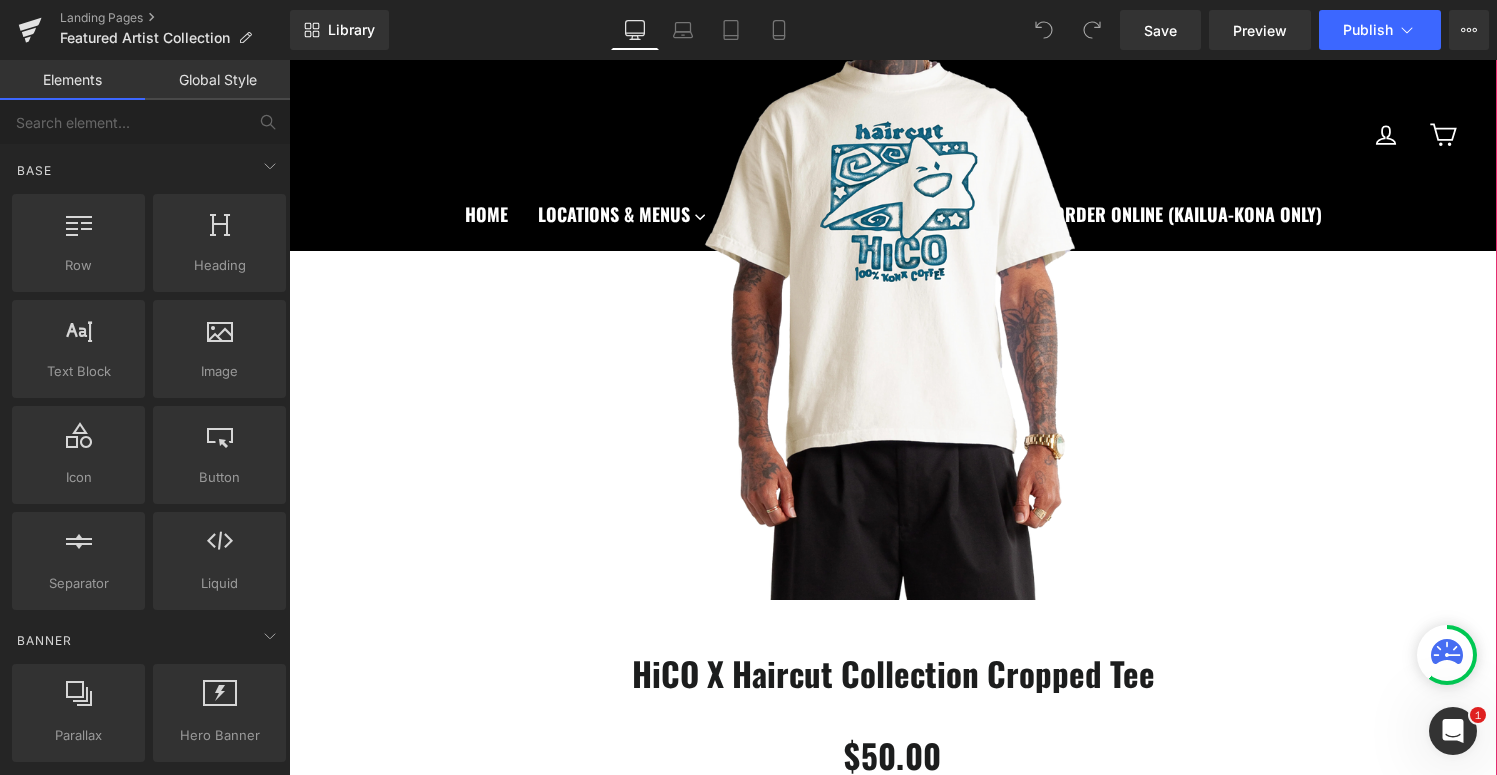 click at bounding box center (893, 235) 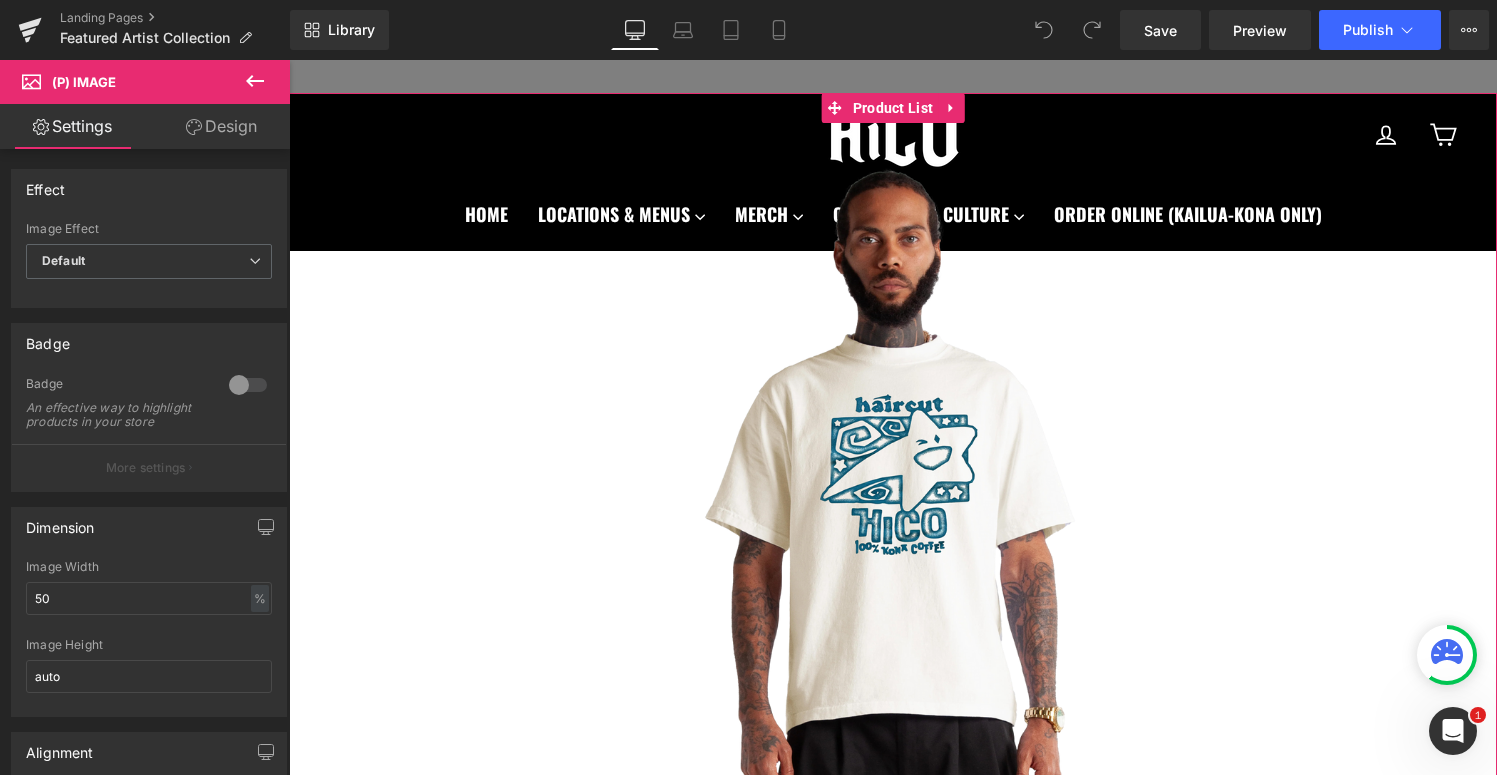 scroll, scrollTop: 310, scrollLeft: 0, axis: vertical 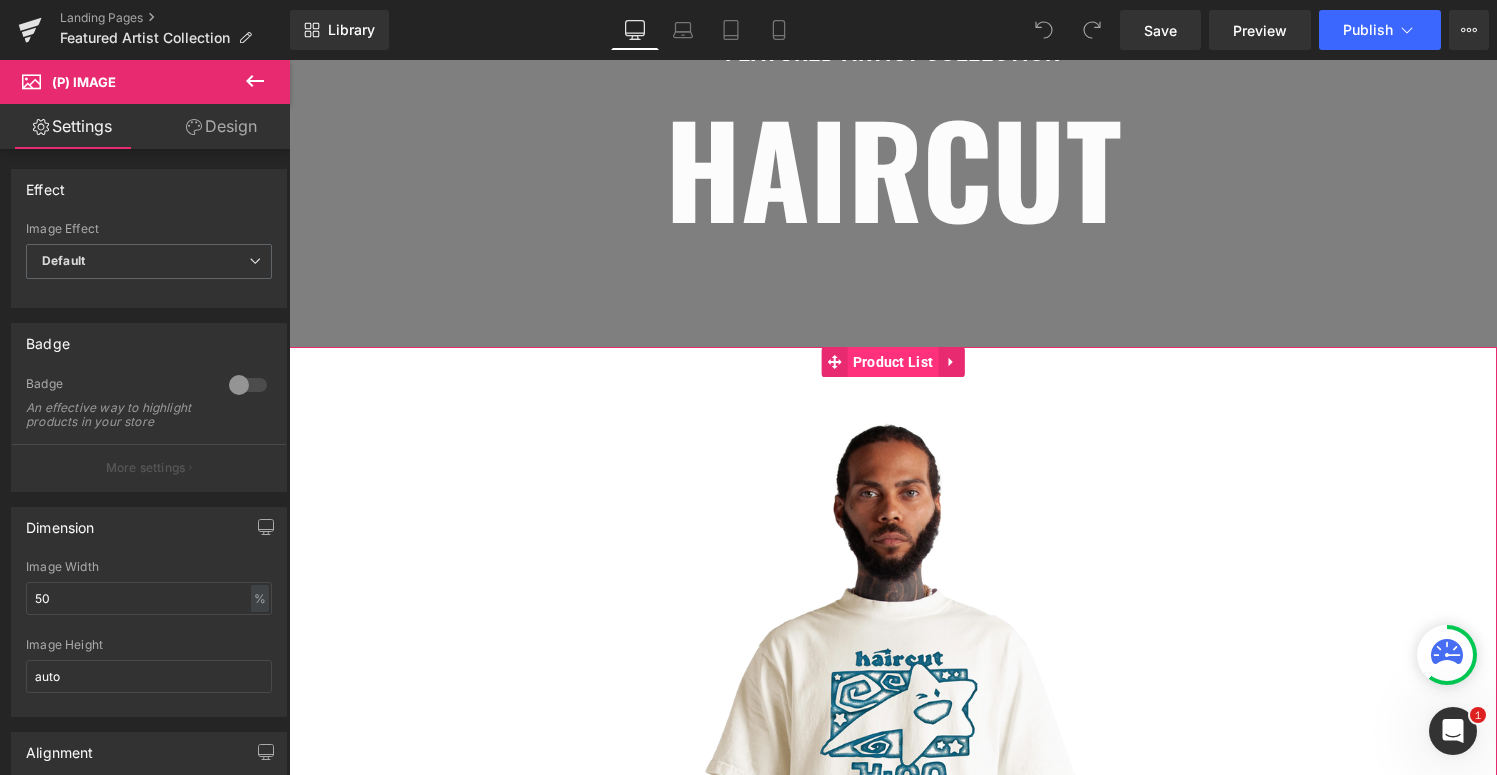 click on "Product List" at bounding box center [893, 362] 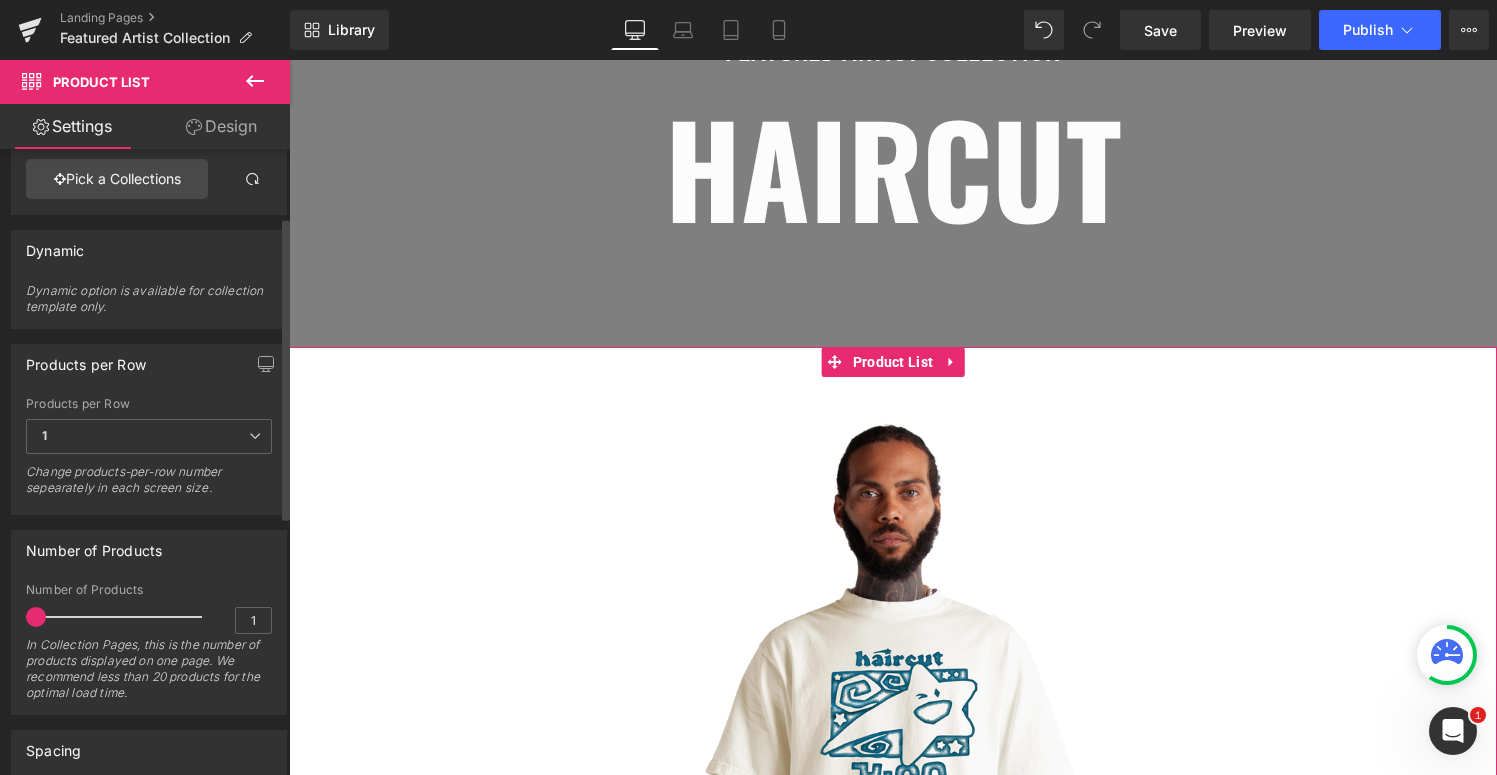 scroll, scrollTop: 146, scrollLeft: 0, axis: vertical 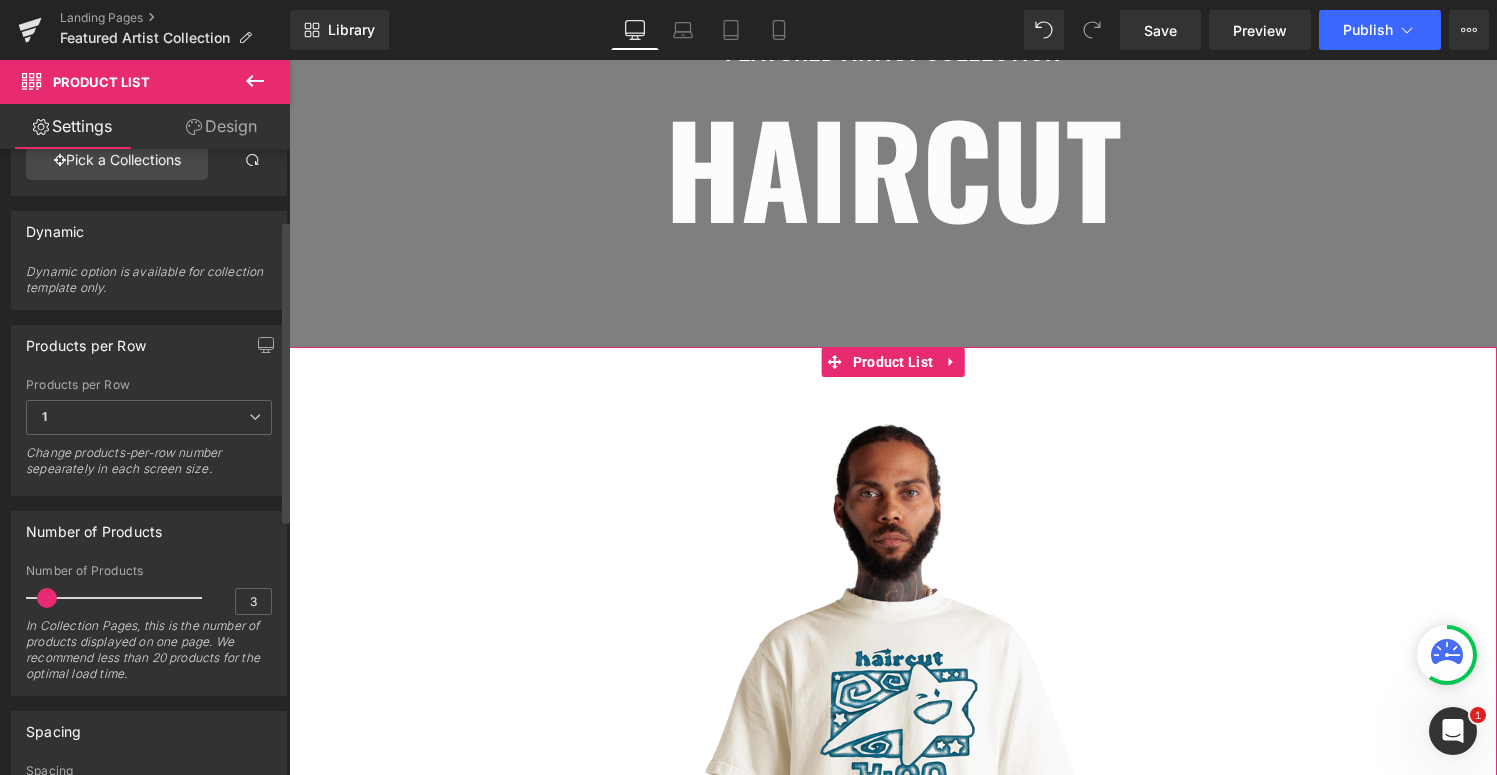 click at bounding box center (47, 598) 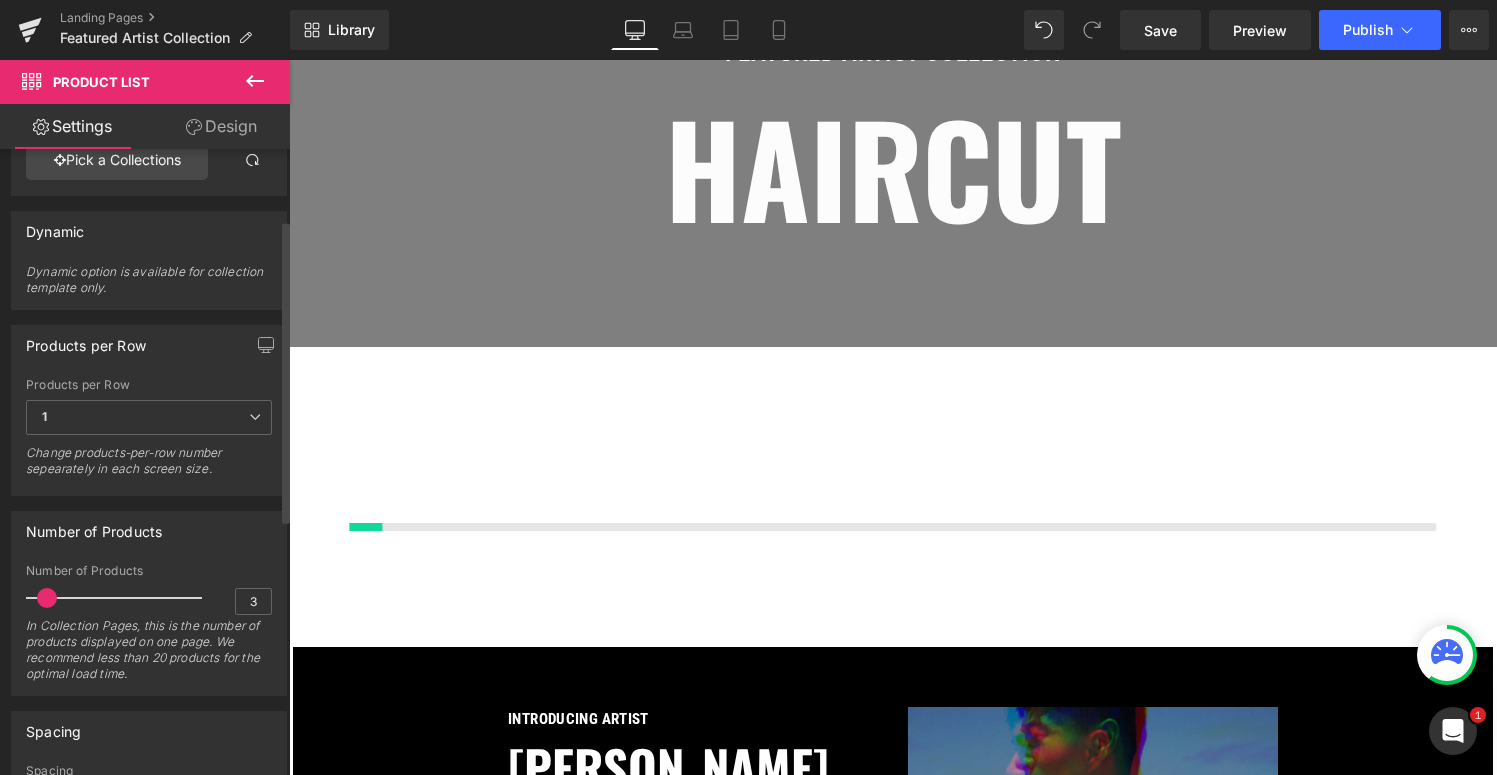 type on "2" 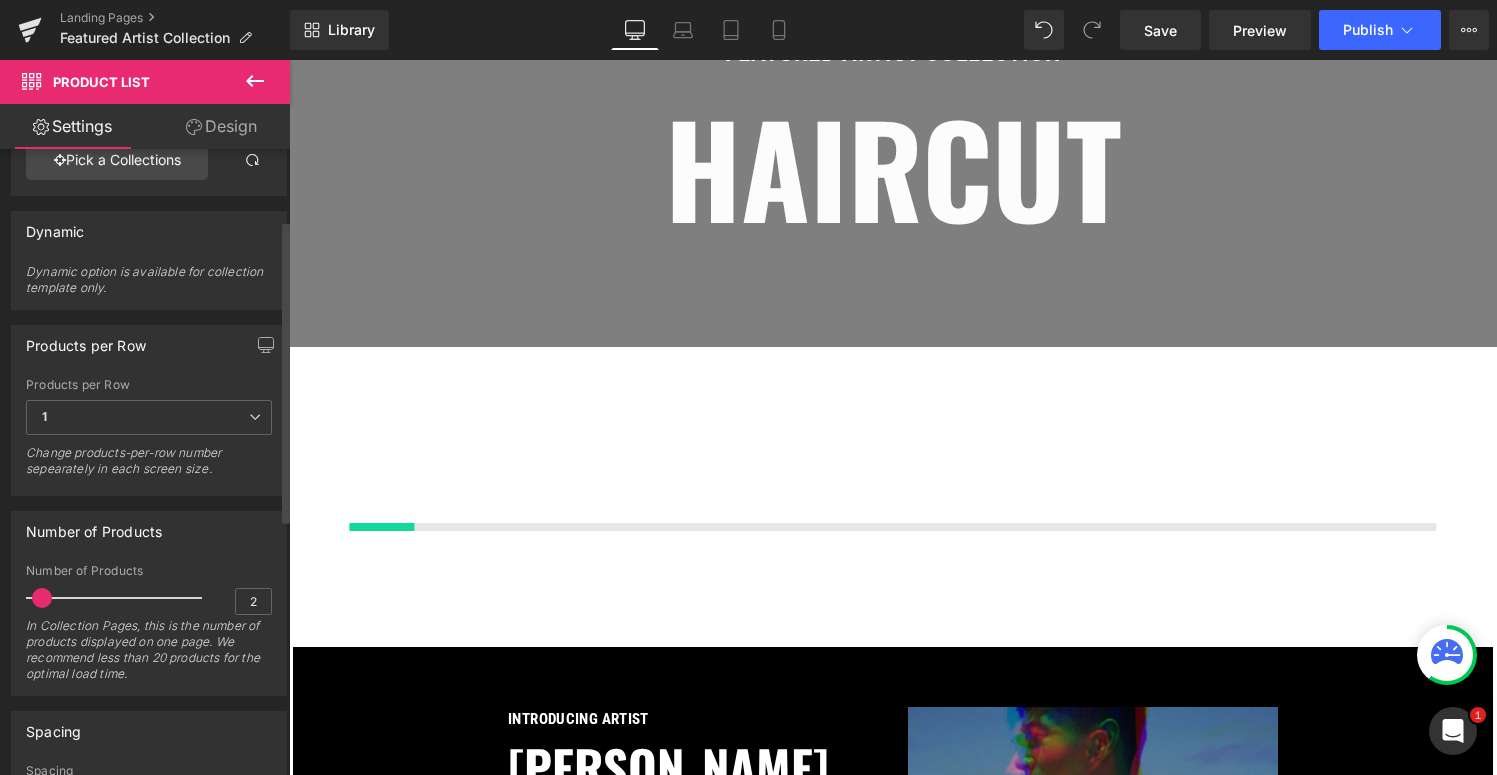 click at bounding box center [42, 598] 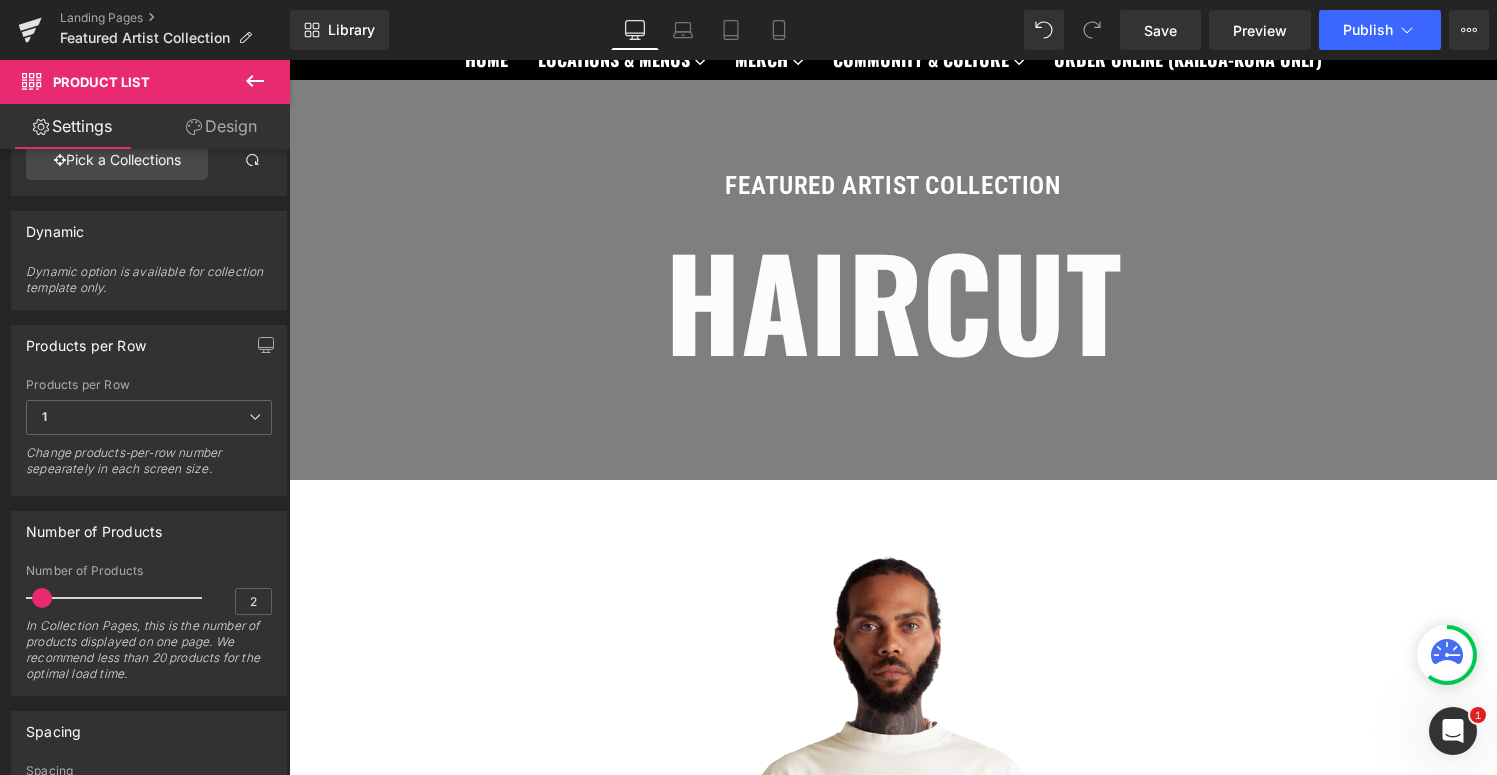 scroll, scrollTop: 645, scrollLeft: 0, axis: vertical 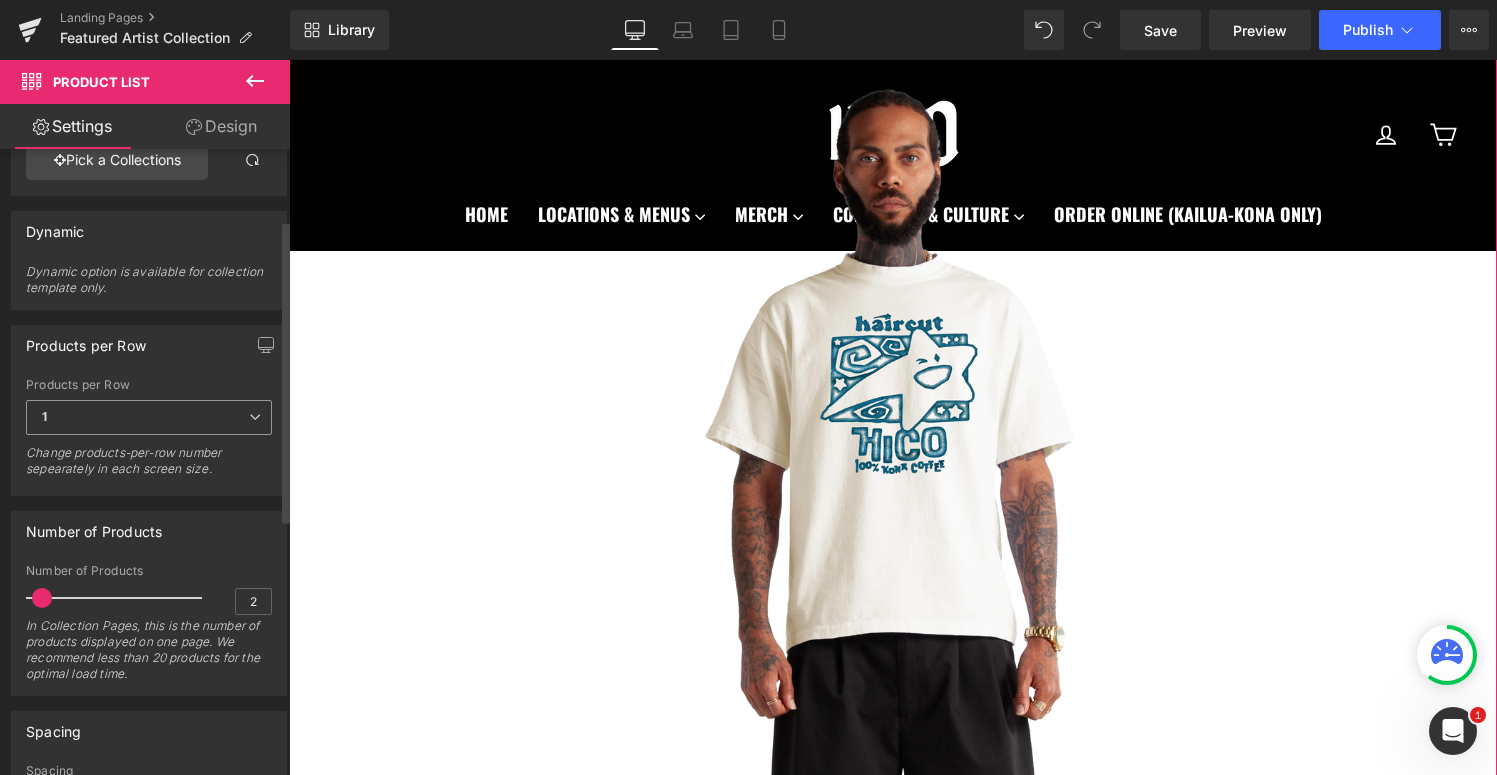 click on "1" at bounding box center [149, 417] 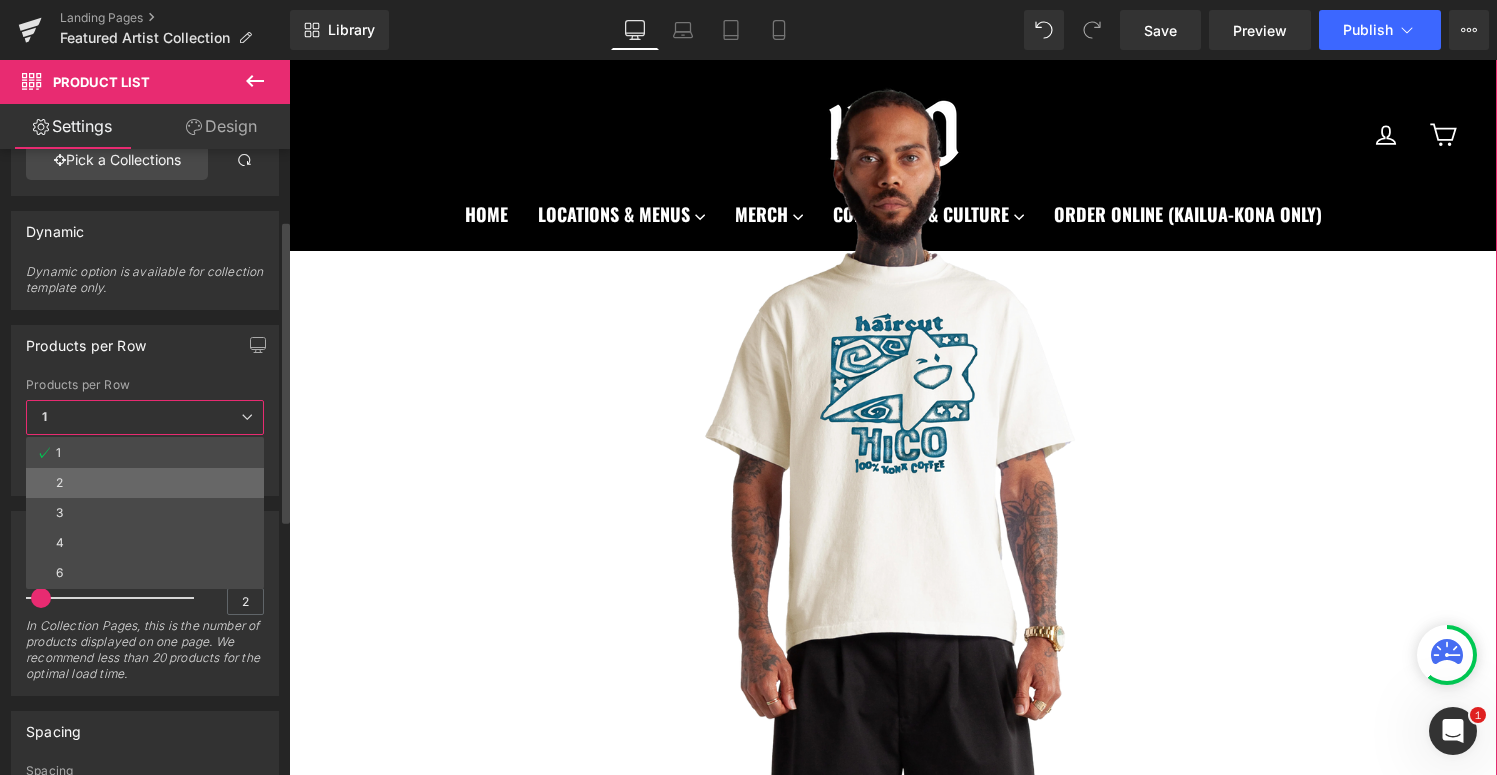 click on "2" at bounding box center (145, 483) 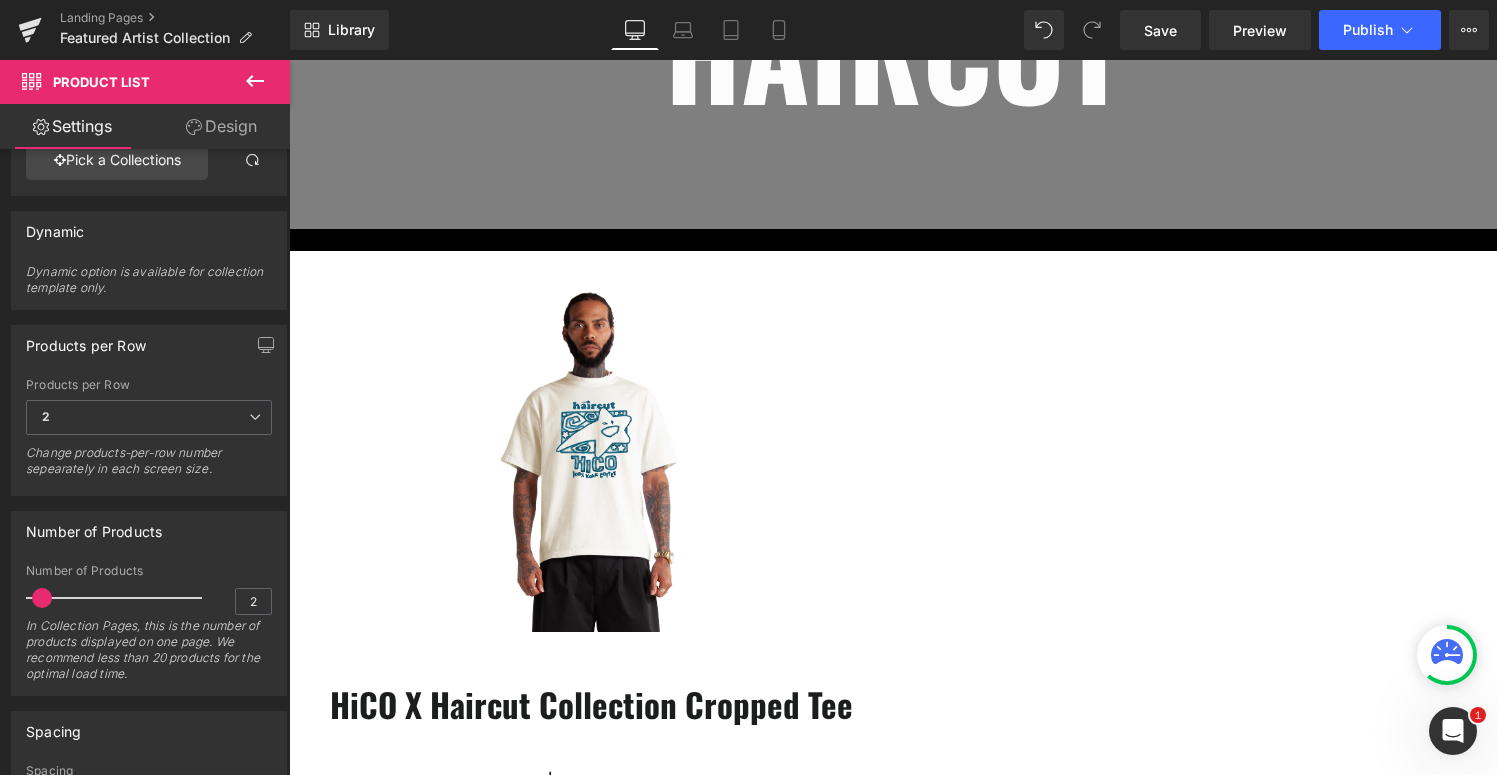 scroll, scrollTop: 231, scrollLeft: 0, axis: vertical 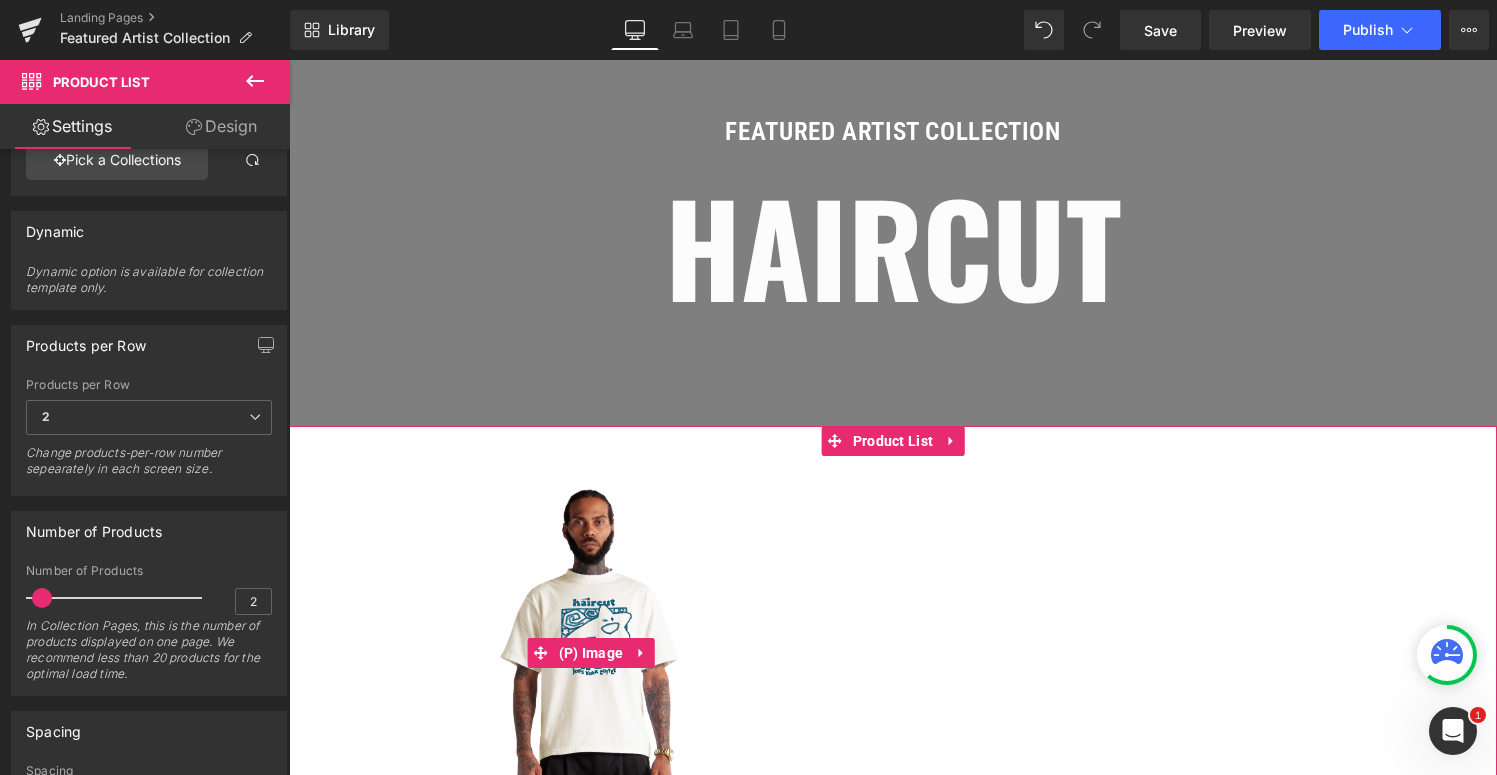click on "Sale Off" at bounding box center [591, 652] 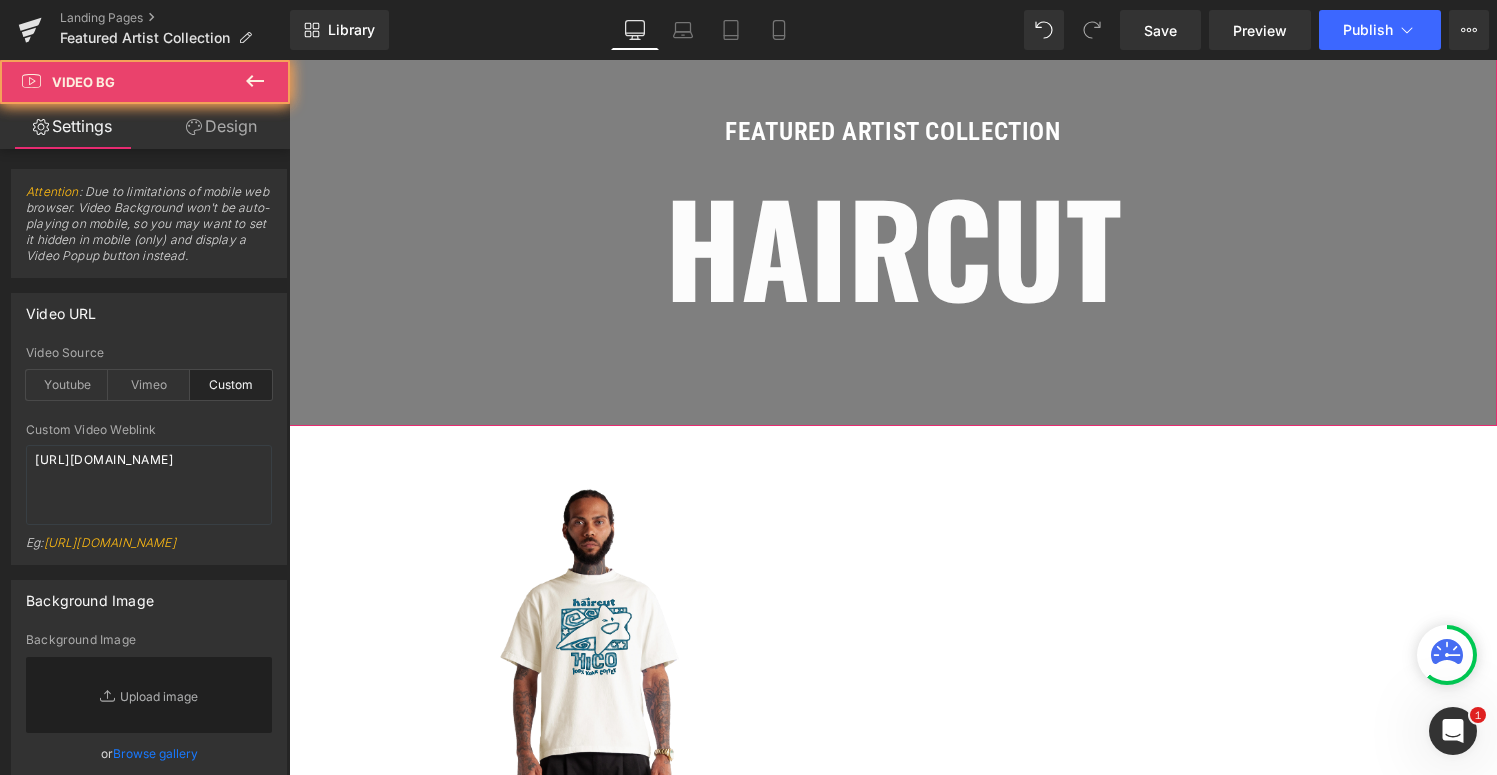 click at bounding box center [893, 226] 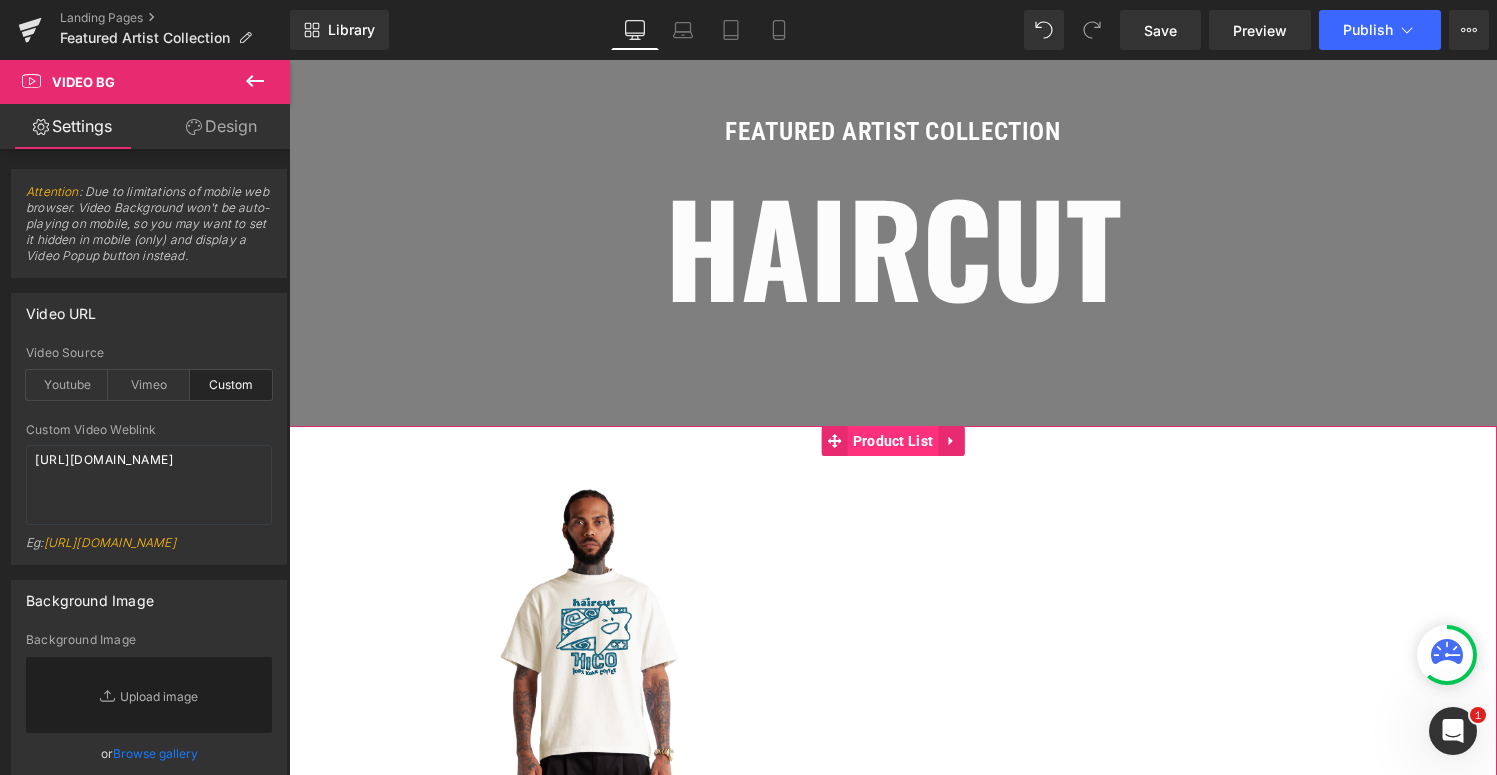 click on "Product List" at bounding box center [893, 441] 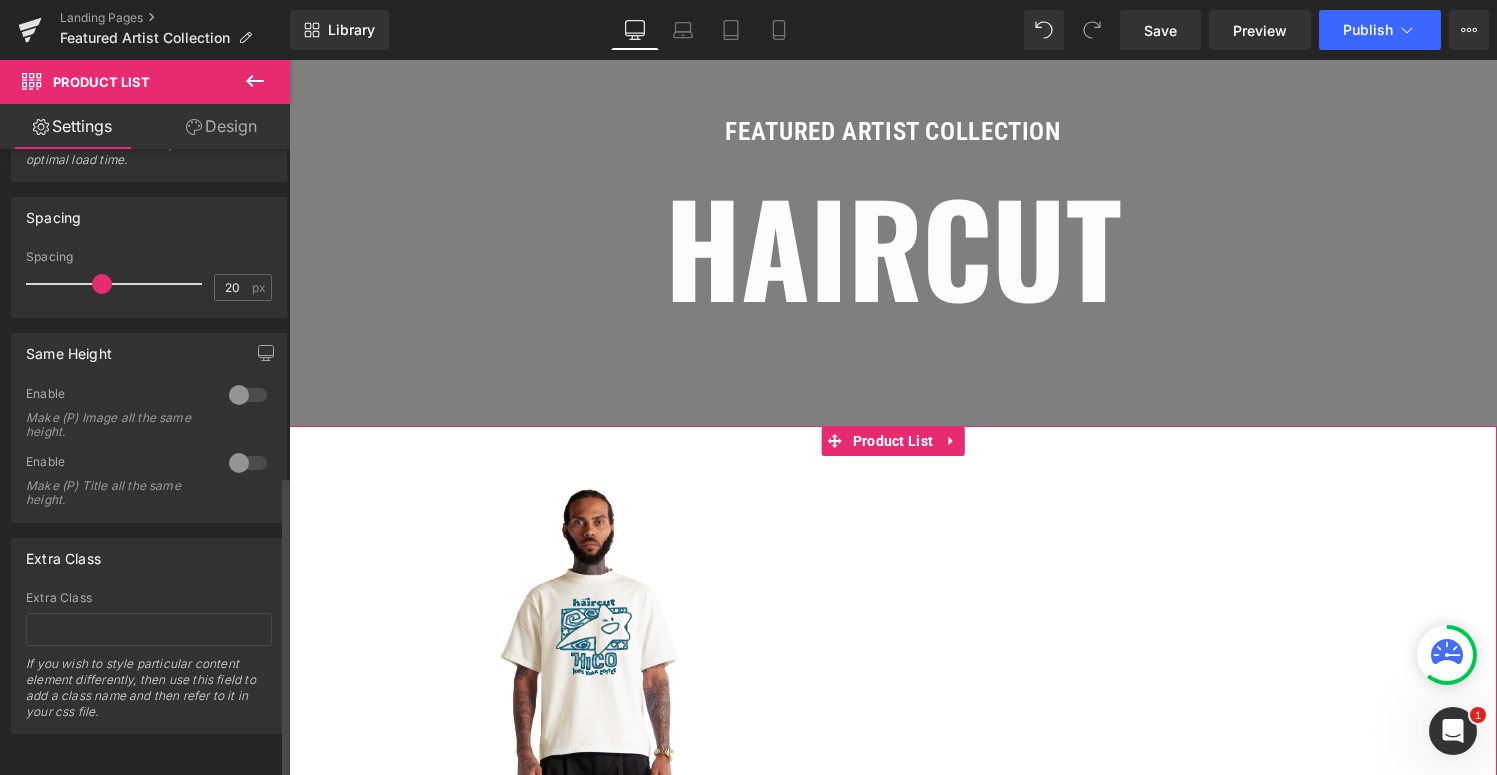 scroll, scrollTop: 0, scrollLeft: 0, axis: both 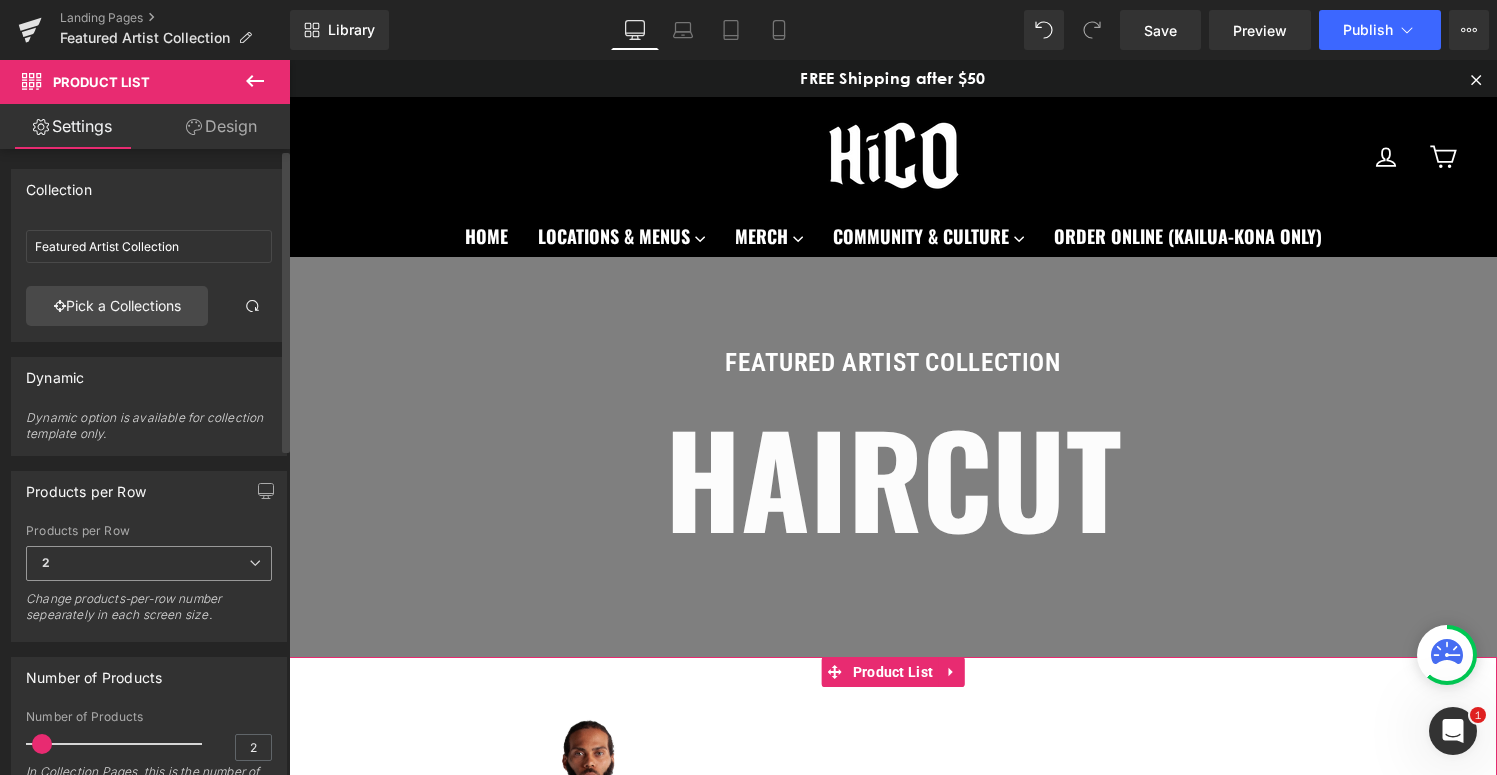 click at bounding box center (255, 563) 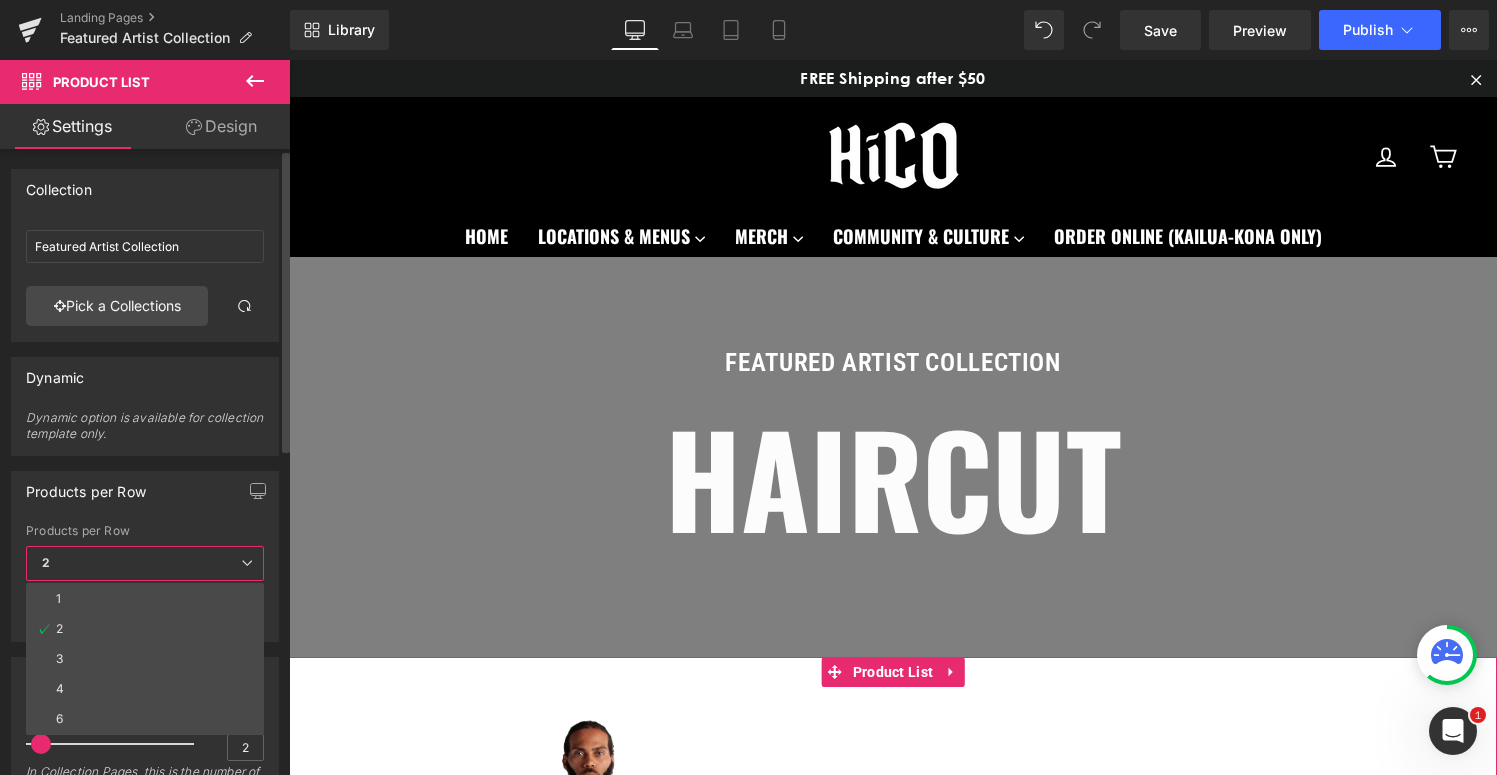 click on "1" at bounding box center [145, 599] 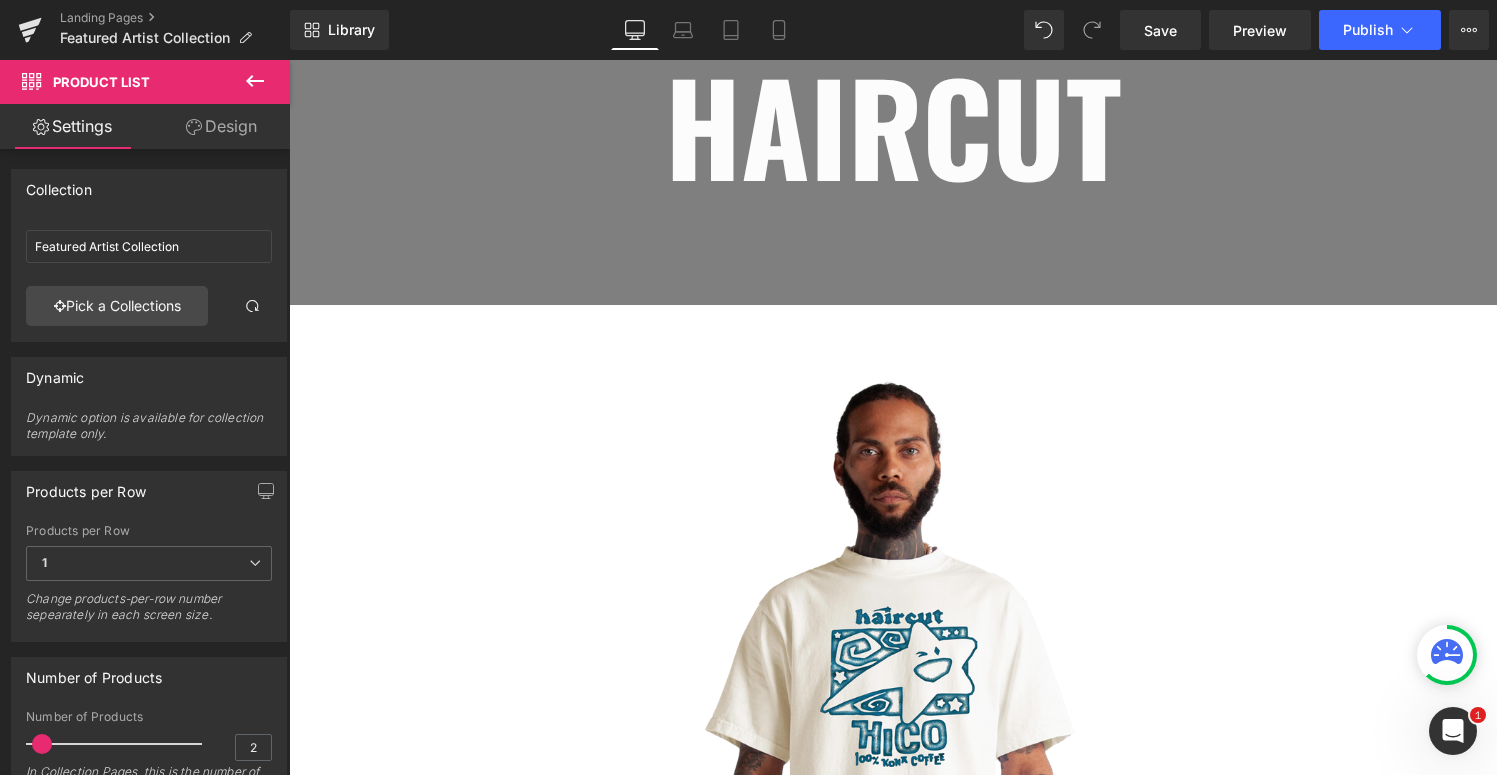 scroll, scrollTop: 408, scrollLeft: 0, axis: vertical 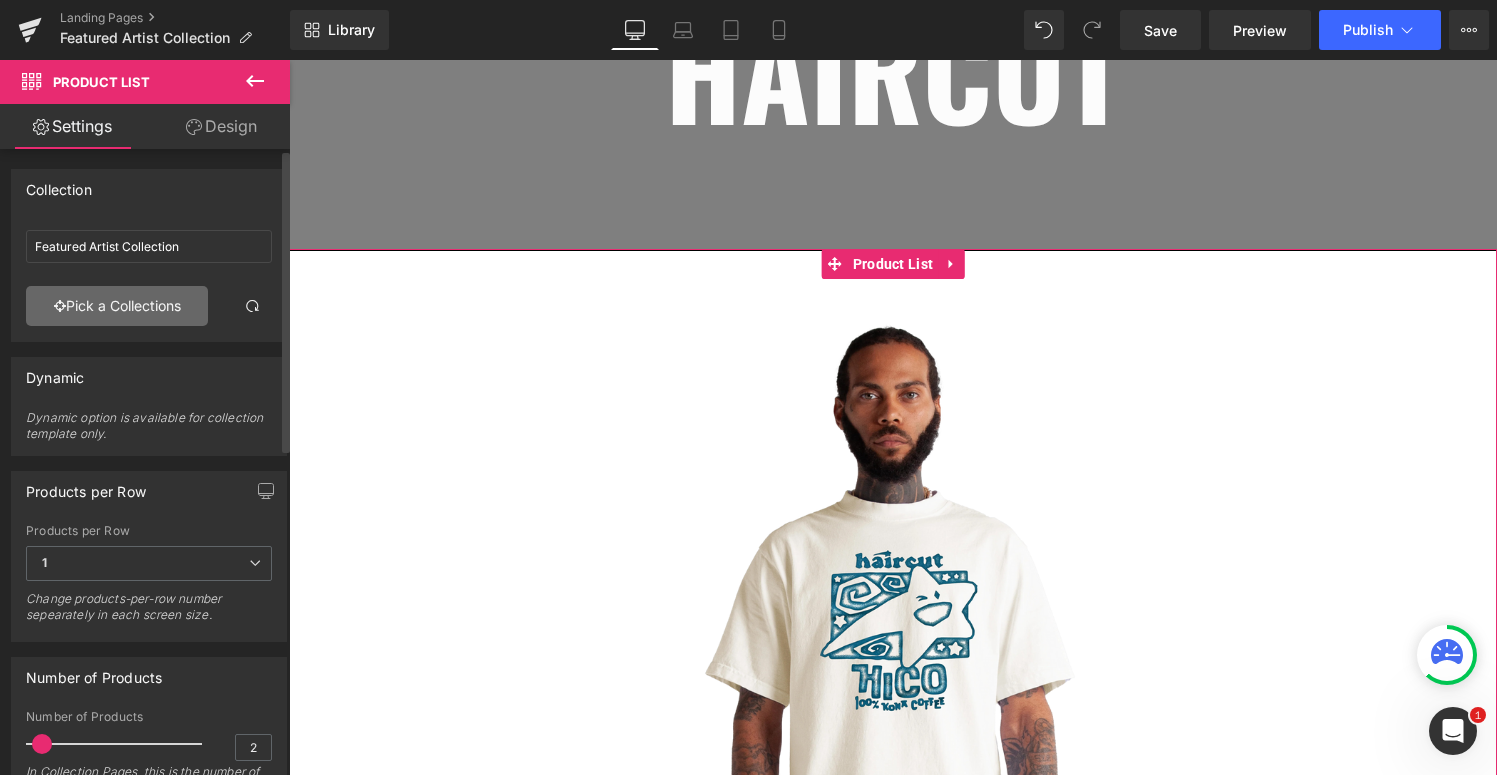 click on "Pick a Collections" at bounding box center (117, 306) 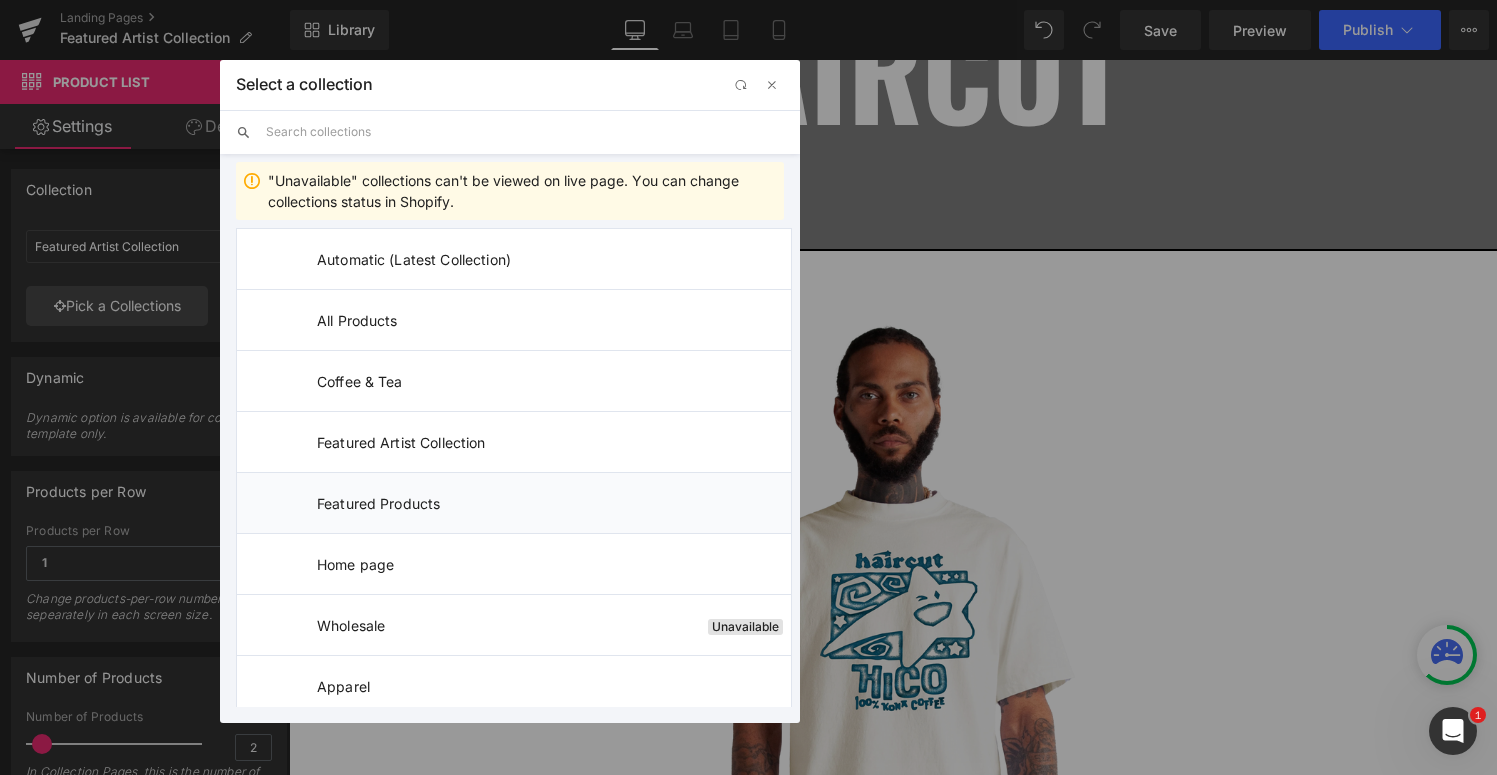 scroll, scrollTop: 15, scrollLeft: 0, axis: vertical 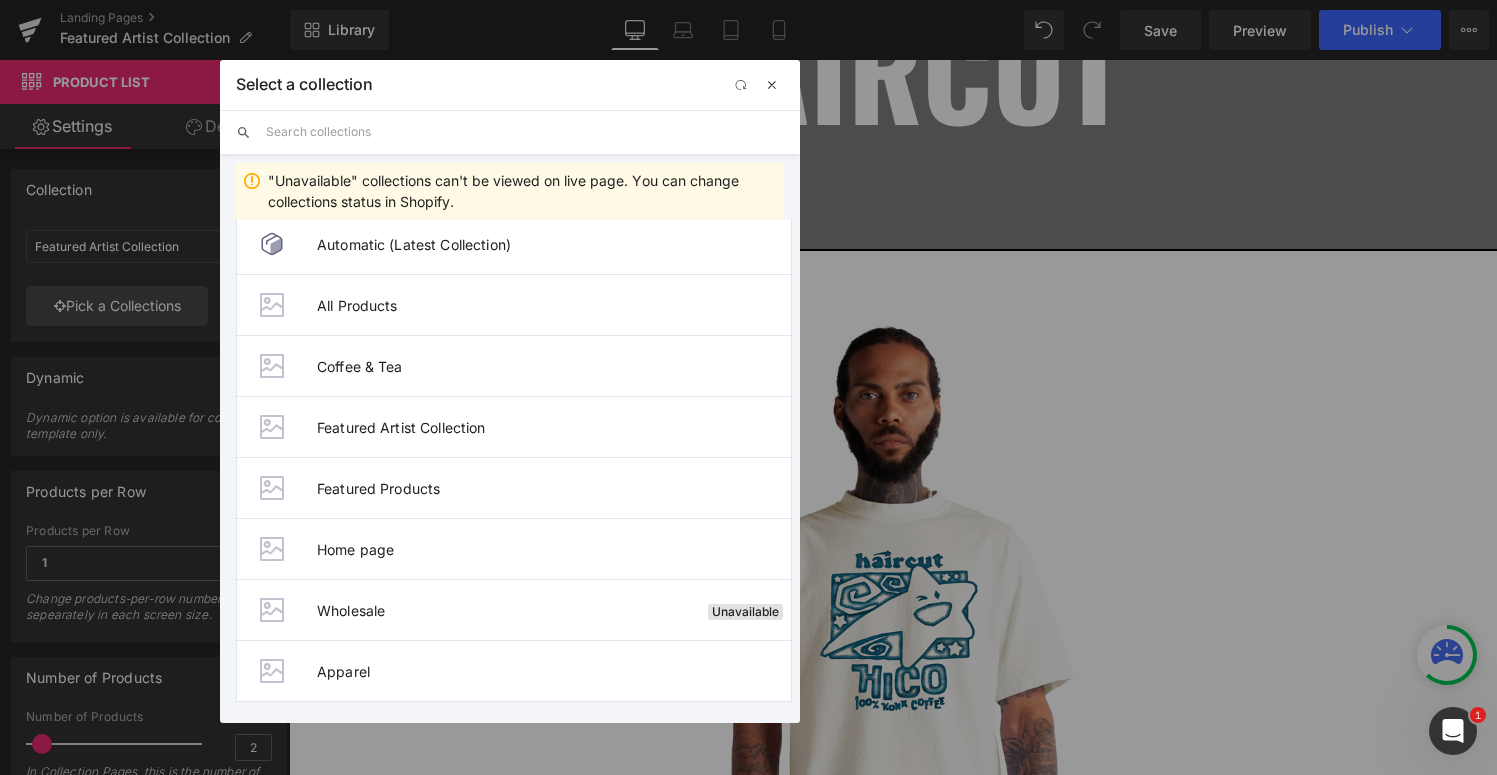 drag, startPoint x: 780, startPoint y: 88, endPoint x: 490, endPoint y: 30, distance: 295.74313 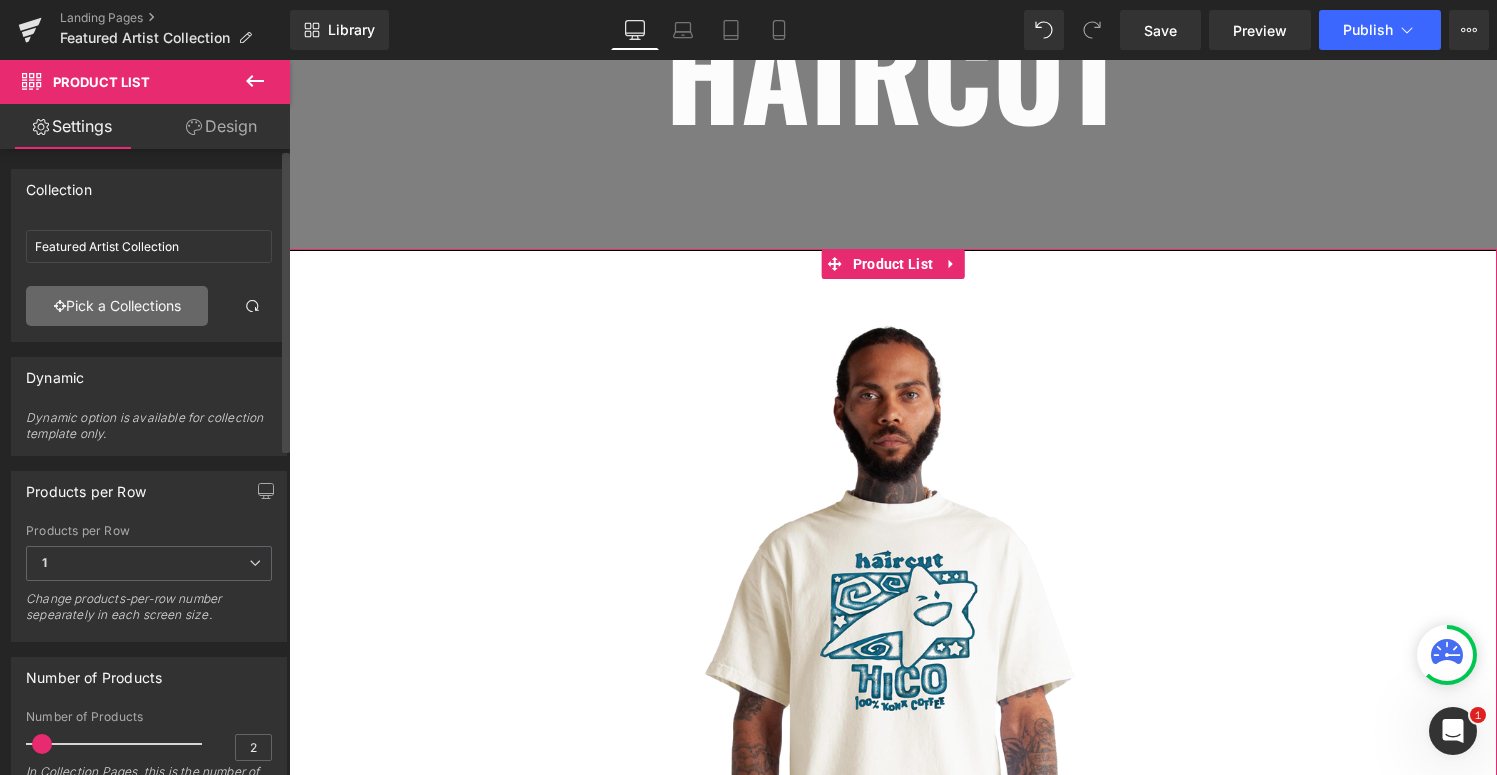 click on "Pick a Collections" at bounding box center (117, 306) 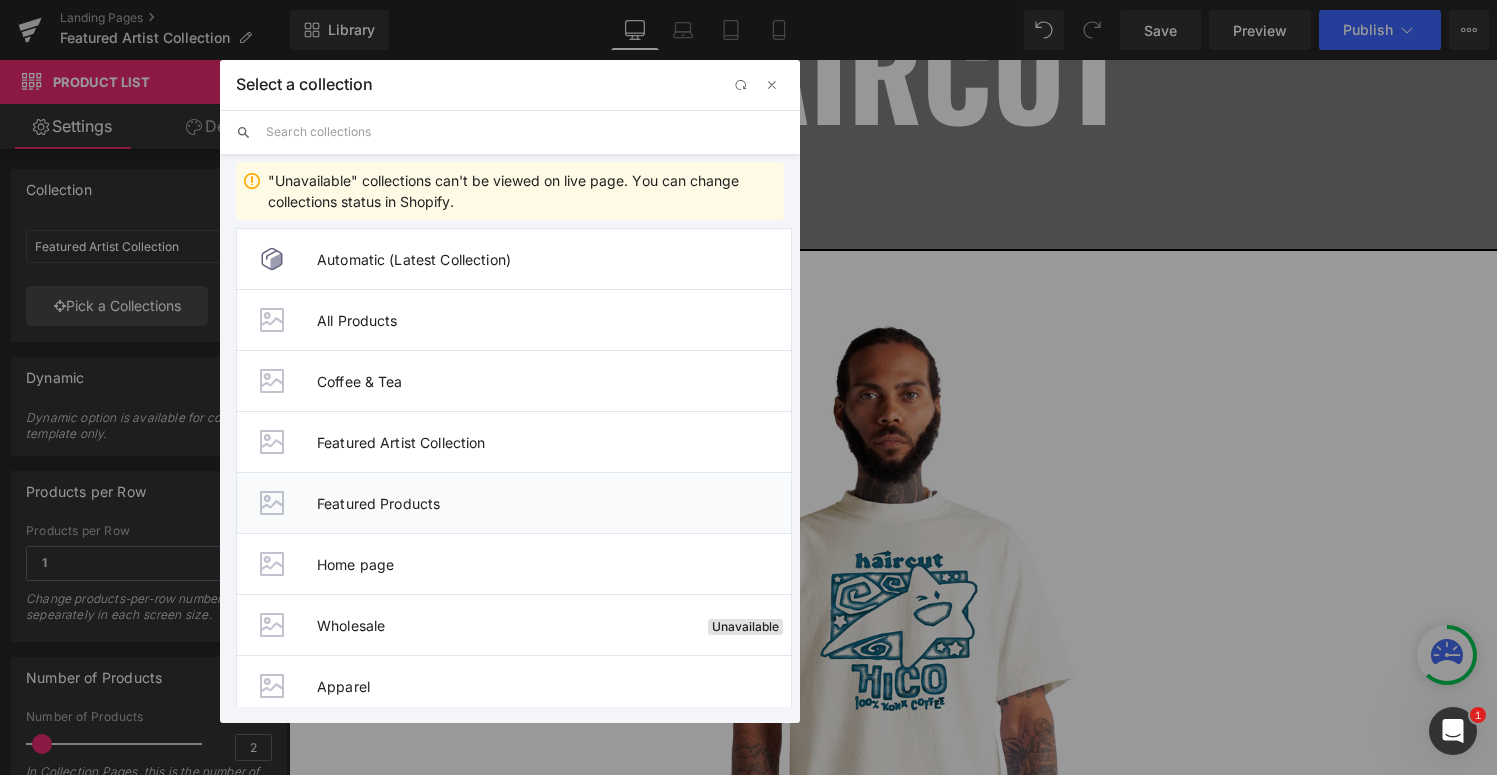 scroll, scrollTop: 15, scrollLeft: 0, axis: vertical 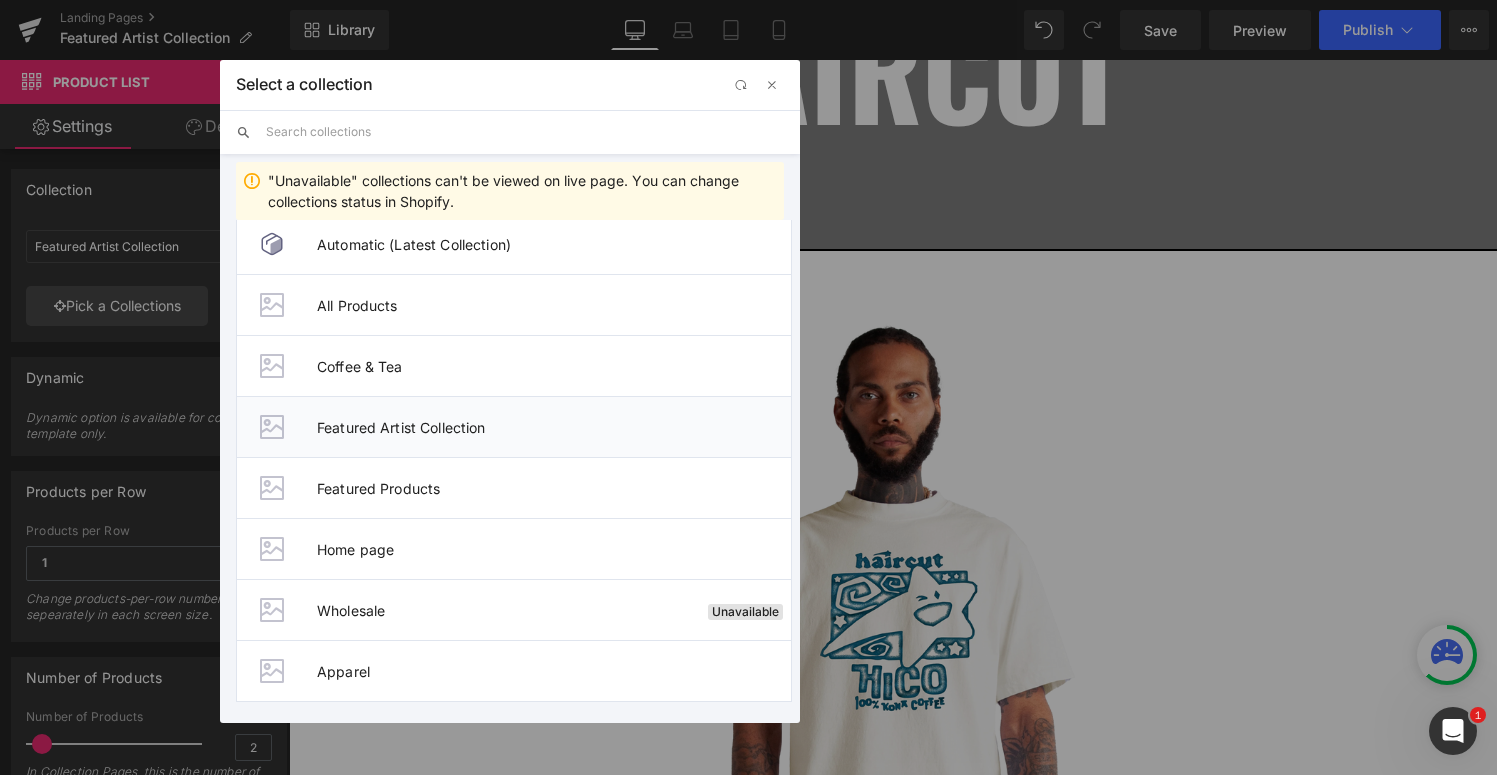 click on "Featured Artist Collection" at bounding box center (514, 426) 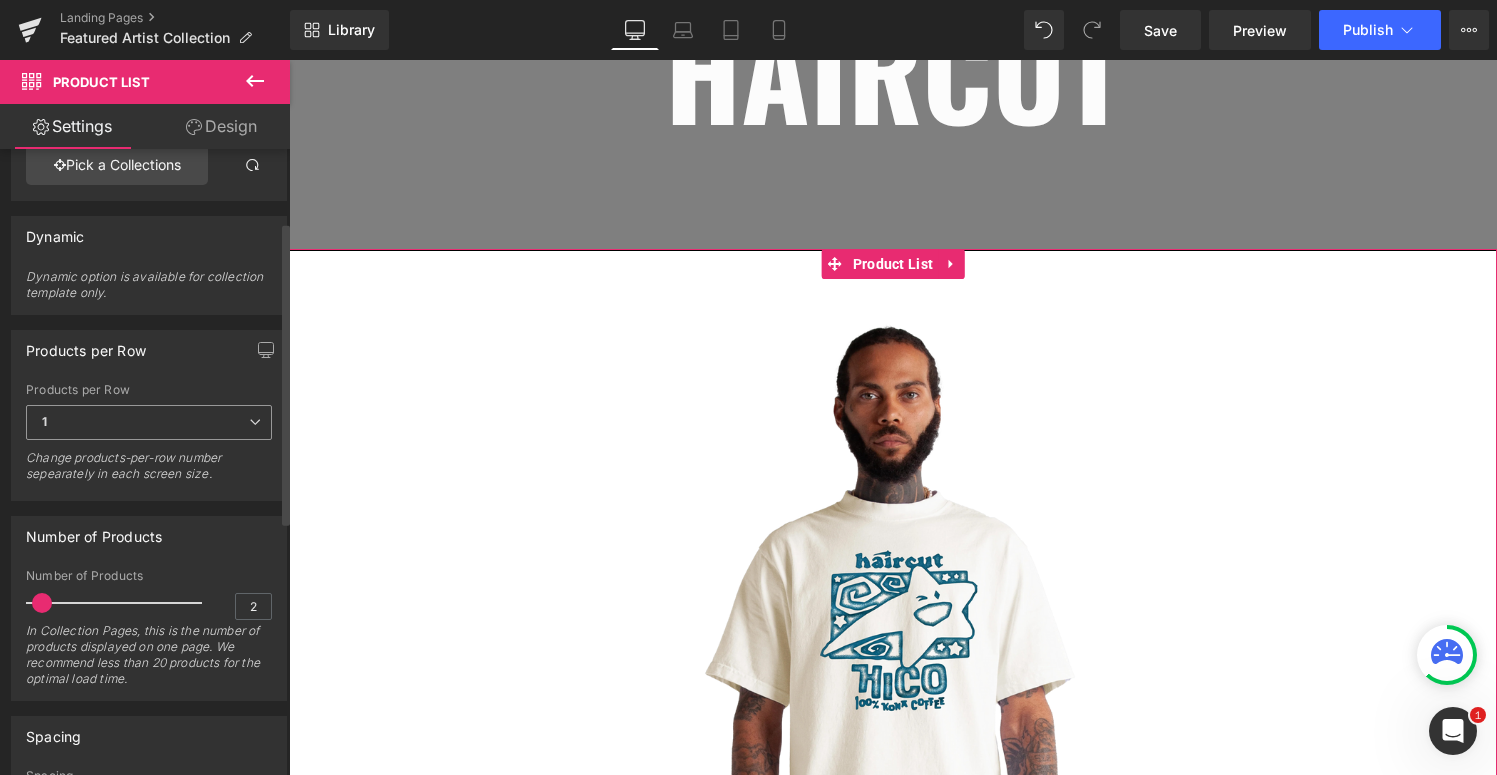 scroll, scrollTop: 150, scrollLeft: 0, axis: vertical 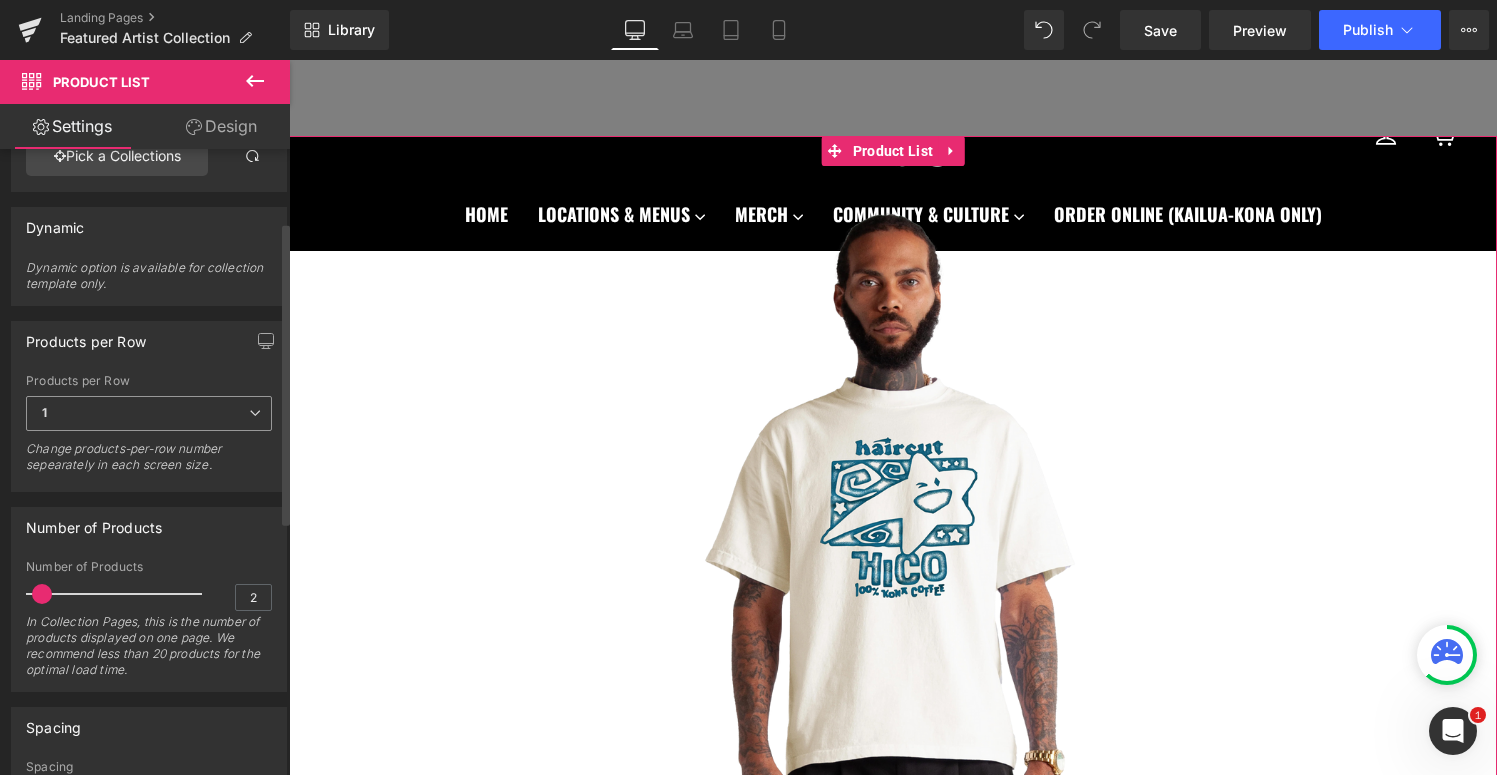 click at bounding box center [255, 413] 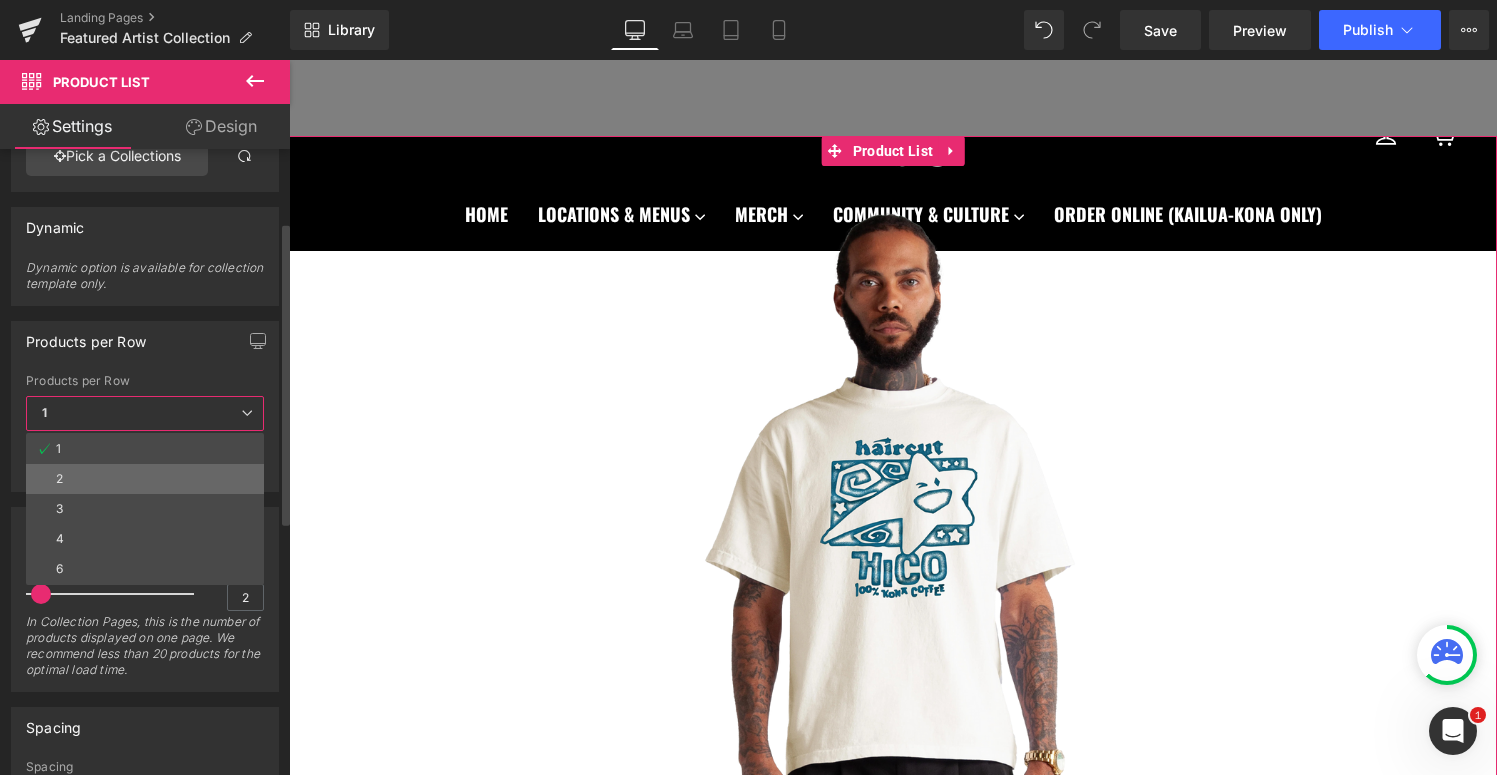 click on "2" at bounding box center [145, 479] 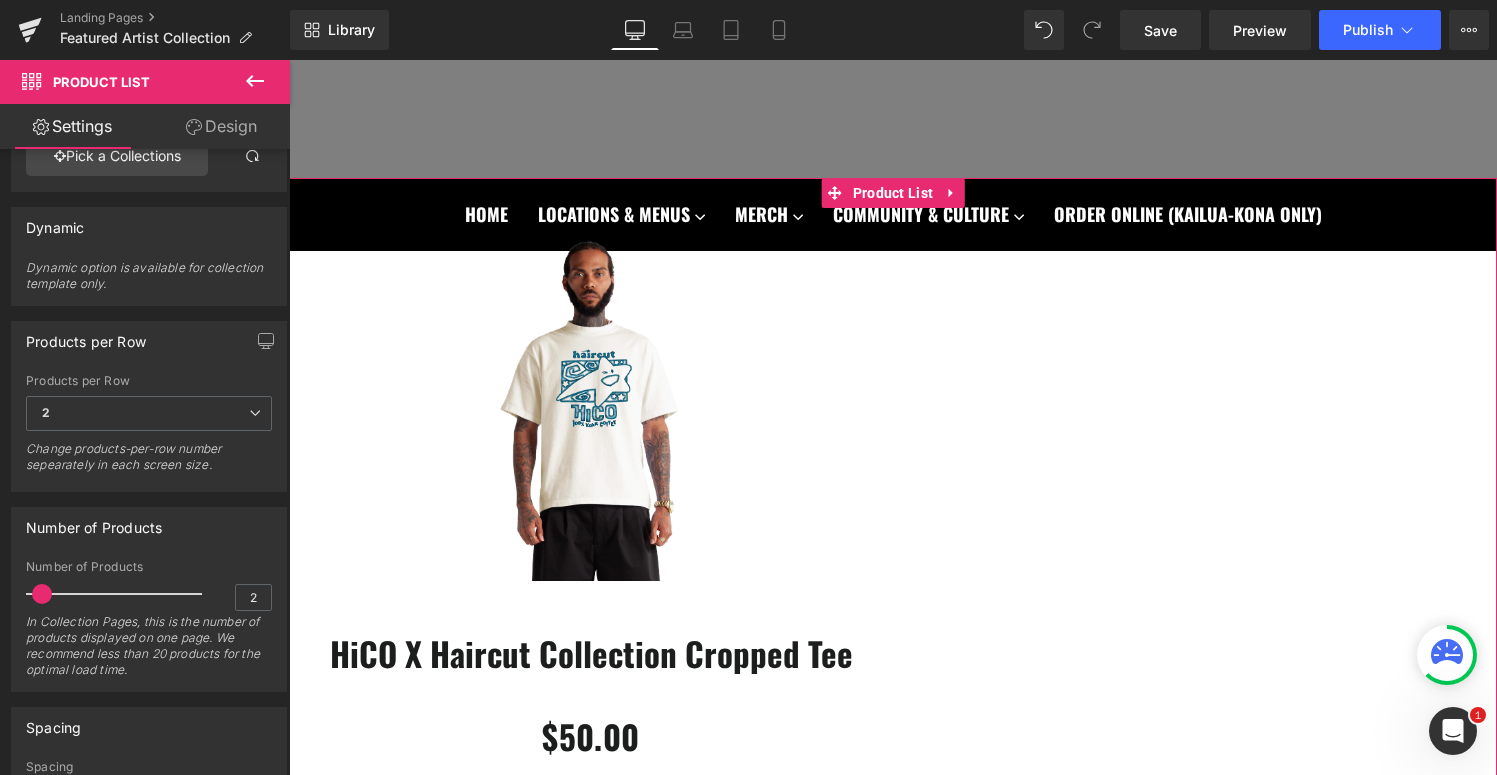 scroll, scrollTop: 377, scrollLeft: 0, axis: vertical 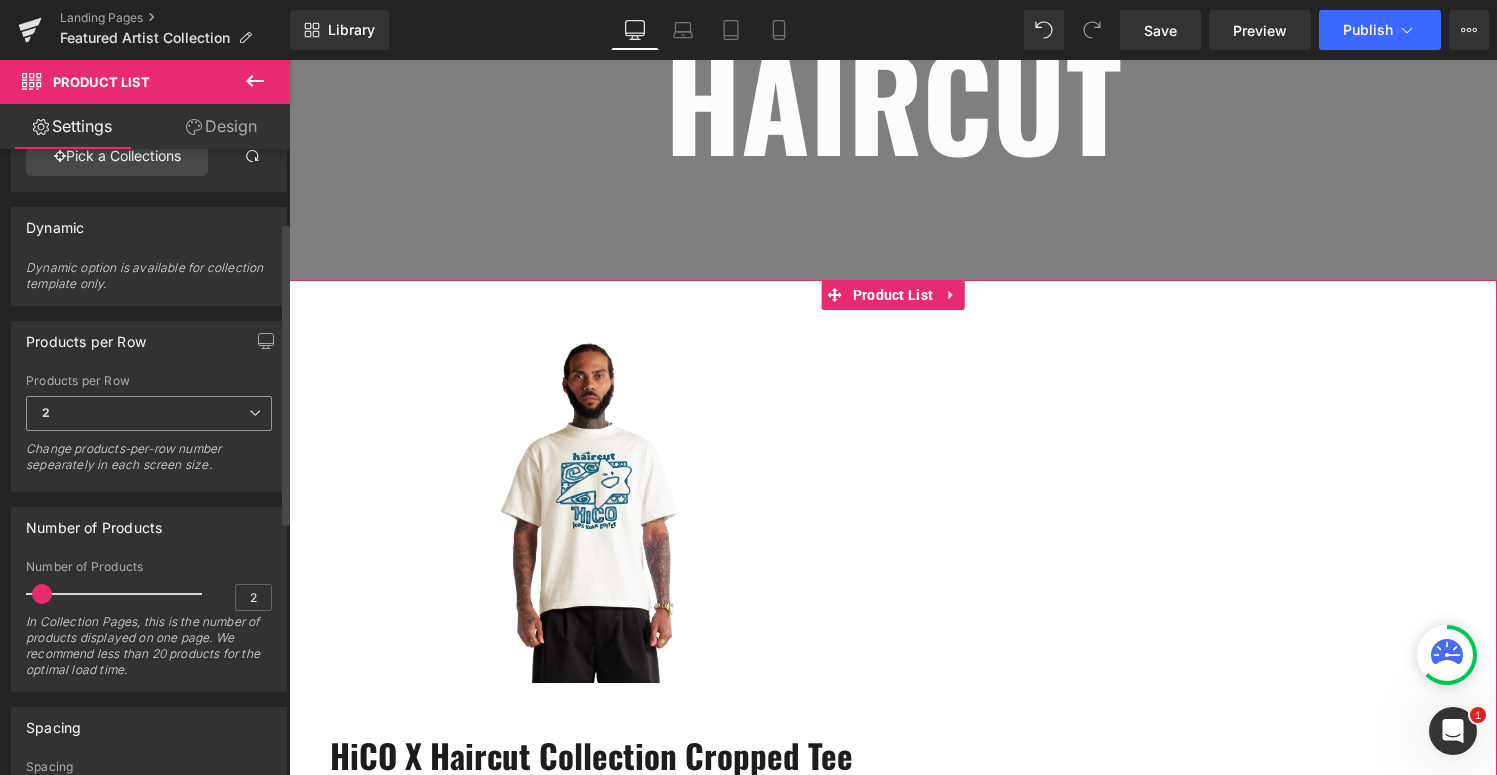 click on "2" at bounding box center [149, 413] 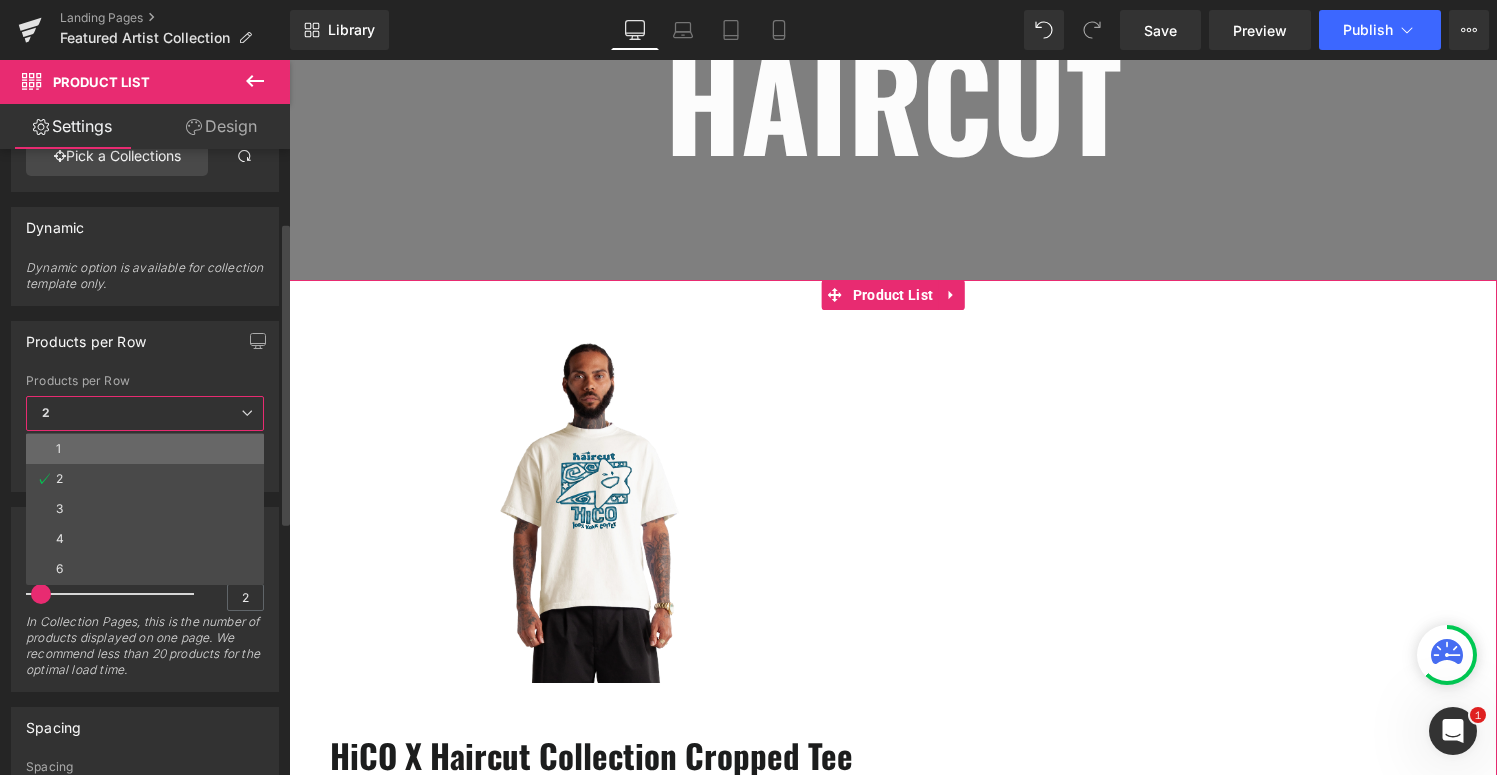 click on "1" at bounding box center (145, 449) 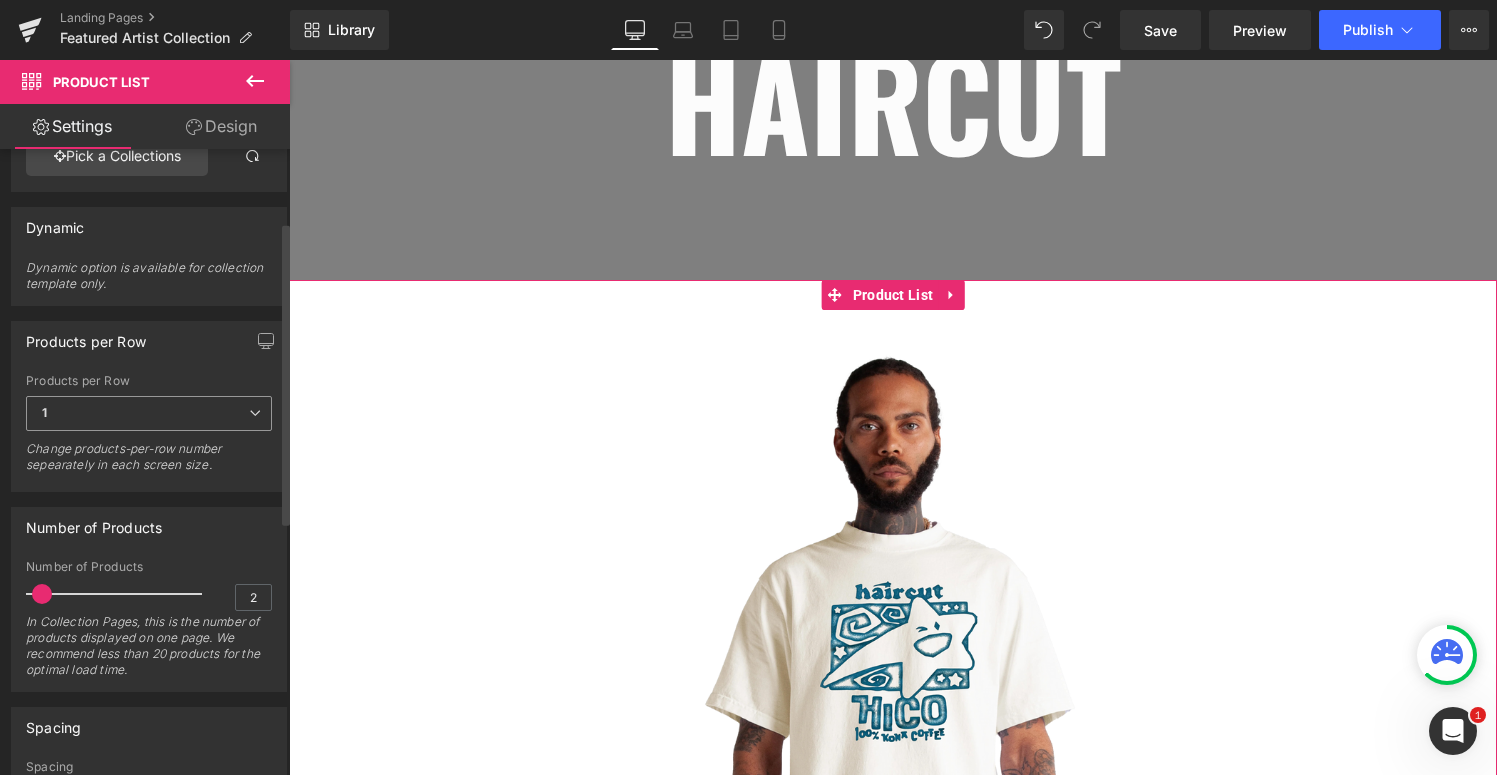 click on "1" at bounding box center (149, 413) 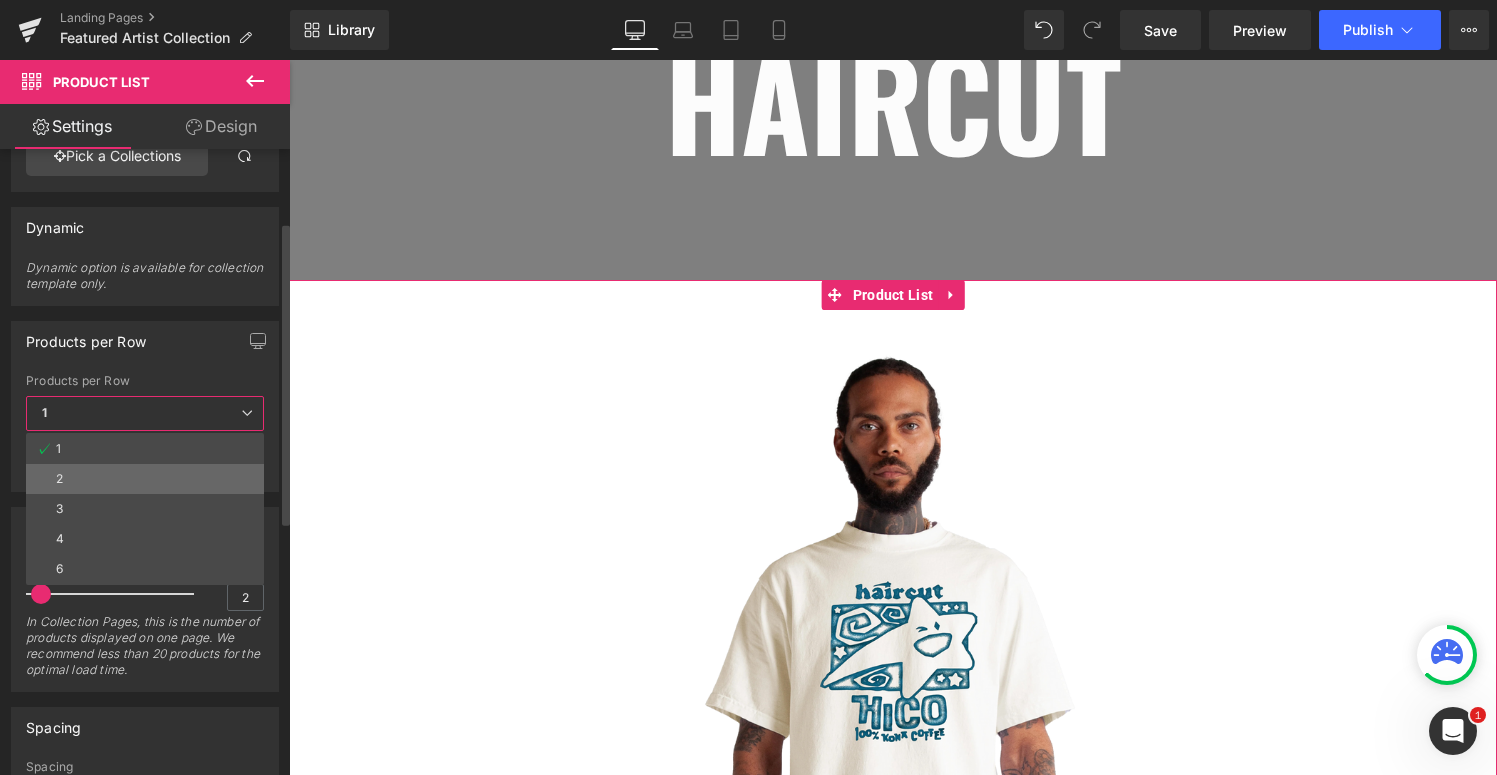 click on "2" at bounding box center [145, 479] 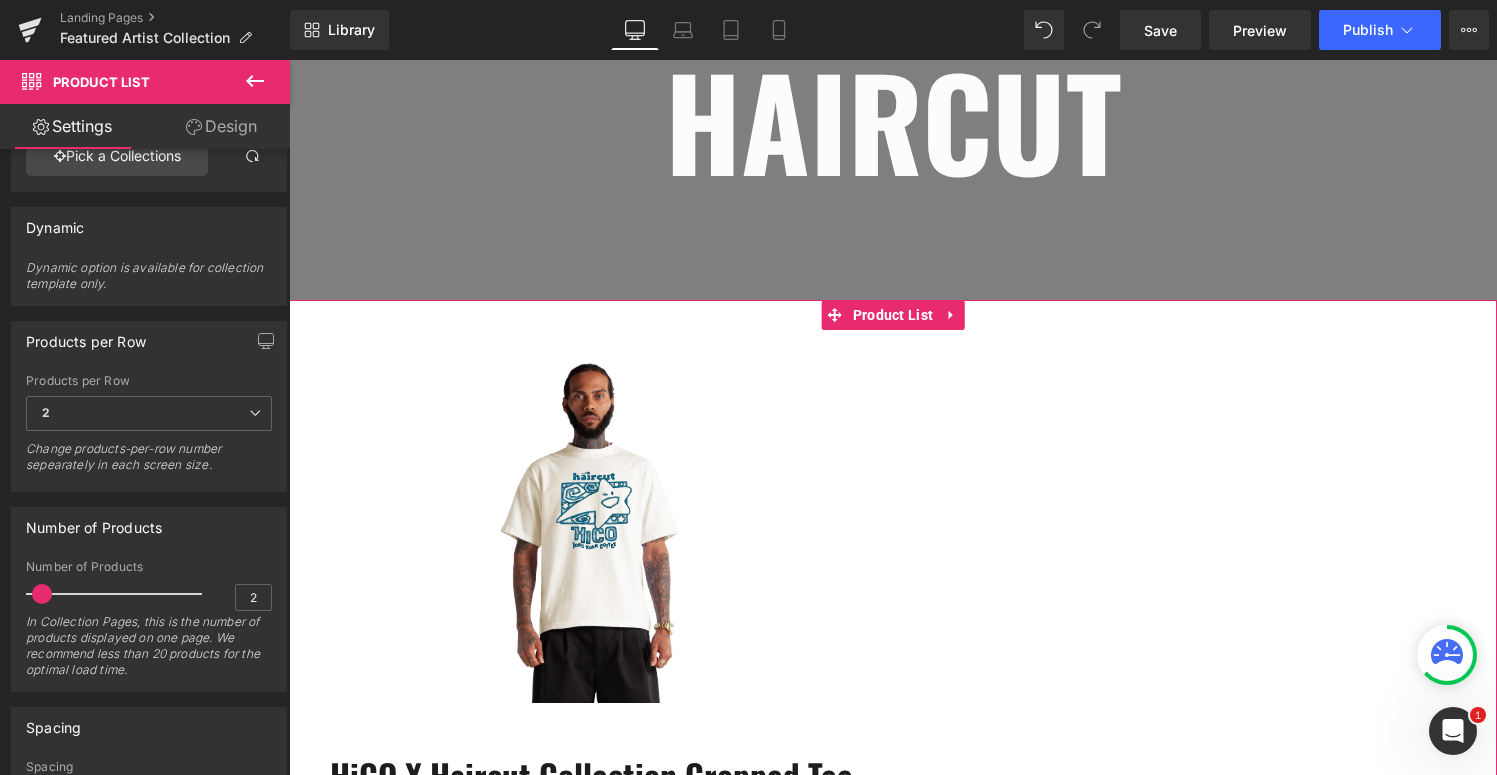 scroll, scrollTop: 109, scrollLeft: 0, axis: vertical 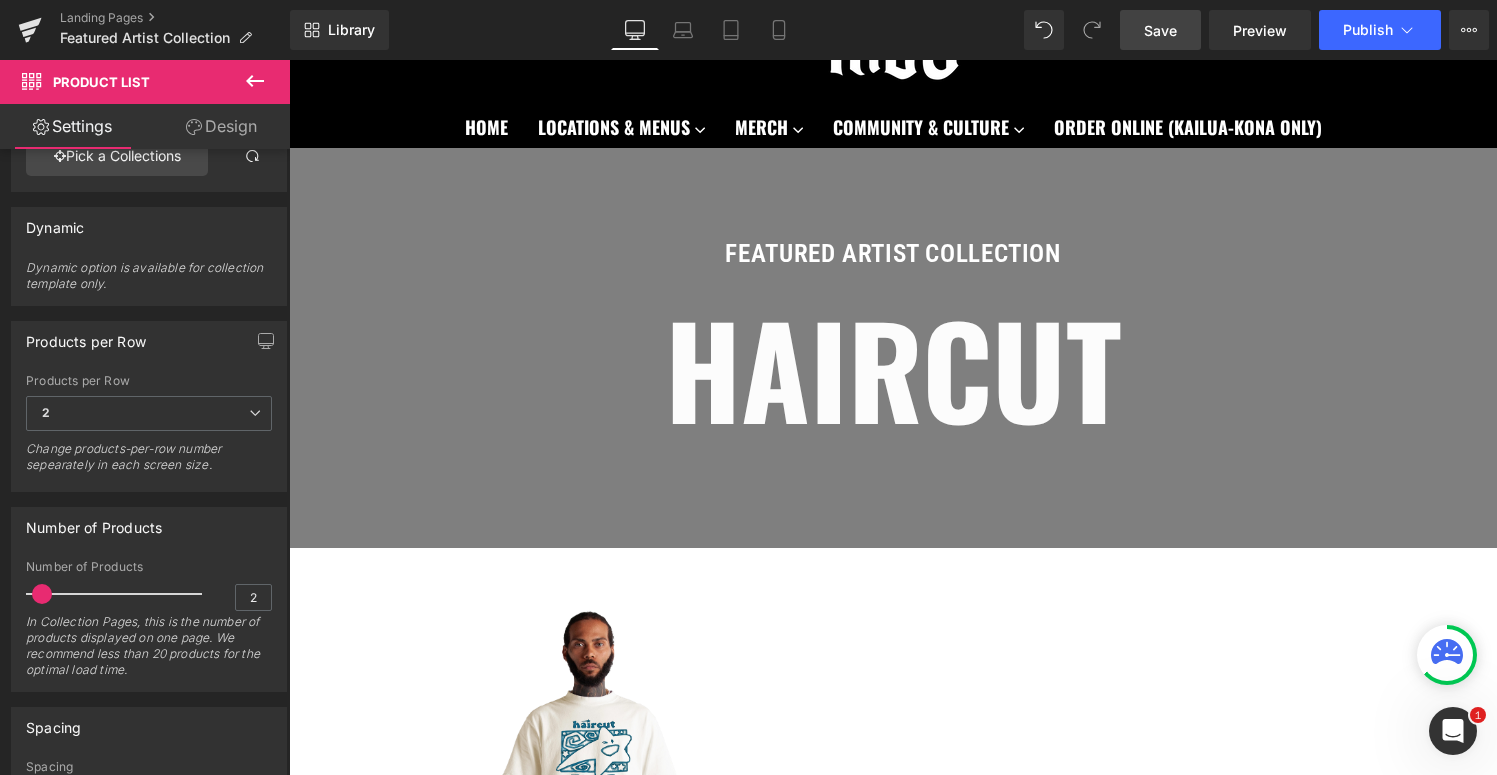 click on "Save" at bounding box center [1160, 30] 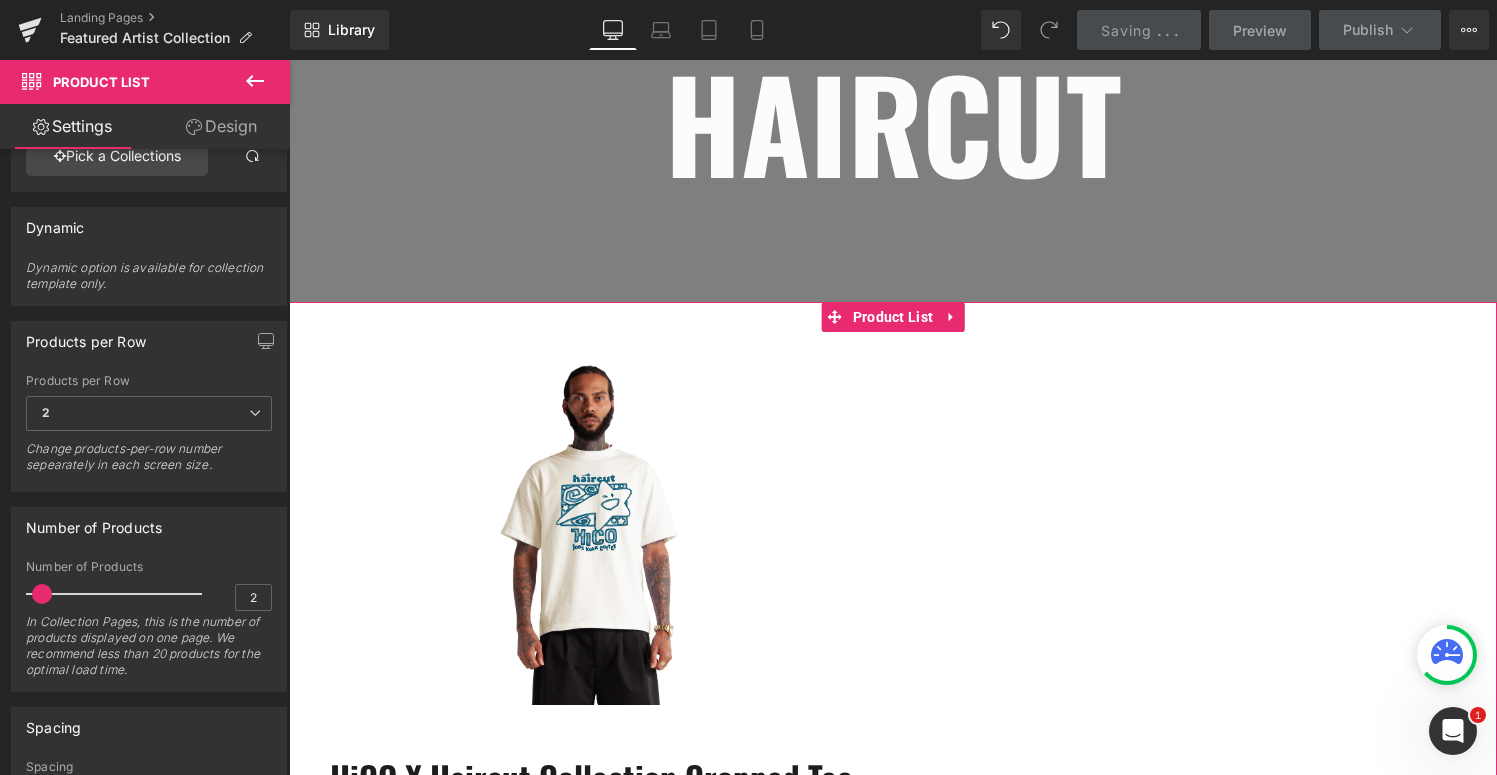 scroll, scrollTop: 414, scrollLeft: 0, axis: vertical 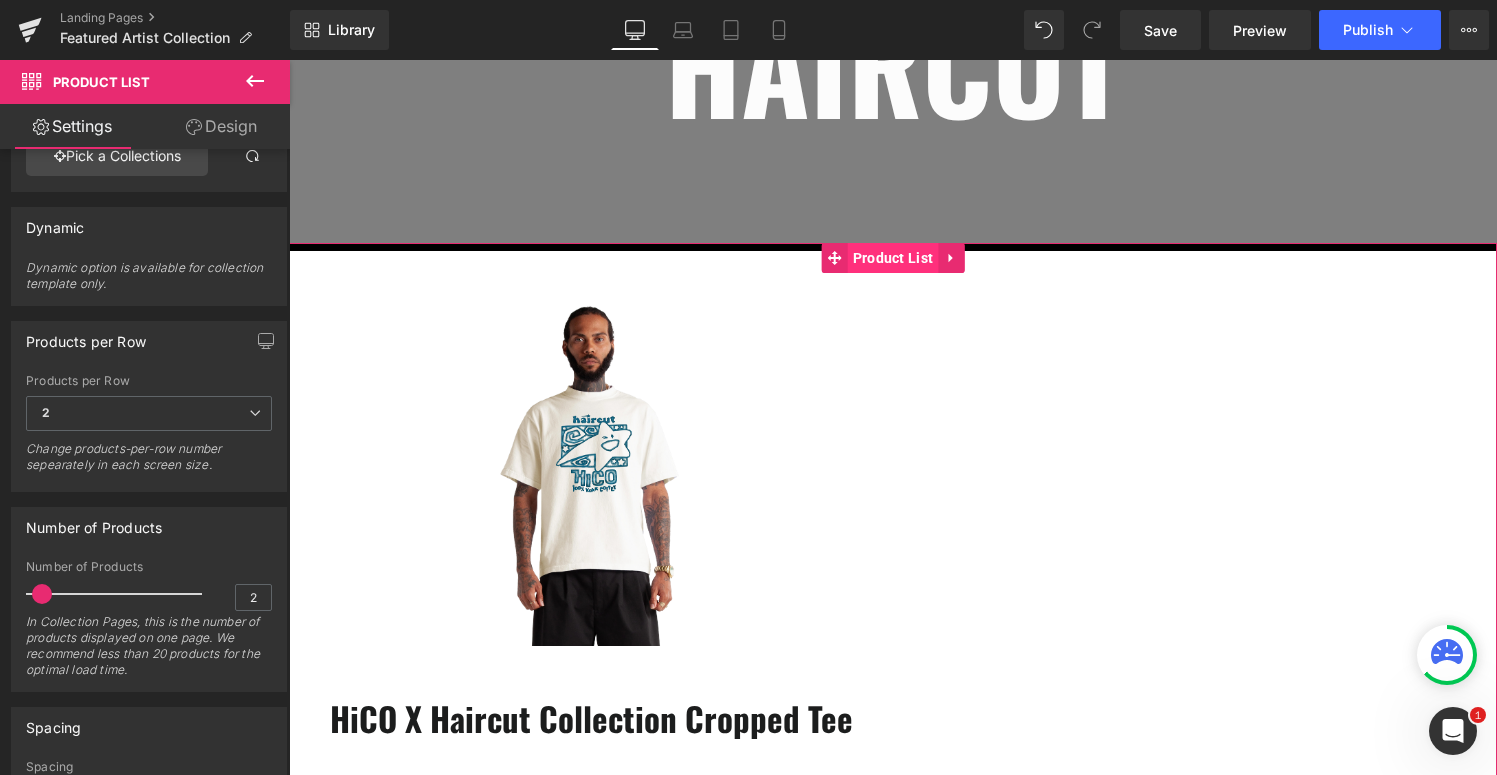 click on "Product List" at bounding box center [893, 258] 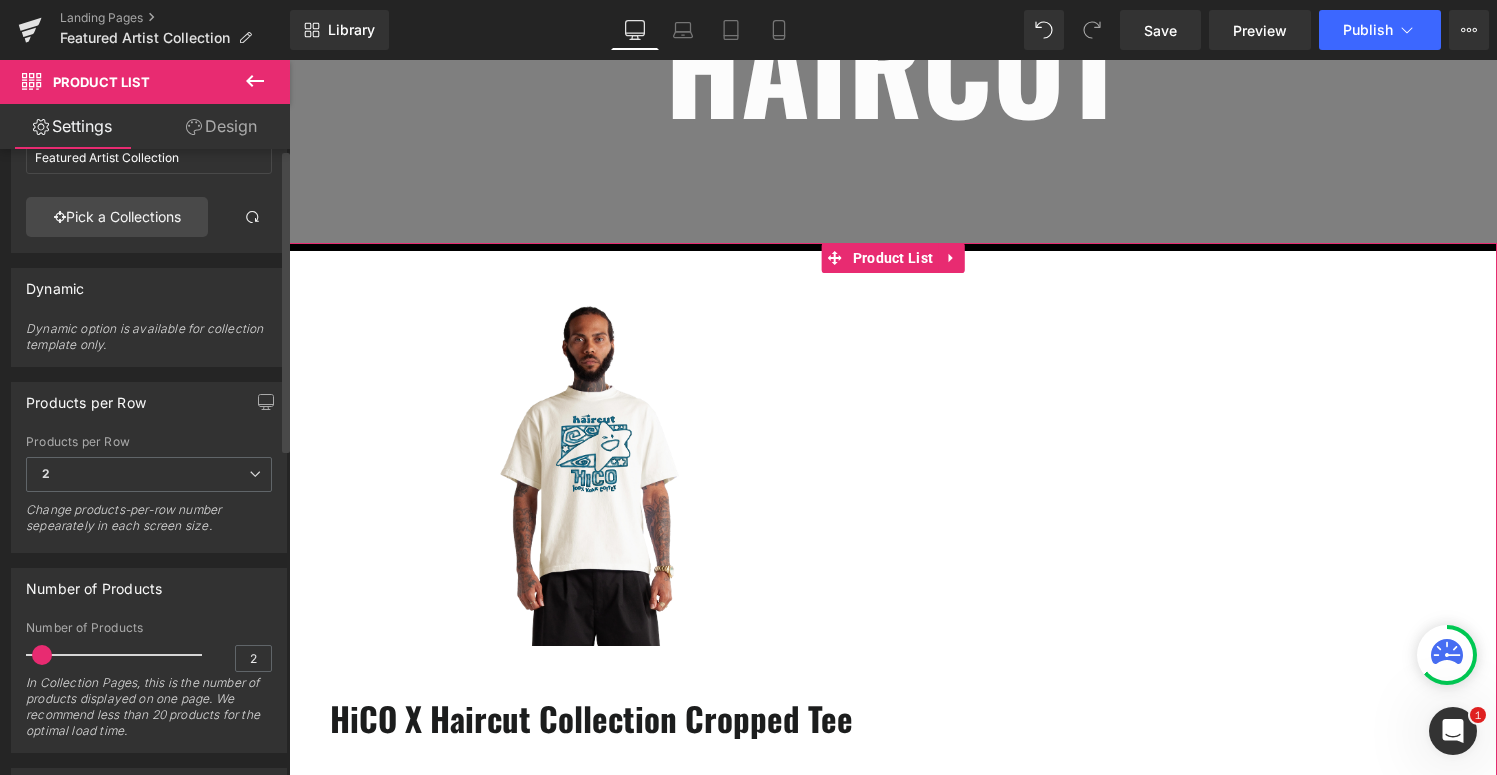 scroll, scrollTop: 0, scrollLeft: 0, axis: both 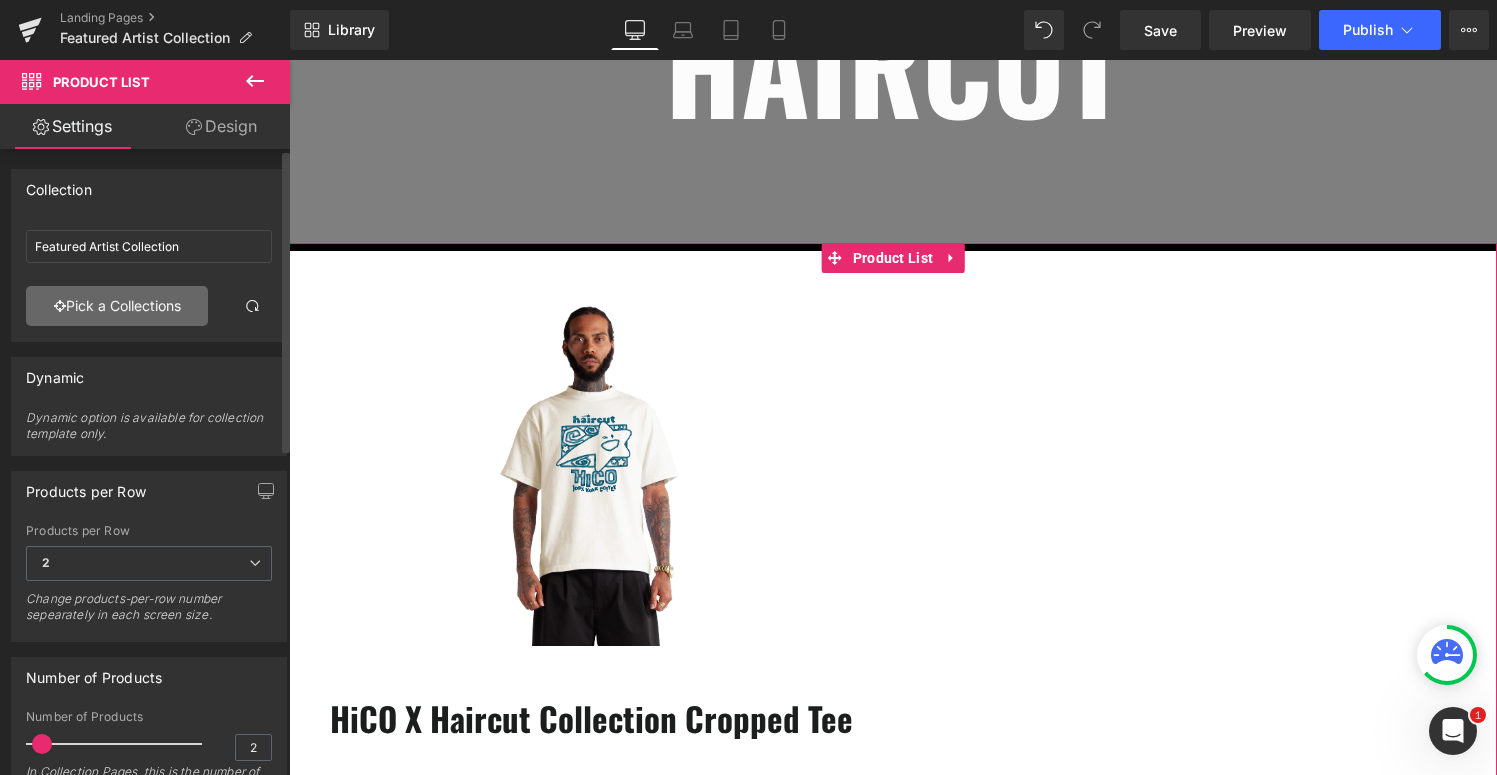 click on "Pick a Collections" at bounding box center [117, 306] 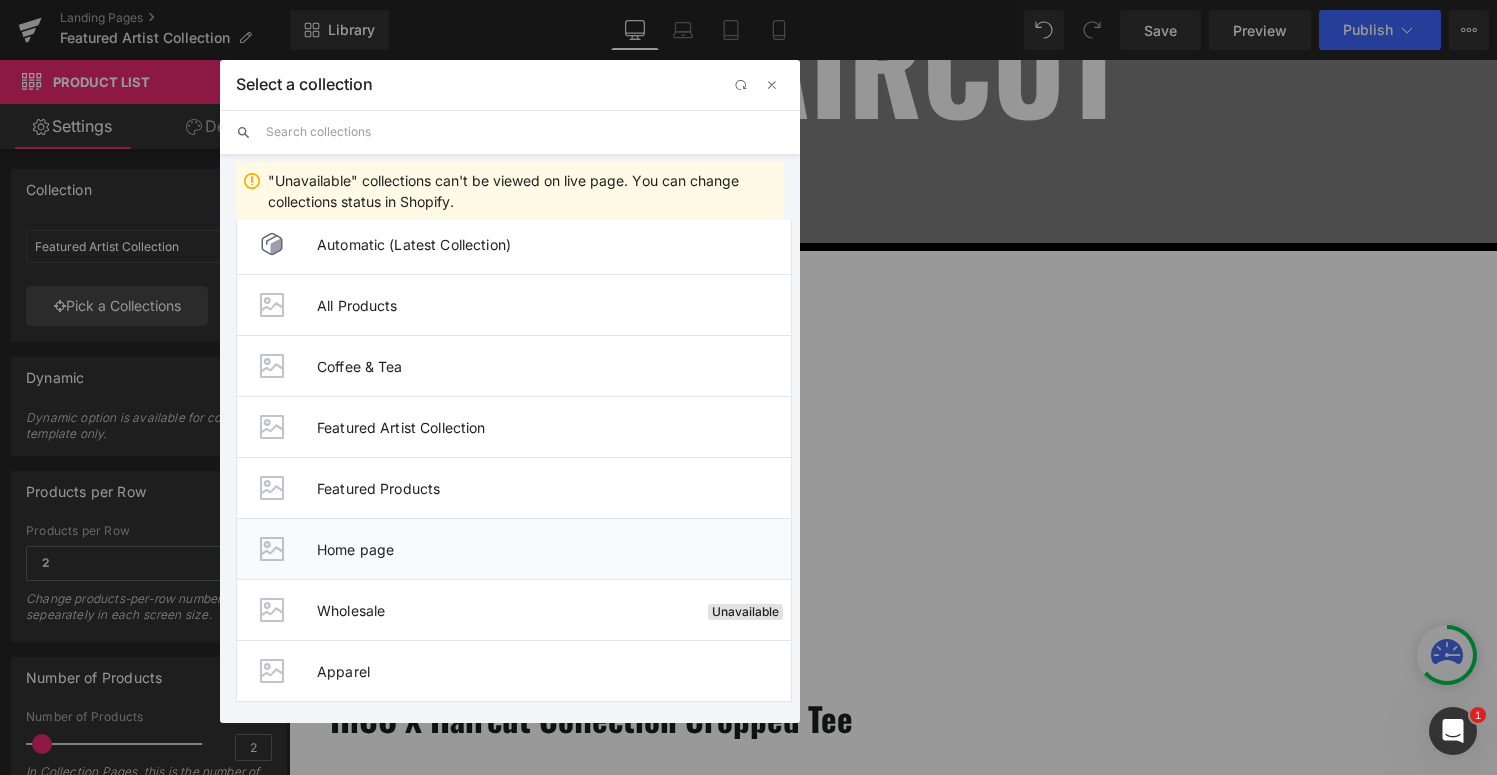 scroll, scrollTop: 0, scrollLeft: 0, axis: both 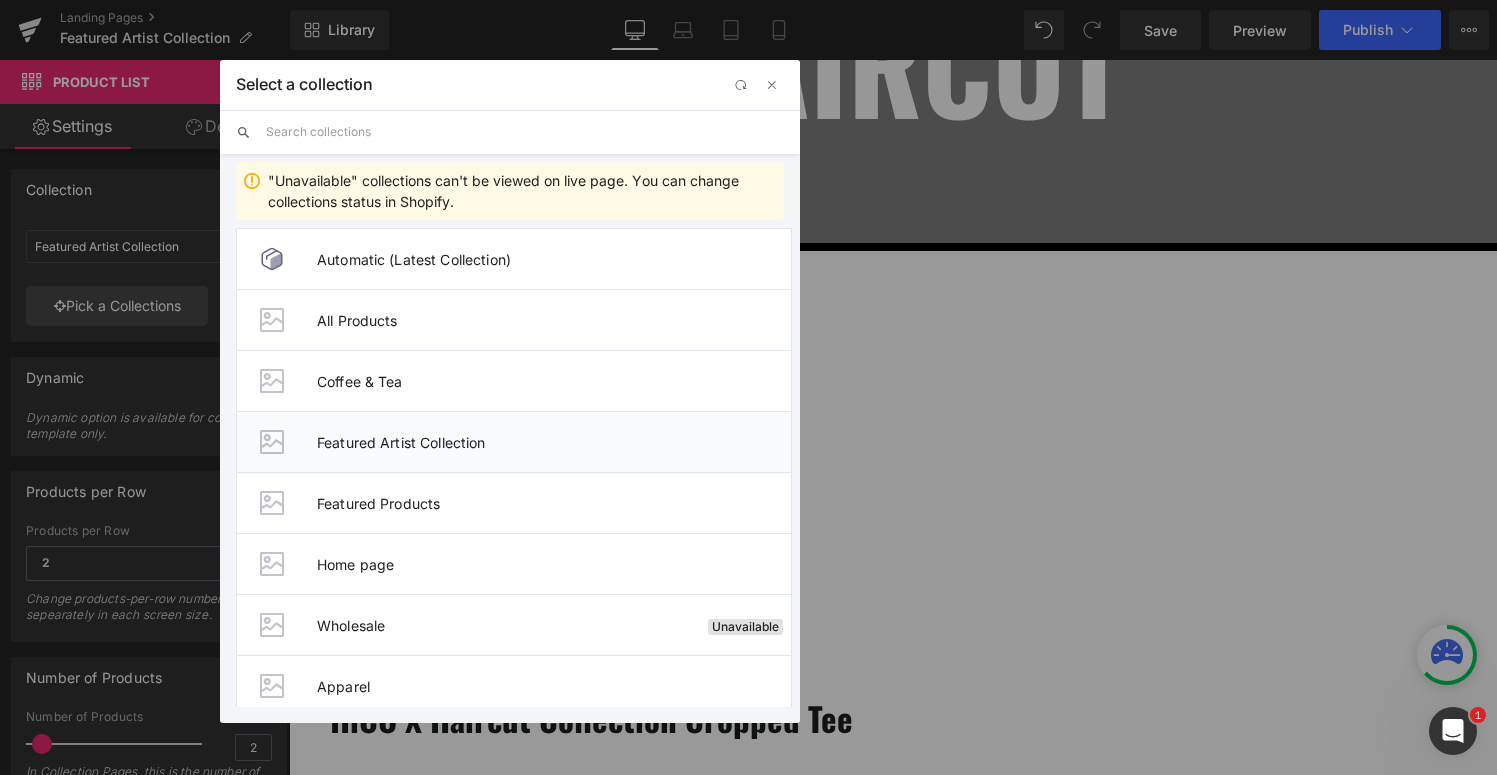click on "Featured Artist Collection" at bounding box center (554, 442) 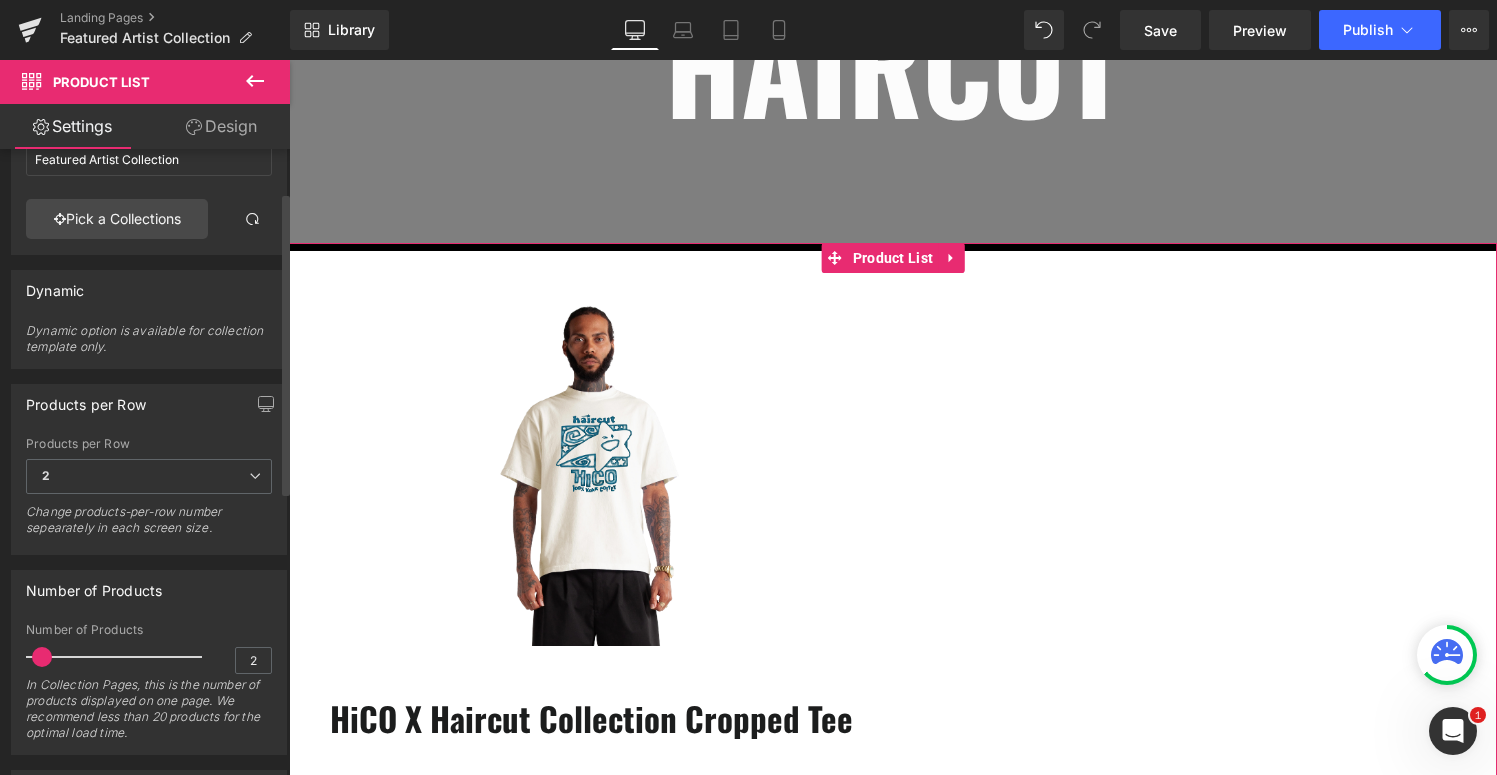 scroll, scrollTop: 92, scrollLeft: 0, axis: vertical 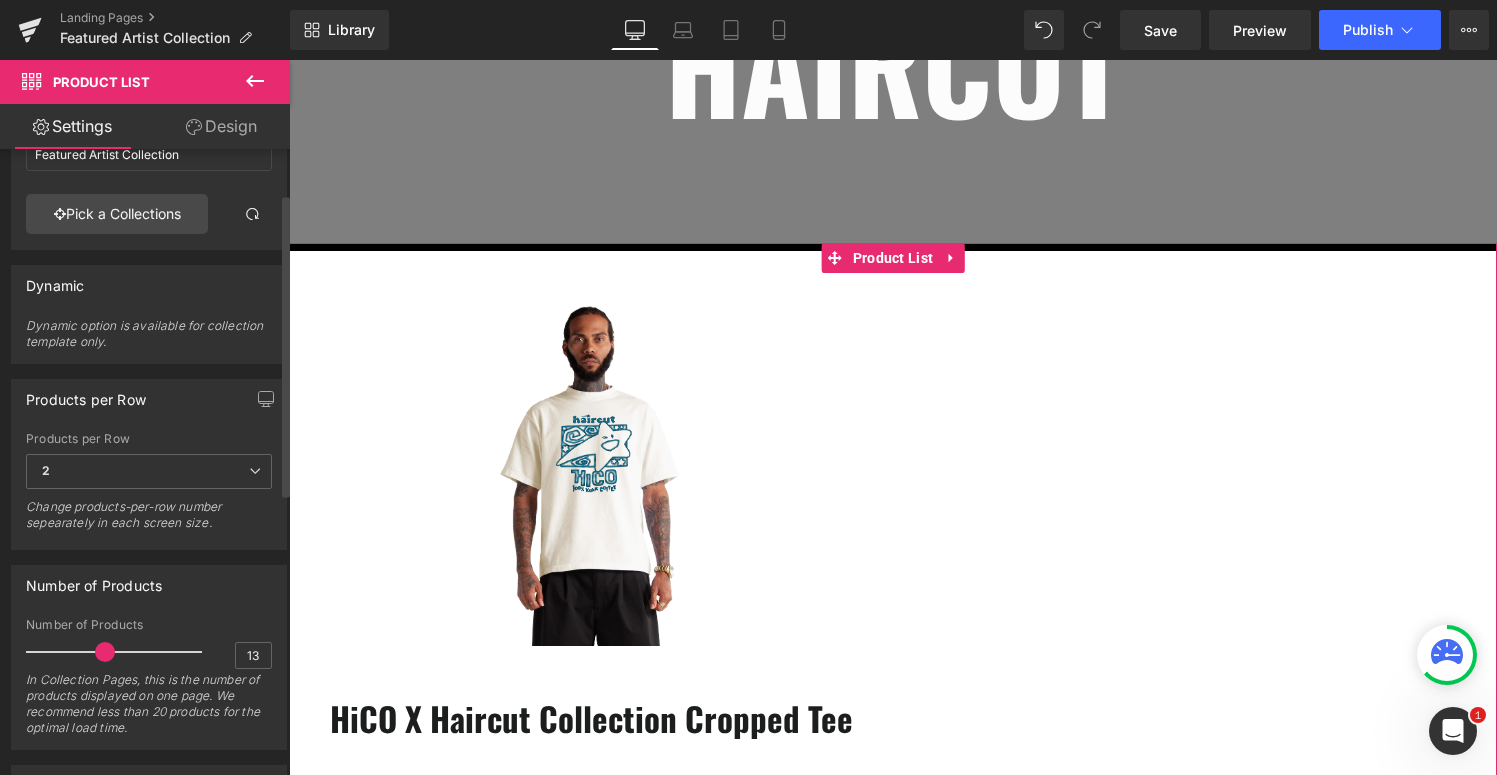drag, startPoint x: 43, startPoint y: 651, endPoint x: 102, endPoint y: 651, distance: 59 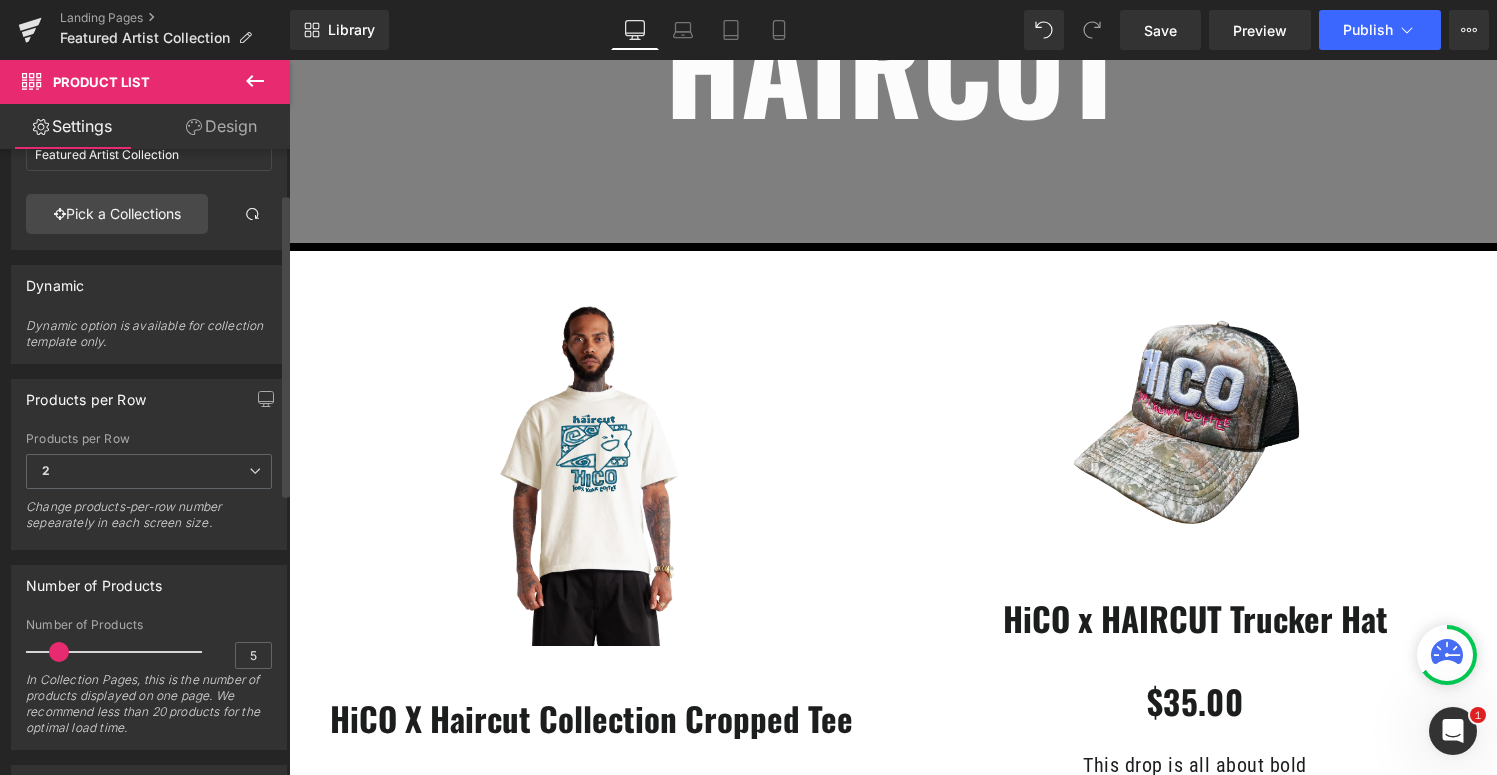 drag, startPoint x: 102, startPoint y: 652, endPoint x: 57, endPoint y: 649, distance: 45.099888 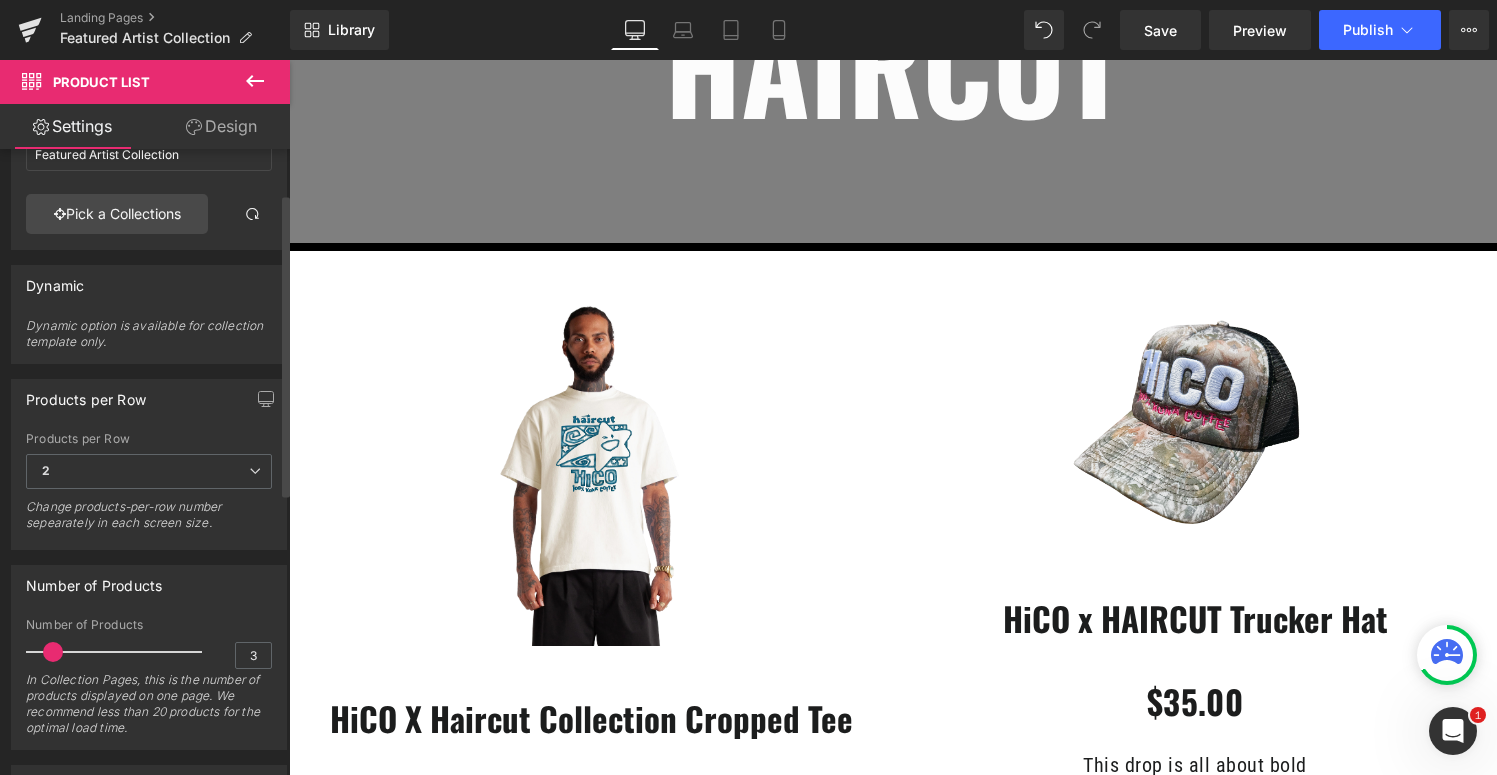 type on "2" 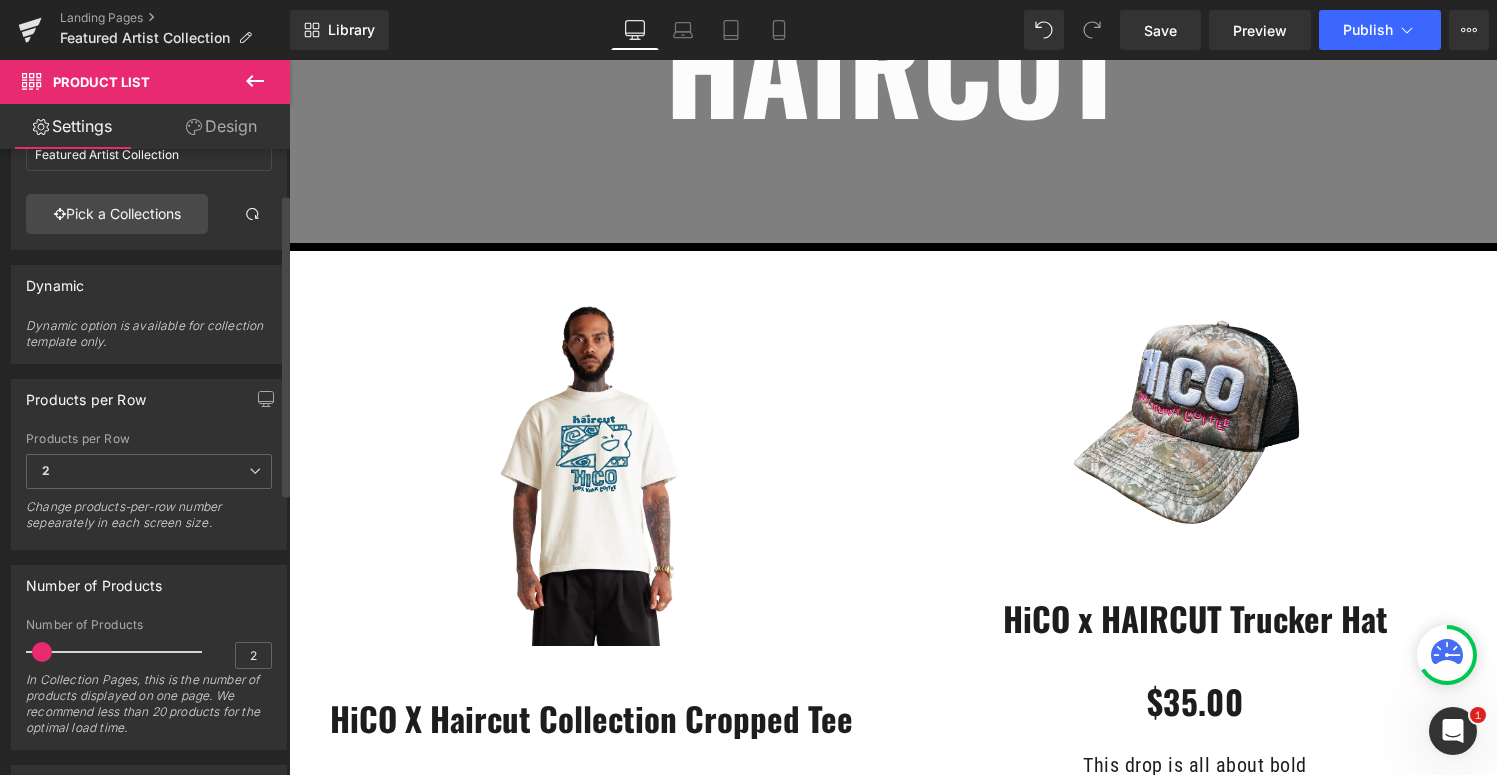drag, startPoint x: 57, startPoint y: 649, endPoint x: 42, endPoint y: 646, distance: 15.297058 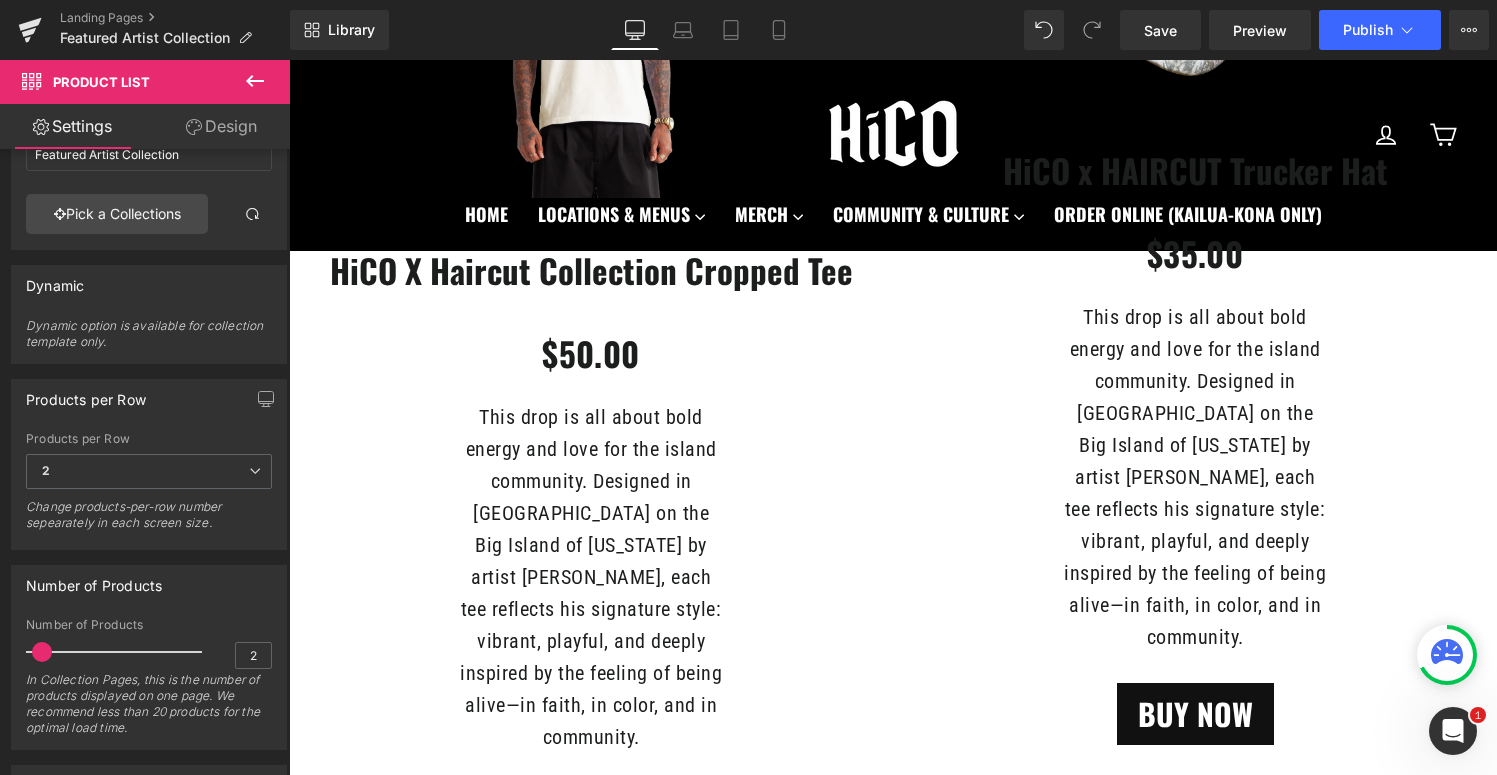 scroll, scrollTop: 873, scrollLeft: 0, axis: vertical 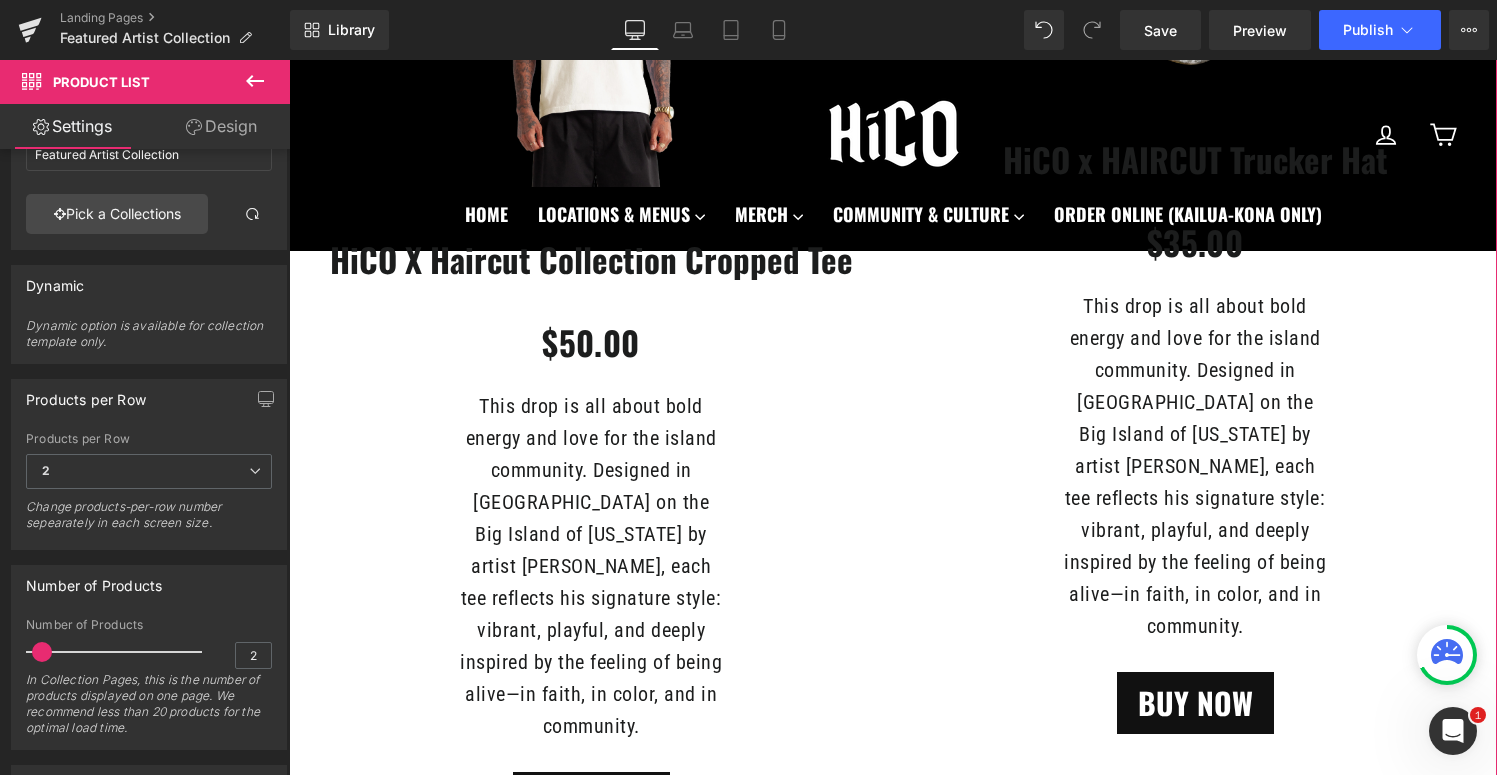 click on "Sale Off
(P) Image
HiCO X Haircut Collection Cropped Tee
(P) Title
$0
$50.00
(P) Price
Text Block
BUY NOW
(P) Cart Button" at bounding box center (591, 334) 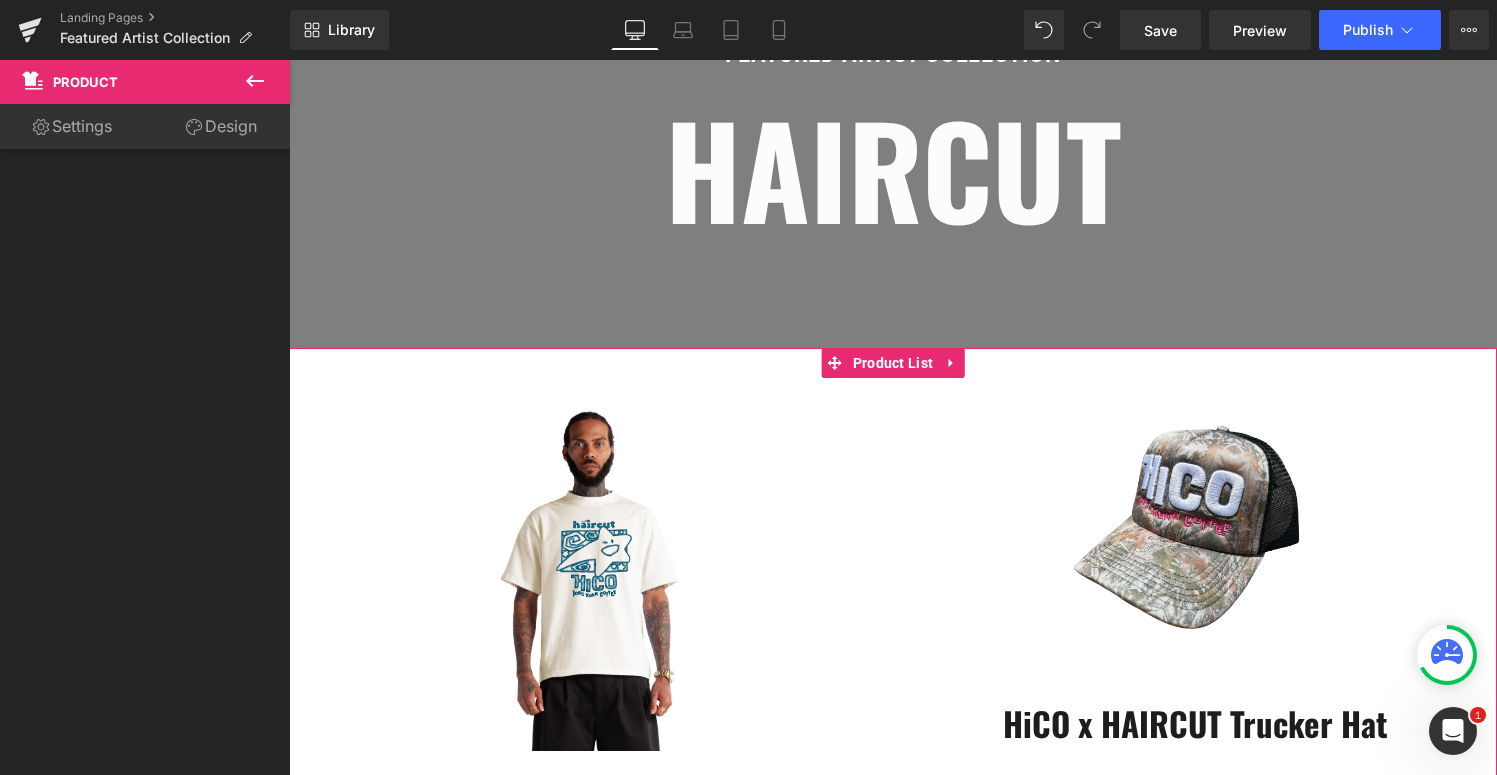 scroll, scrollTop: 234, scrollLeft: 0, axis: vertical 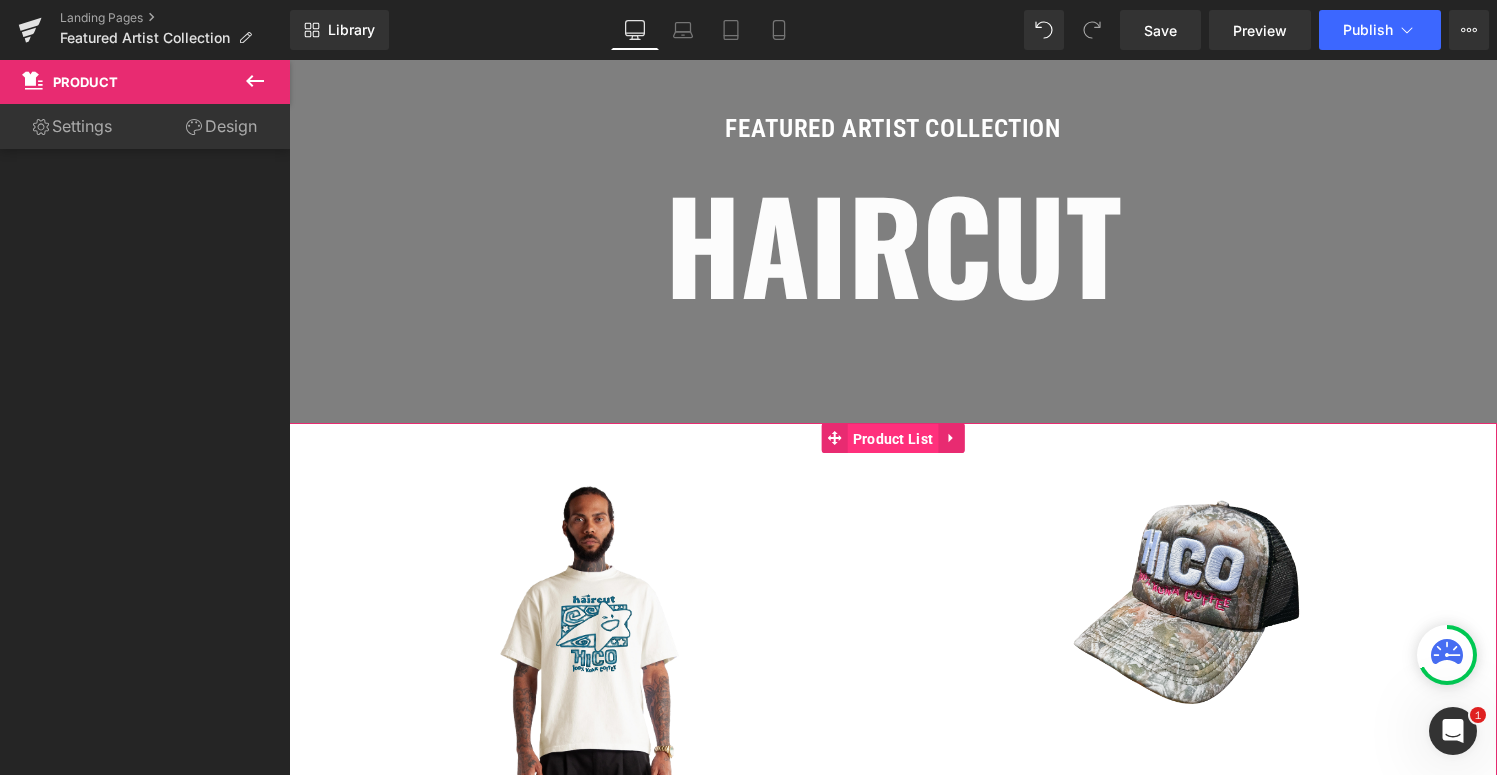 click on "Product List" at bounding box center (893, 439) 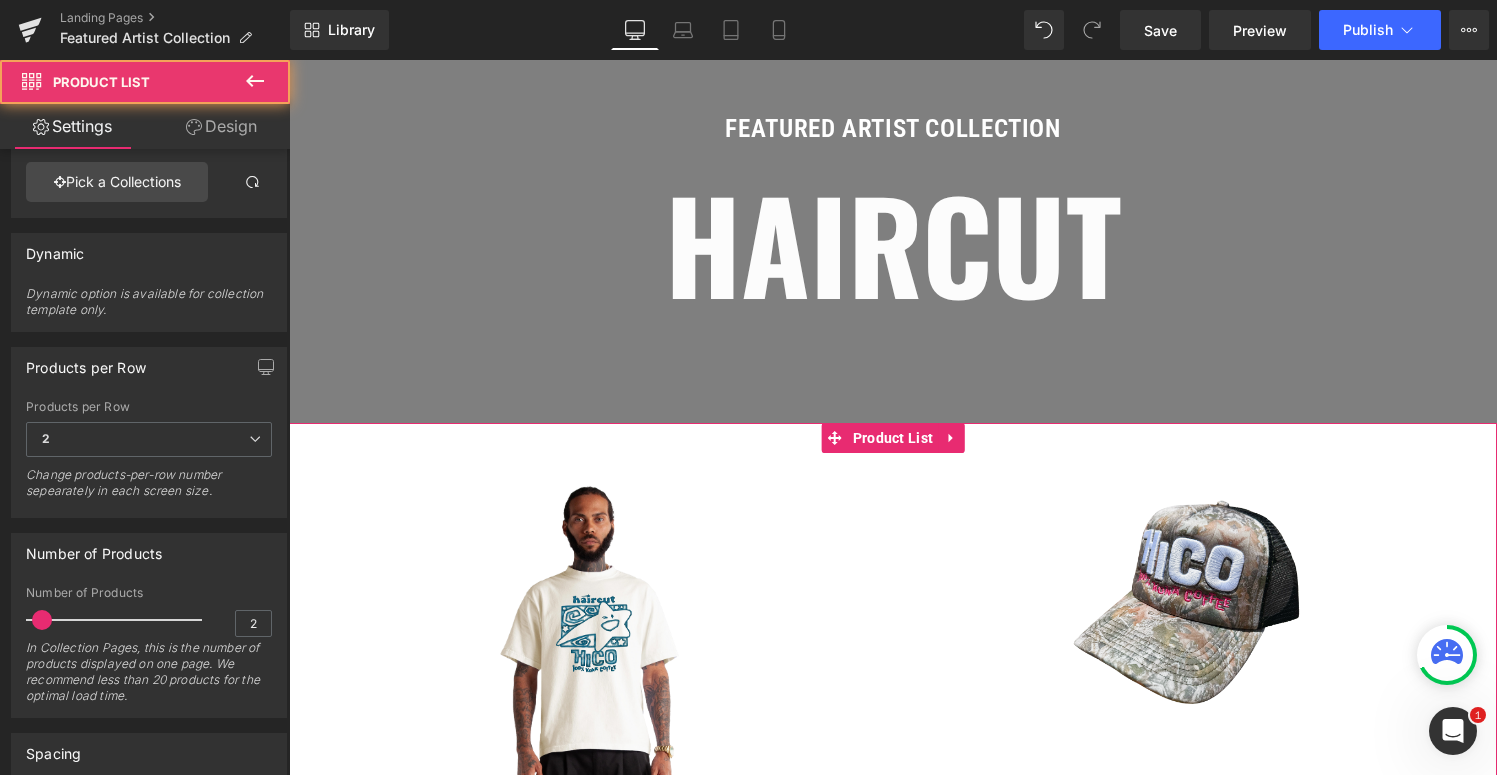 scroll, scrollTop: 302, scrollLeft: 0, axis: vertical 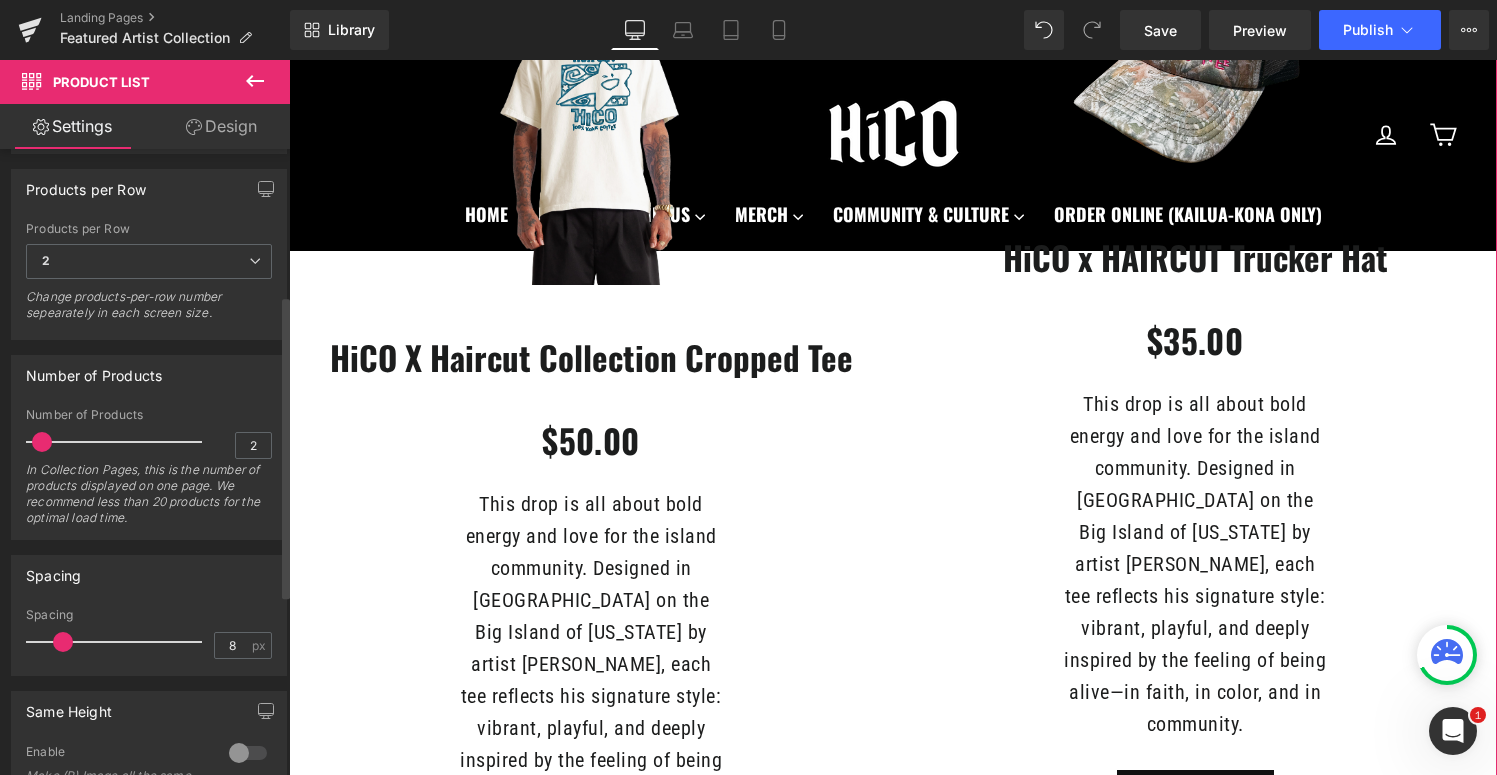 drag, startPoint x: 102, startPoint y: 635, endPoint x: 63, endPoint y: 637, distance: 39.051247 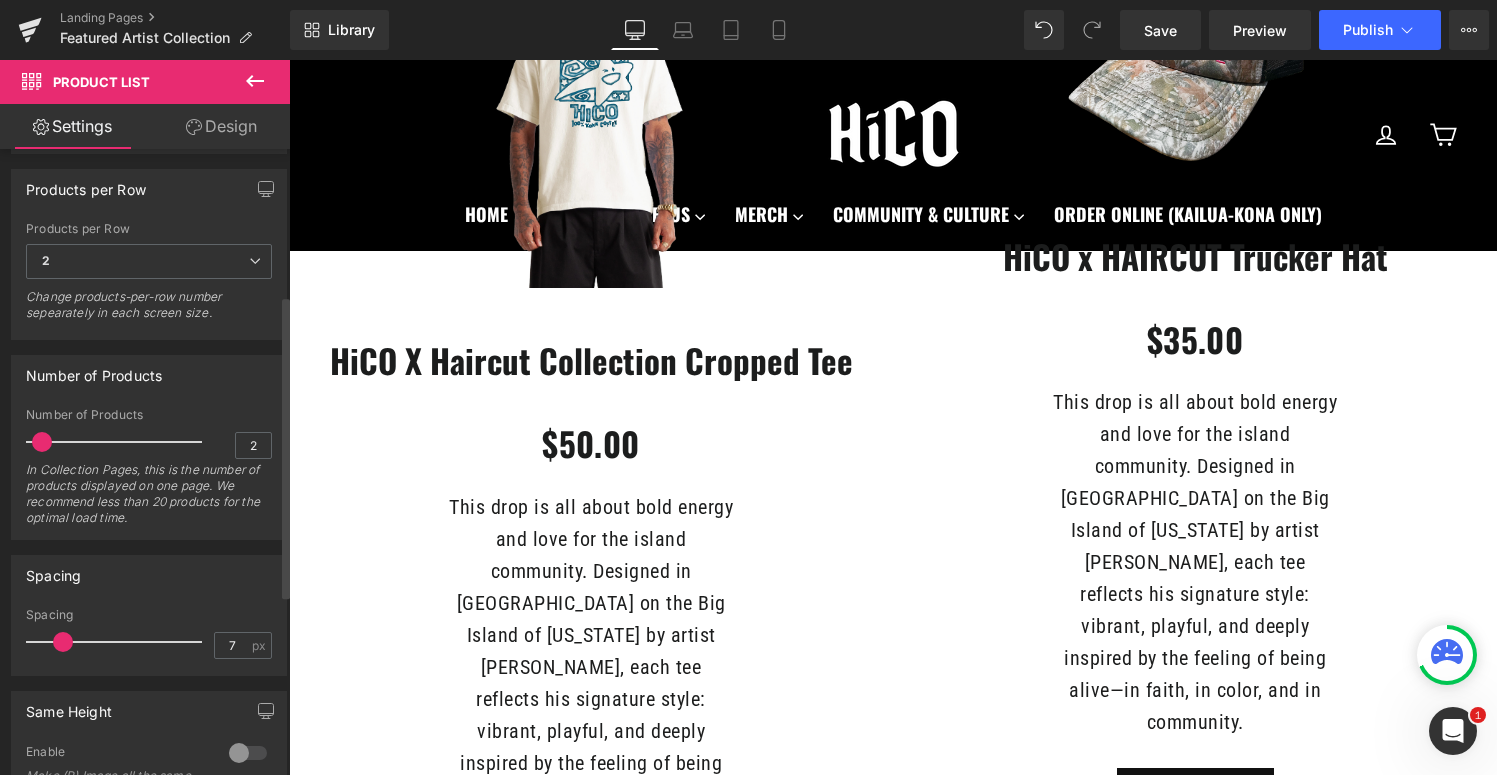 click at bounding box center (63, 642) 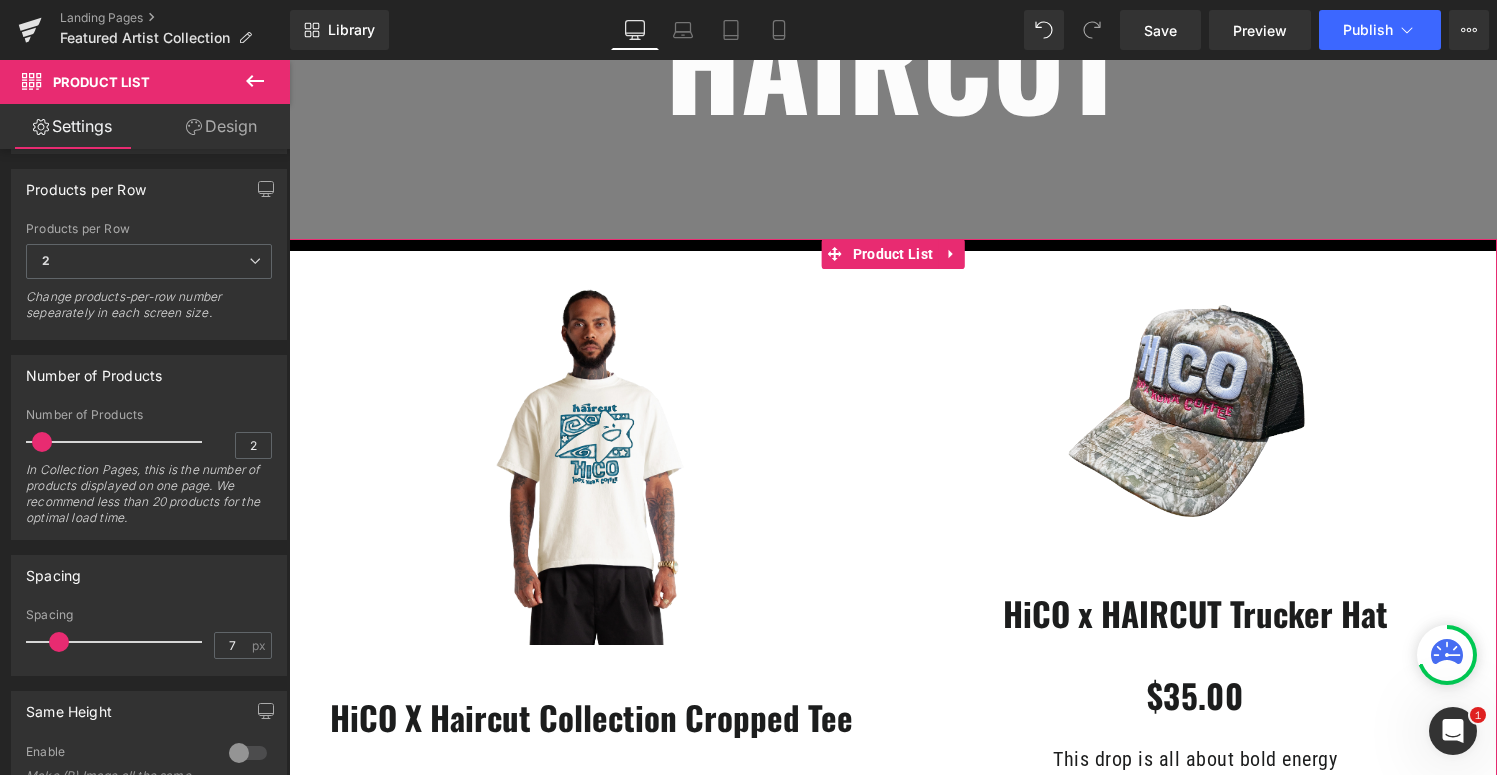 scroll, scrollTop: 420, scrollLeft: 0, axis: vertical 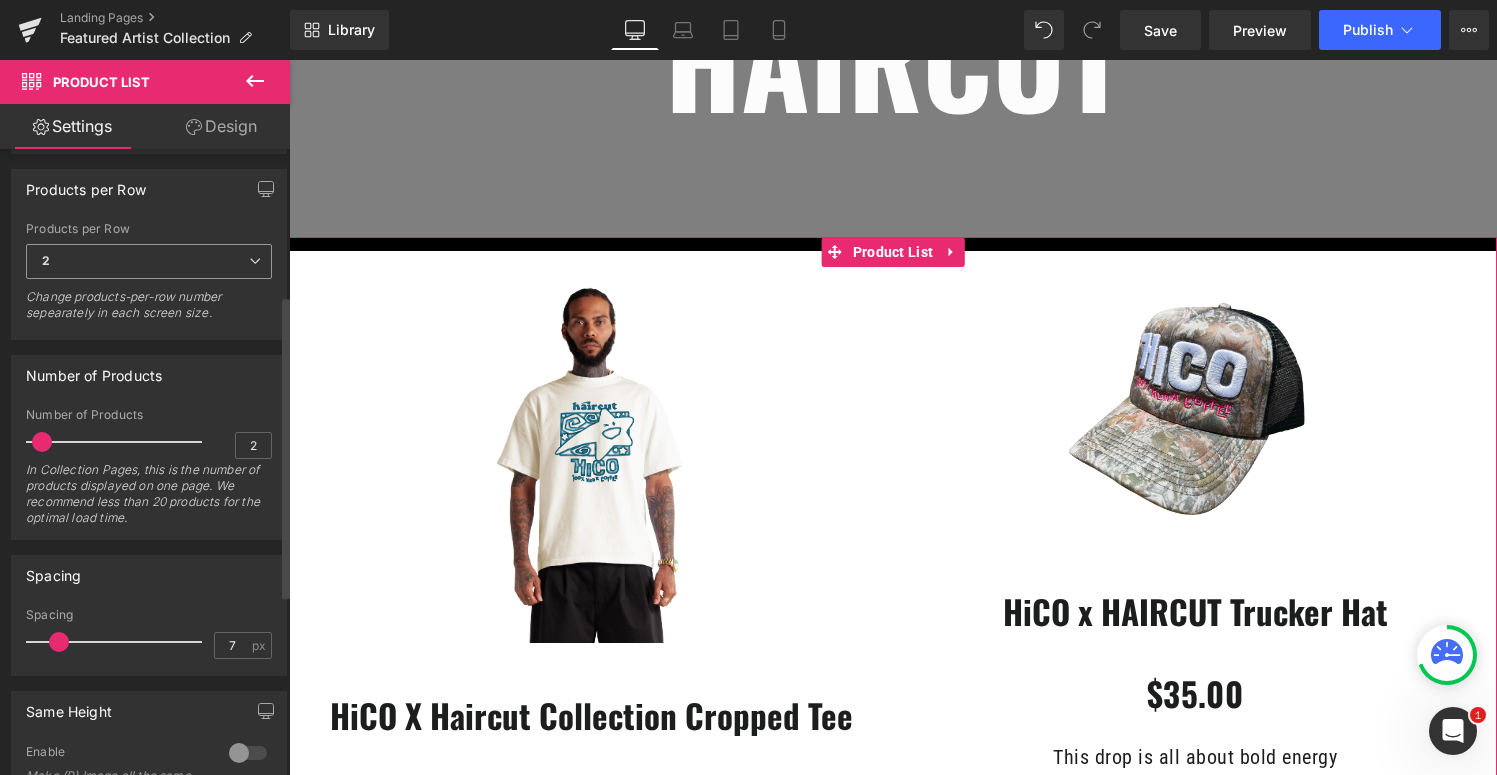 click at bounding box center (255, 261) 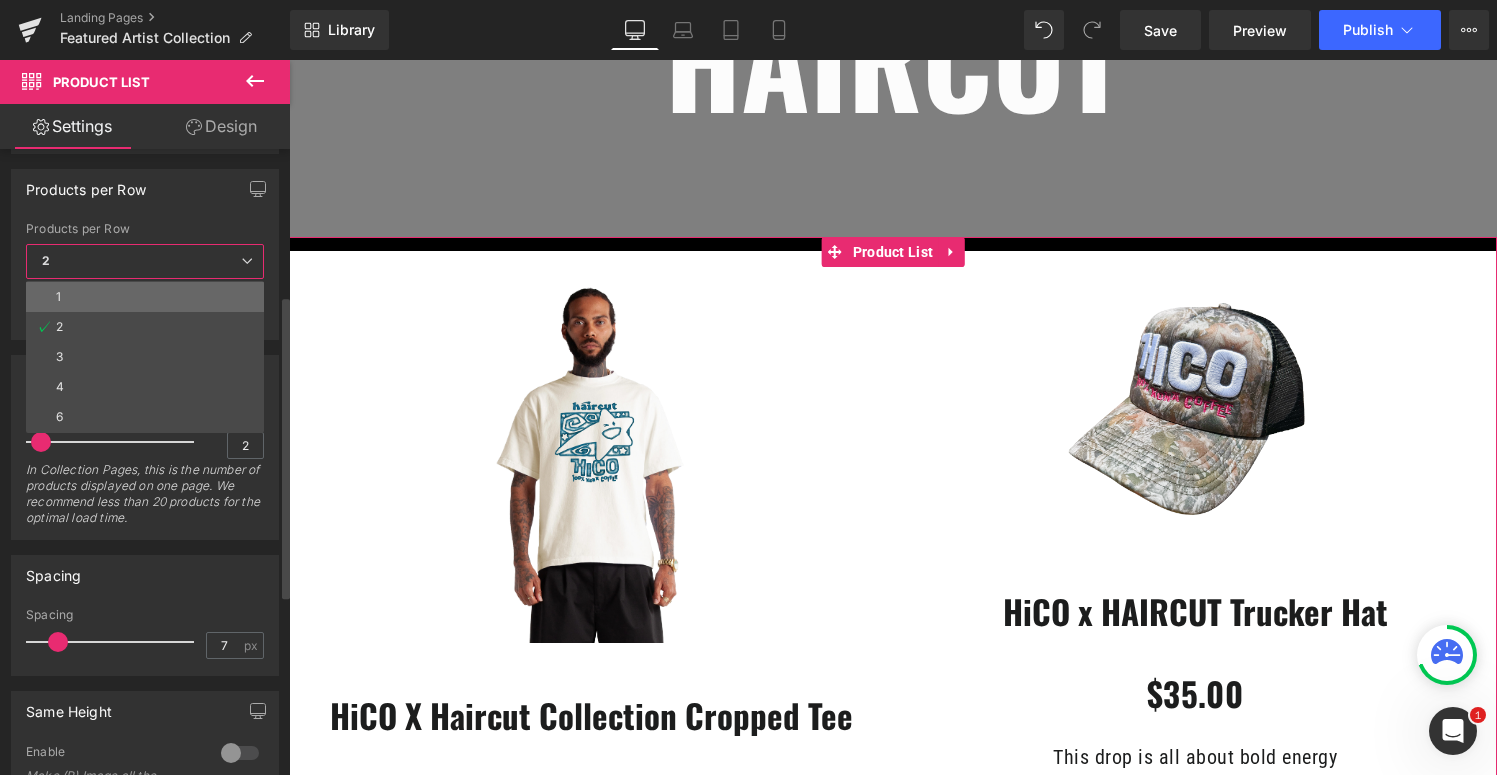 click on "1" at bounding box center [145, 297] 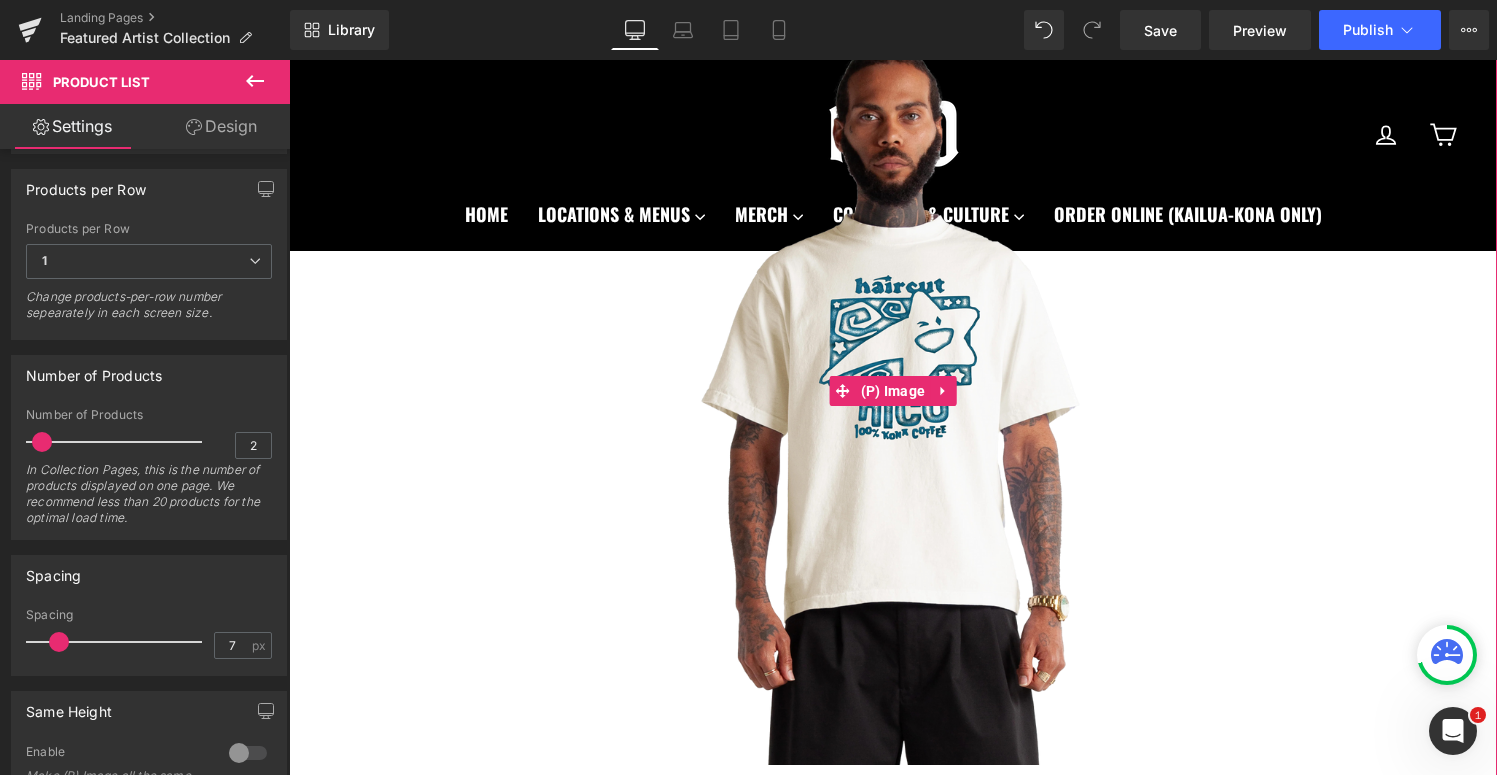 scroll, scrollTop: 745, scrollLeft: 0, axis: vertical 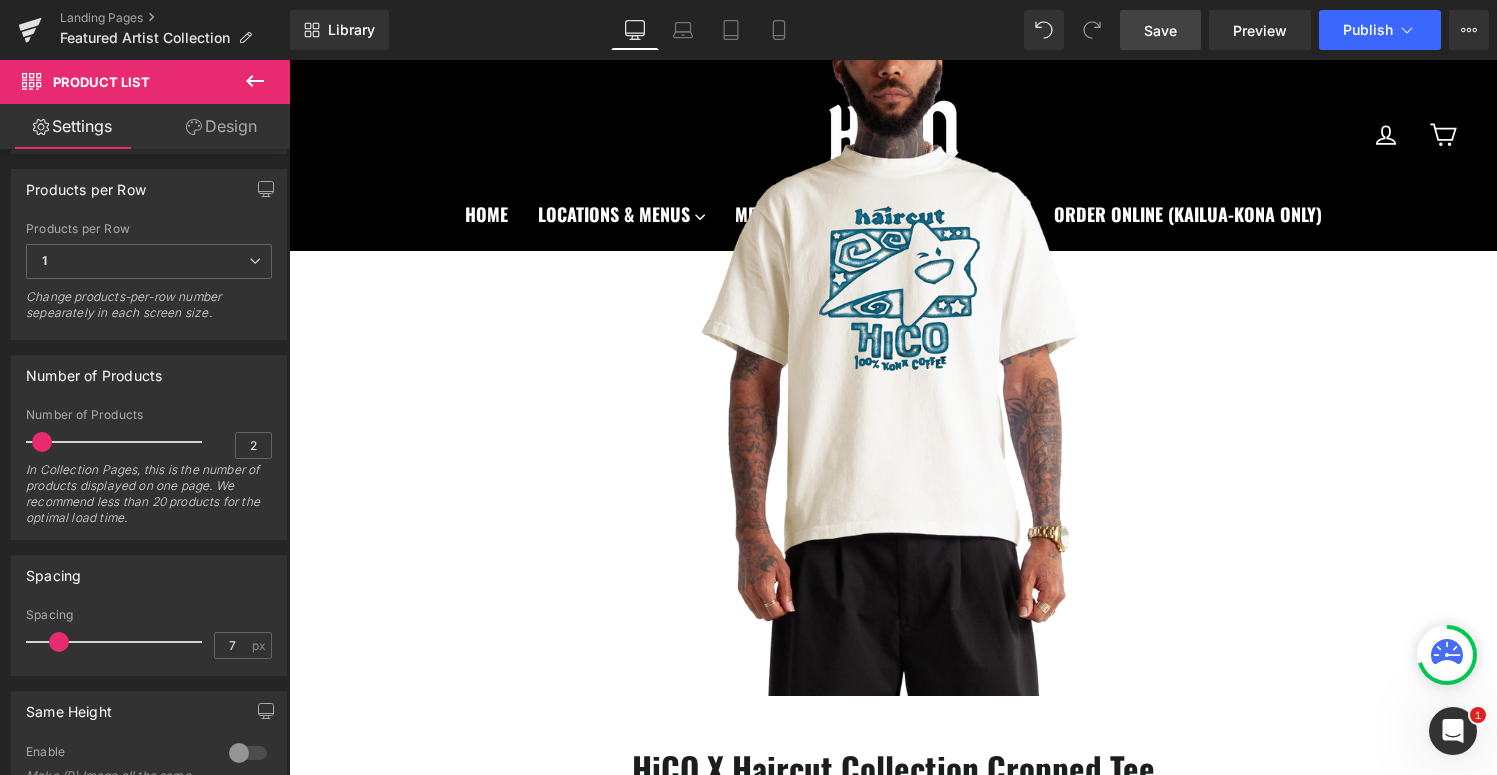 click on "Save" at bounding box center (1160, 30) 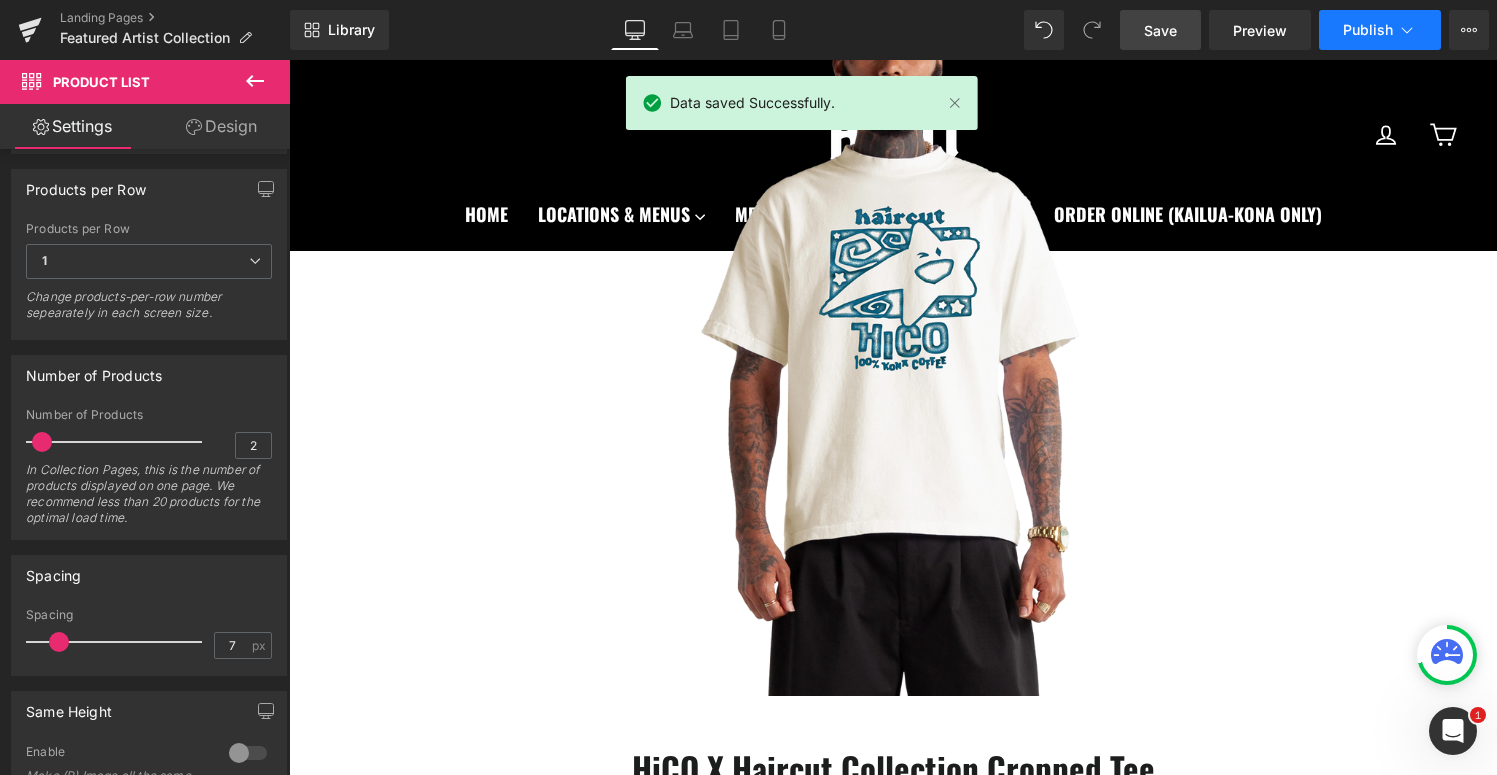 click on "Publish" at bounding box center (1380, 30) 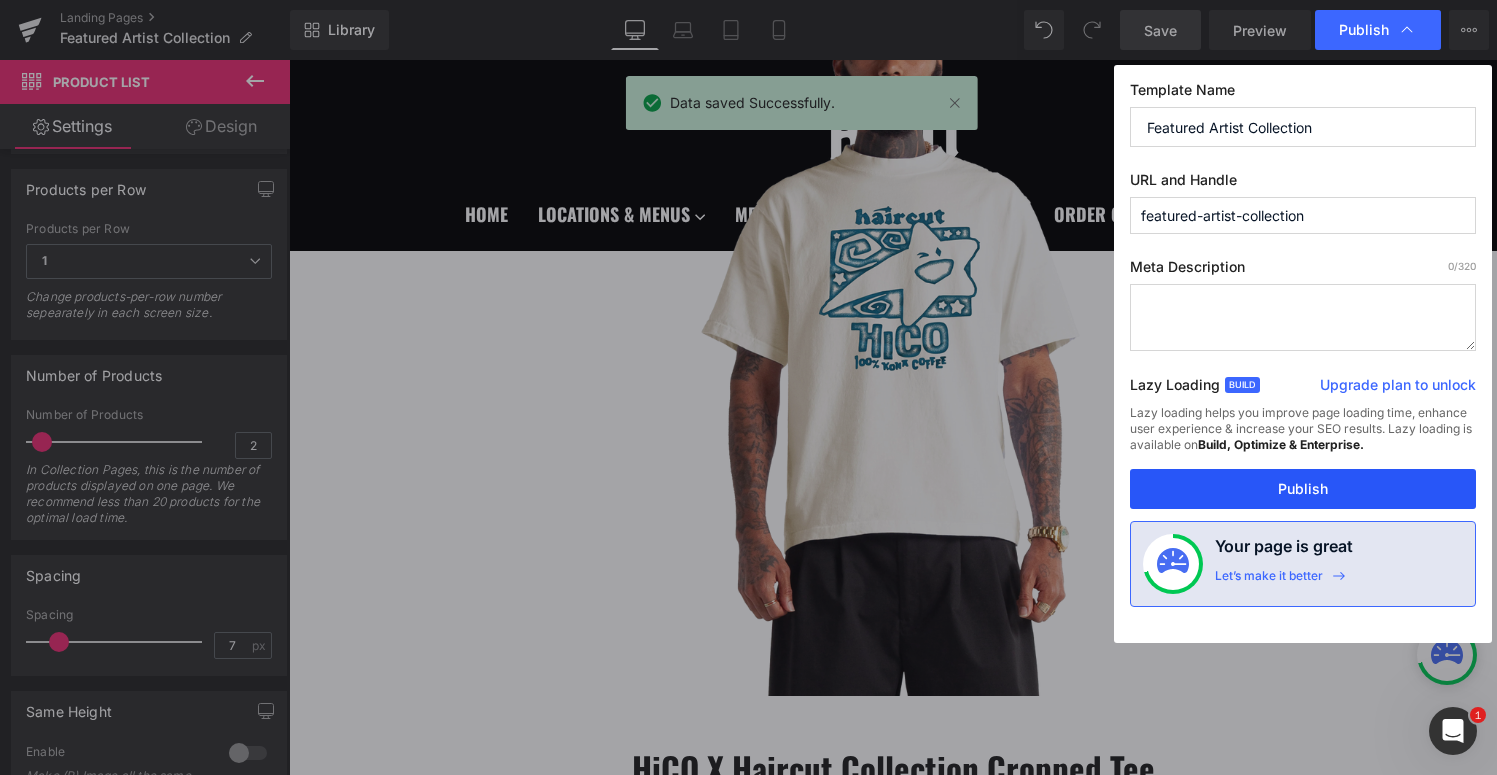 click on "Publish" at bounding box center [1303, 489] 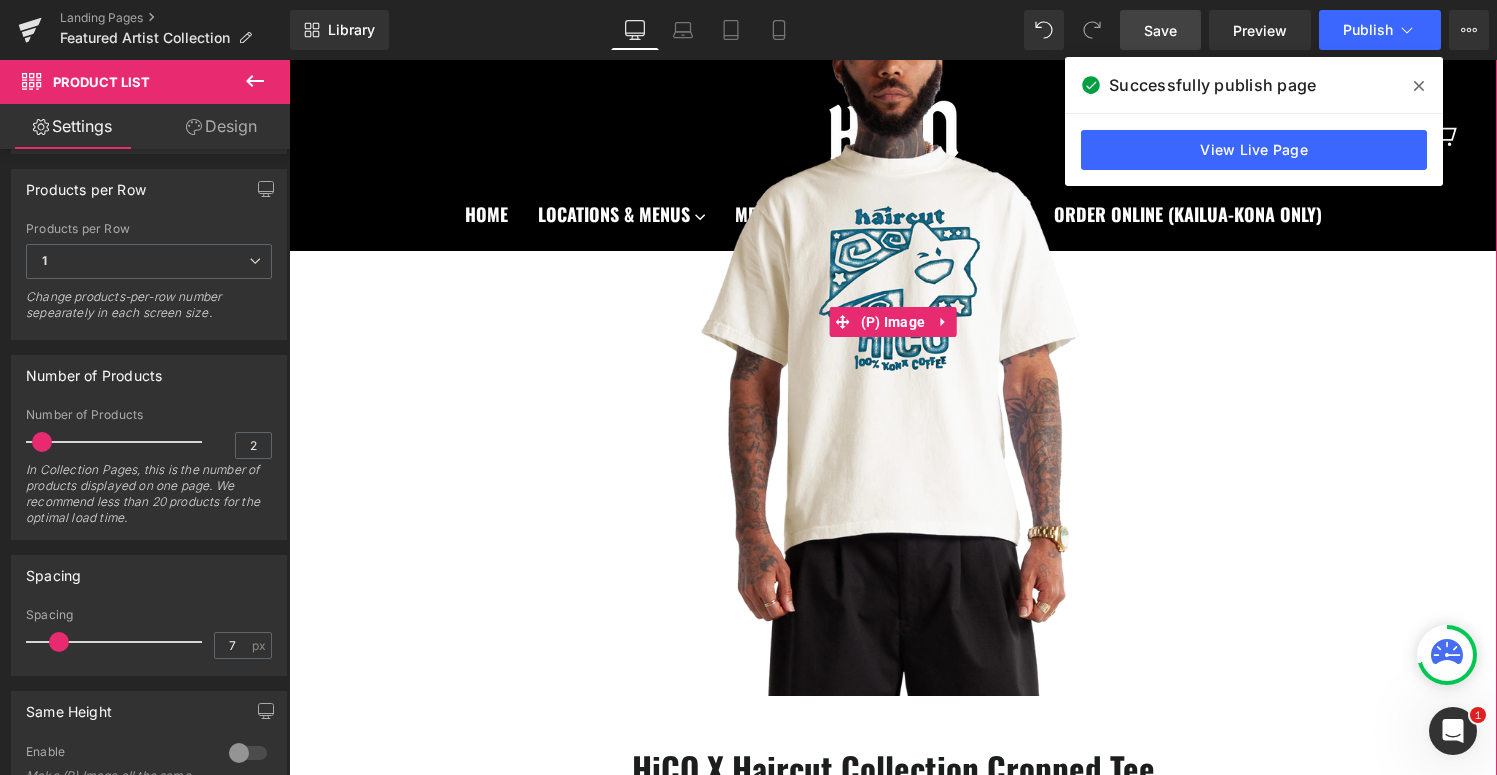 scroll, scrollTop: 476, scrollLeft: 0, axis: vertical 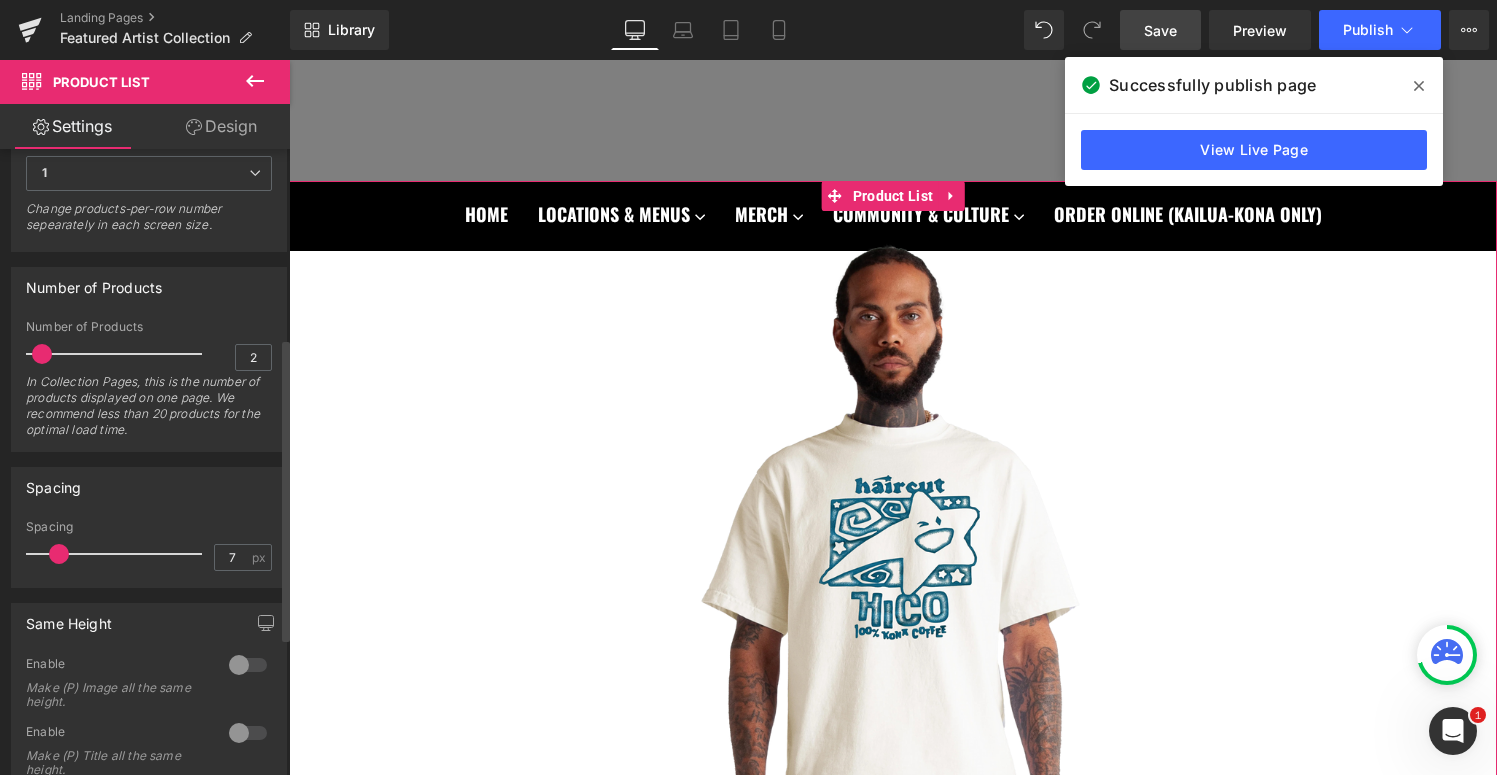 click at bounding box center (59, 554) 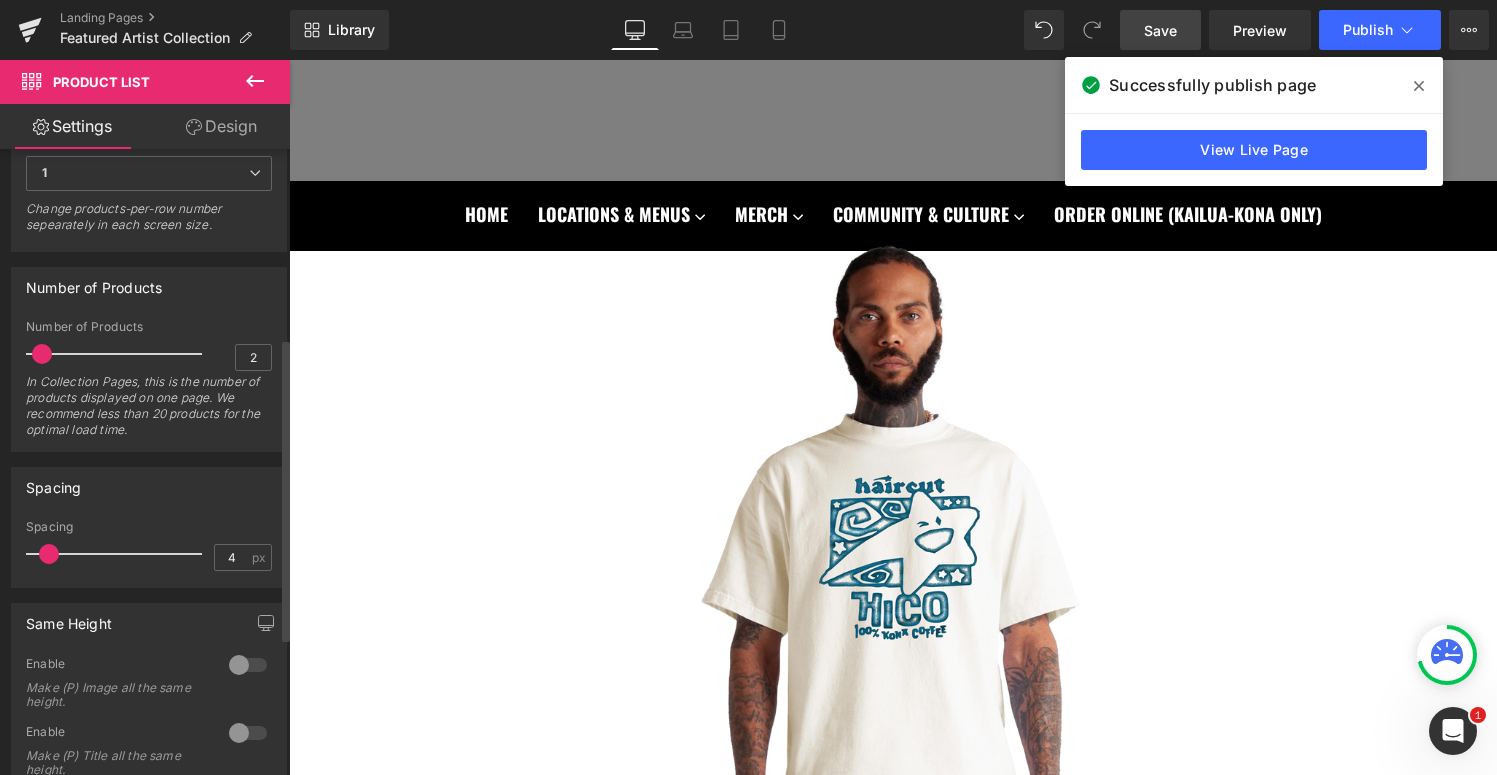 drag, startPoint x: 58, startPoint y: 552, endPoint x: 48, endPoint y: 553, distance: 10.049875 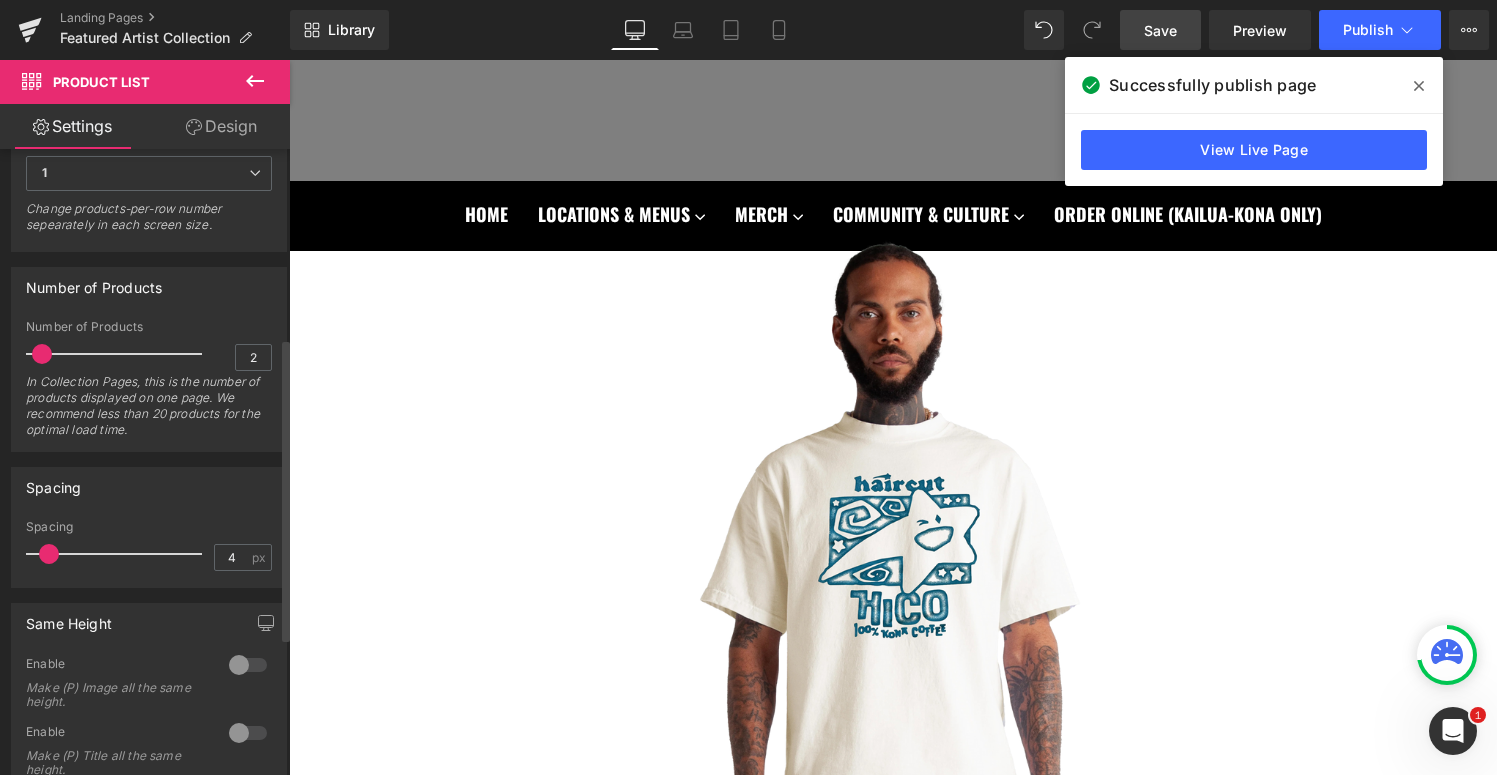 type on "5" 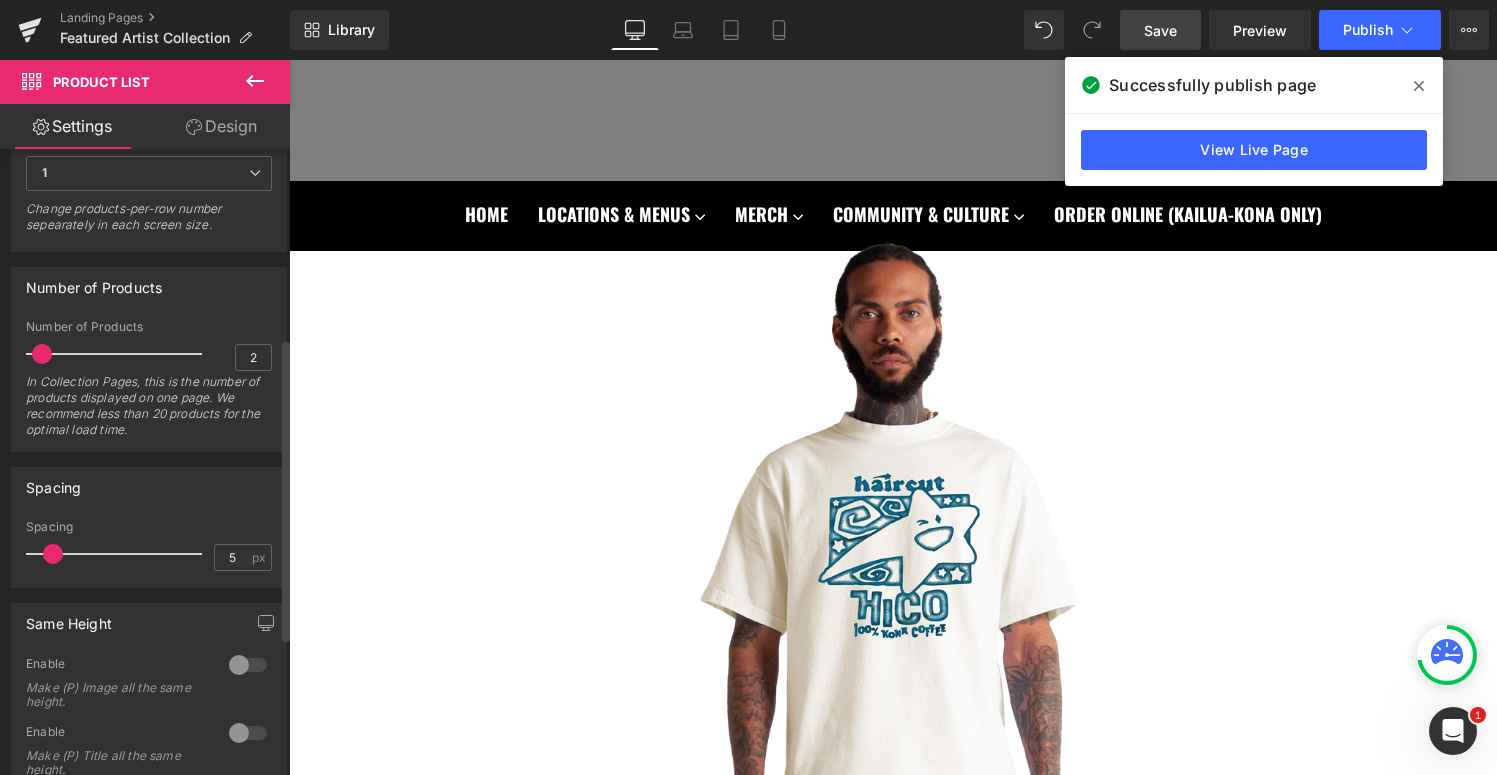 click at bounding box center [53, 554] 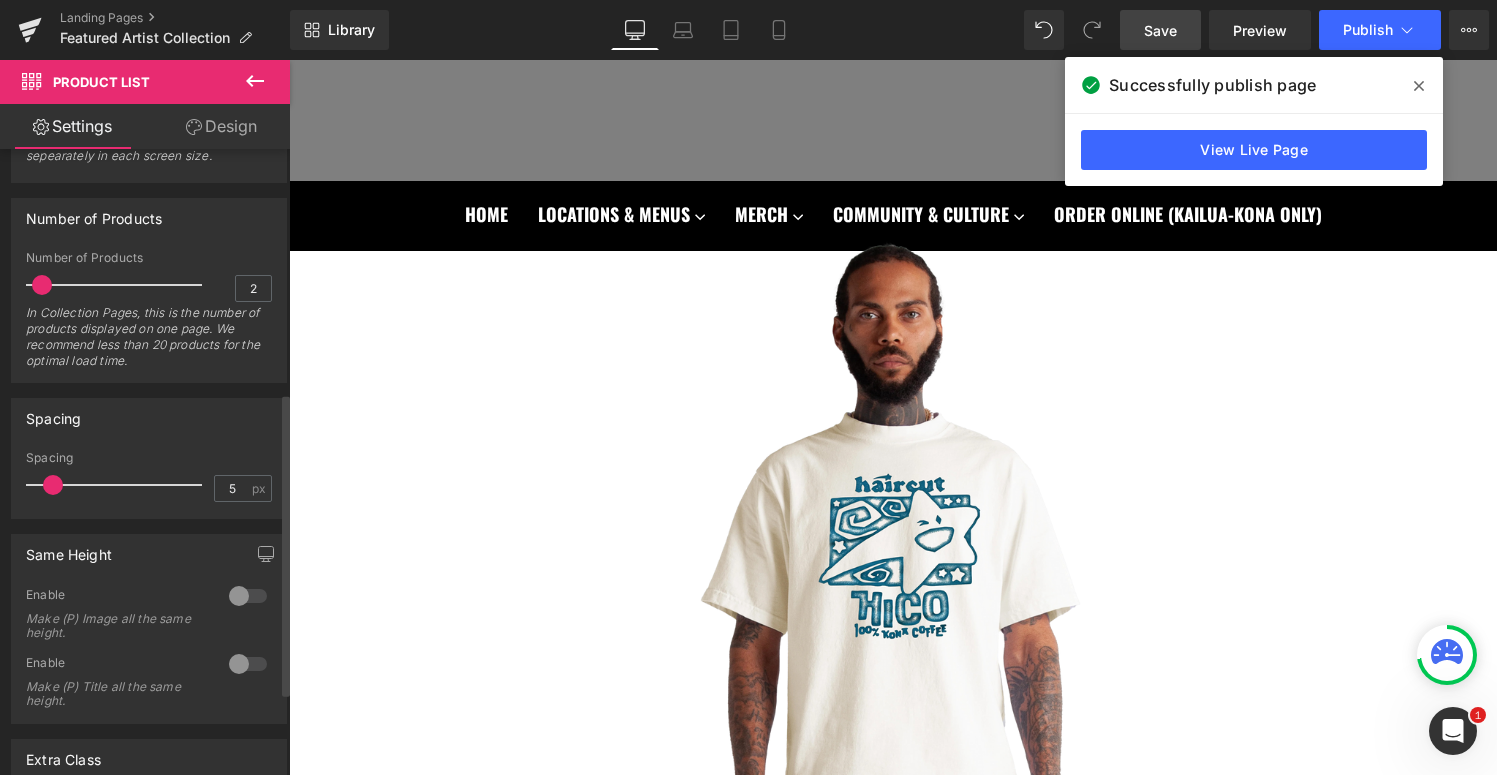 scroll, scrollTop: 622, scrollLeft: 0, axis: vertical 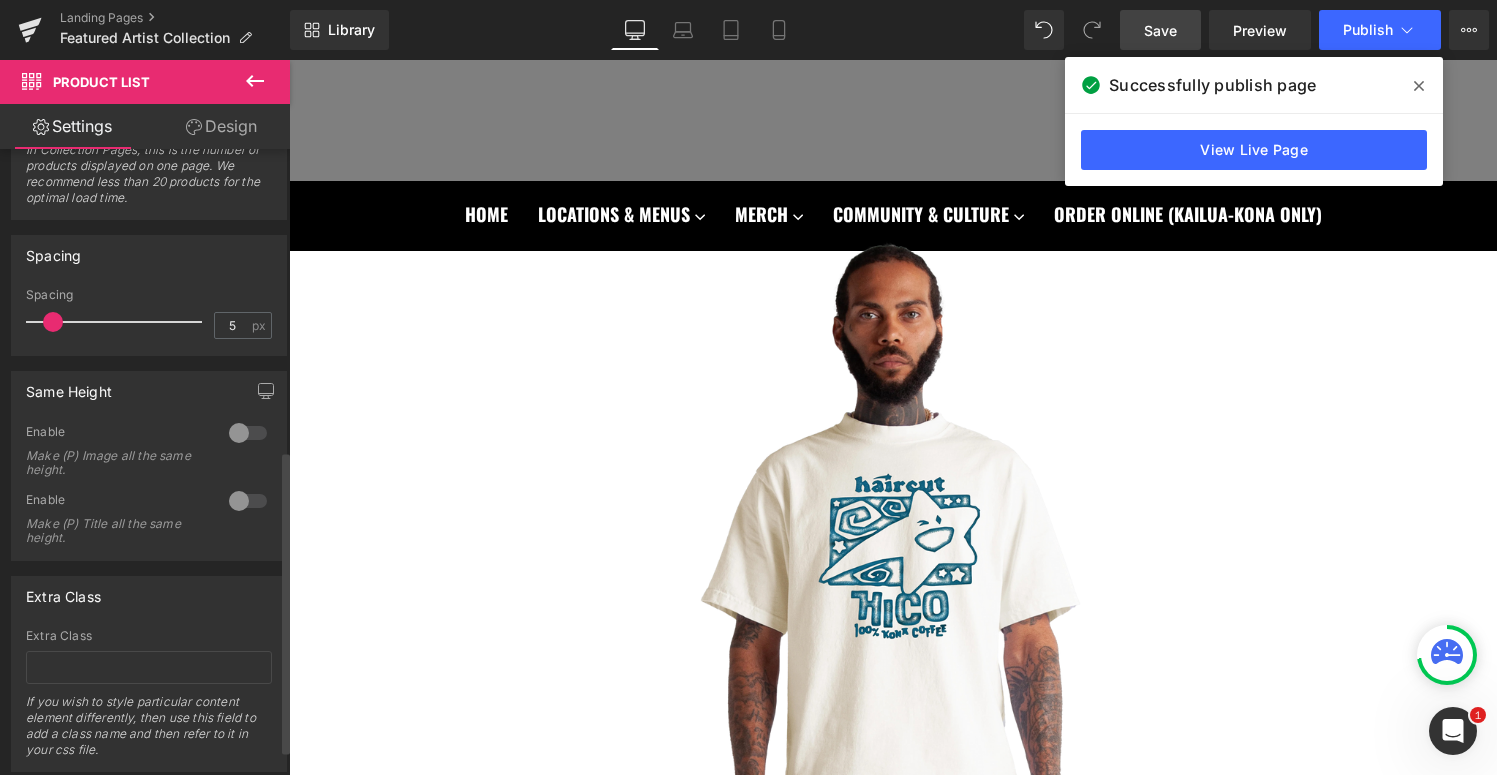 click at bounding box center (248, 433) 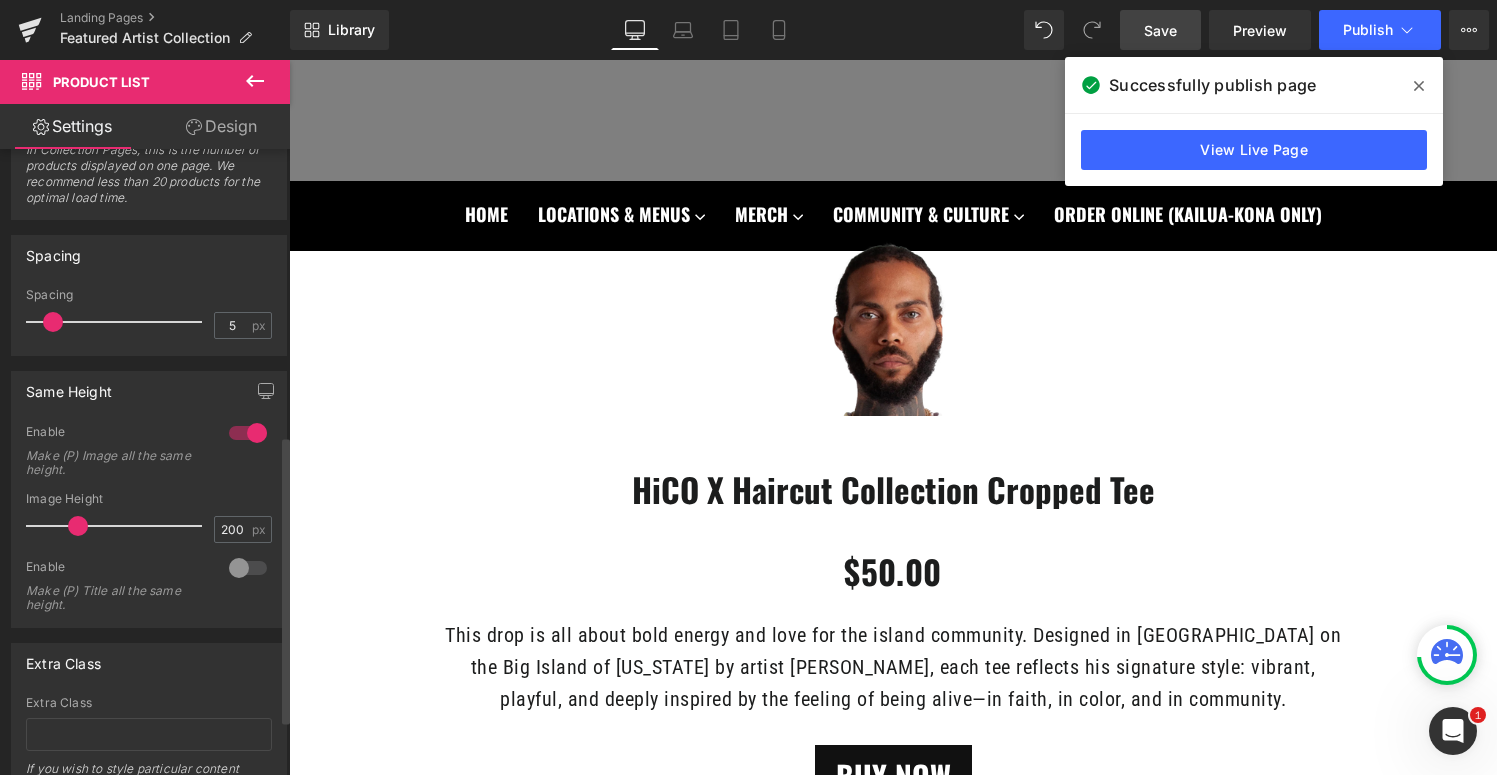 click at bounding box center [248, 433] 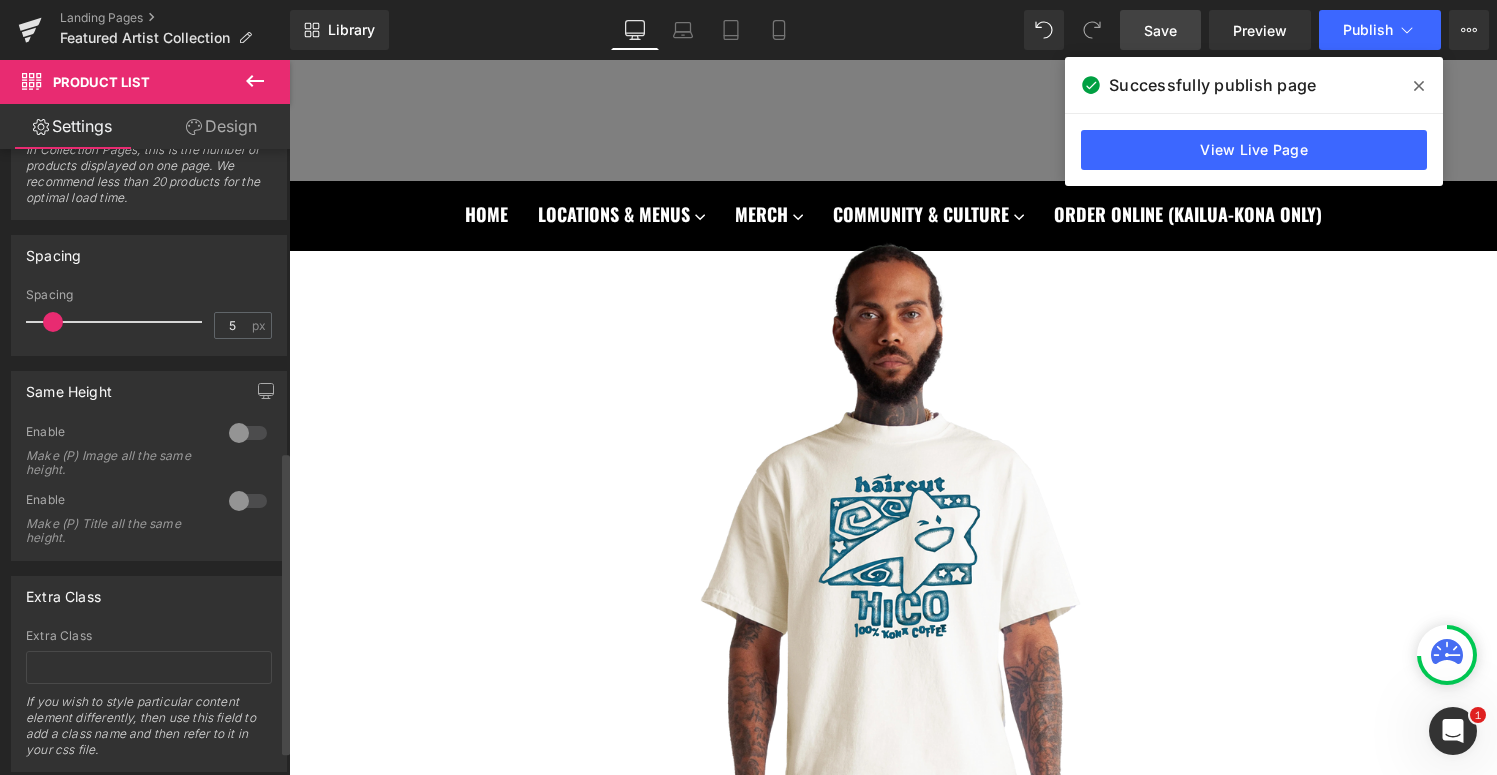 scroll, scrollTop: 675, scrollLeft: 0, axis: vertical 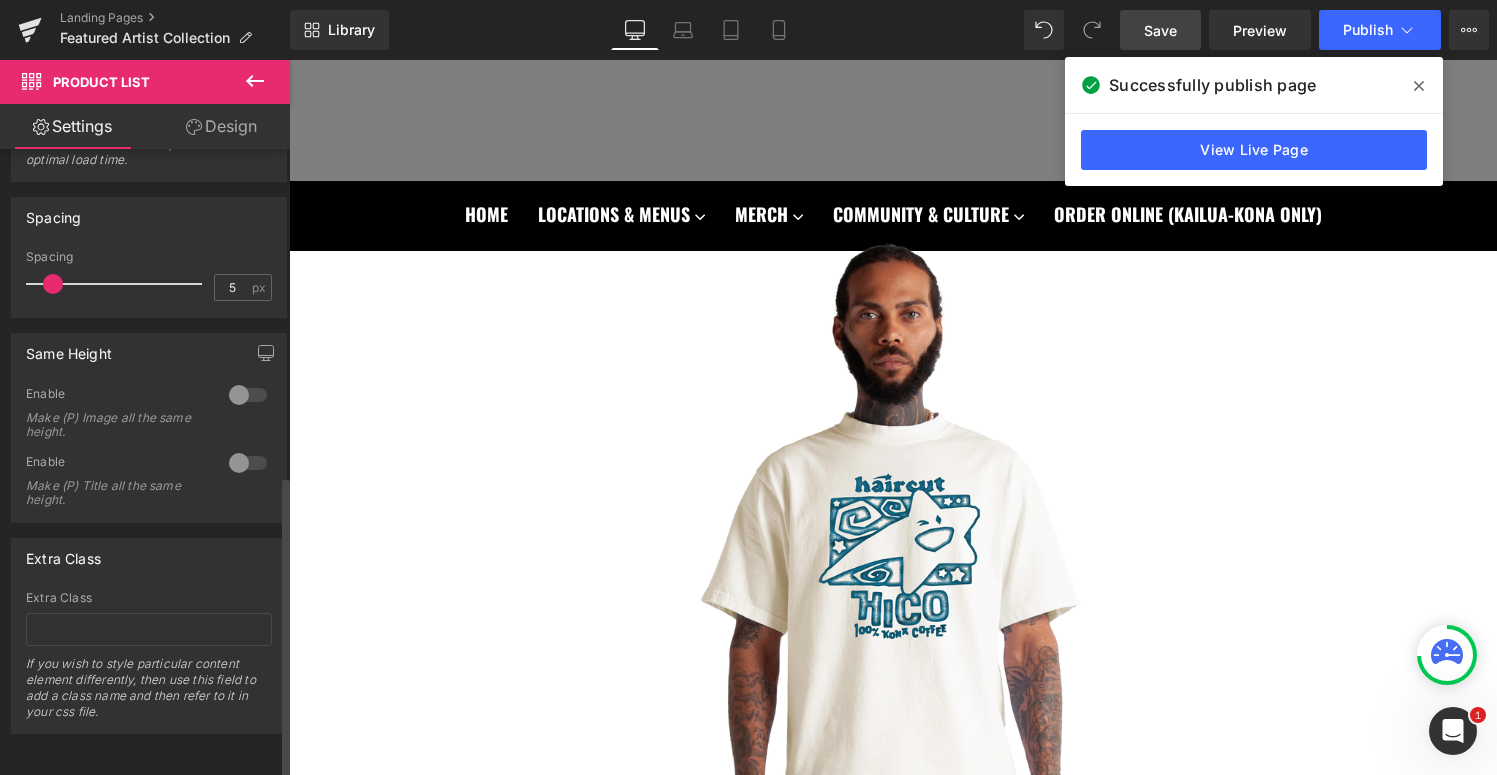 click at bounding box center [248, 463] 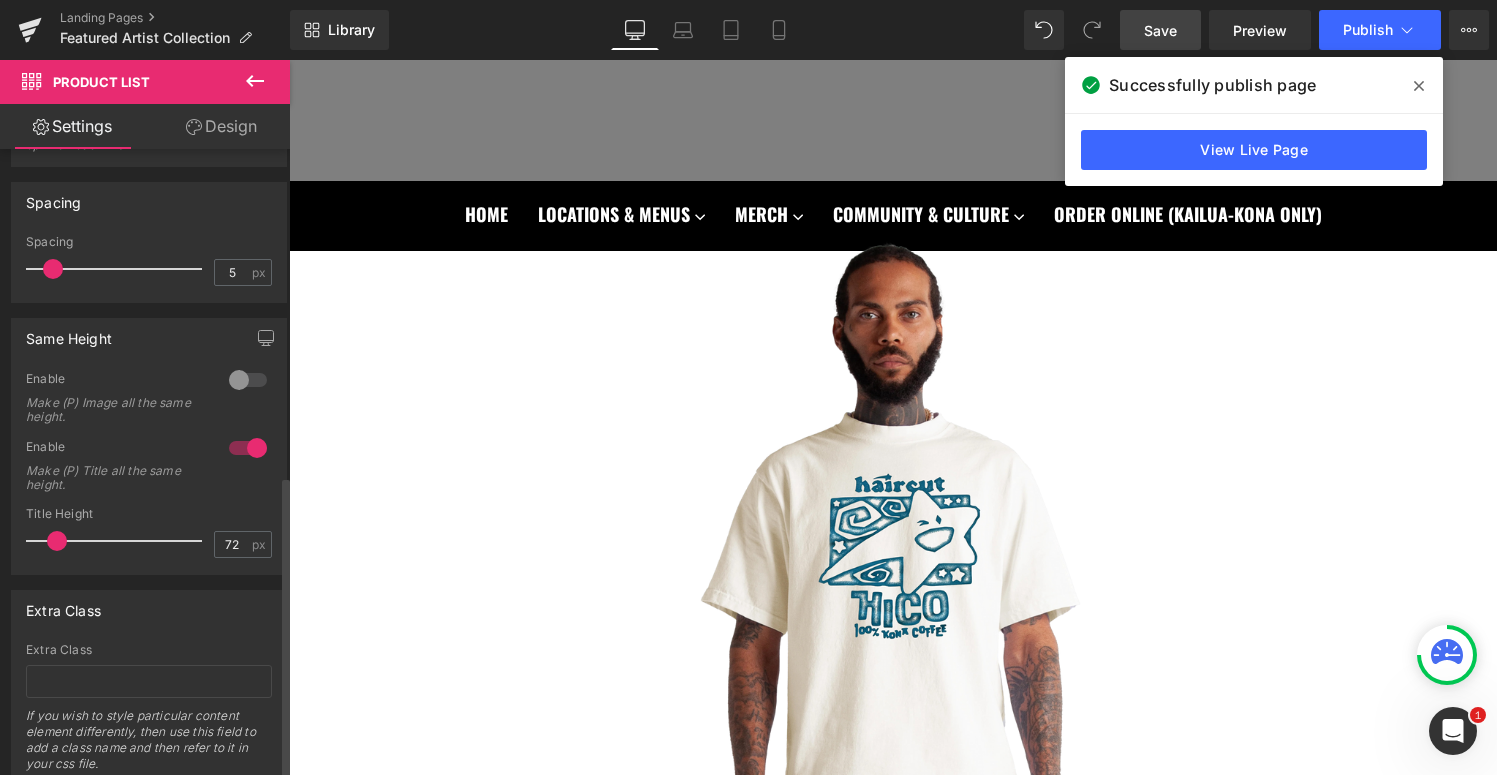 click at bounding box center [248, 448] 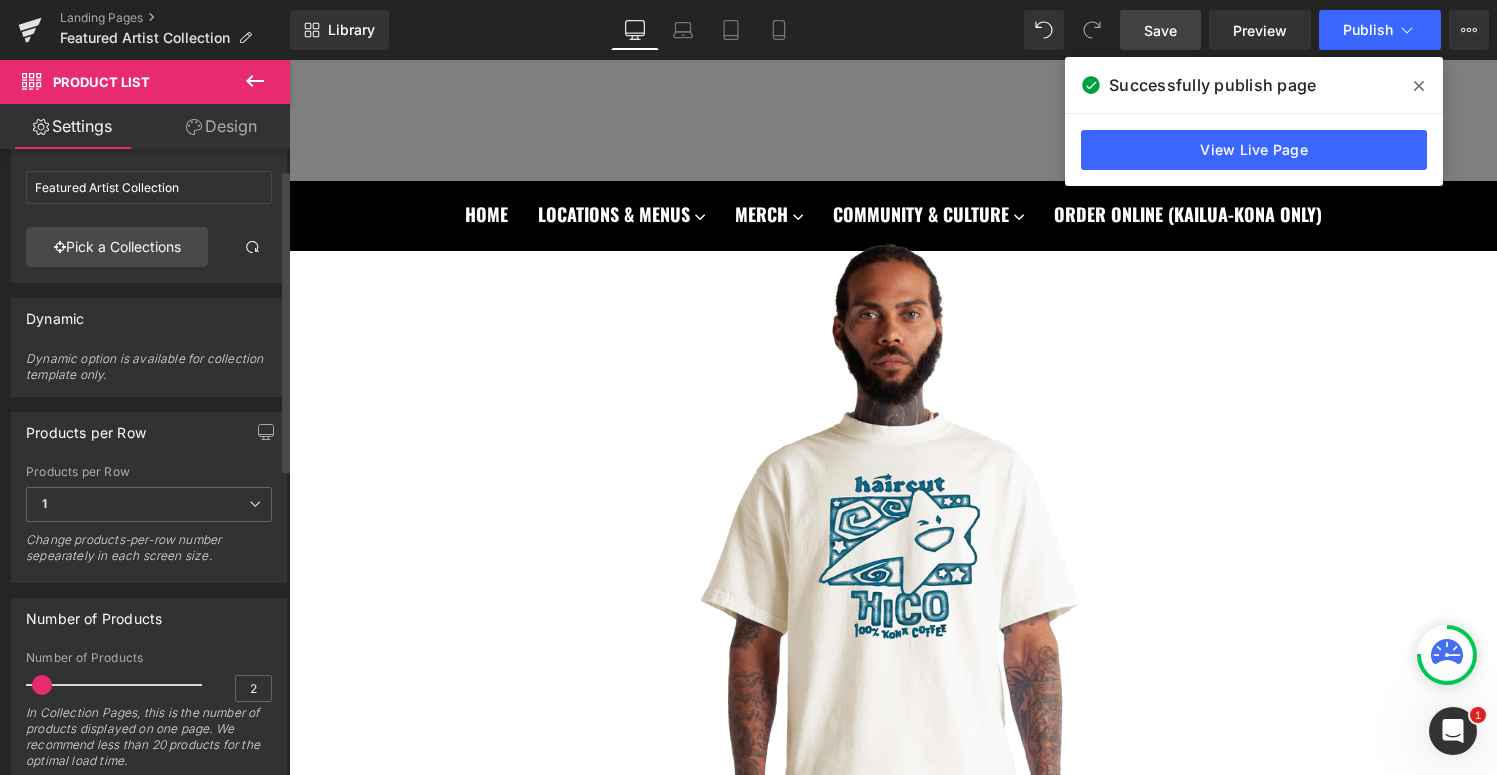scroll, scrollTop: 0, scrollLeft: 0, axis: both 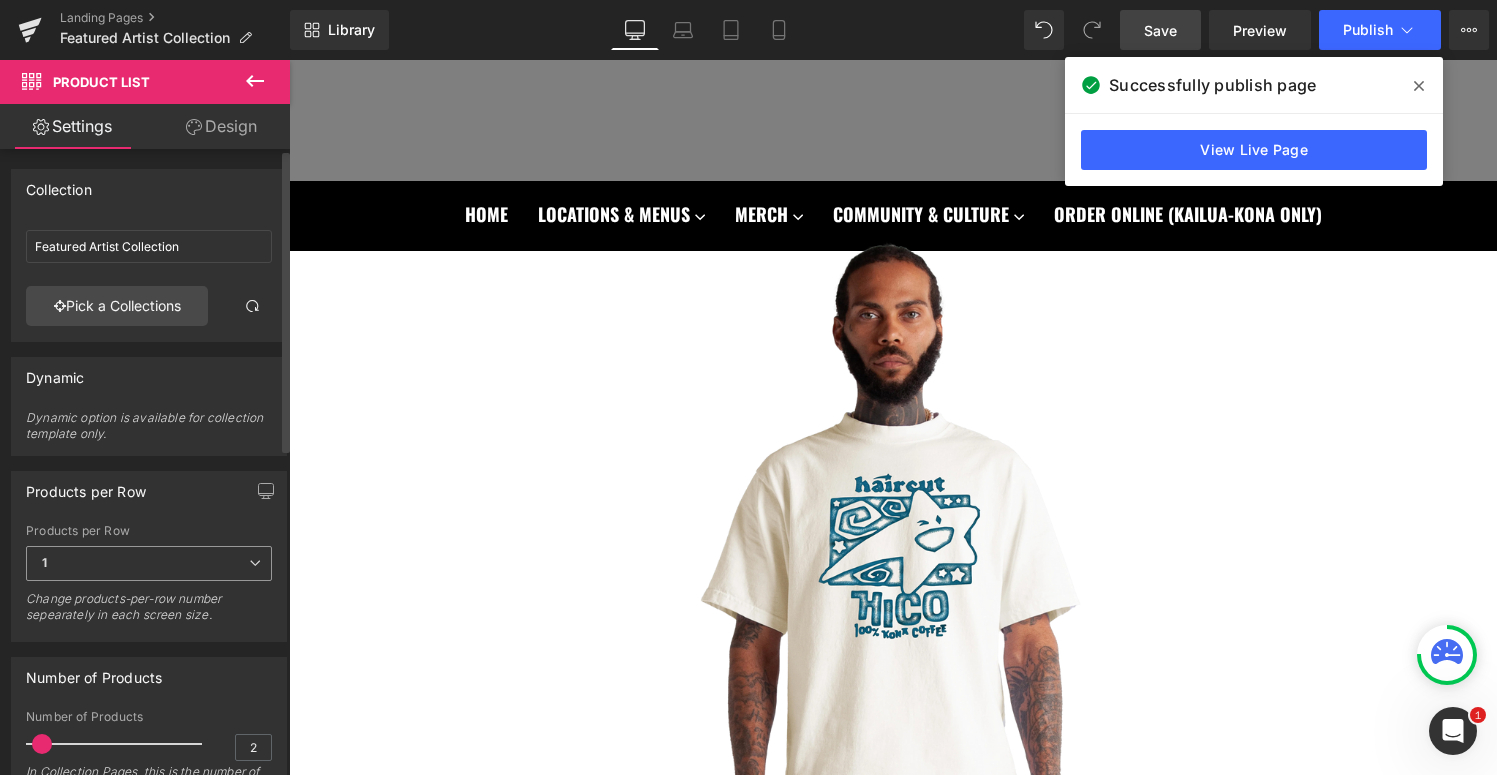 click on "1" at bounding box center [149, 563] 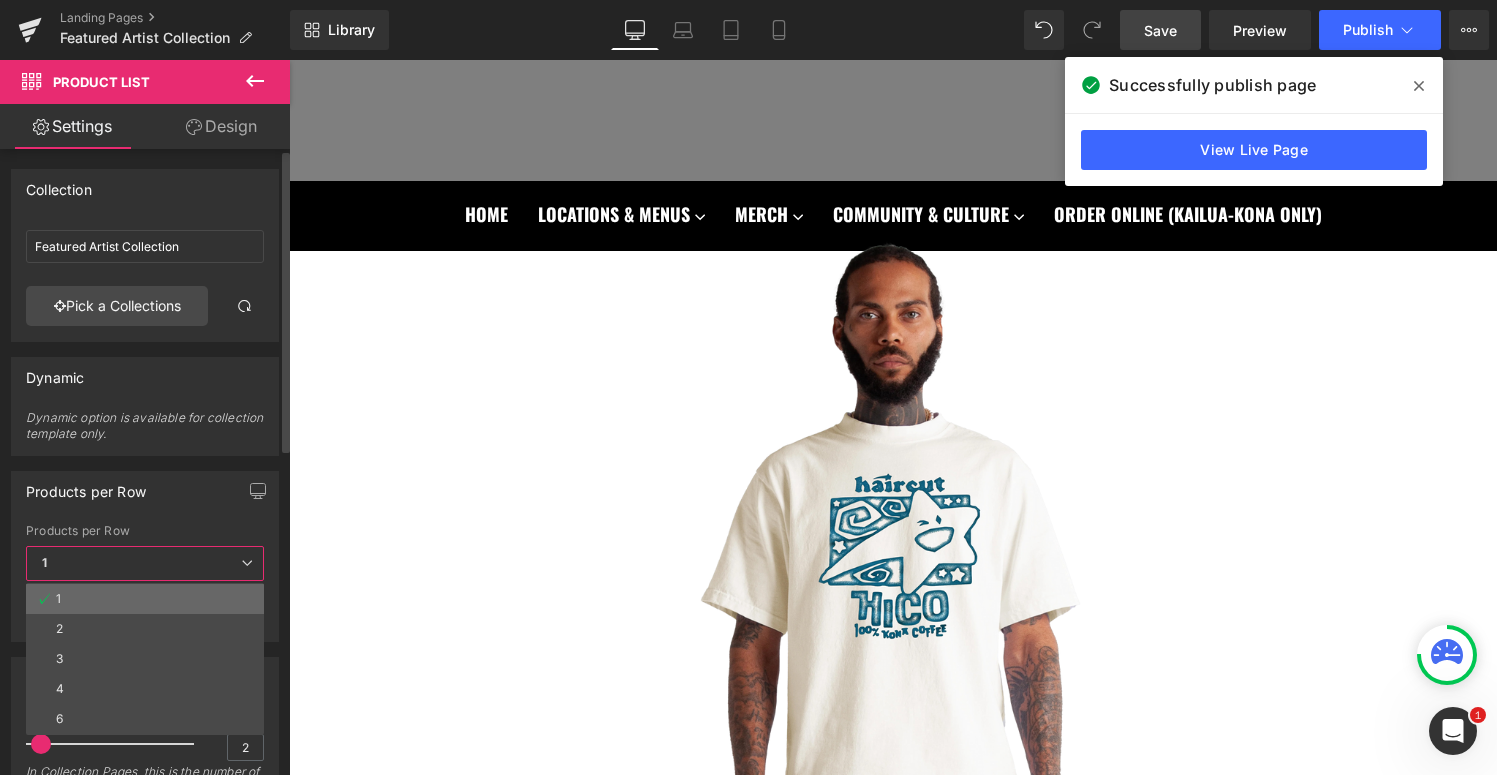 click on "1" at bounding box center (145, 599) 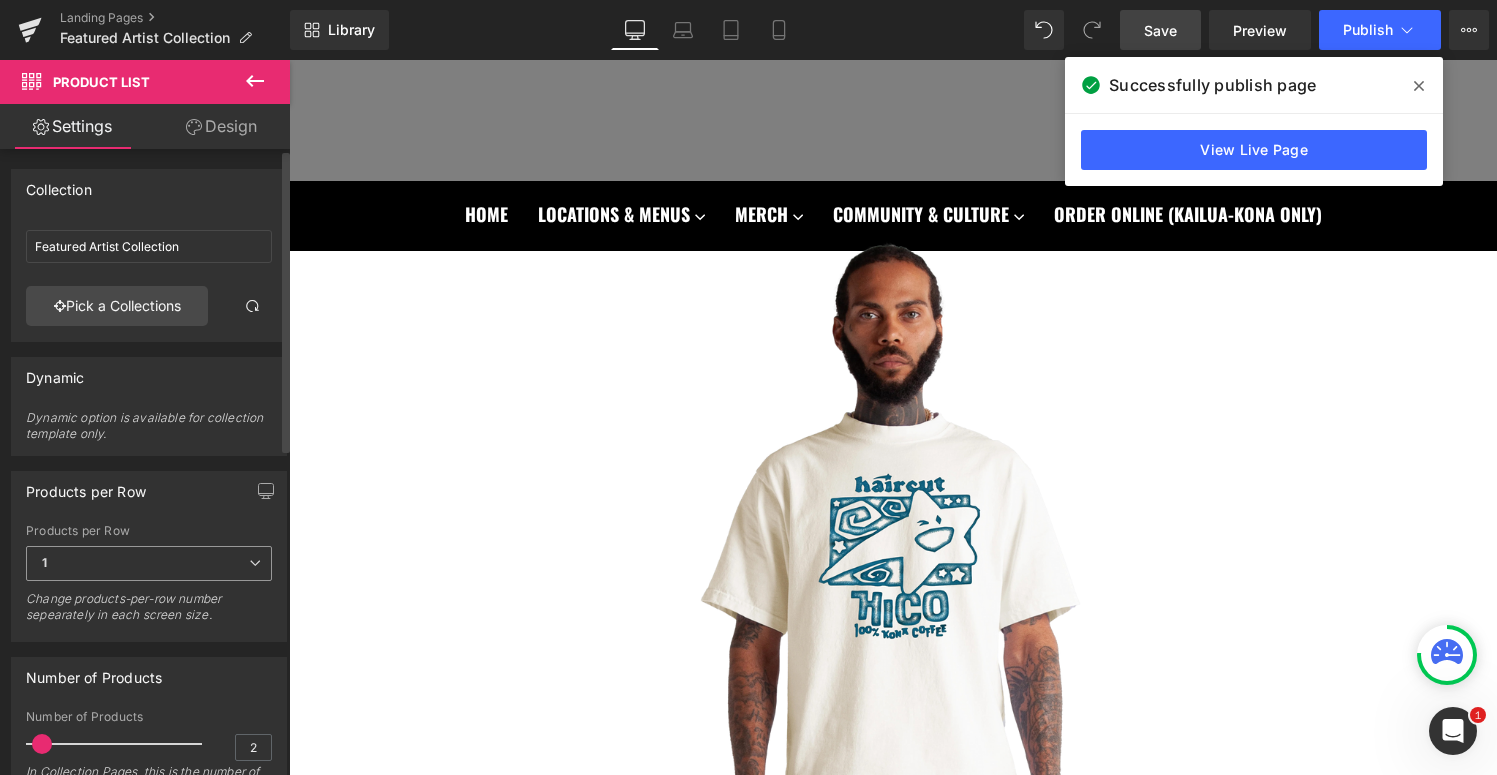 click on "1" at bounding box center [149, 563] 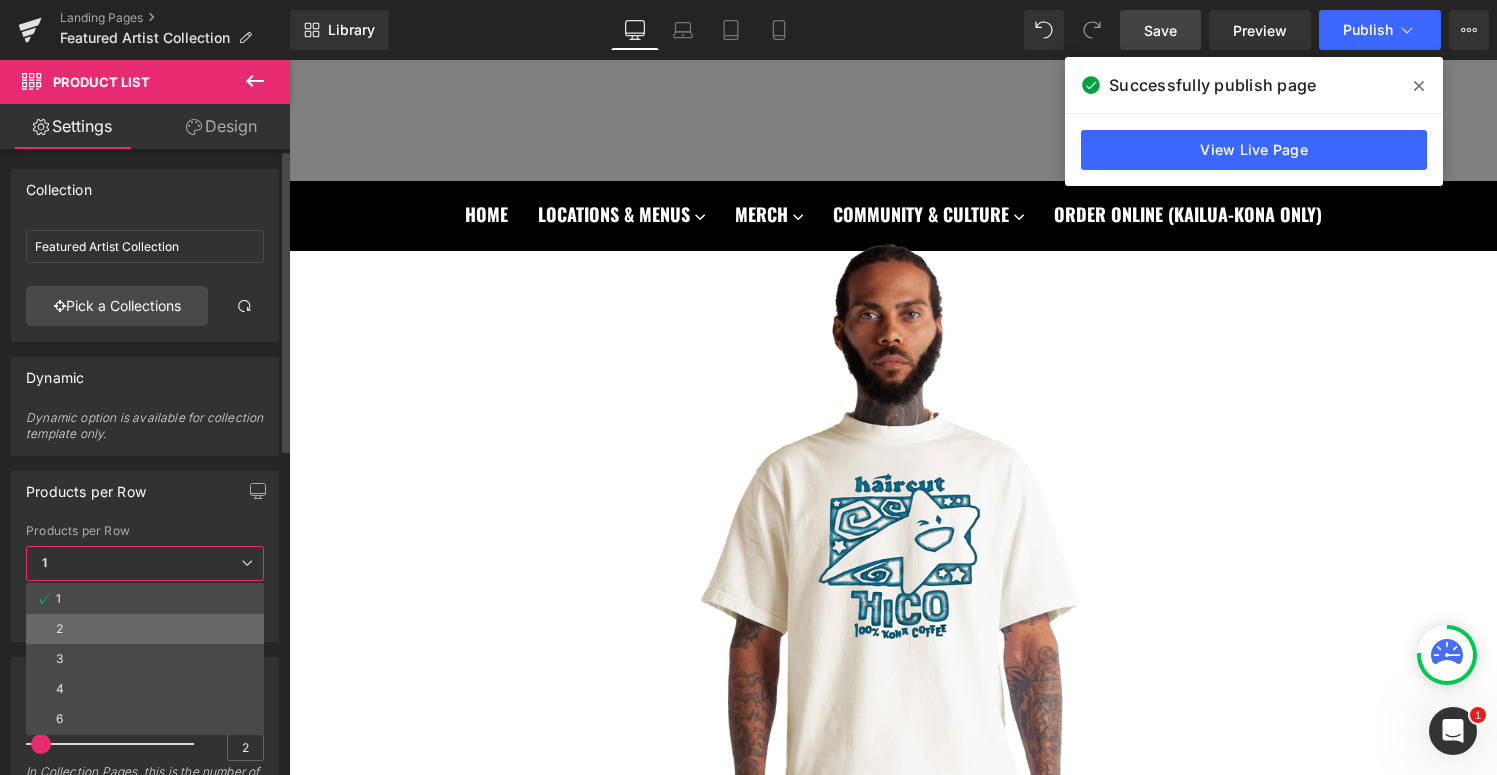 click on "2" at bounding box center (145, 629) 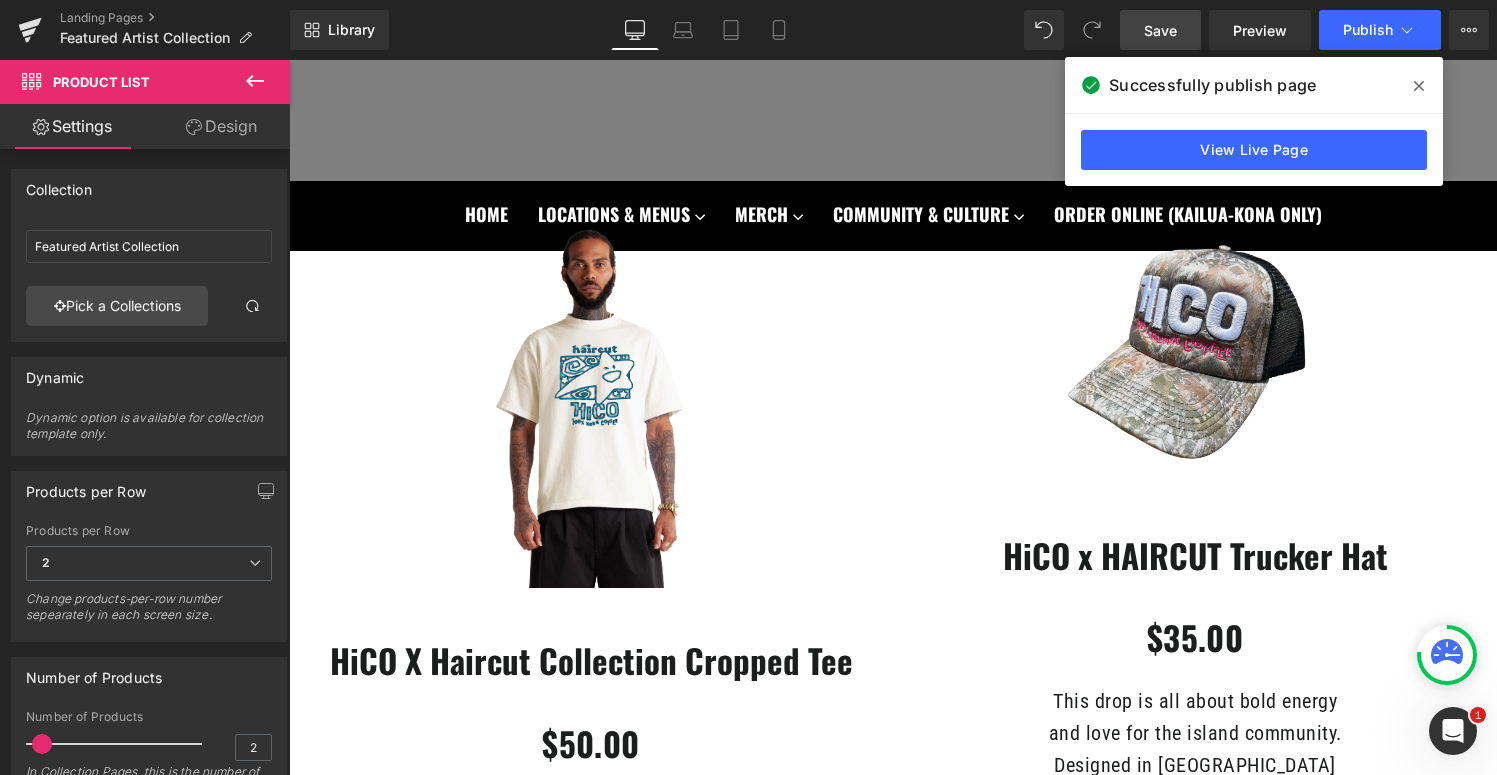 click on "Save" at bounding box center [1160, 30] 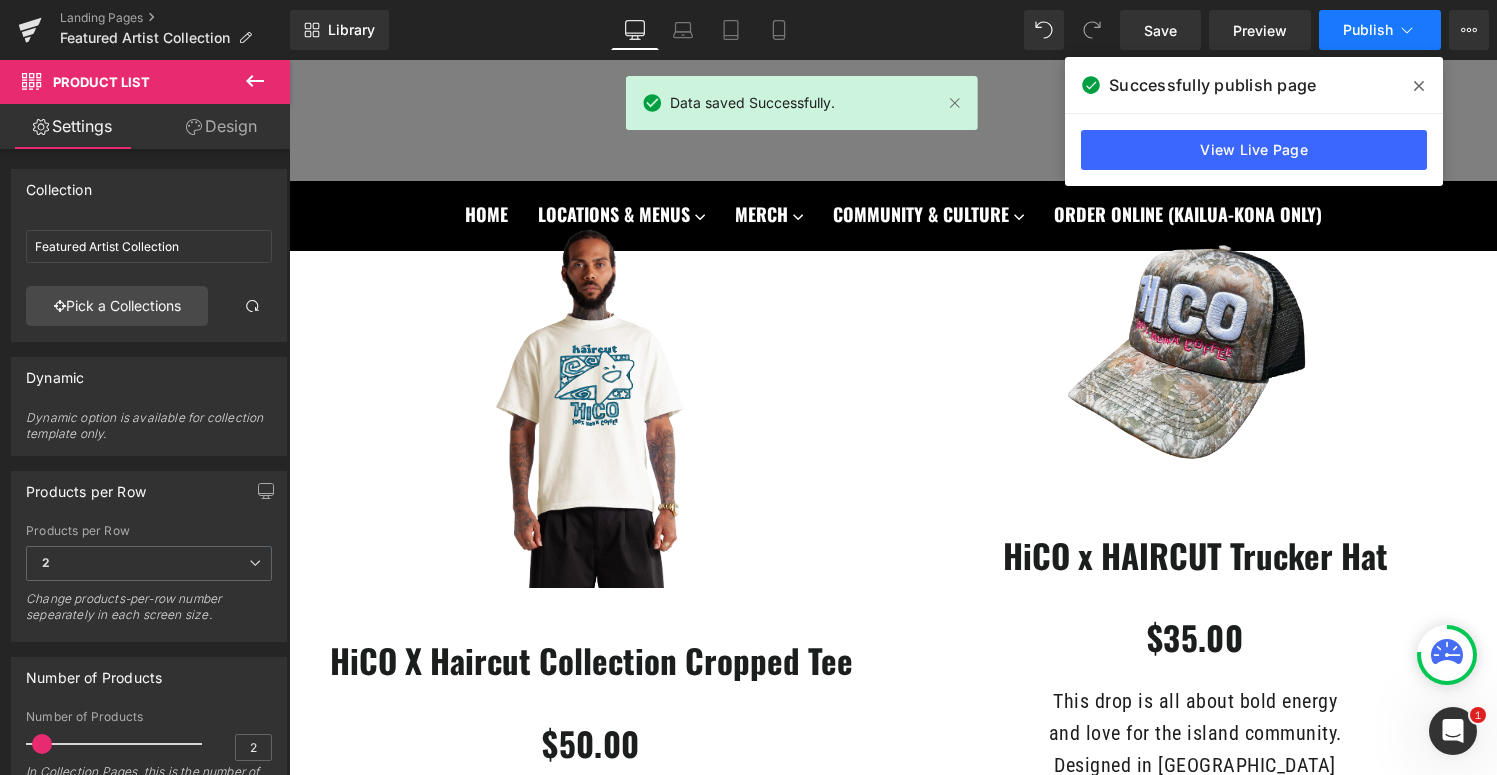 click 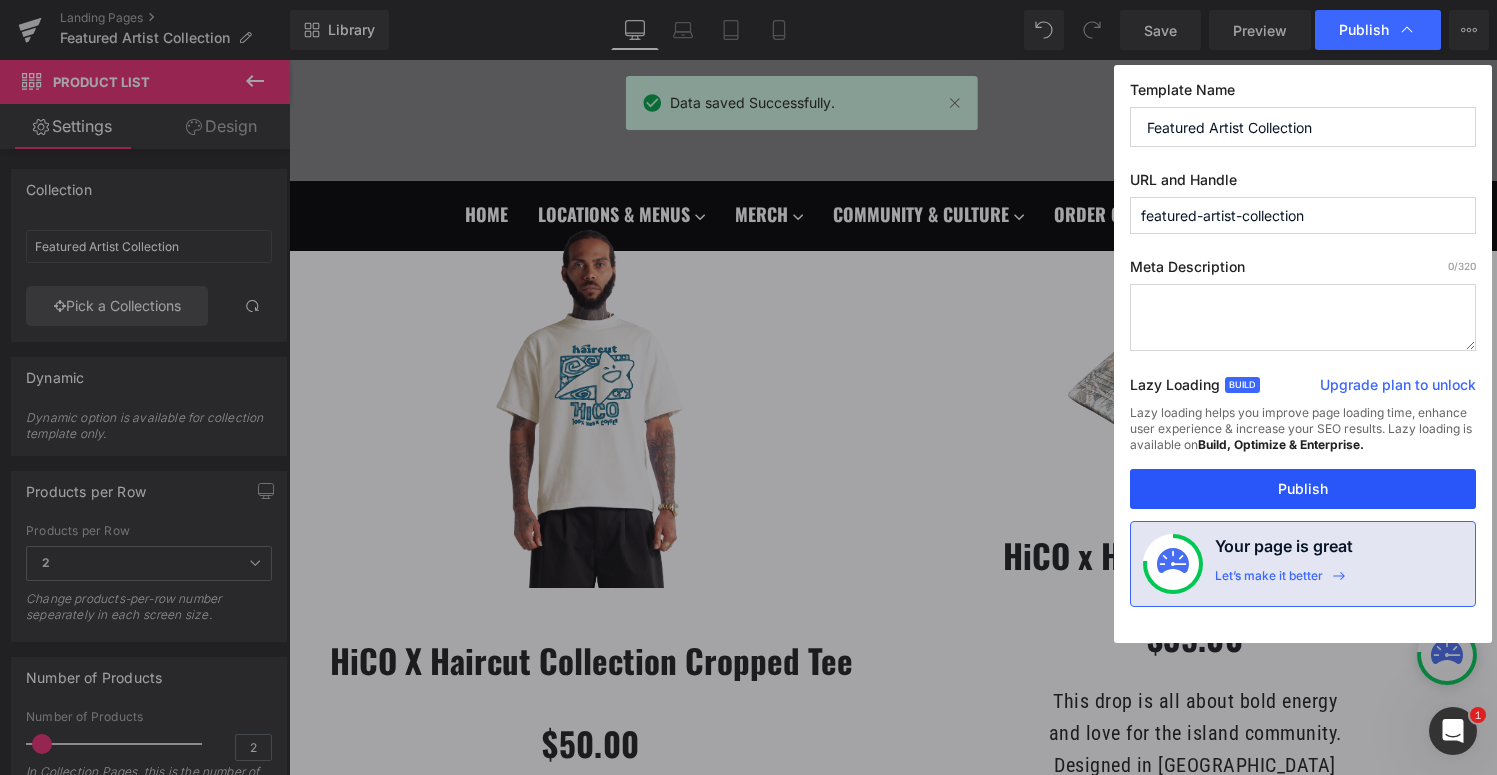 click on "Publish" at bounding box center [1303, 489] 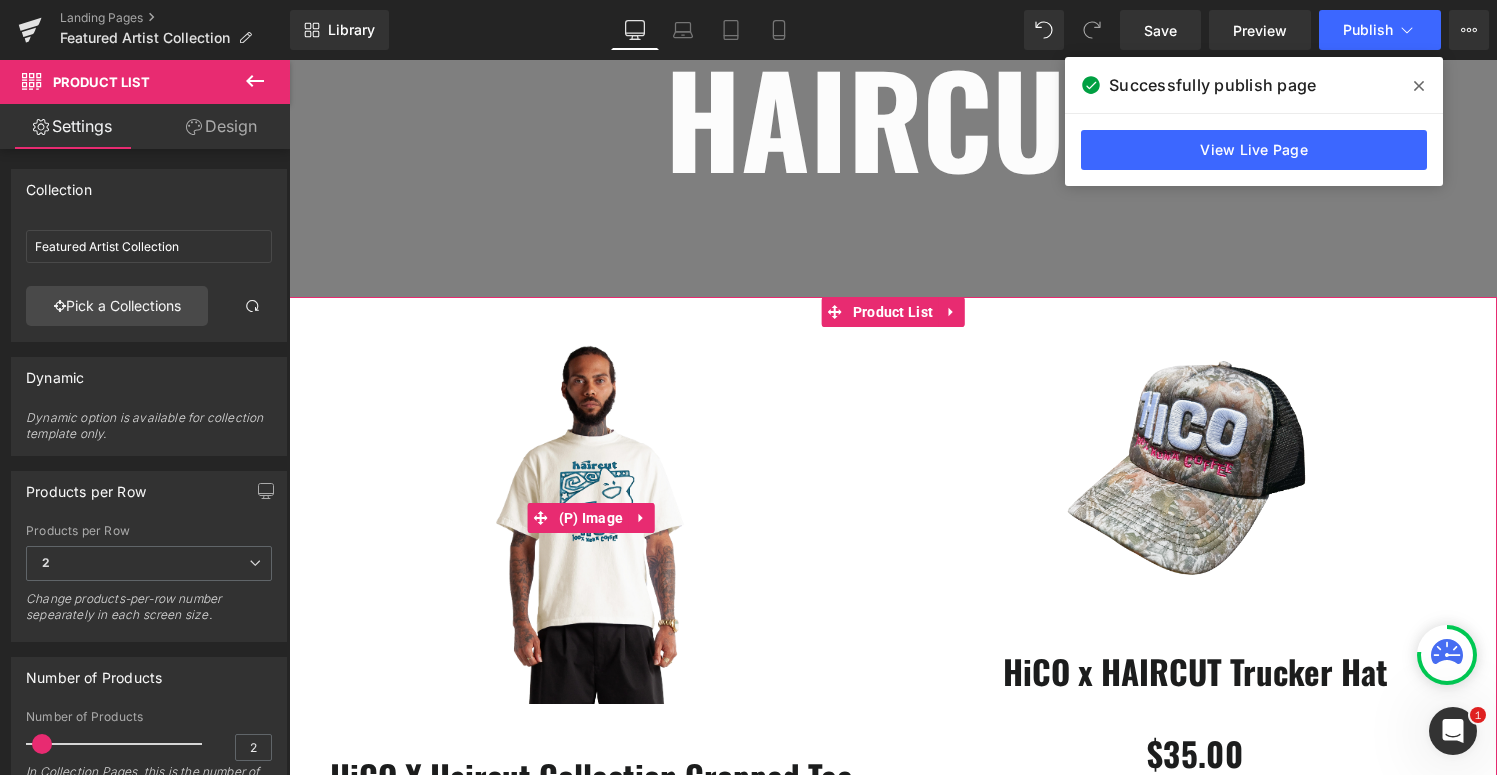 scroll, scrollTop: 314, scrollLeft: 0, axis: vertical 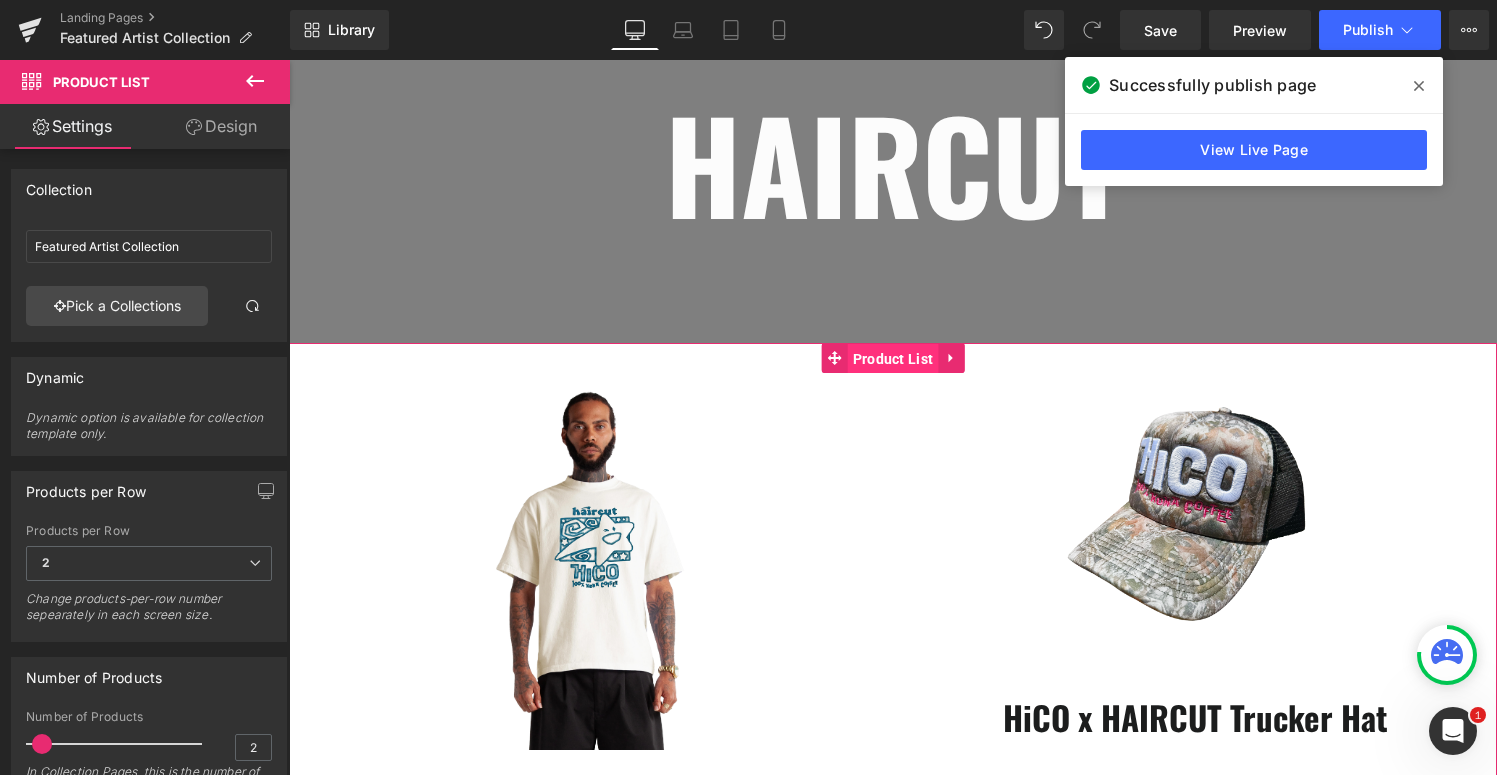 click on "Product List" at bounding box center [893, 359] 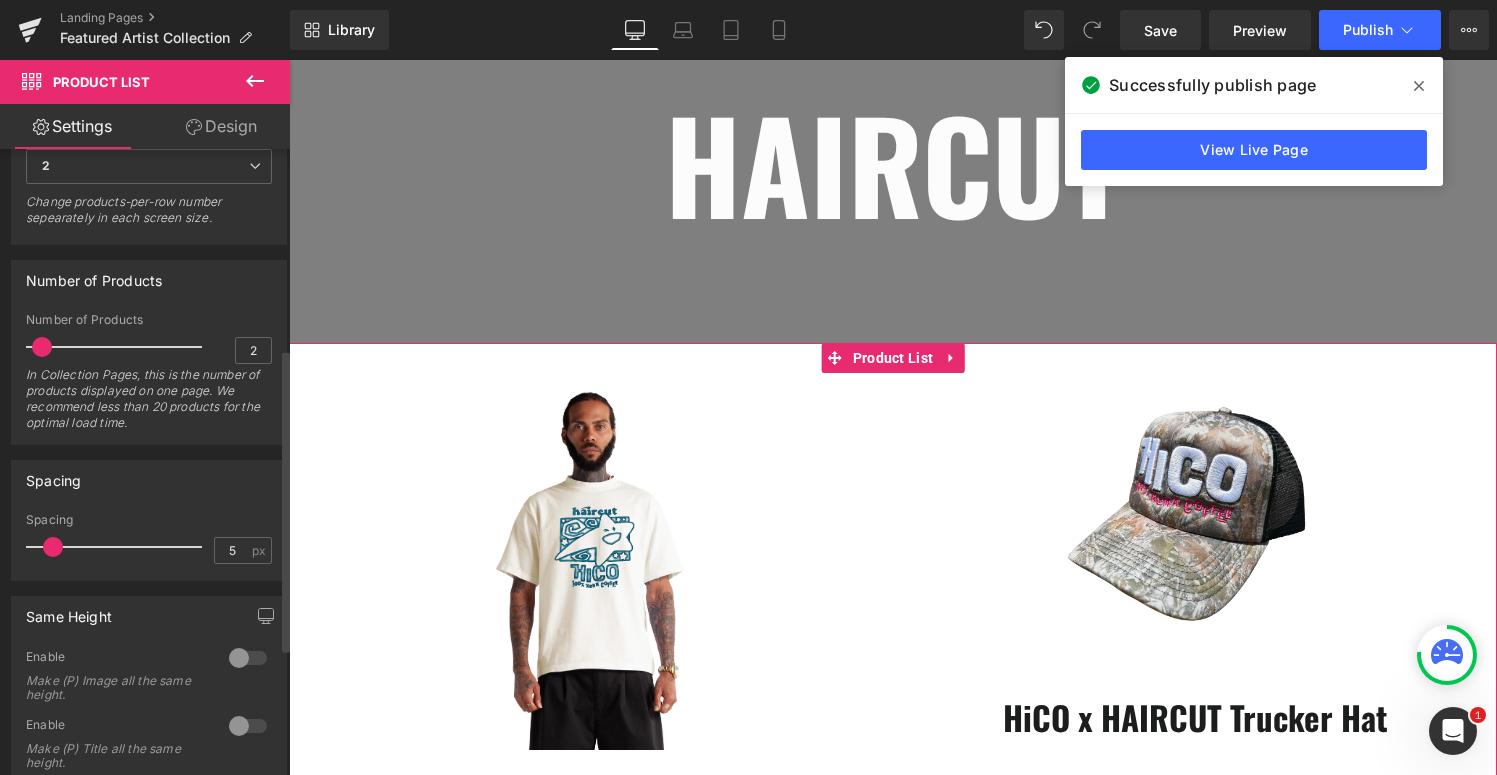 scroll, scrollTop: 471, scrollLeft: 0, axis: vertical 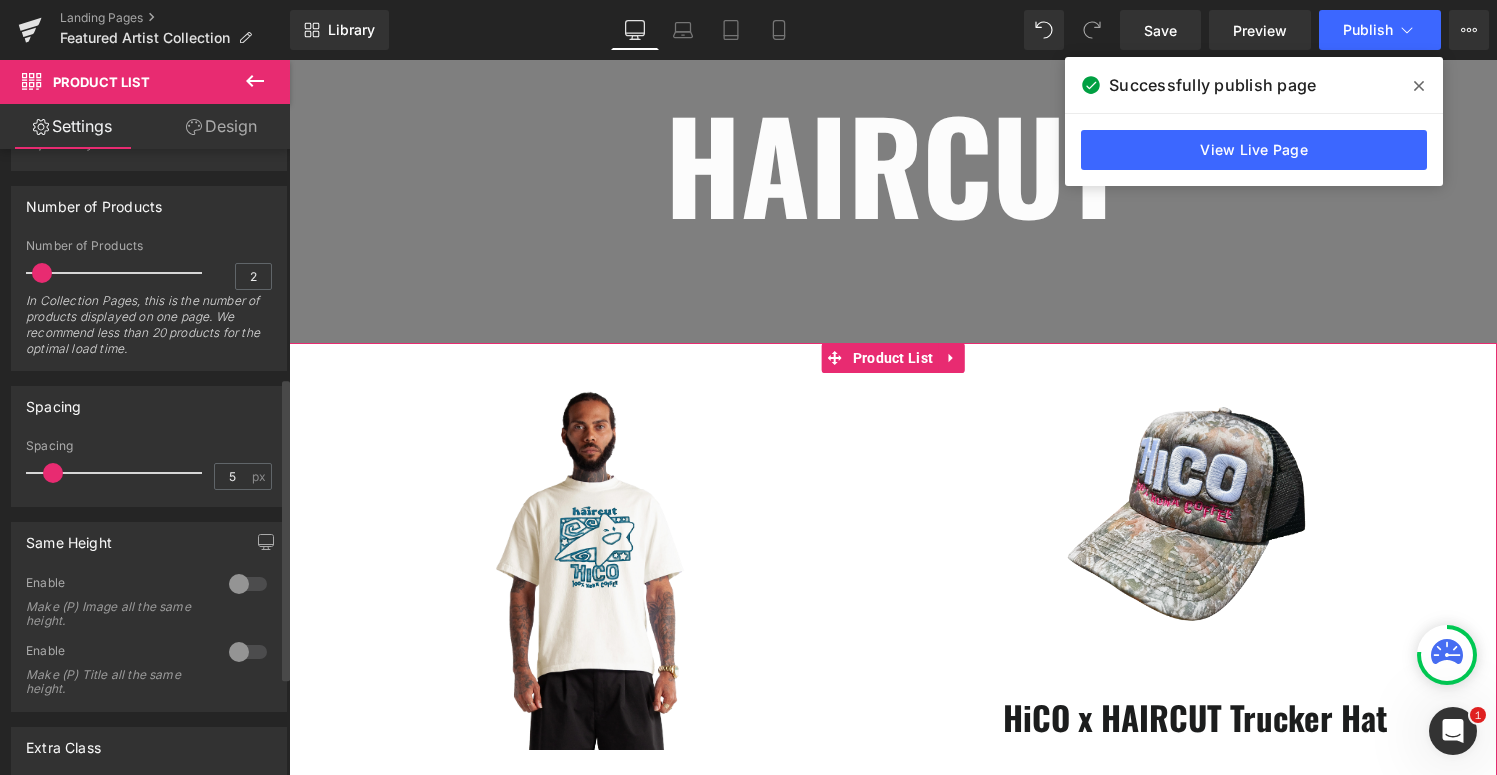 click at bounding box center (248, 652) 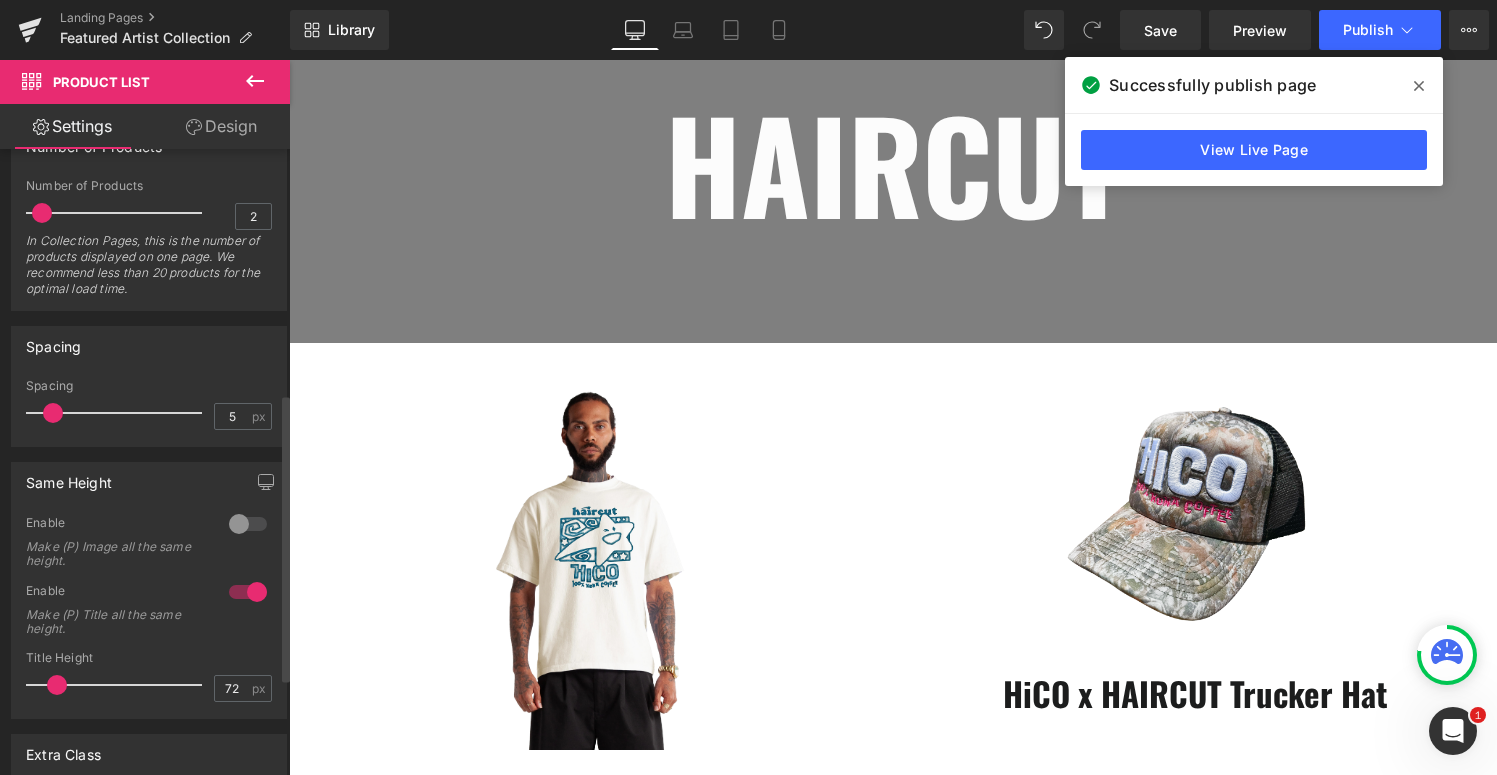 scroll, scrollTop: 533, scrollLeft: 0, axis: vertical 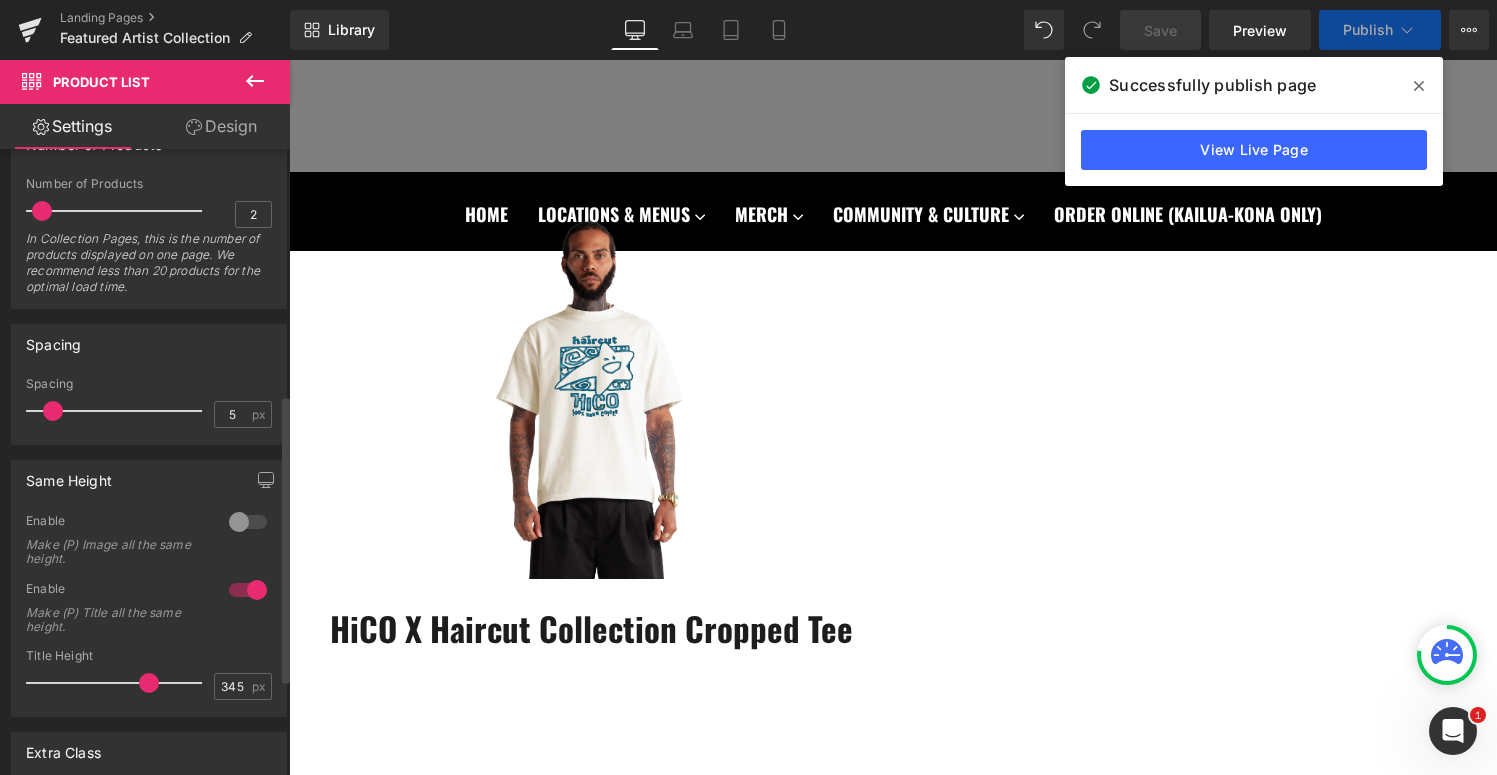 drag, startPoint x: 54, startPoint y: 679, endPoint x: 142, endPoint y: 679, distance: 88 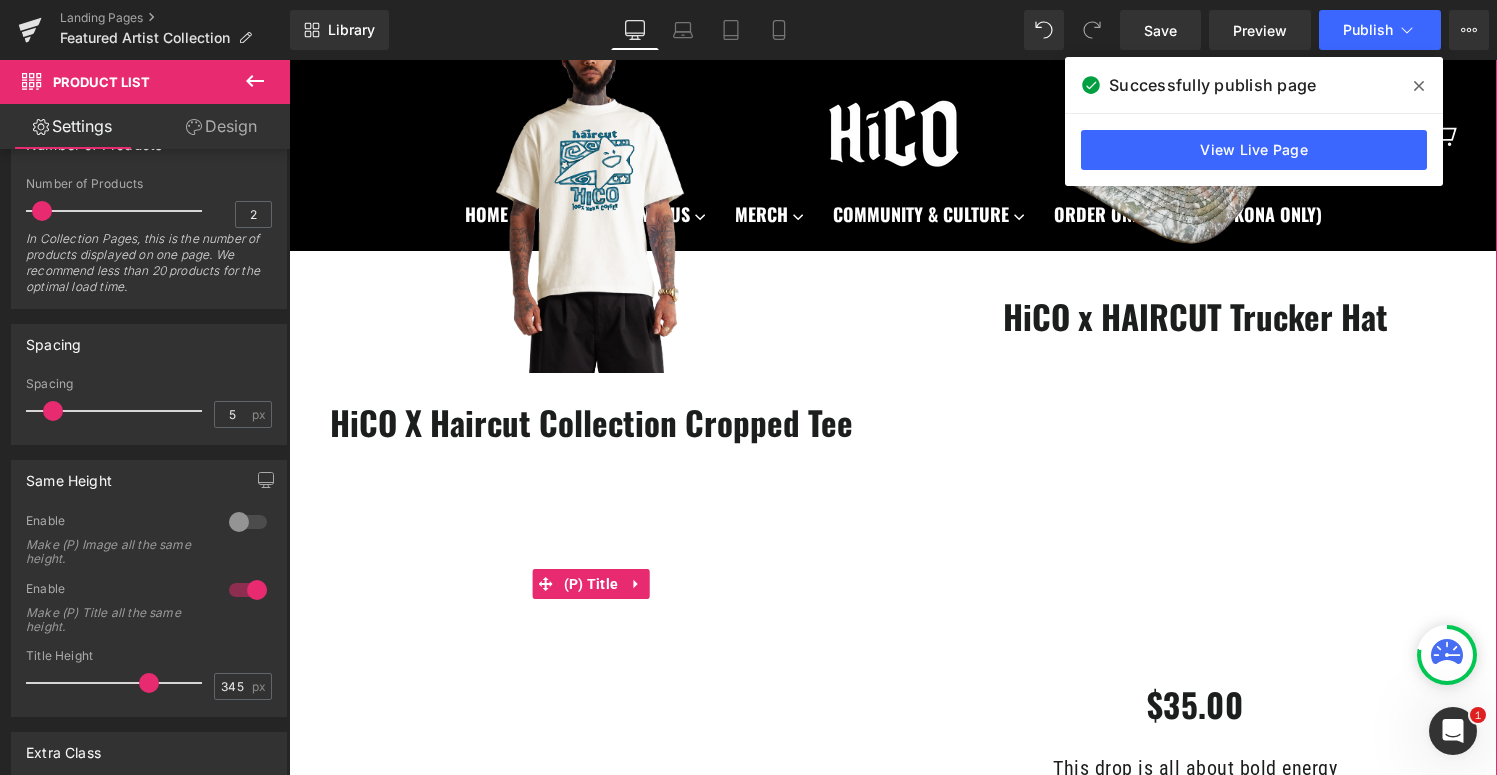 scroll, scrollTop: 763, scrollLeft: 0, axis: vertical 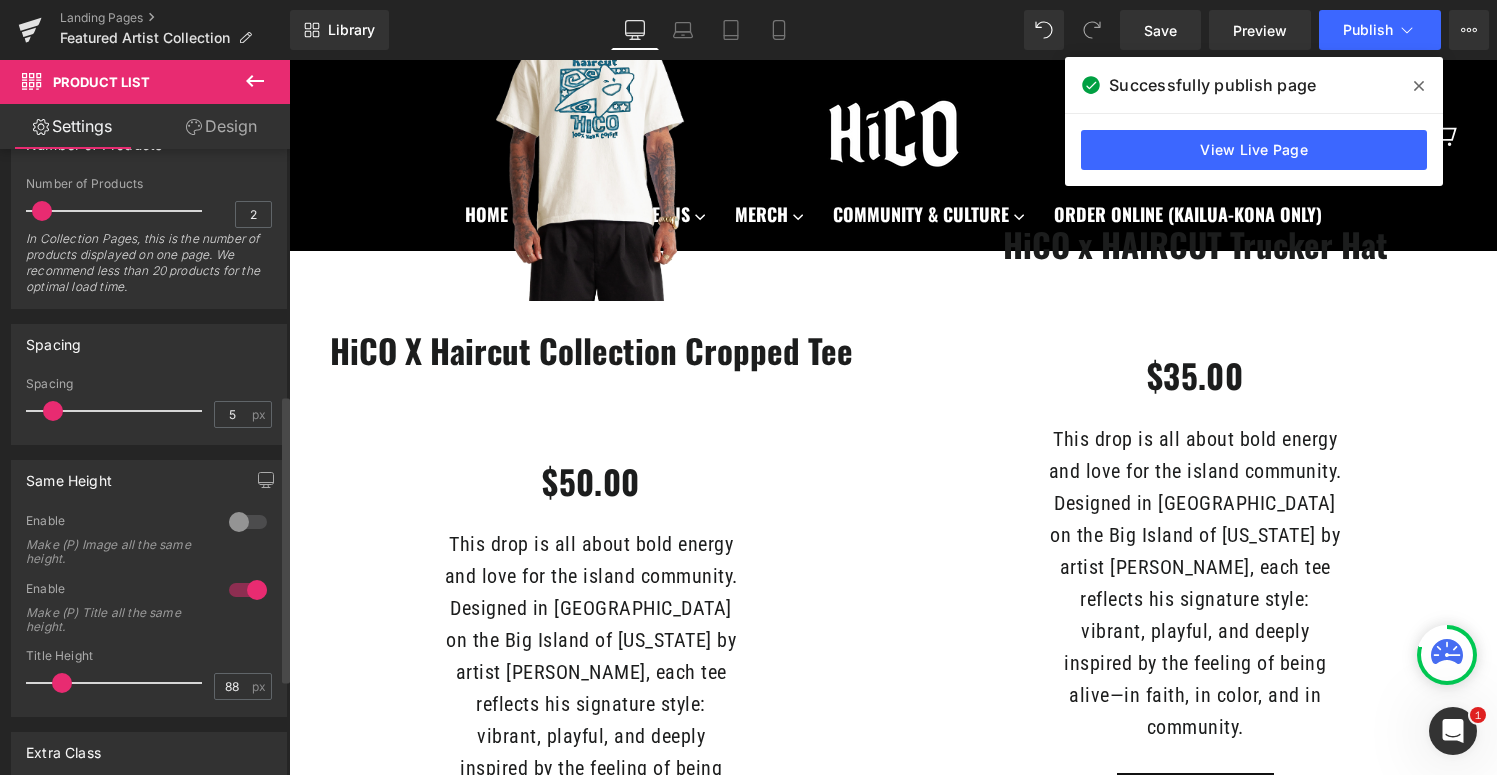 type on "84" 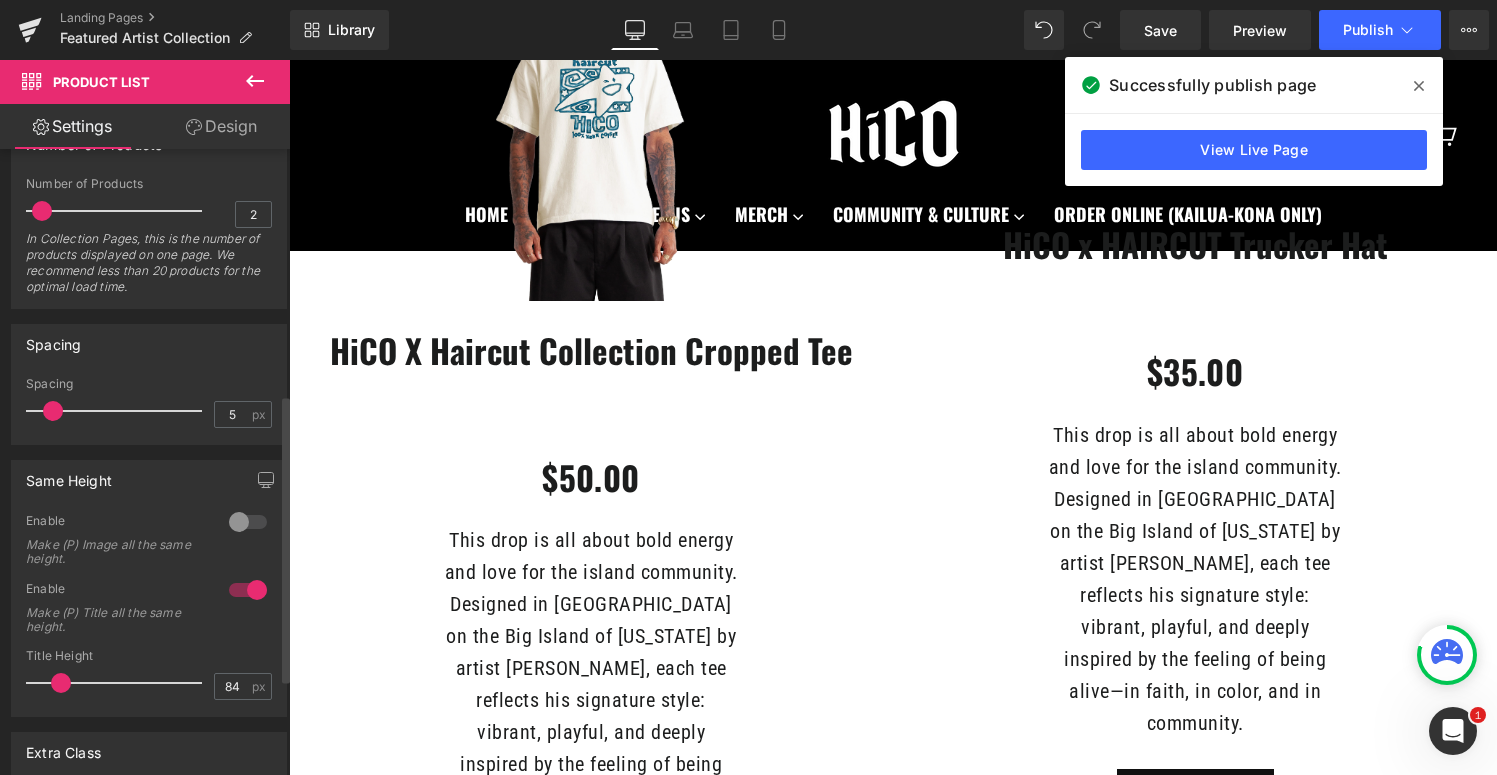 drag, startPoint x: 148, startPoint y: 679, endPoint x: 64, endPoint y: 678, distance: 84.00595 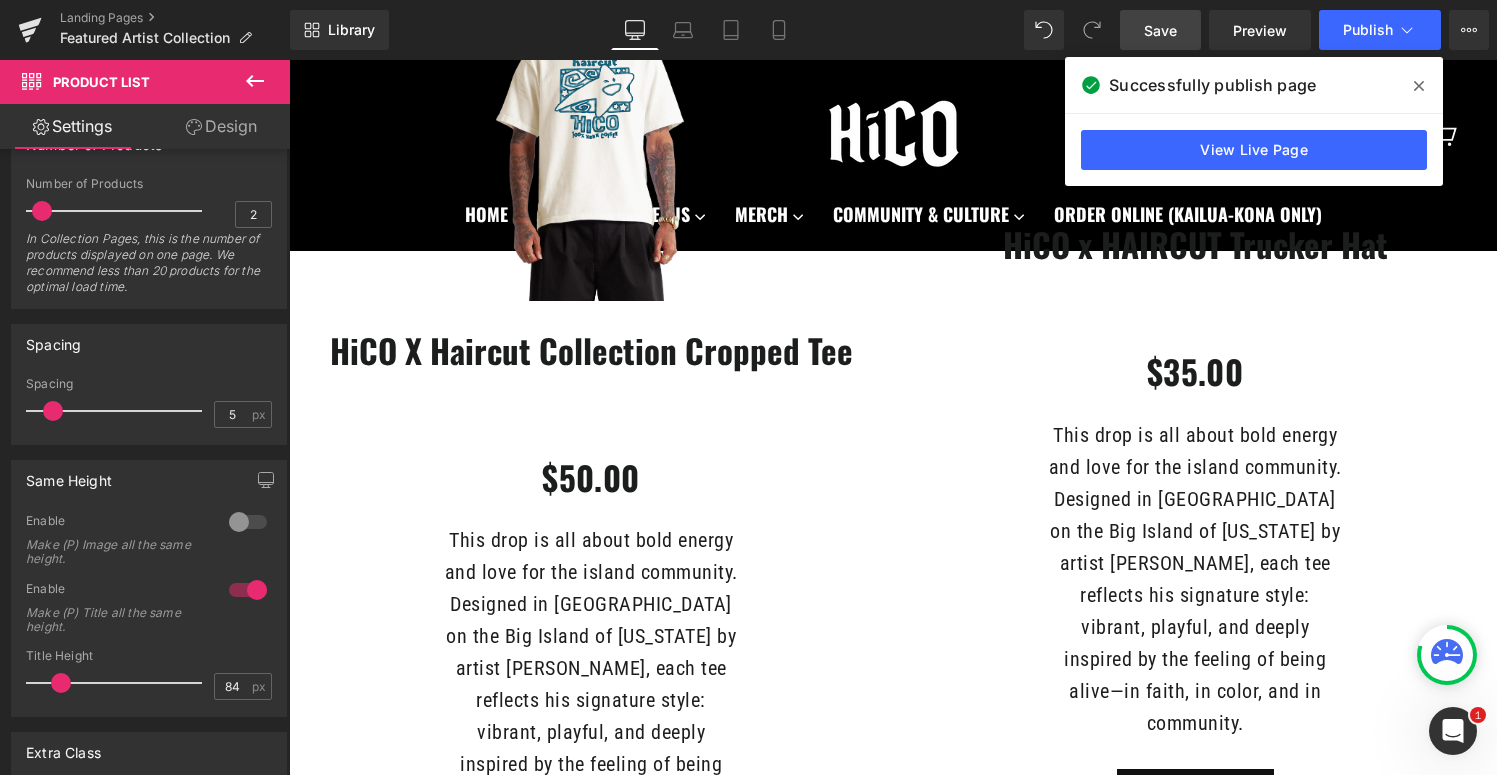 click on "Save" at bounding box center (1160, 30) 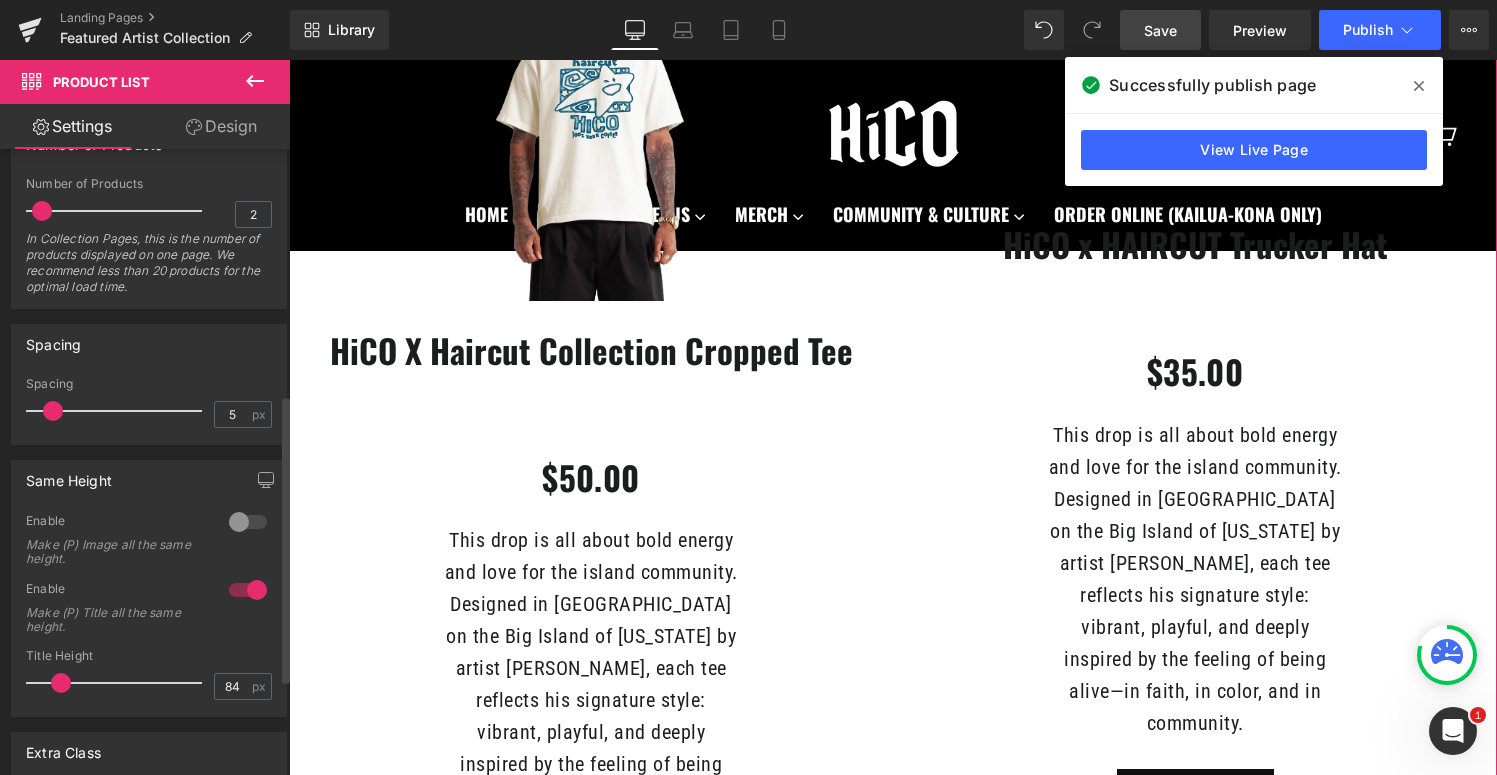 click at bounding box center (248, 522) 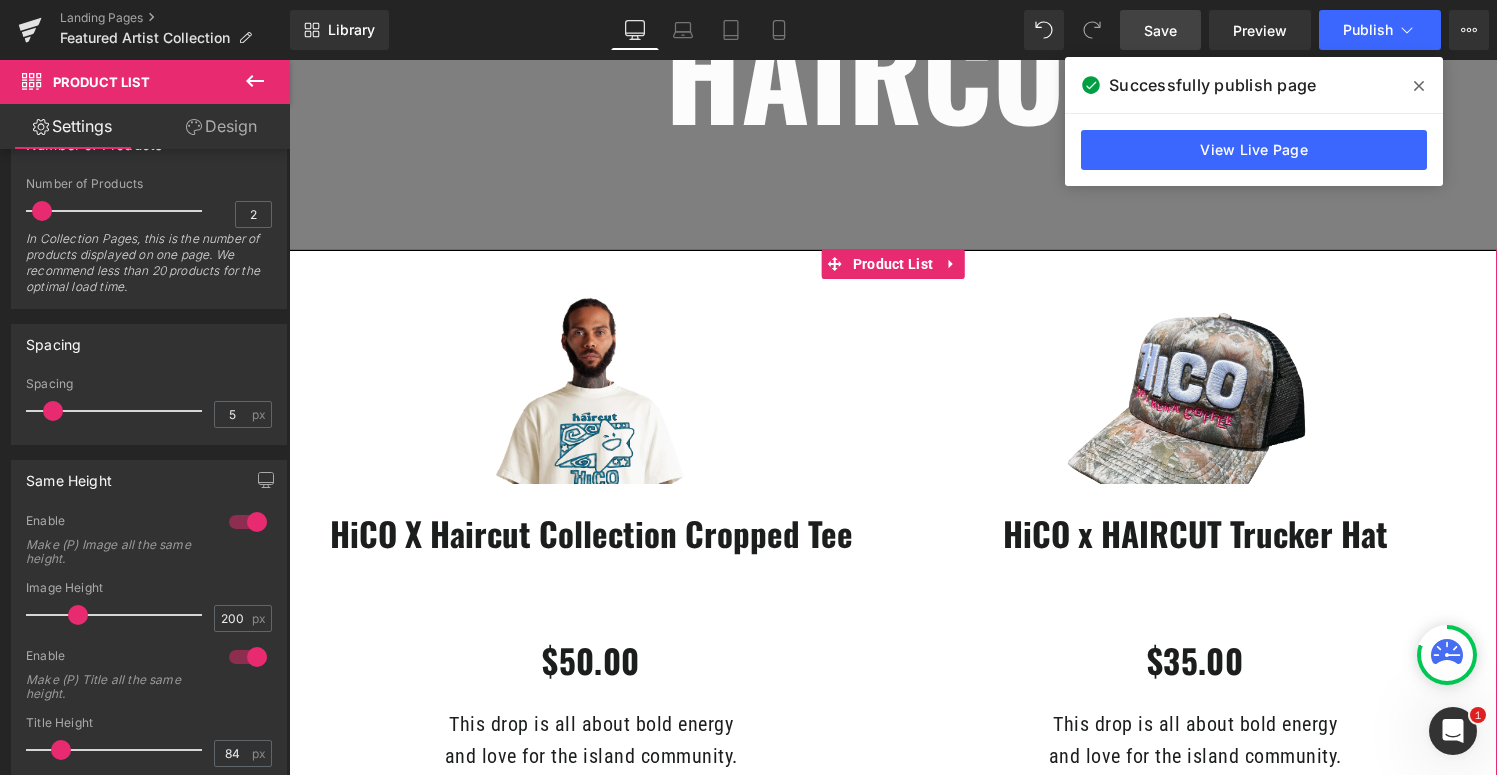 scroll, scrollTop: 410, scrollLeft: 0, axis: vertical 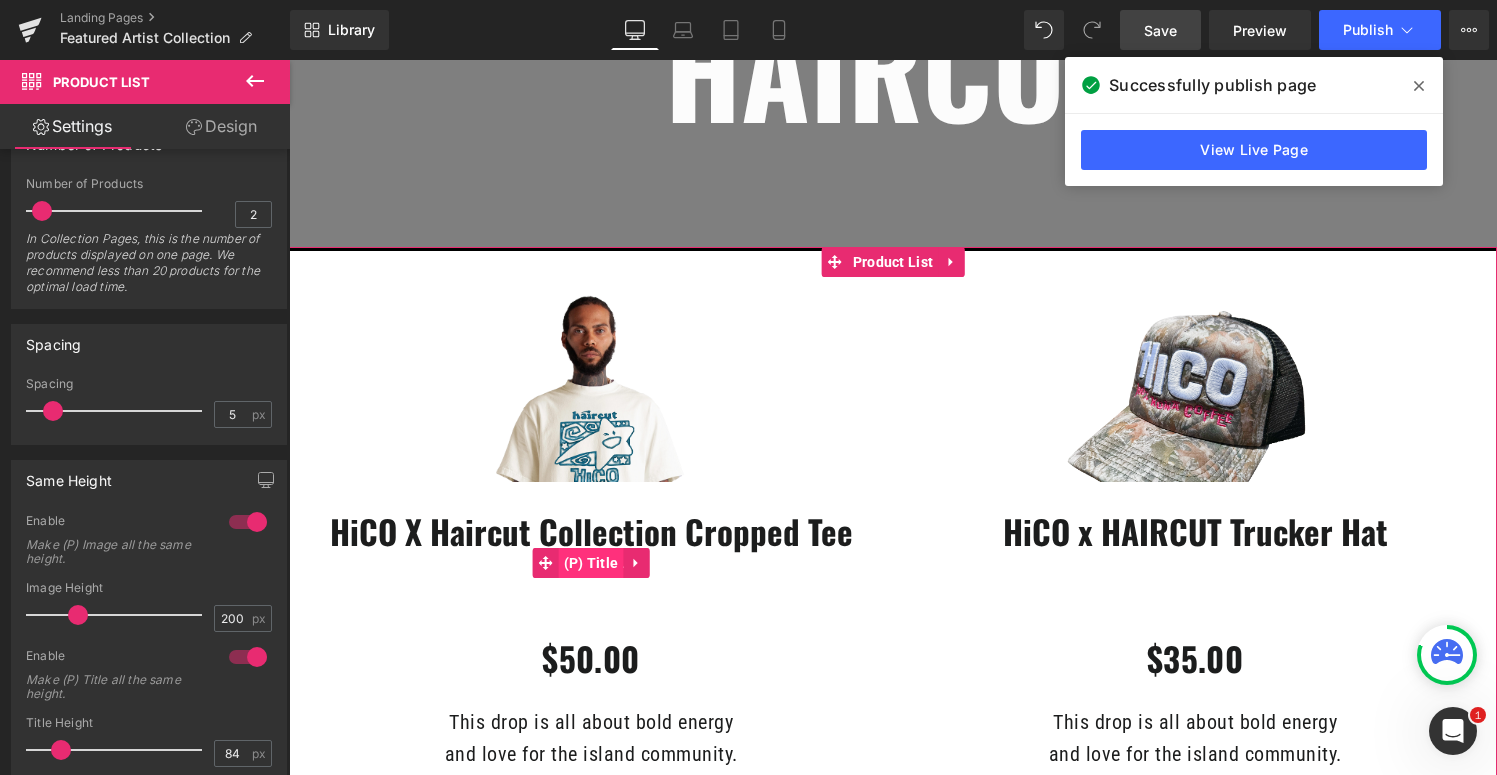 click on "(P) Title" at bounding box center (591, 563) 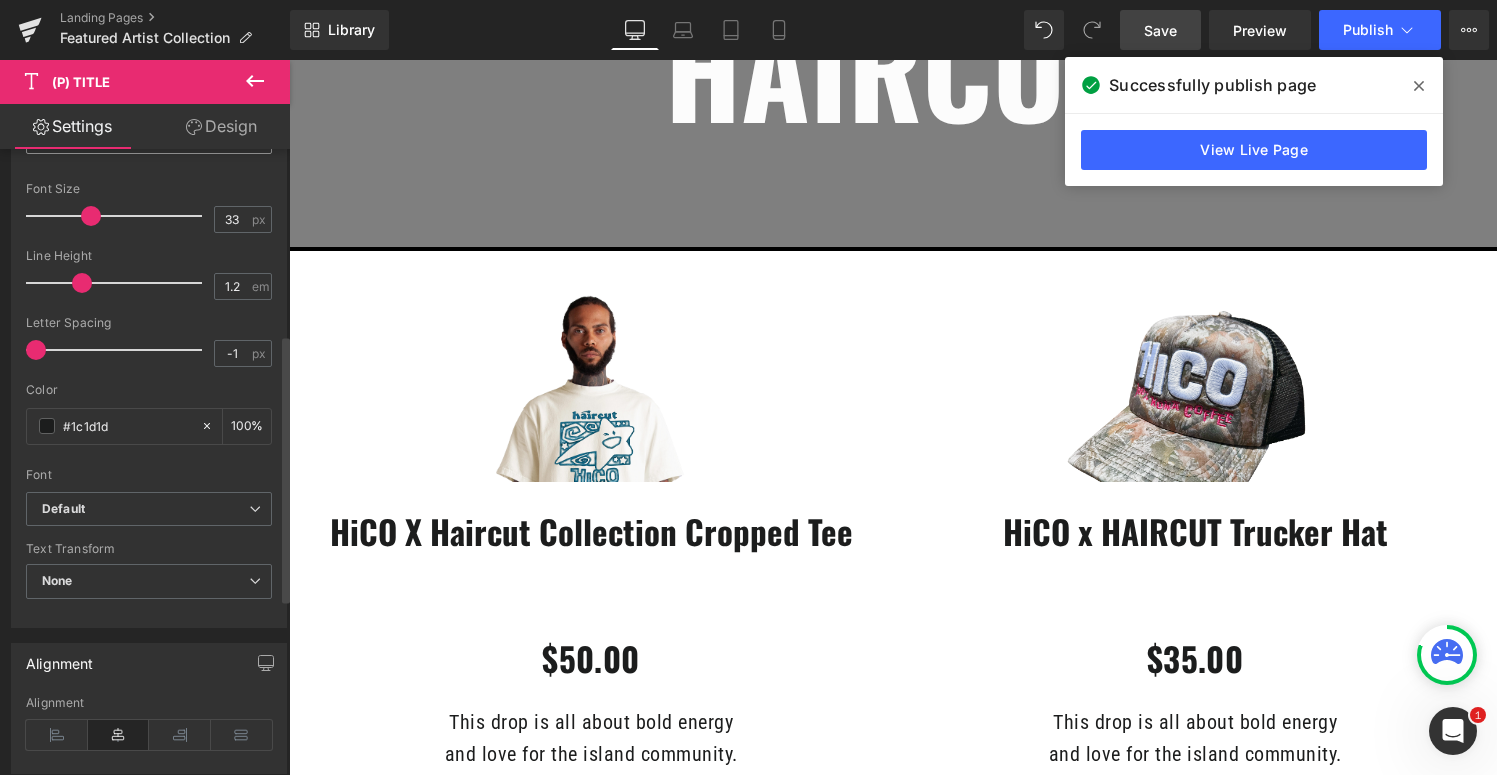 scroll, scrollTop: 433, scrollLeft: 0, axis: vertical 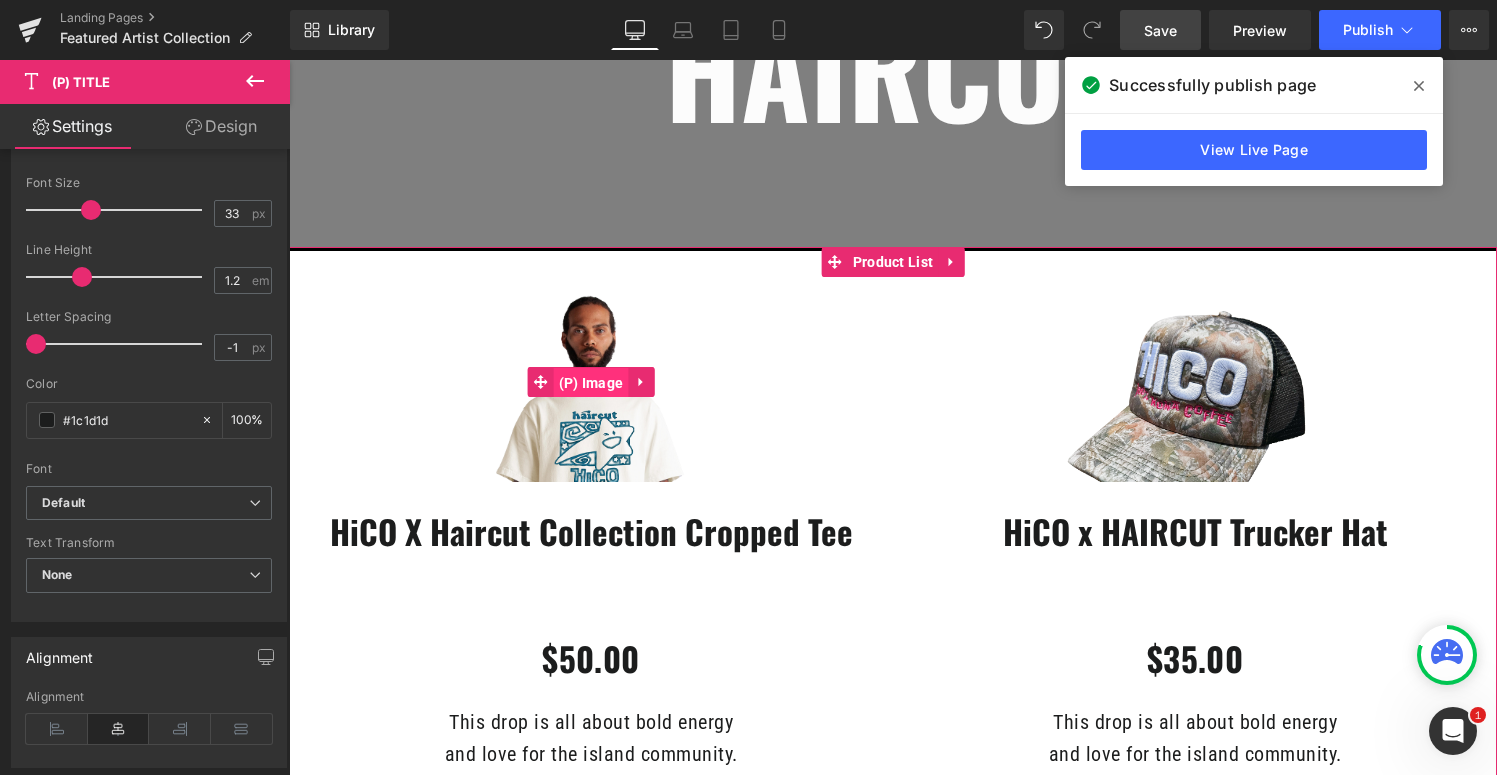 click on "(P) Image" at bounding box center [591, 383] 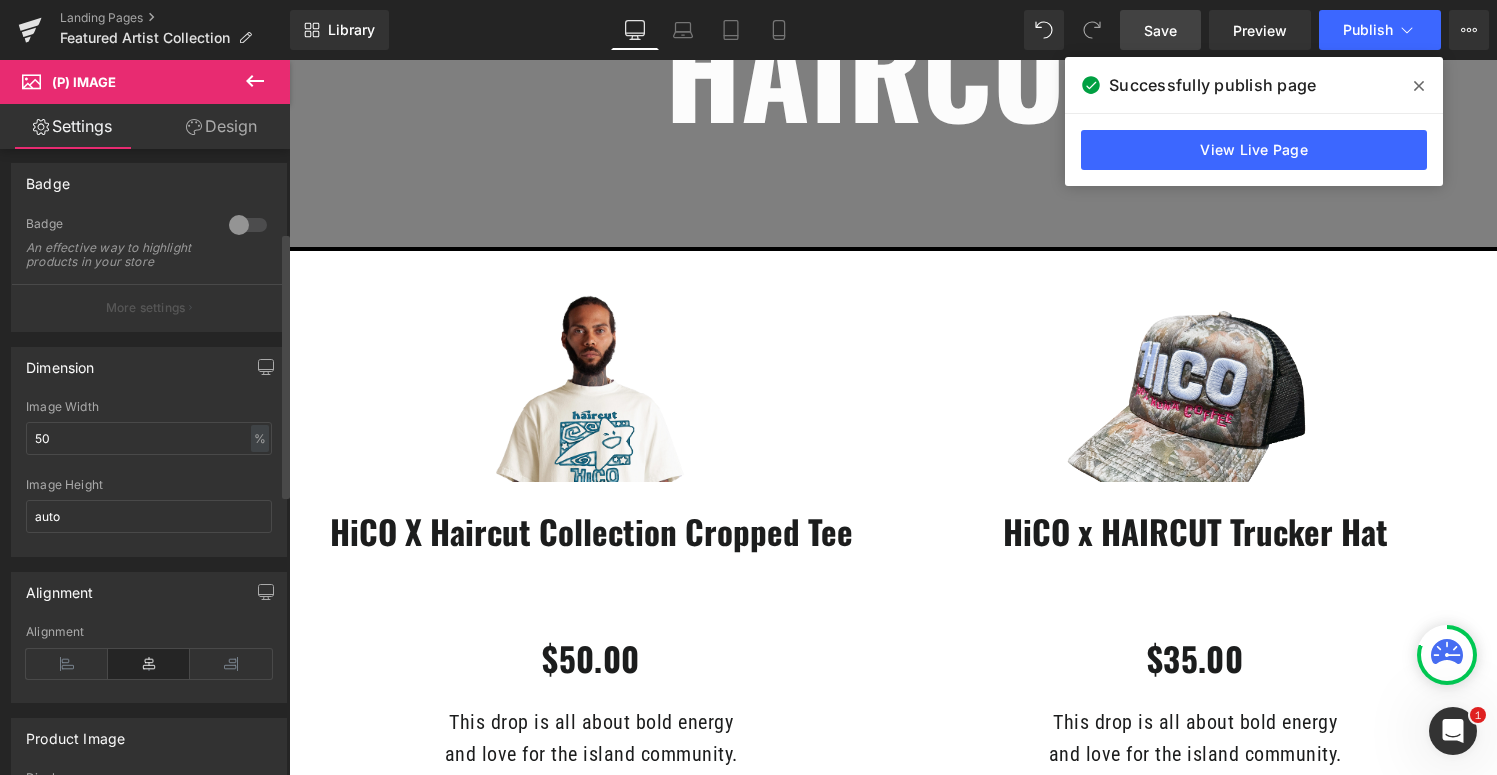 scroll, scrollTop: 259, scrollLeft: 0, axis: vertical 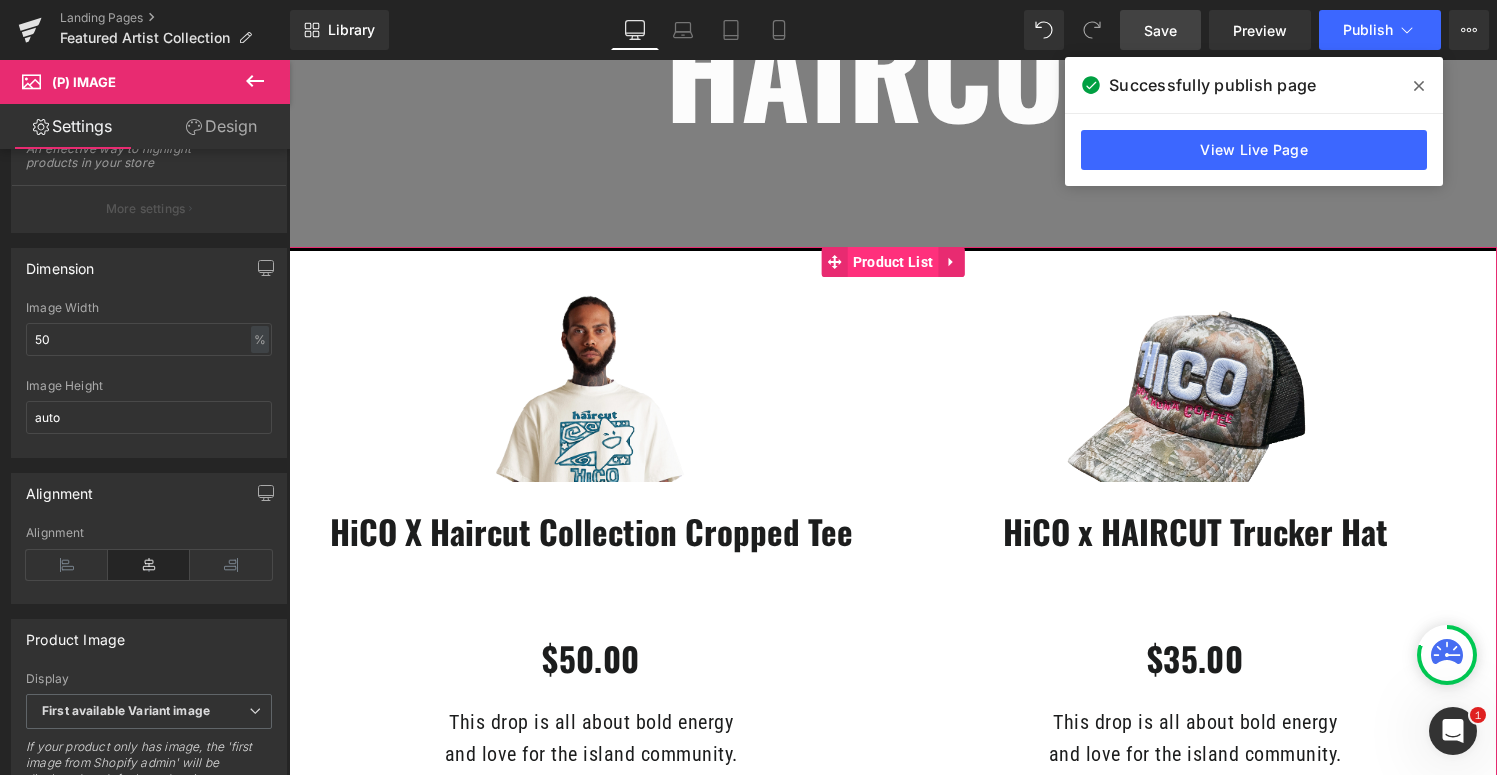 click on "Product List" at bounding box center [893, 262] 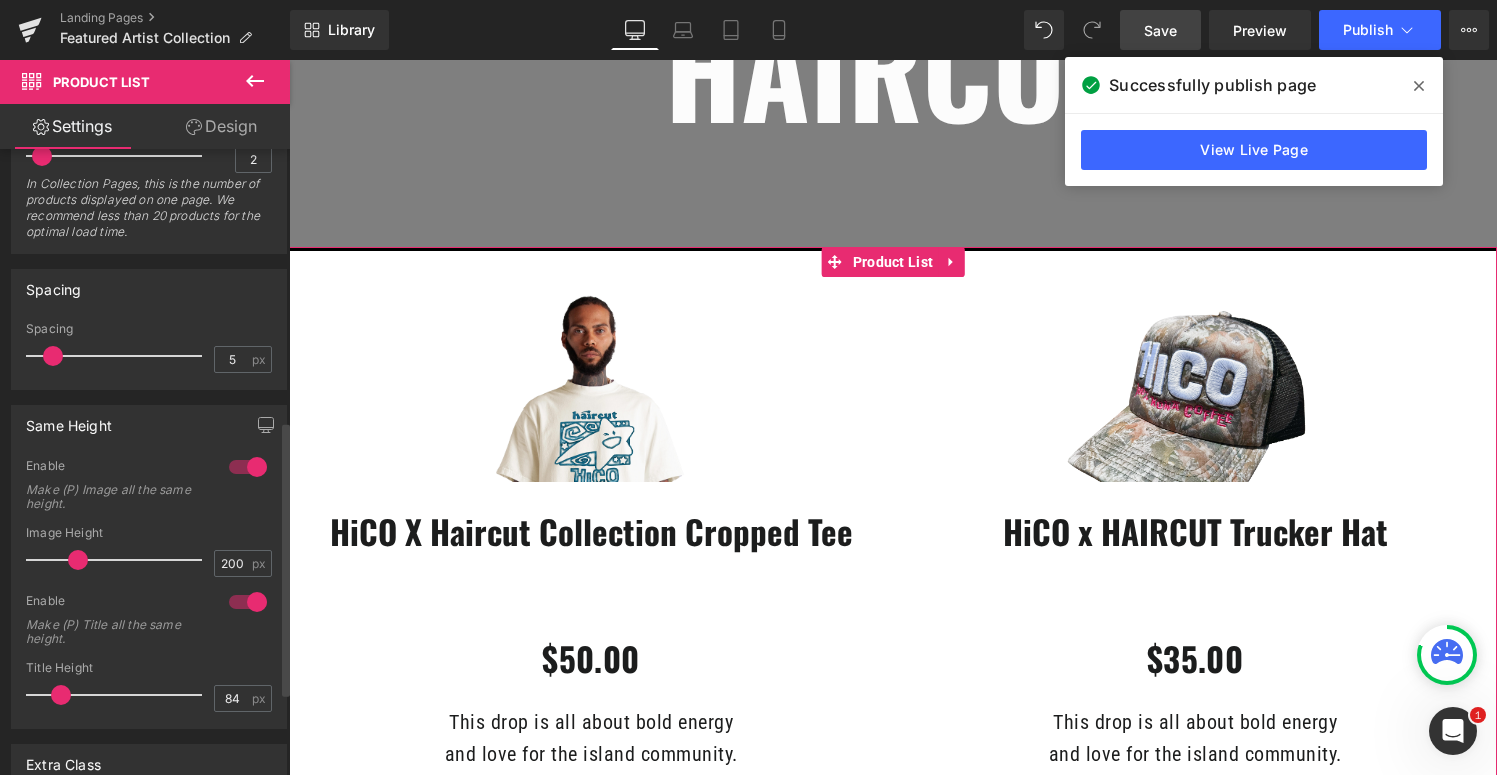 scroll, scrollTop: 619, scrollLeft: 0, axis: vertical 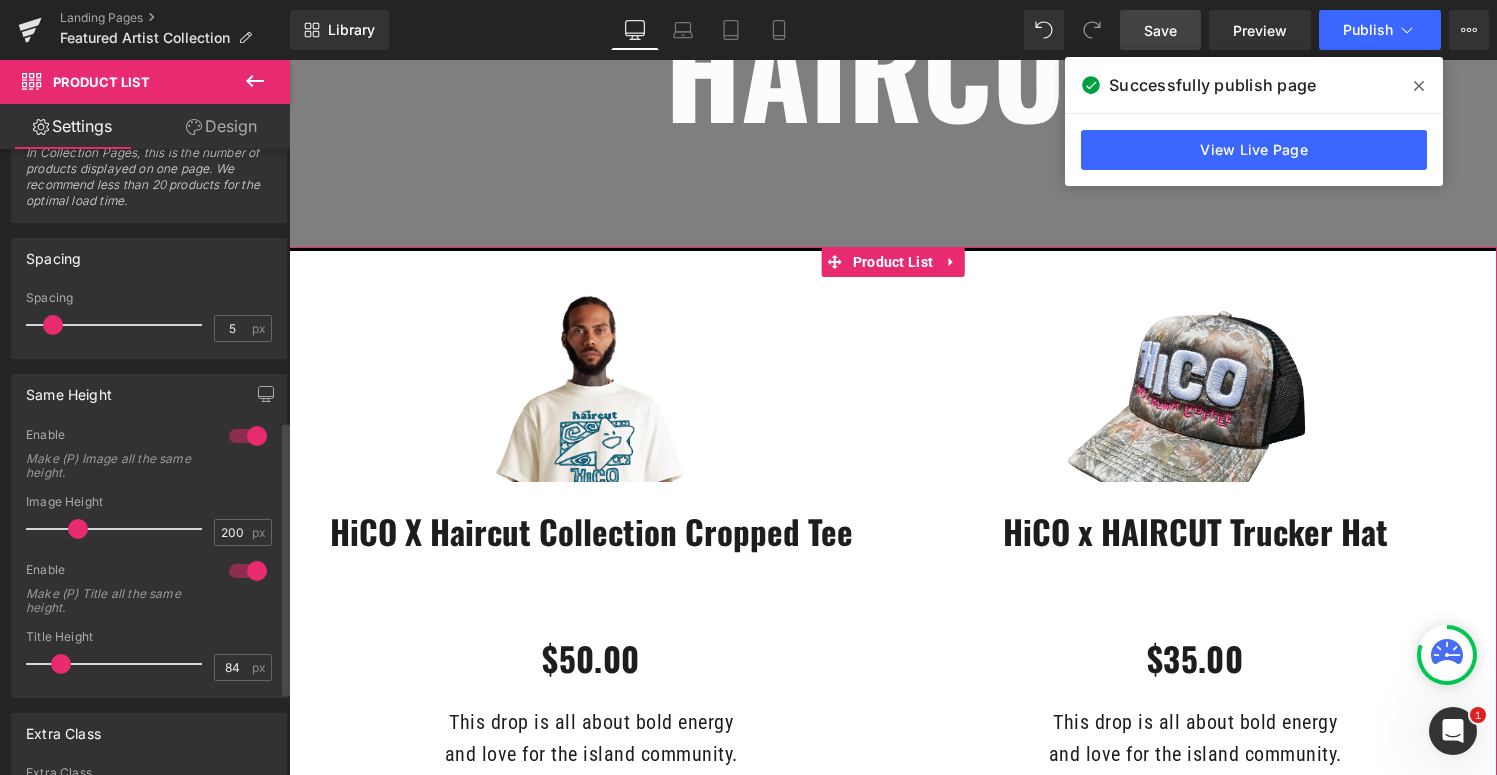 click at bounding box center [248, 436] 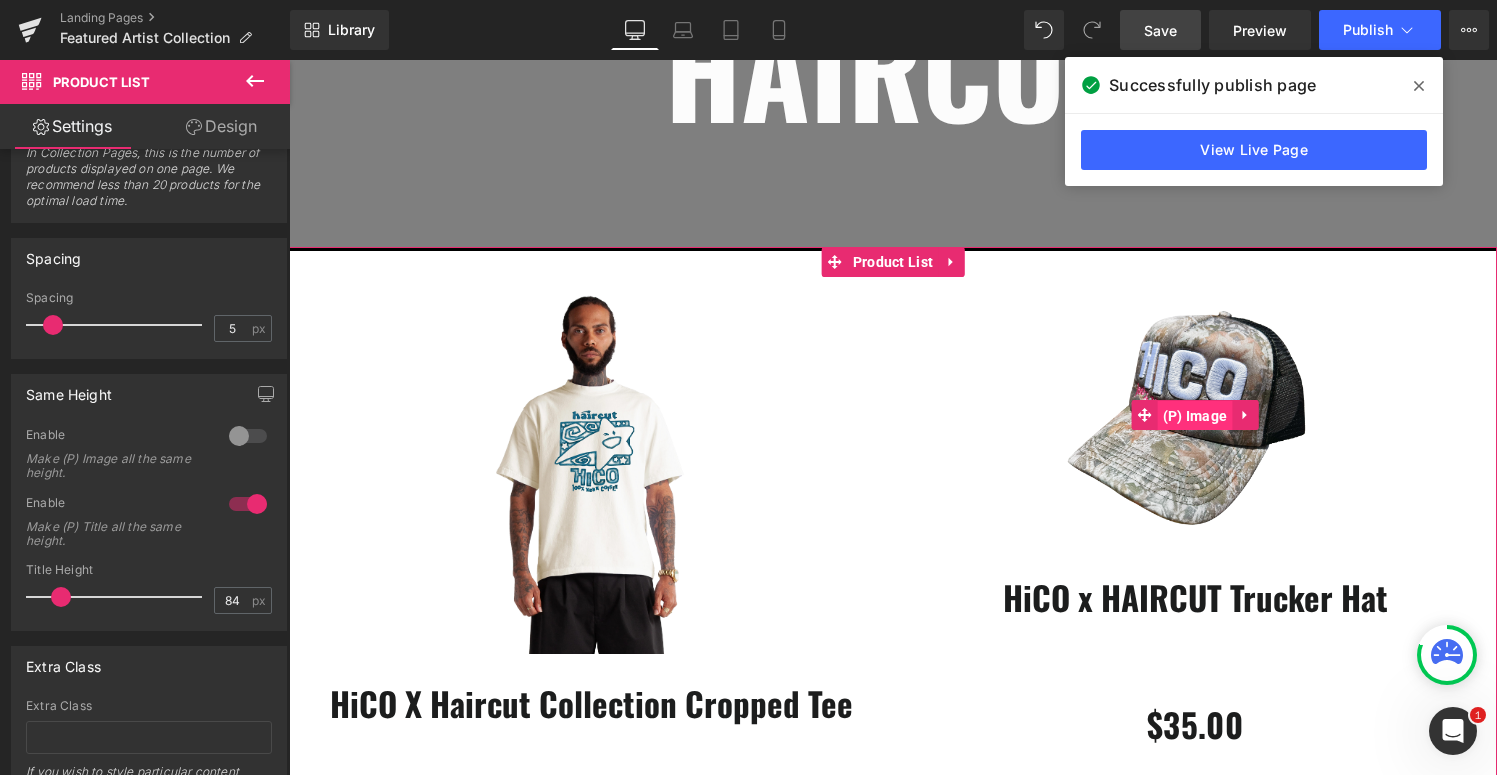 click on "(P) Image" at bounding box center (1195, 416) 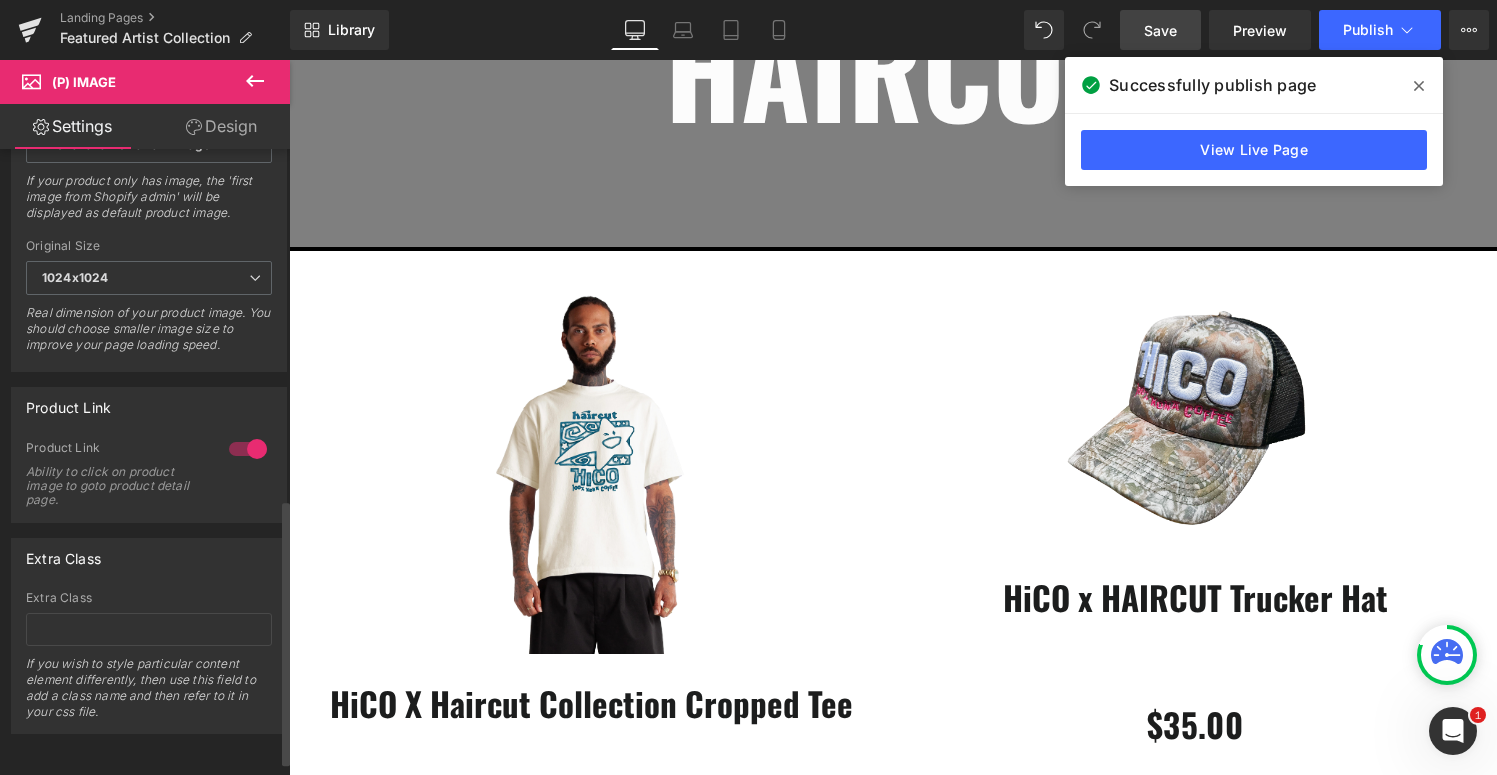 scroll, scrollTop: 0, scrollLeft: 0, axis: both 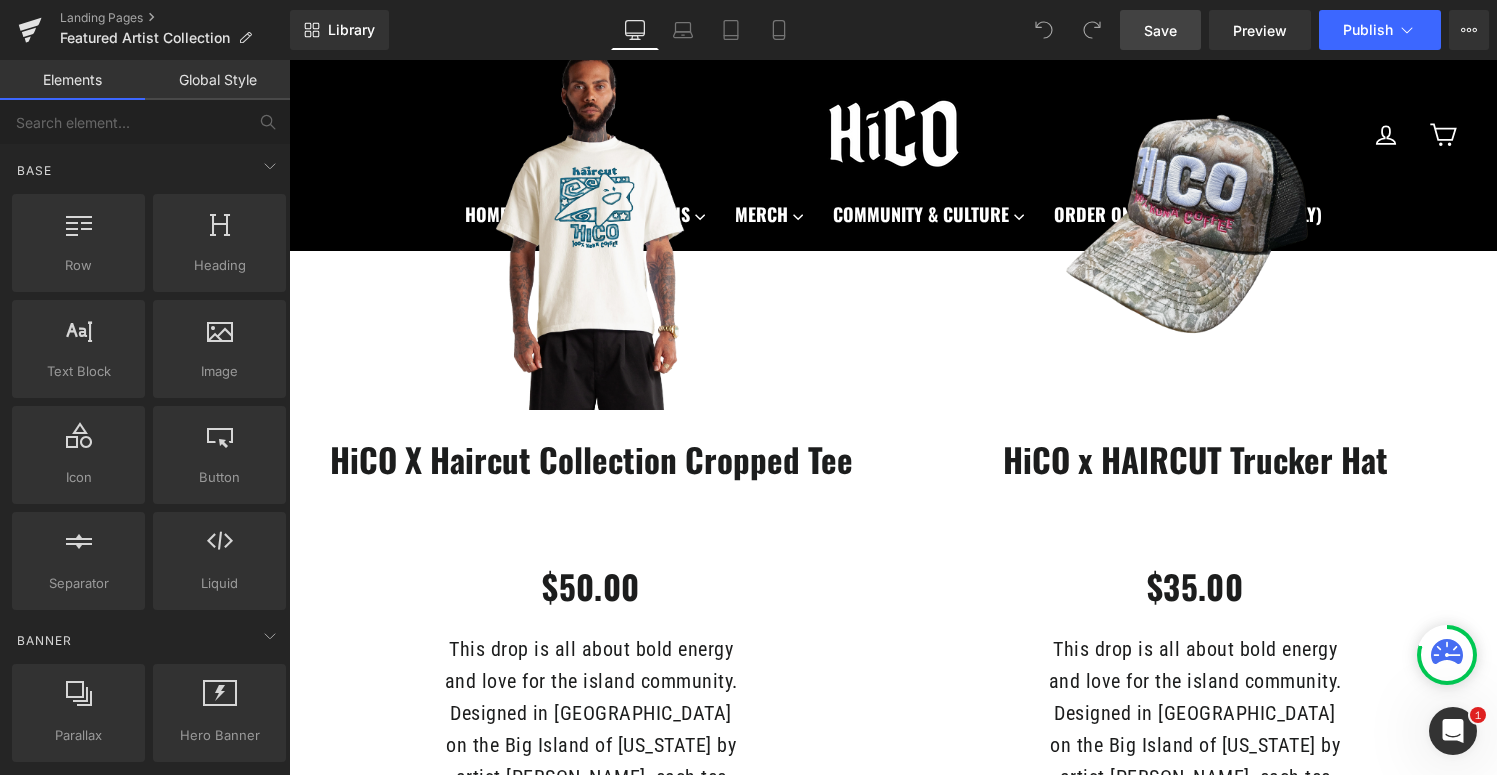 click on "Save" at bounding box center (1160, 30) 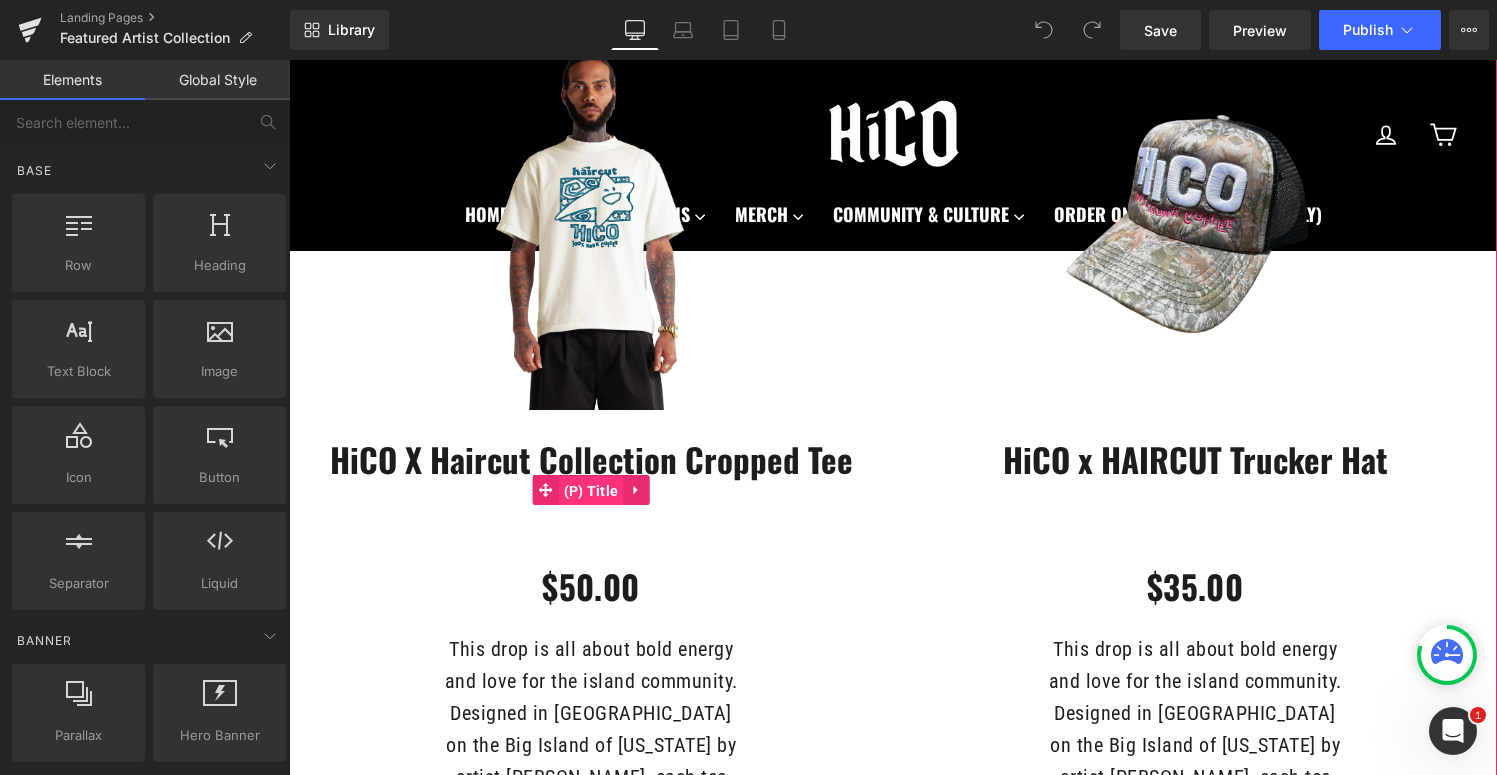 click on "(P) Title" at bounding box center (591, 491) 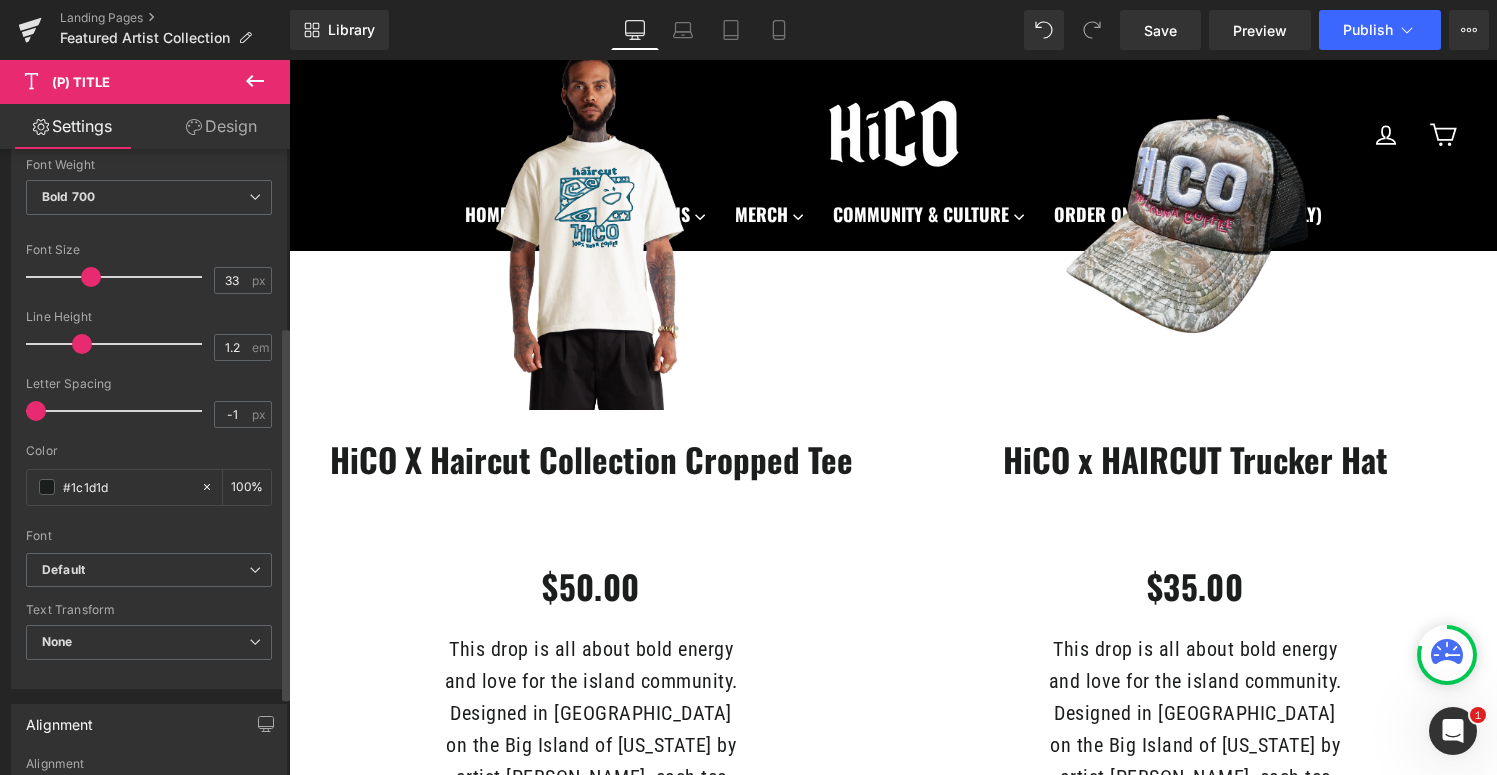 scroll, scrollTop: 400, scrollLeft: 0, axis: vertical 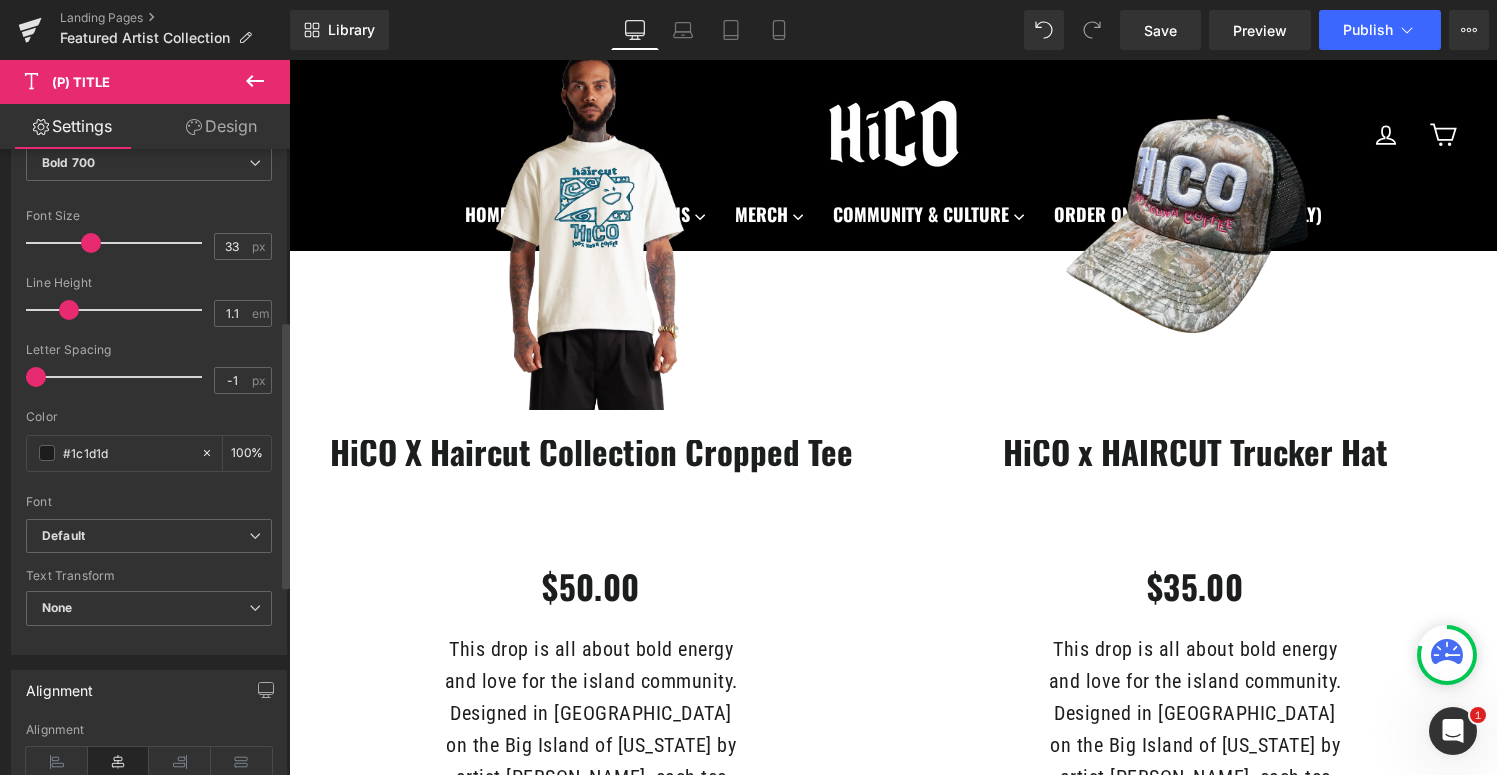 type on "1.2" 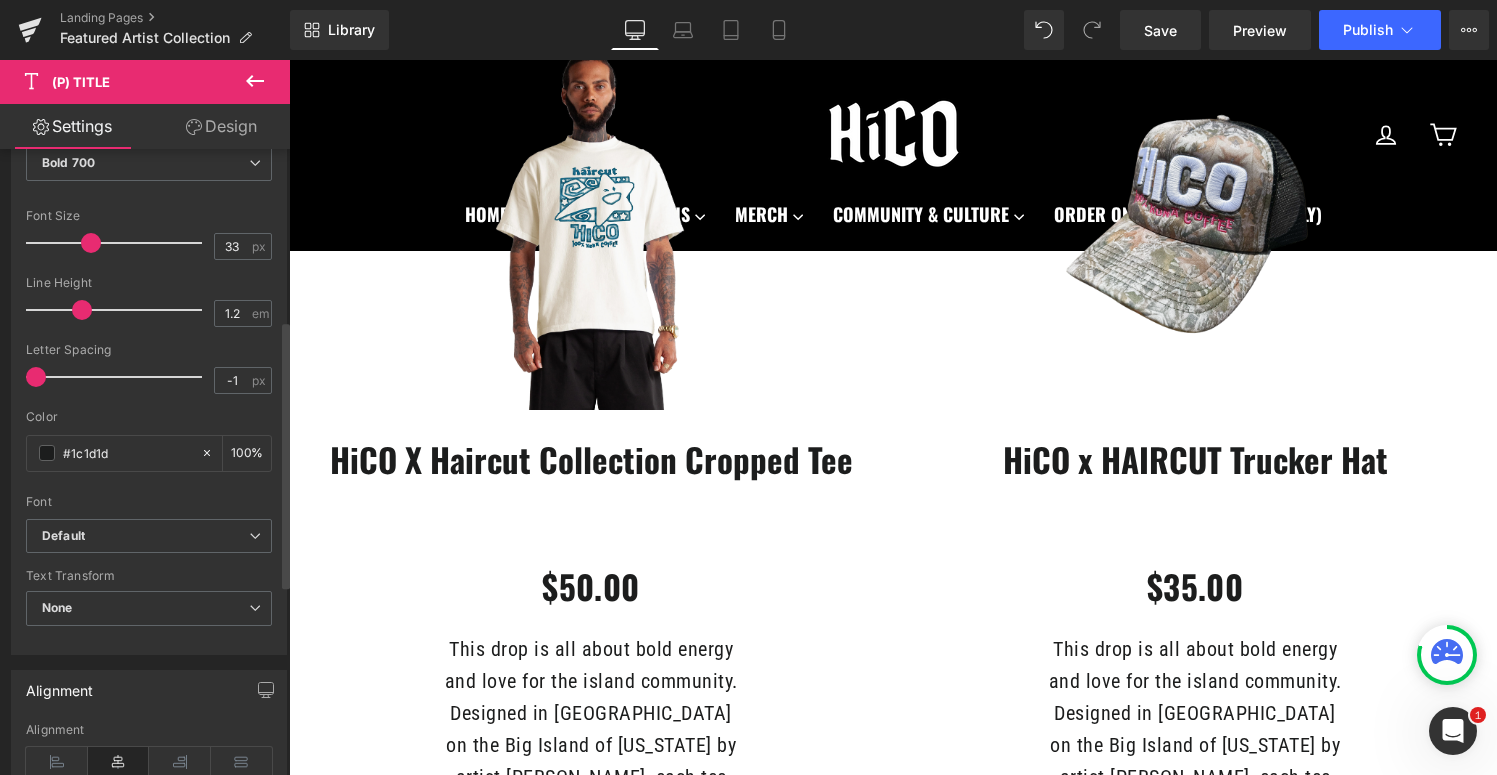 click at bounding box center [82, 310] 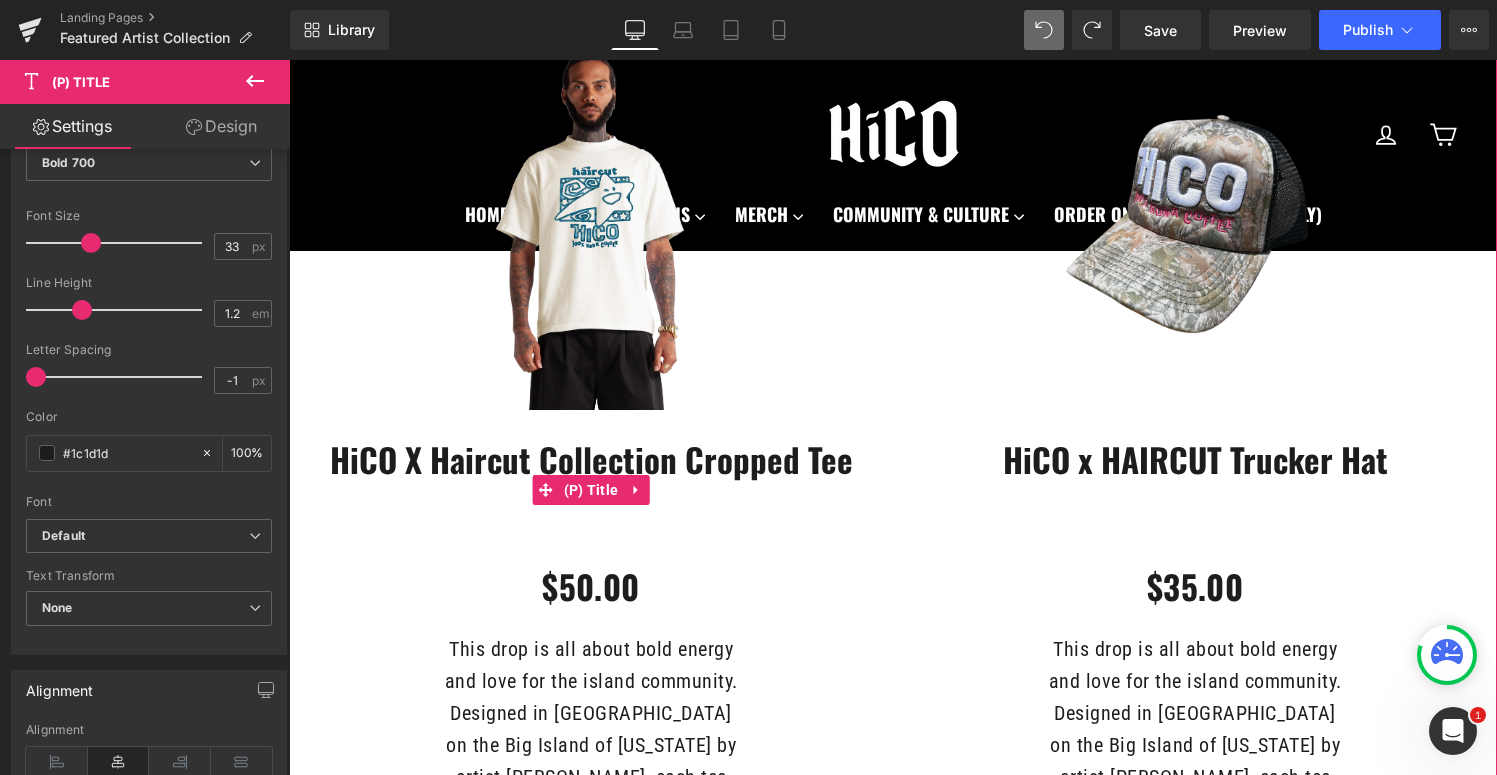 click on "HiCO X Haircut Collection Cropped Tee" at bounding box center (591, 490) 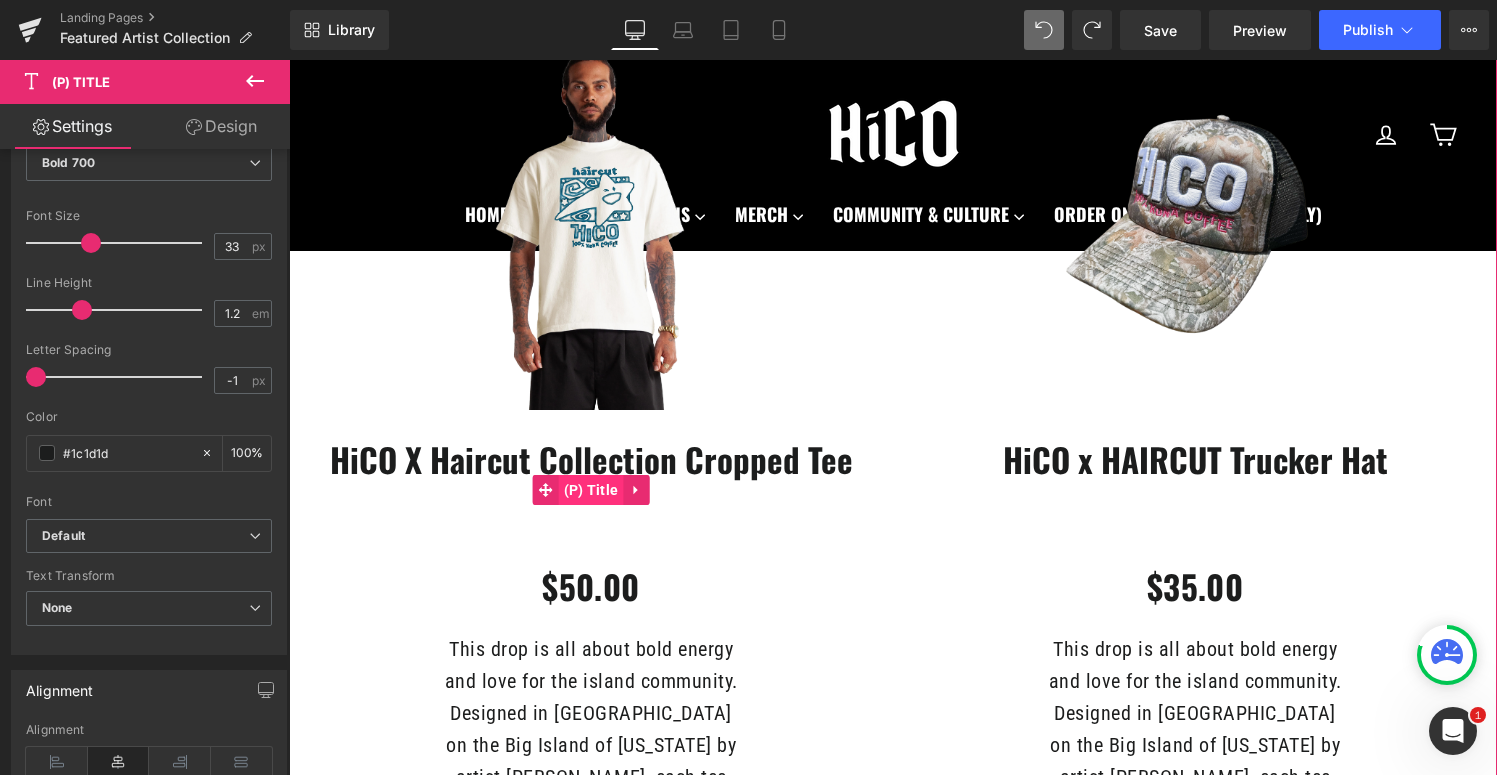 click on "(P) Title" at bounding box center [591, 490] 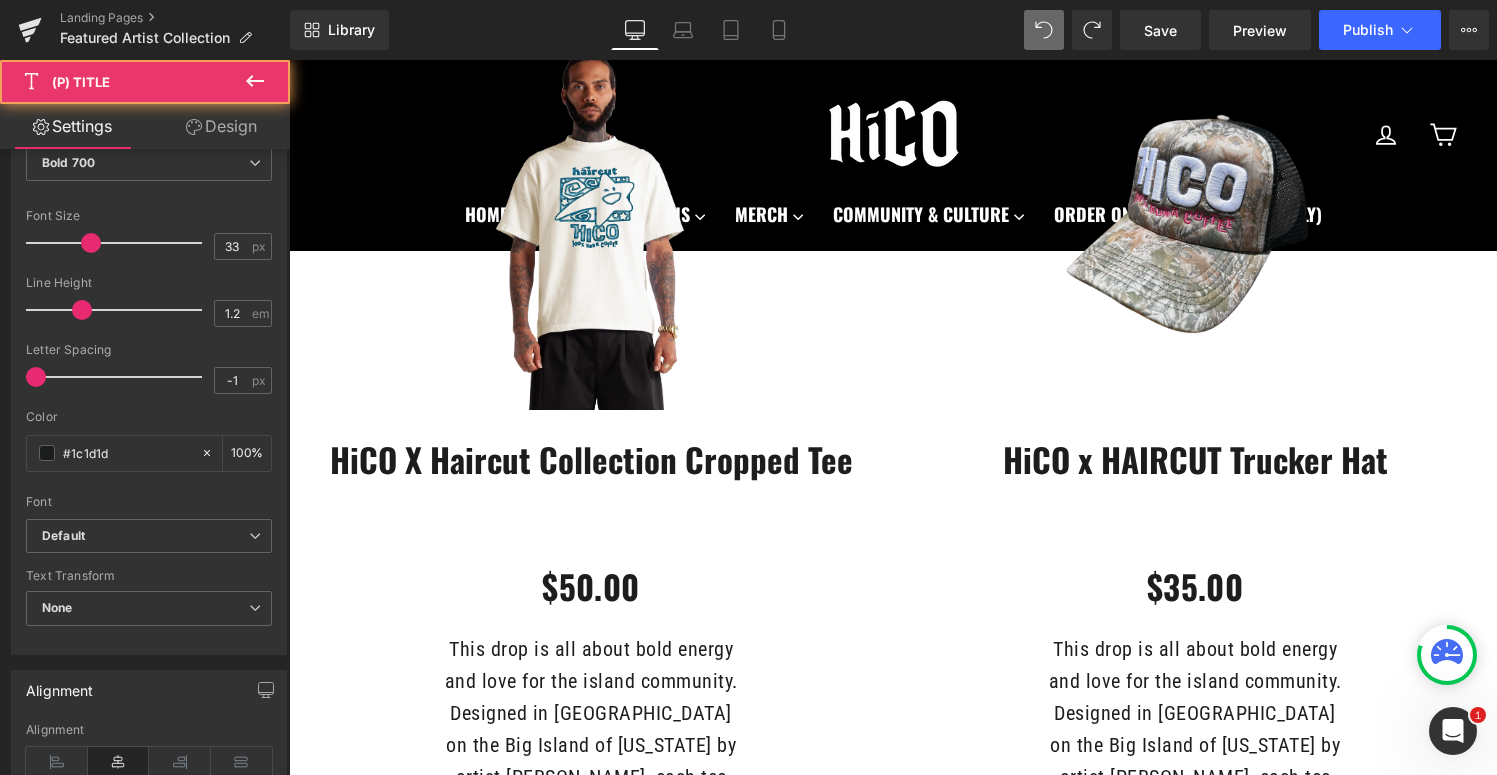 click on "Design" at bounding box center (221, 126) 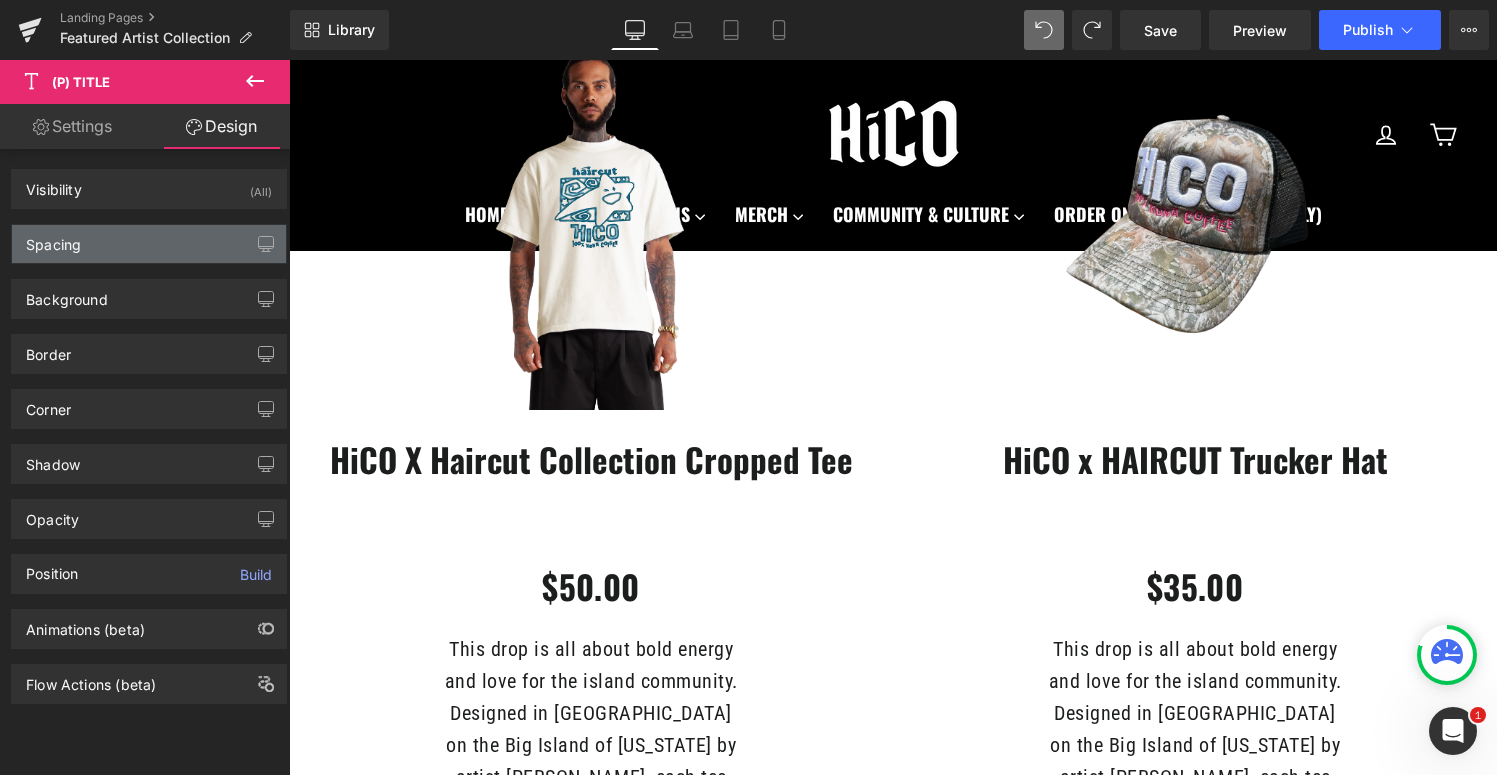 click on "Spacing" at bounding box center [149, 244] 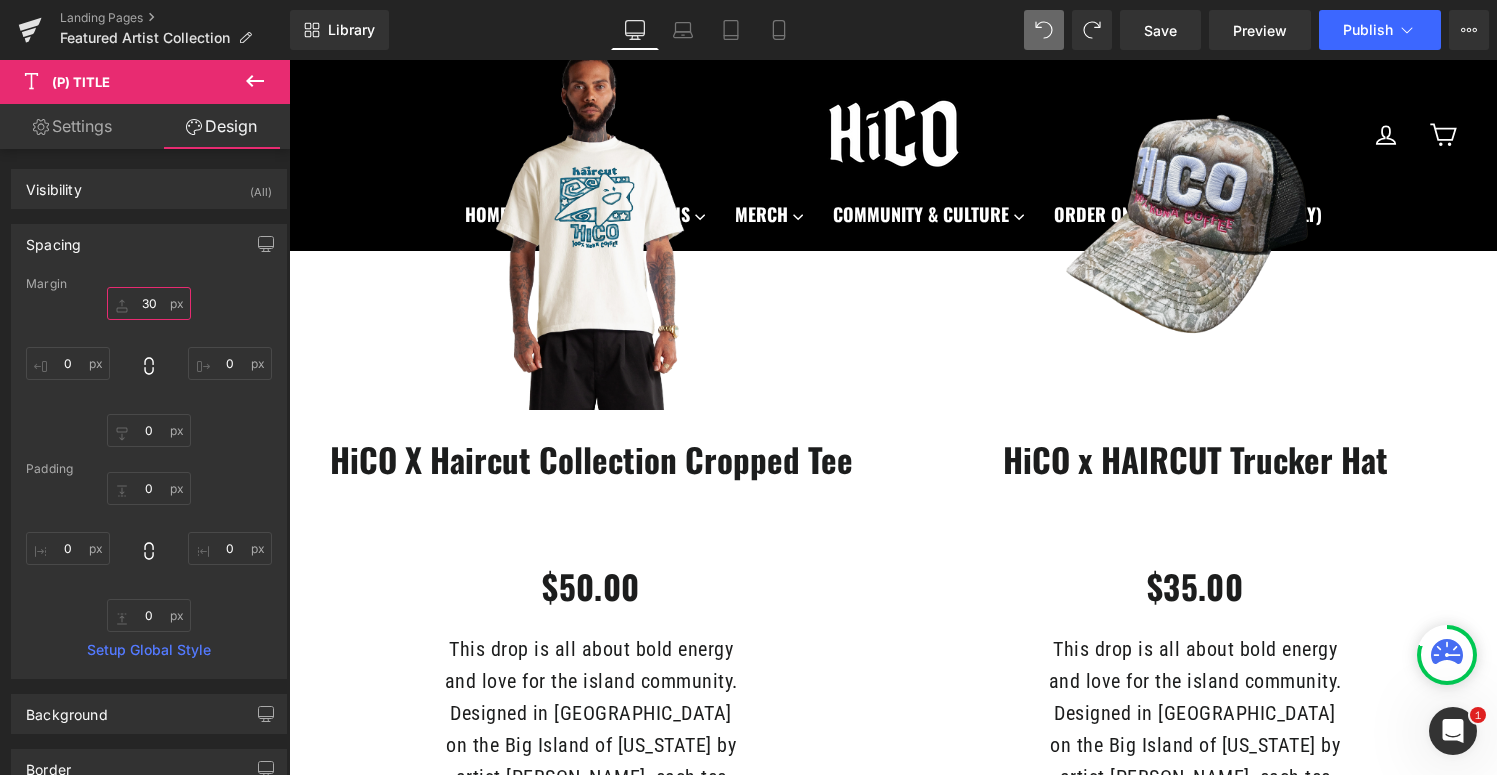 click on "30" at bounding box center (149, 303) 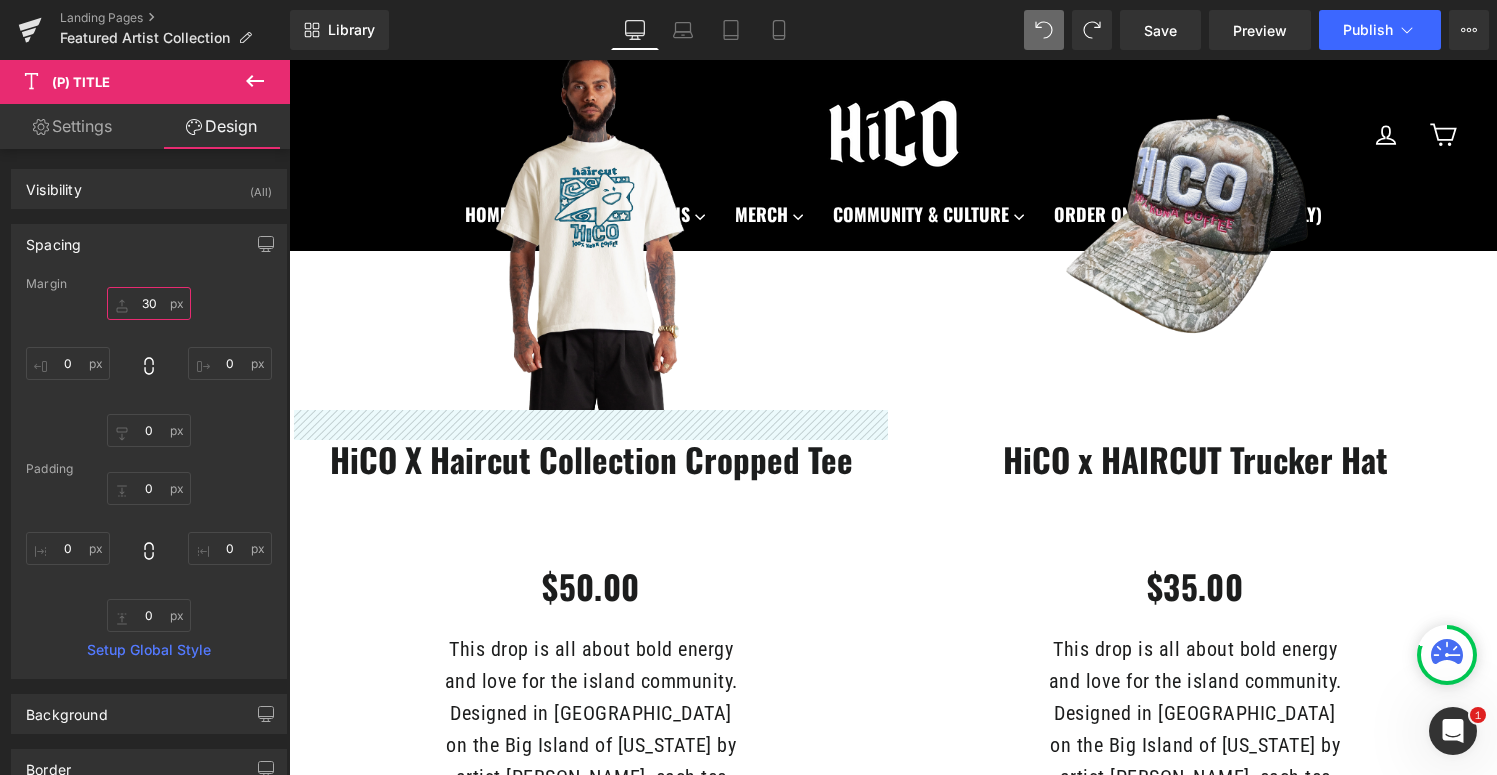 click on "30" at bounding box center [149, 303] 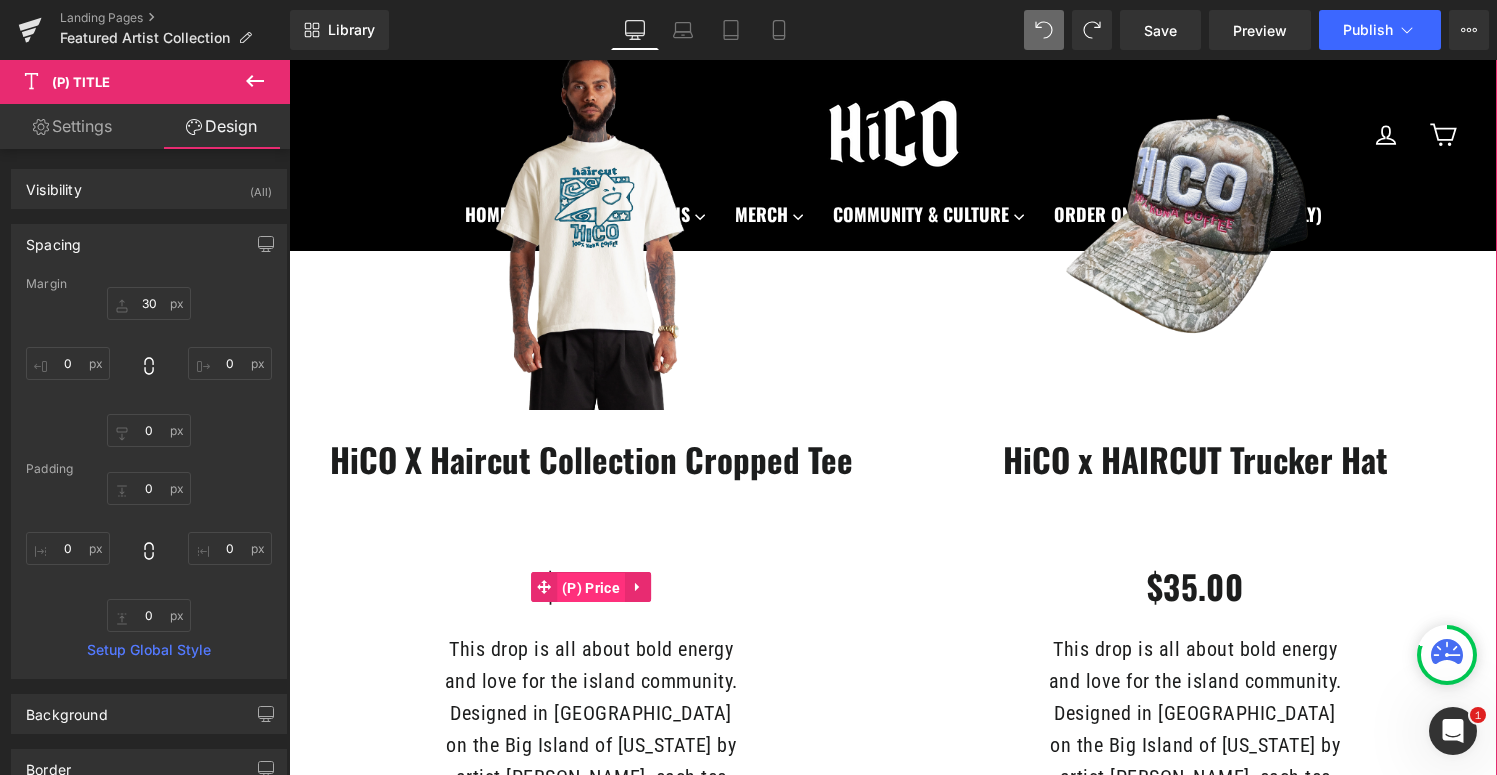 click on "(P) Price" at bounding box center [591, 588] 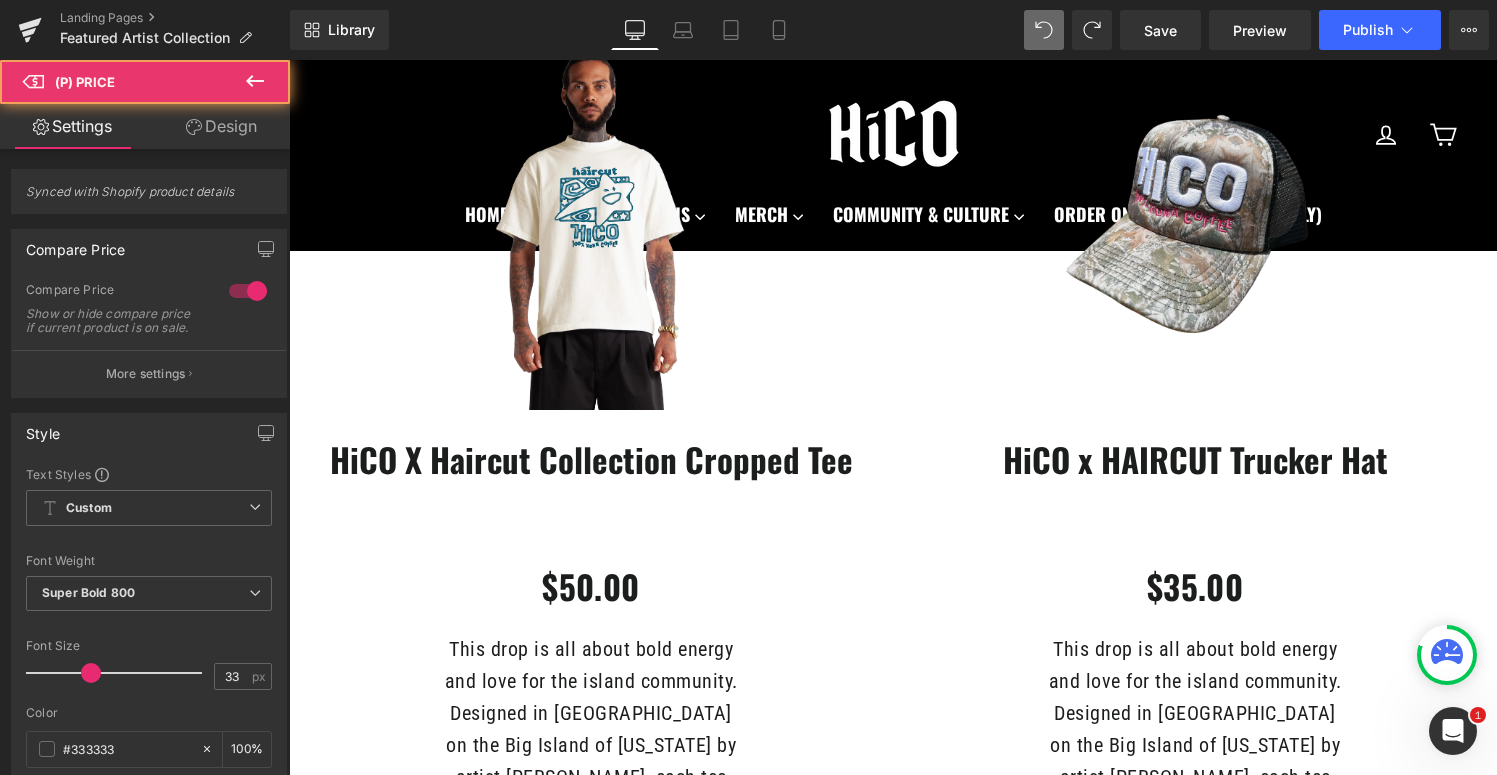 click on "Design" at bounding box center (221, 126) 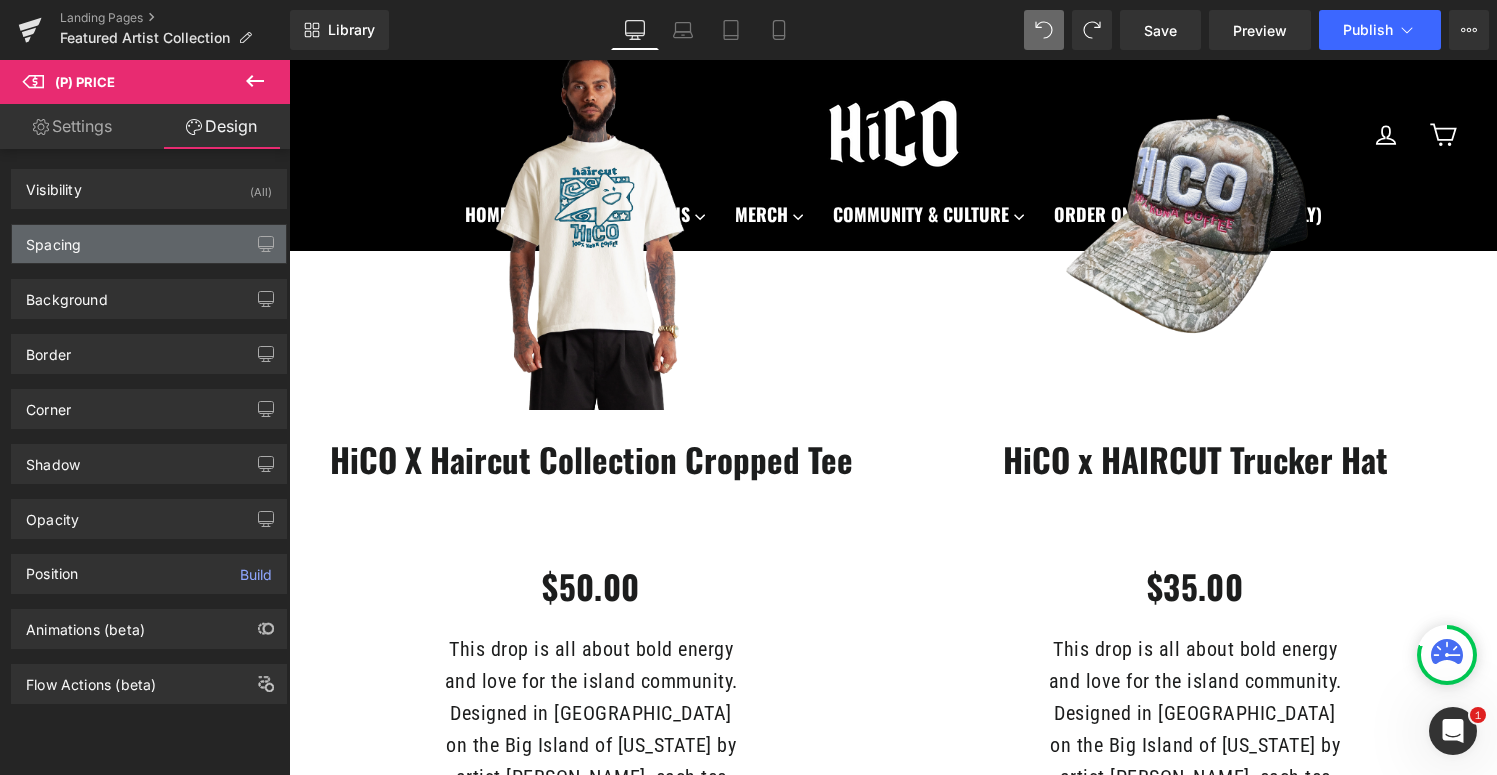 click on "Spacing" at bounding box center (149, 244) 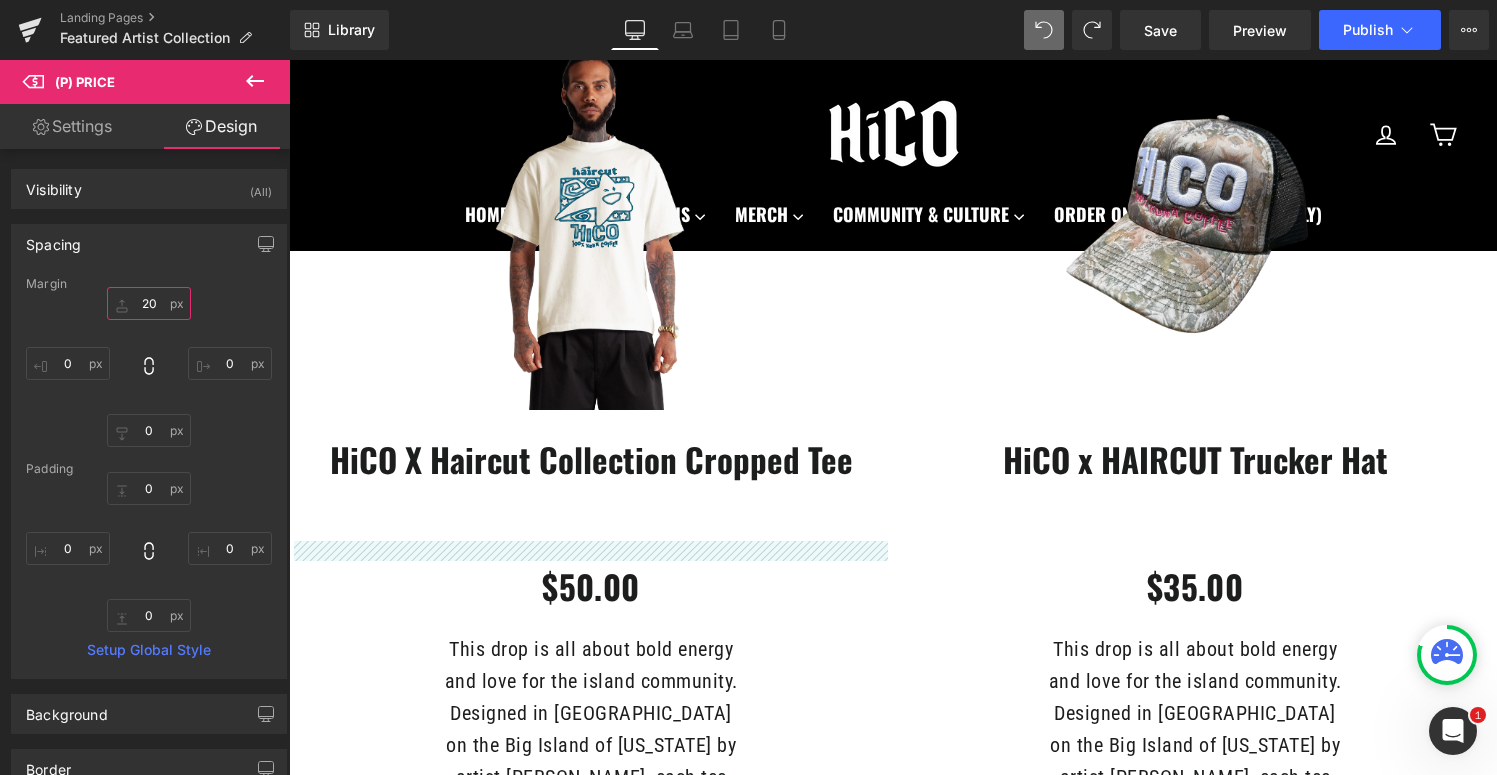 click on "20" at bounding box center [149, 303] 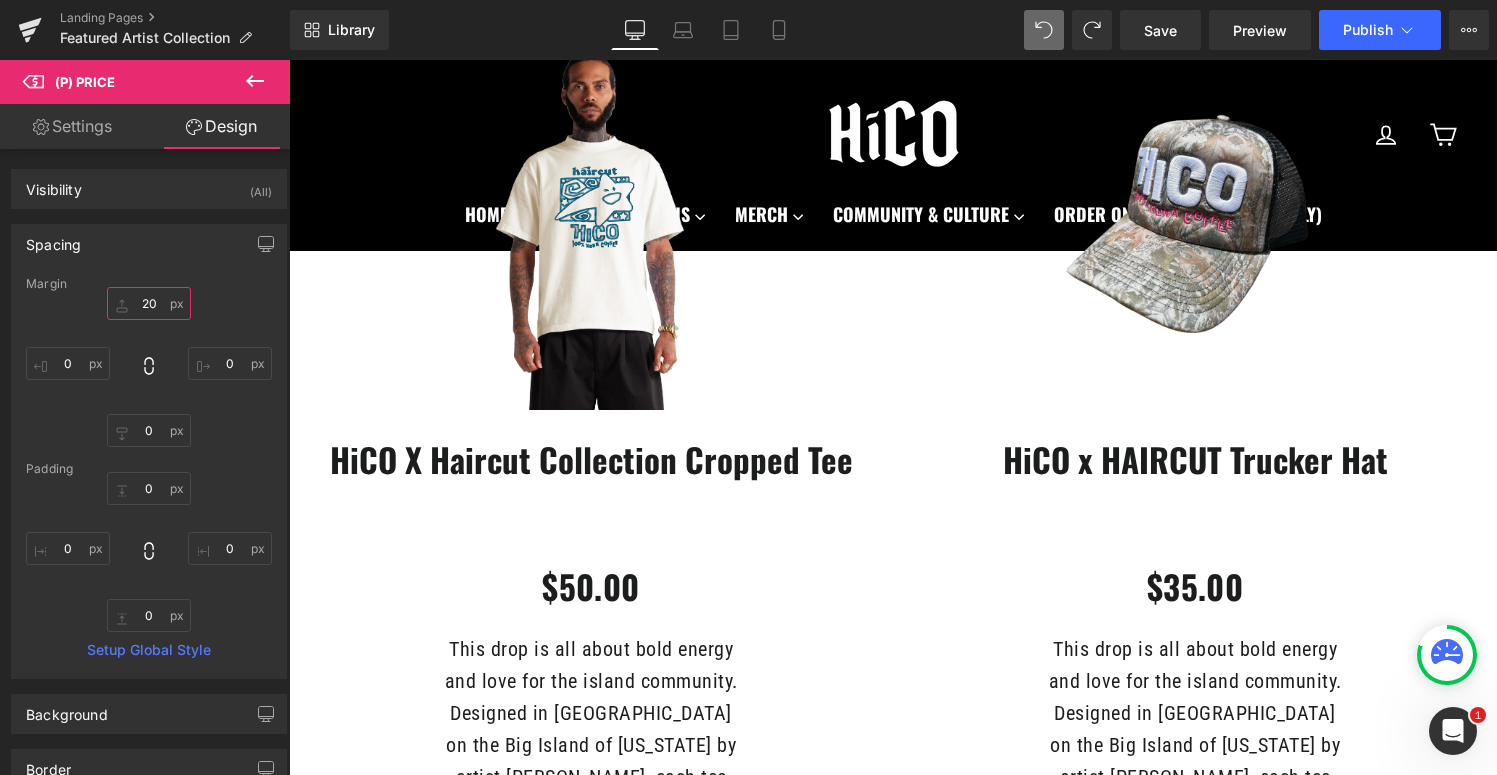 click on "20" at bounding box center (149, 303) 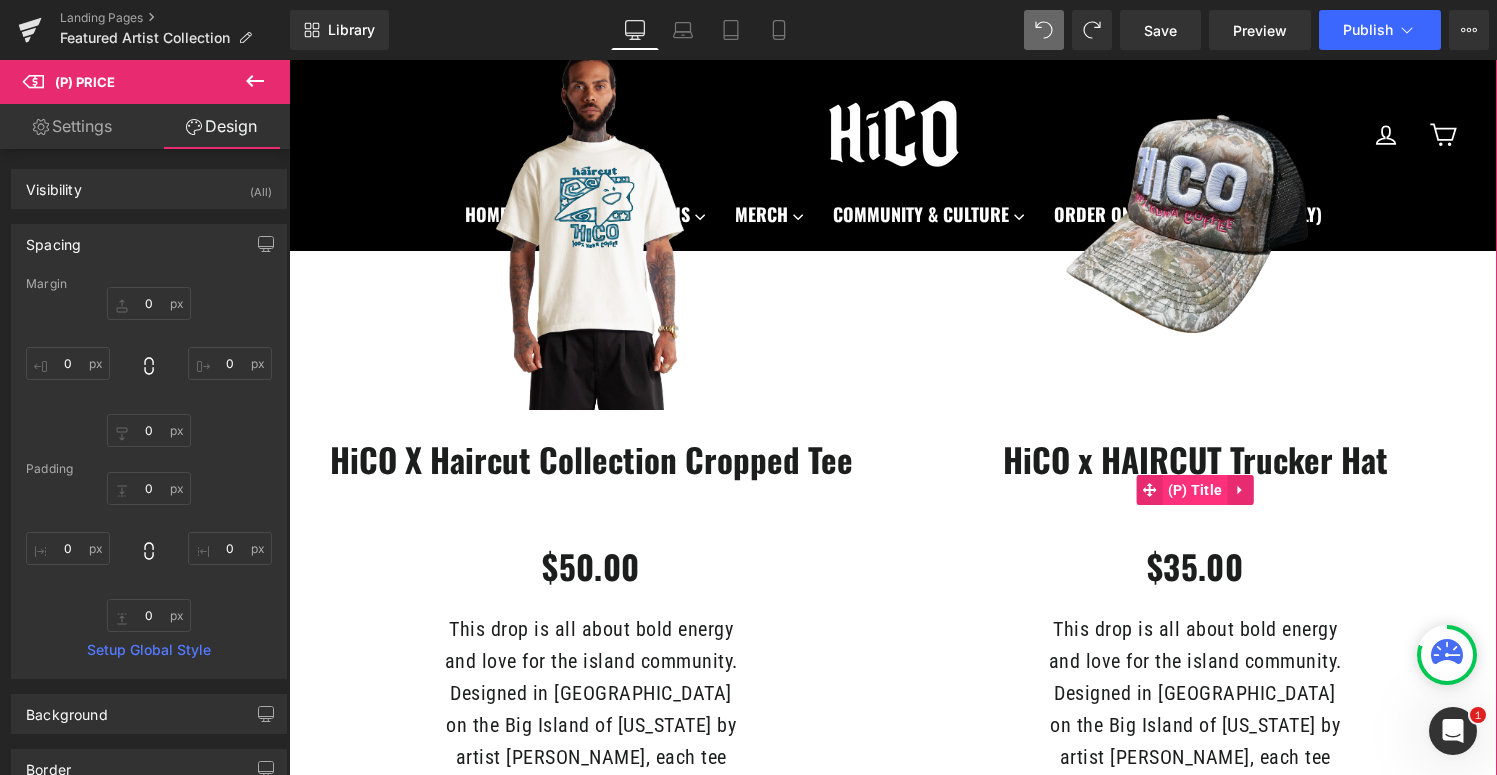 click on "(P) Title" at bounding box center (1195, 490) 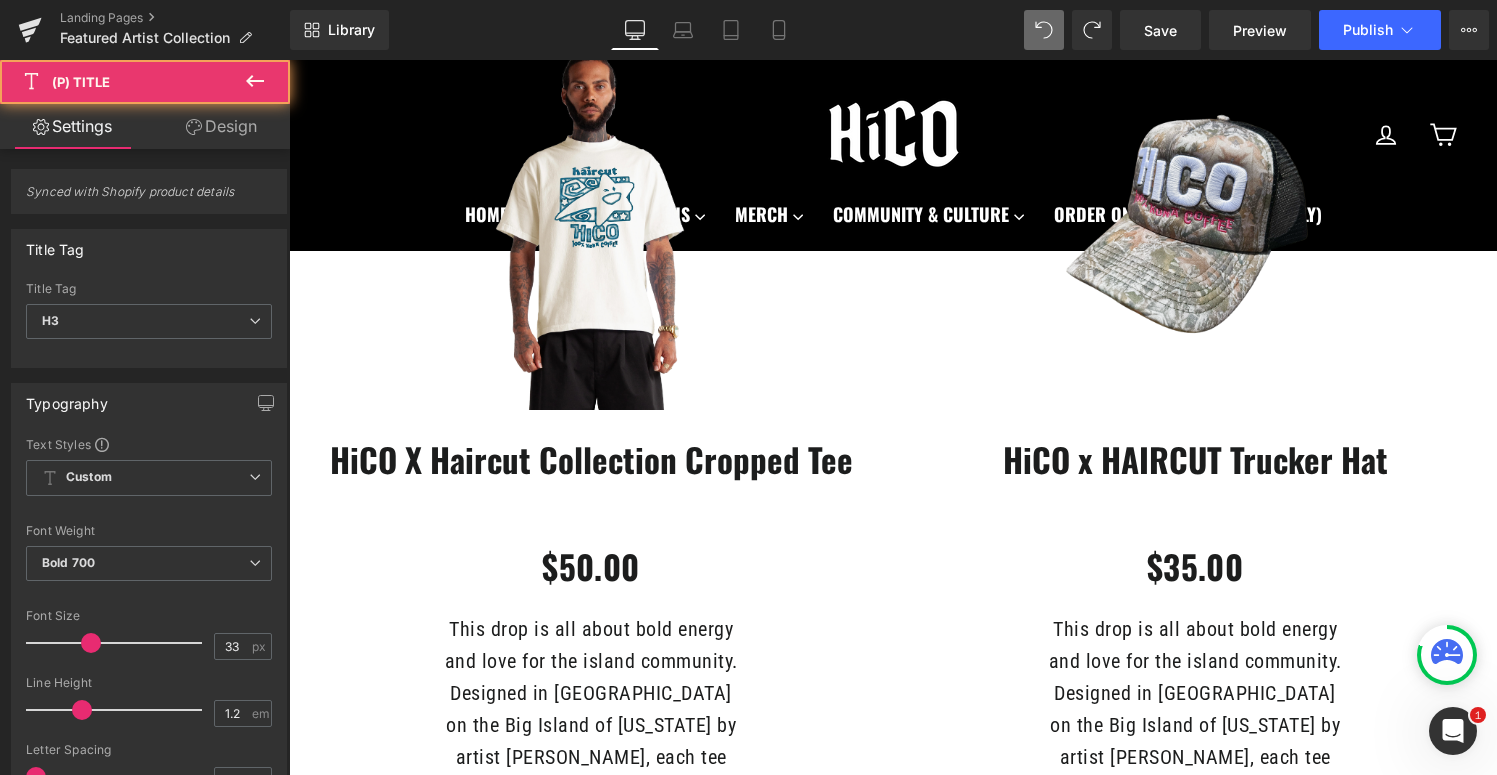 click on "Design" at bounding box center (221, 126) 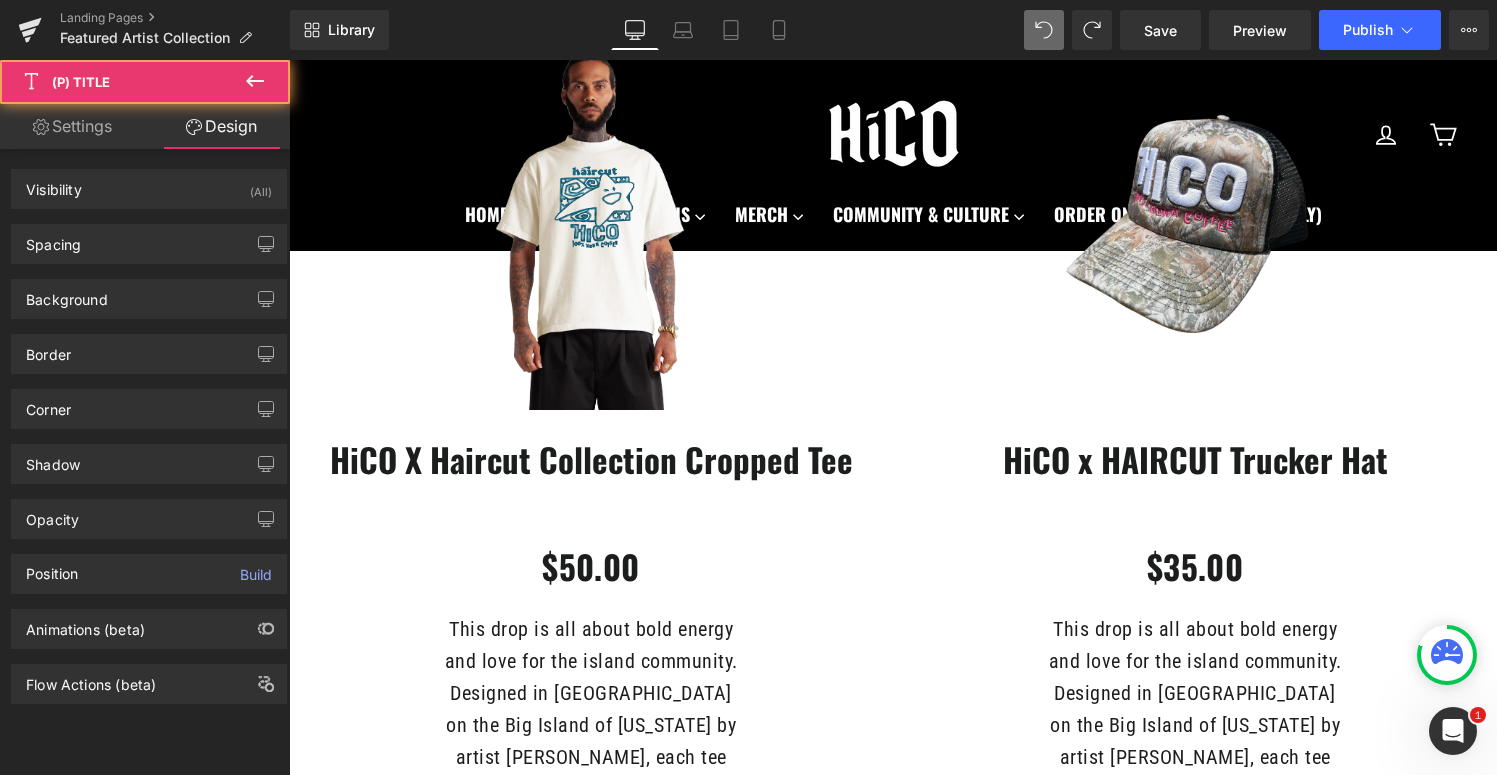 type on "30" 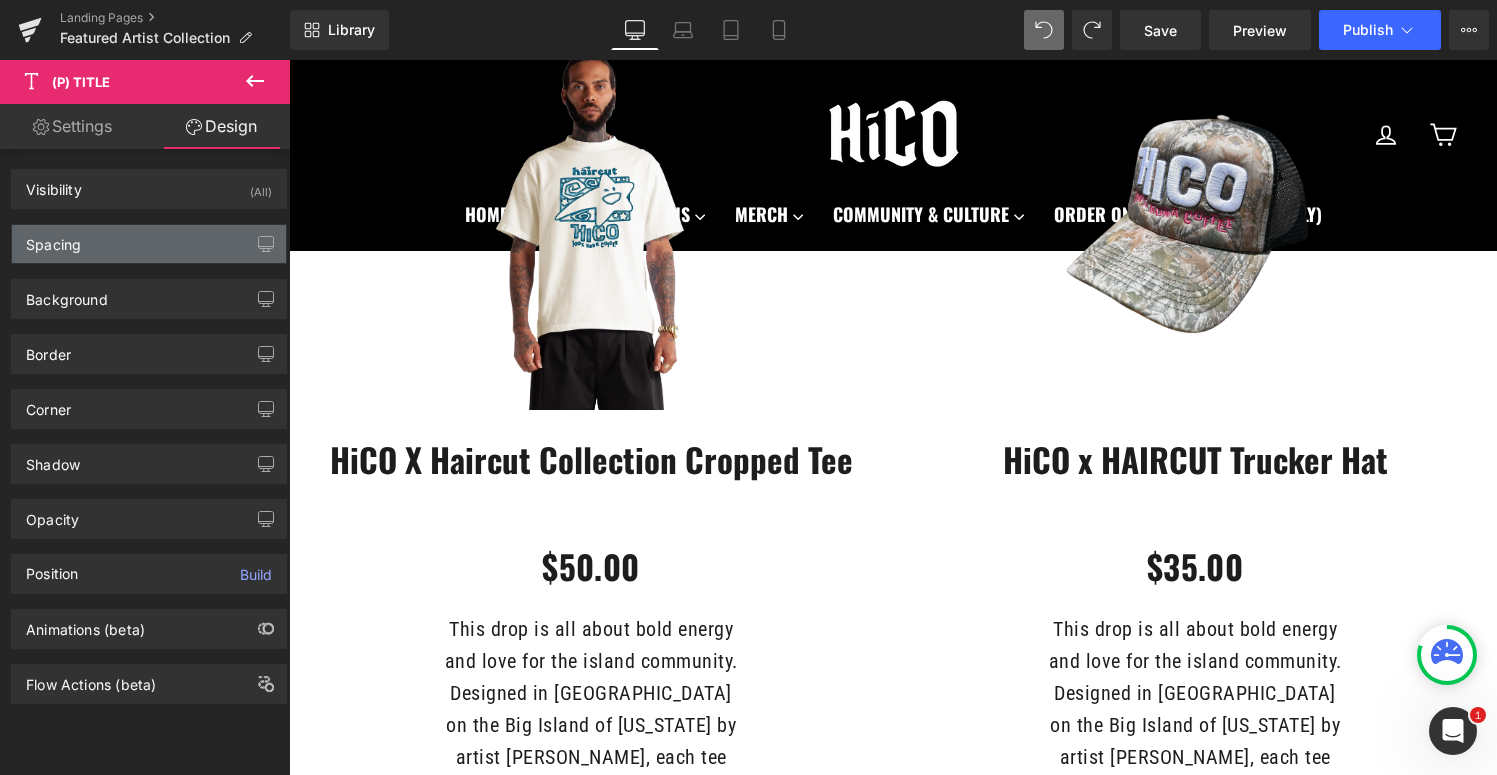 click on "Spacing" at bounding box center (149, 244) 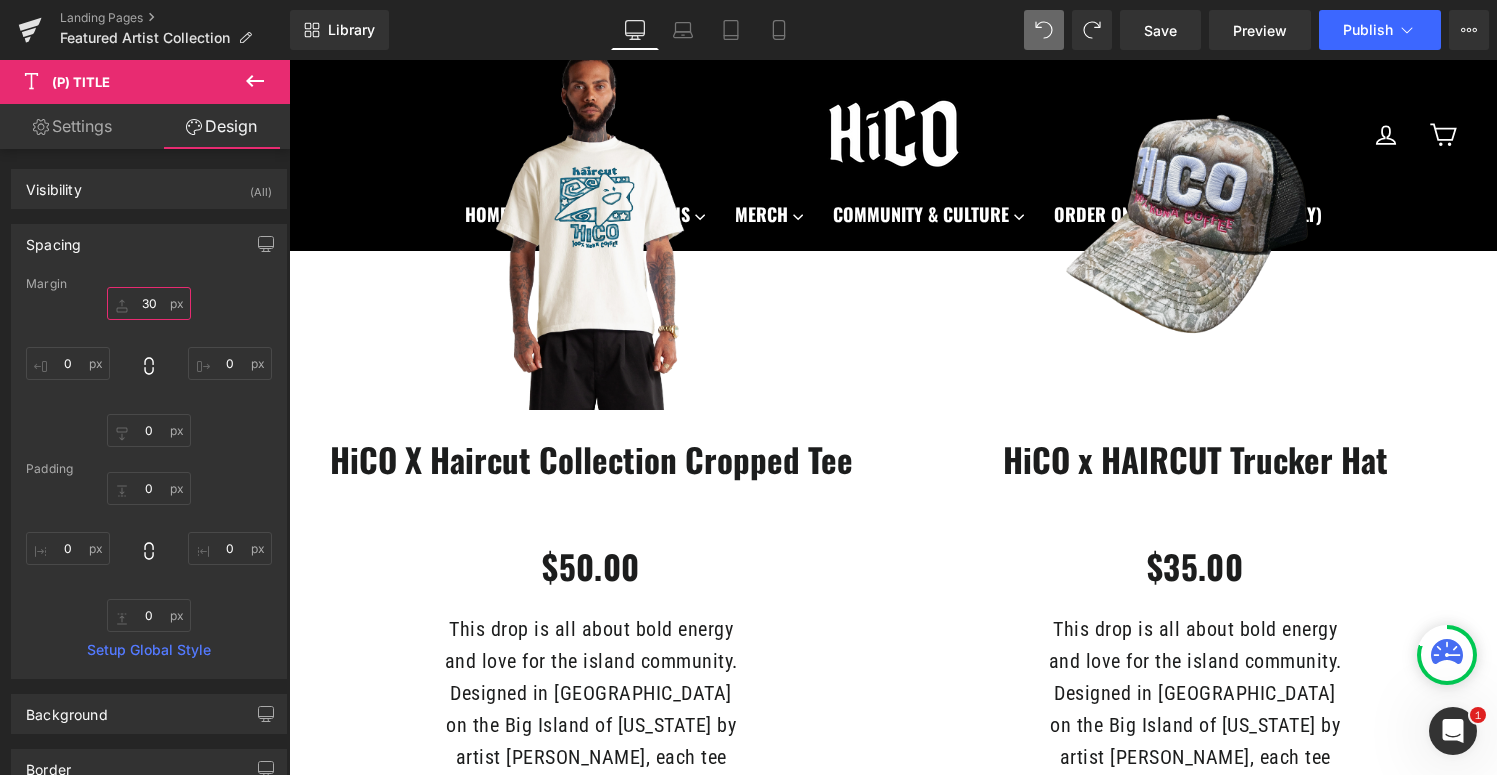 click on "30" at bounding box center [149, 303] 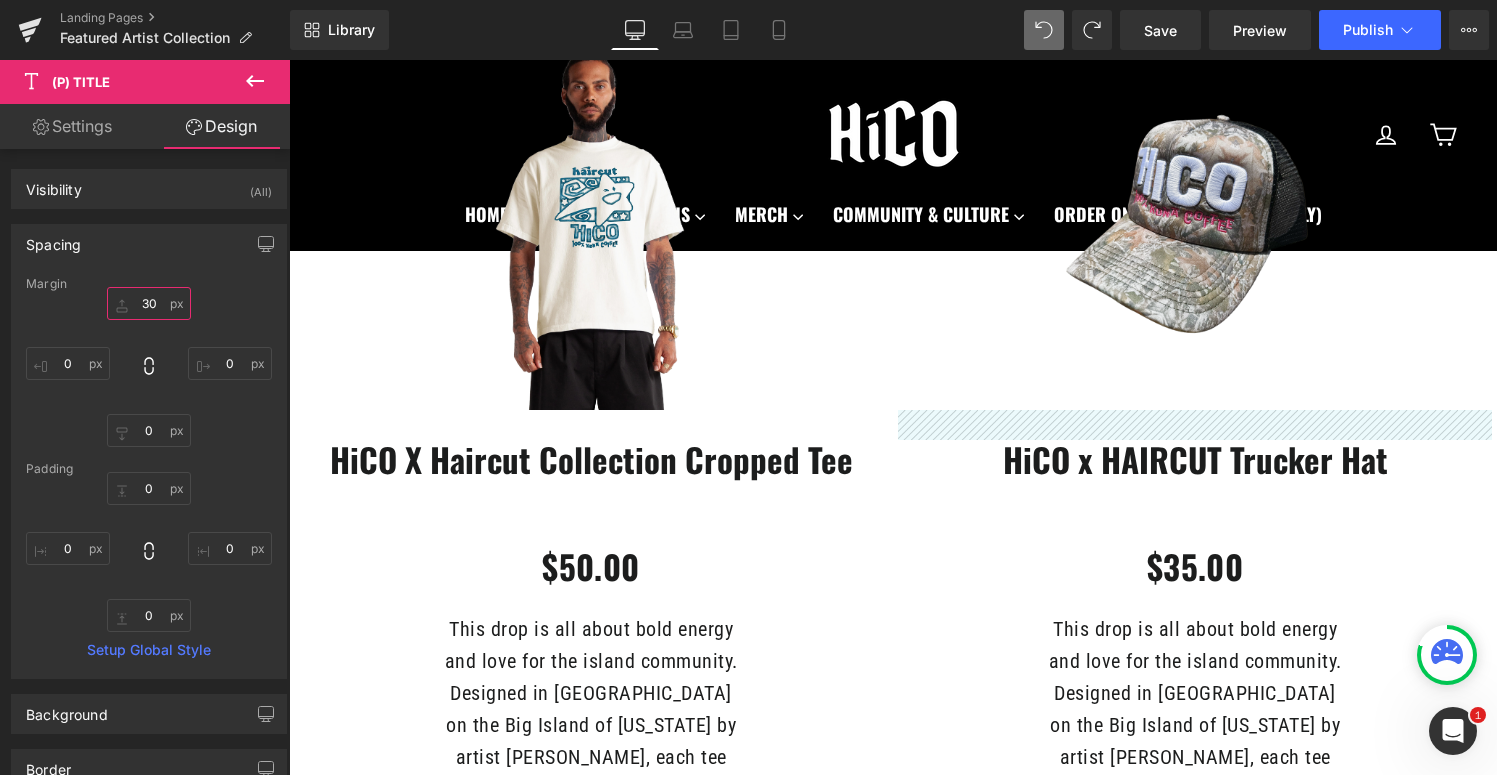 click on "30" at bounding box center (149, 303) 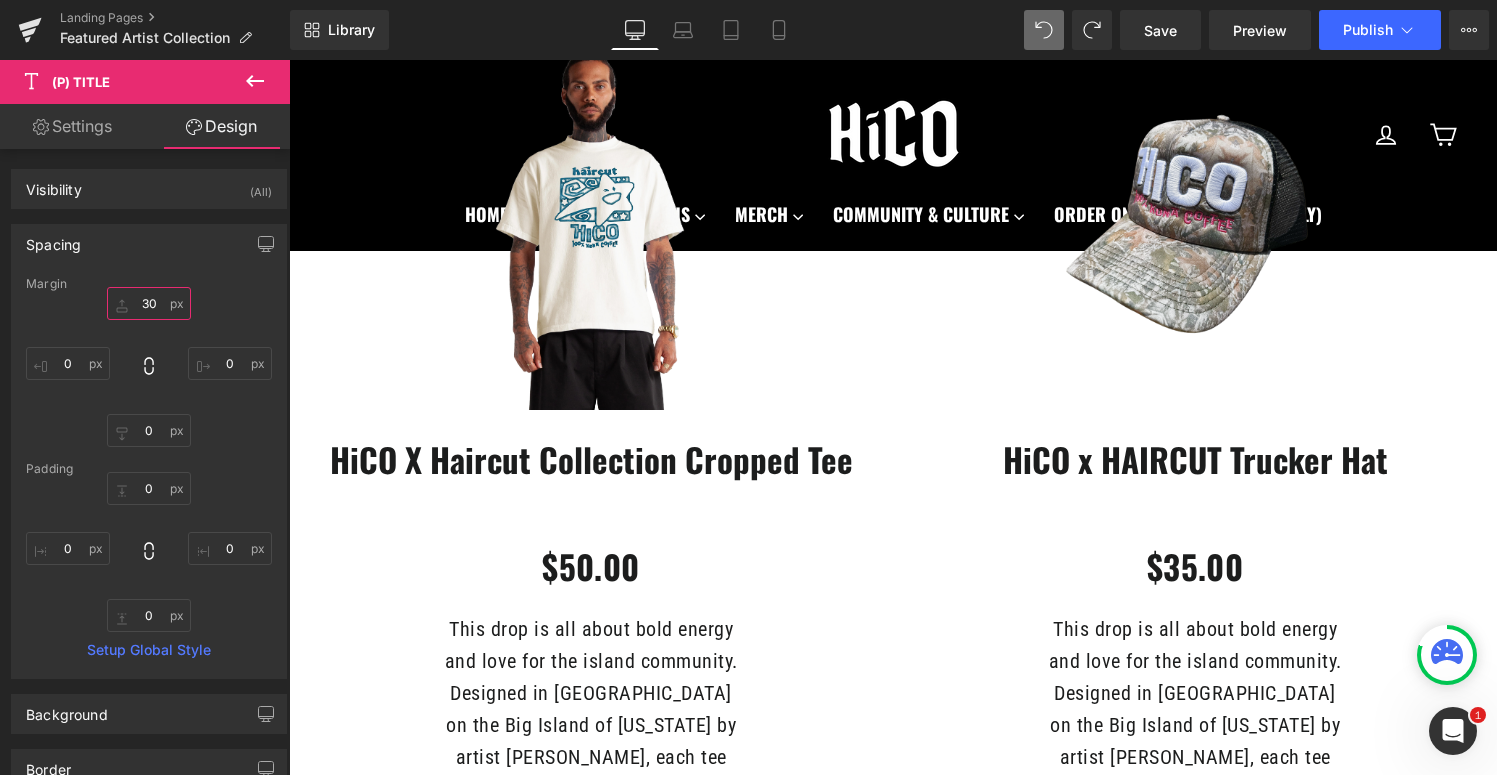 type on "0" 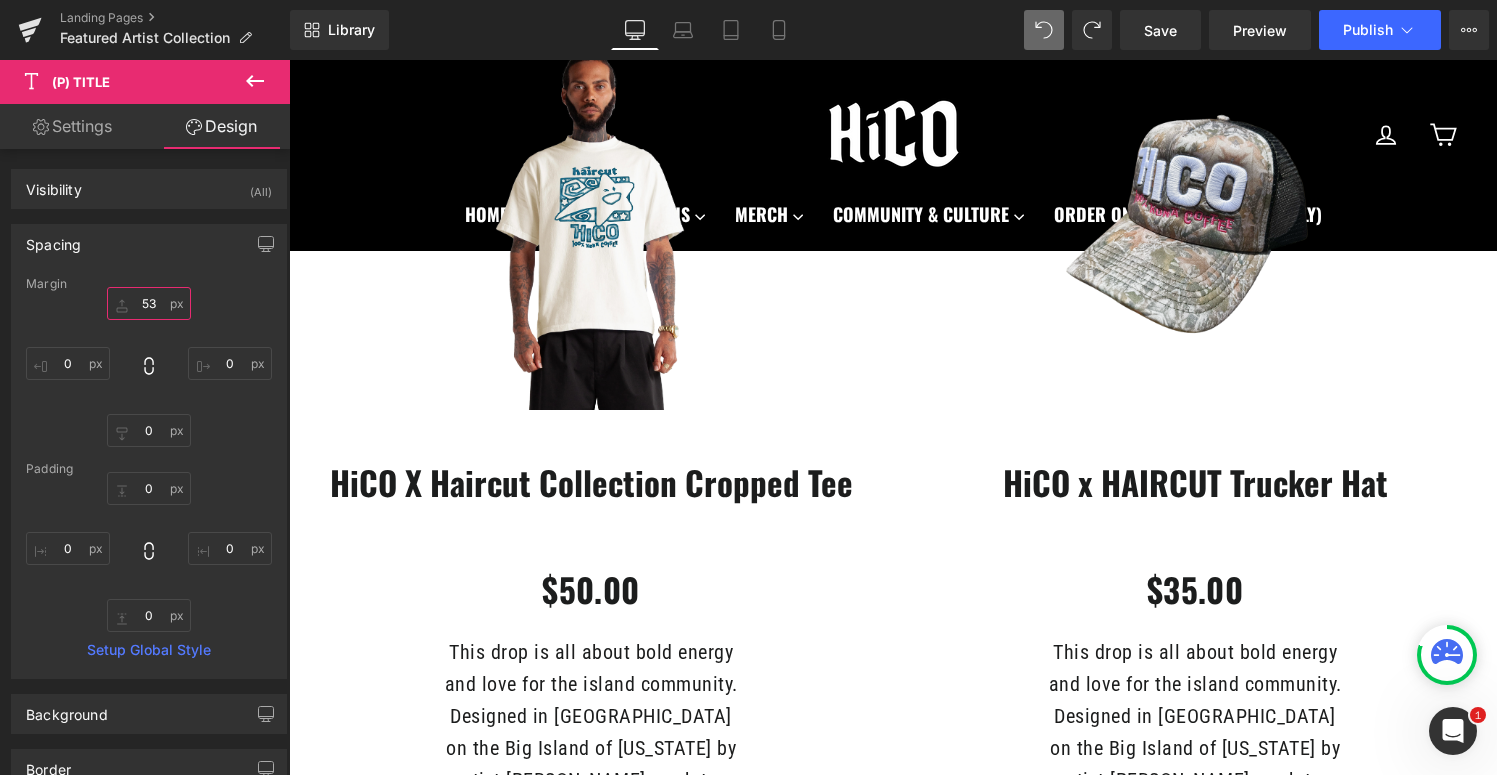 type on "5" 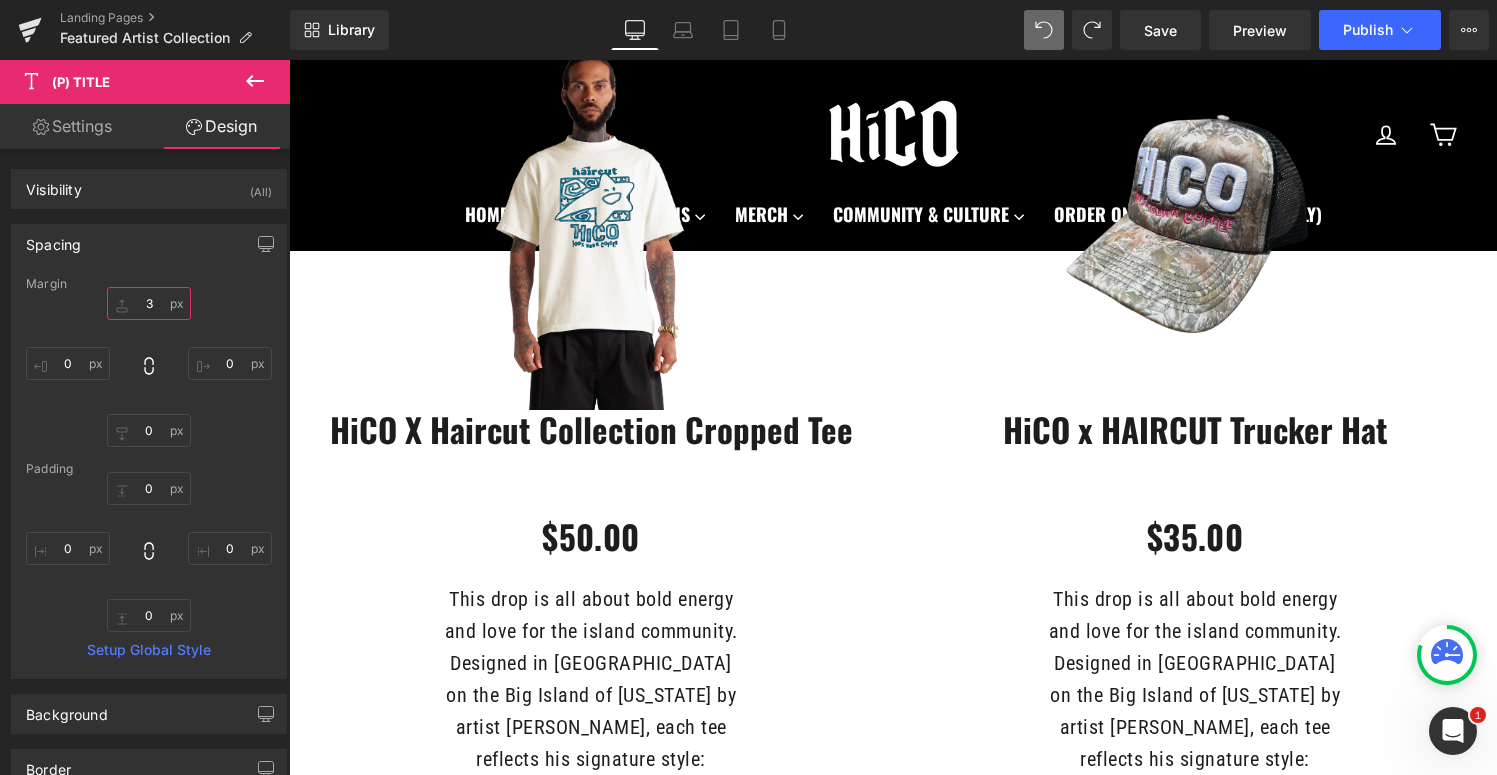 type on "35" 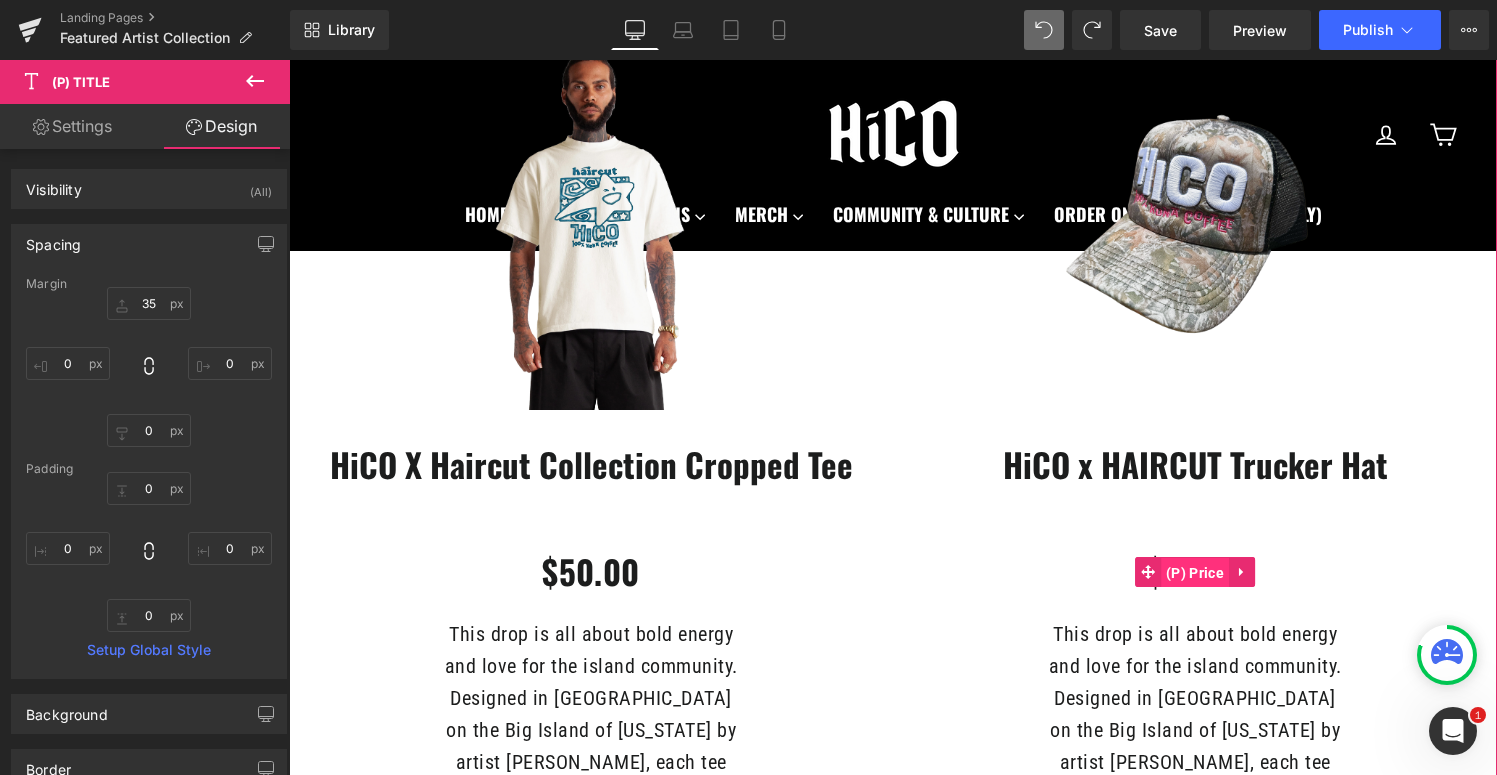 click on "(P) Price" at bounding box center (1195, 573) 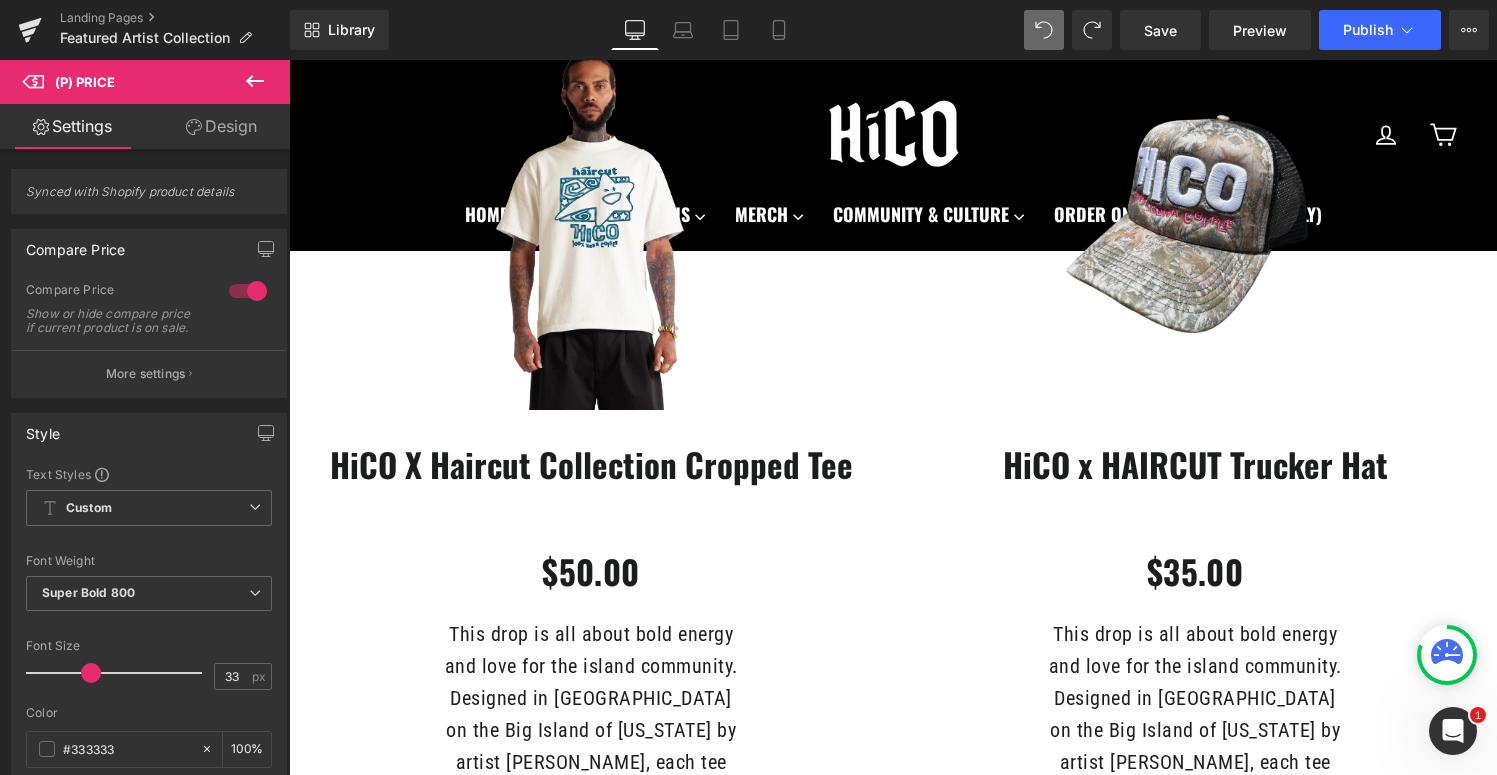 click on "Design" at bounding box center (221, 126) 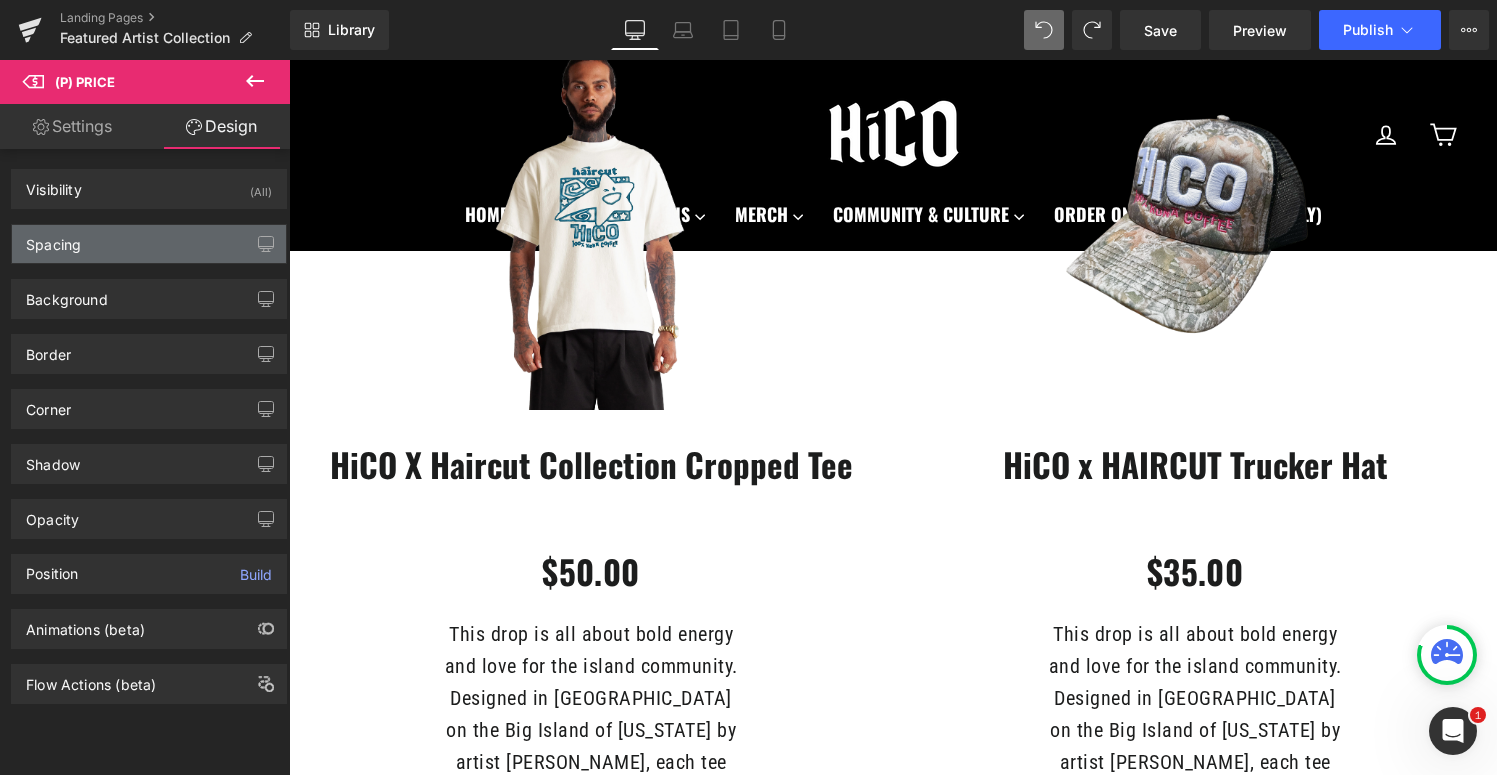 click on "Spacing" at bounding box center (149, 244) 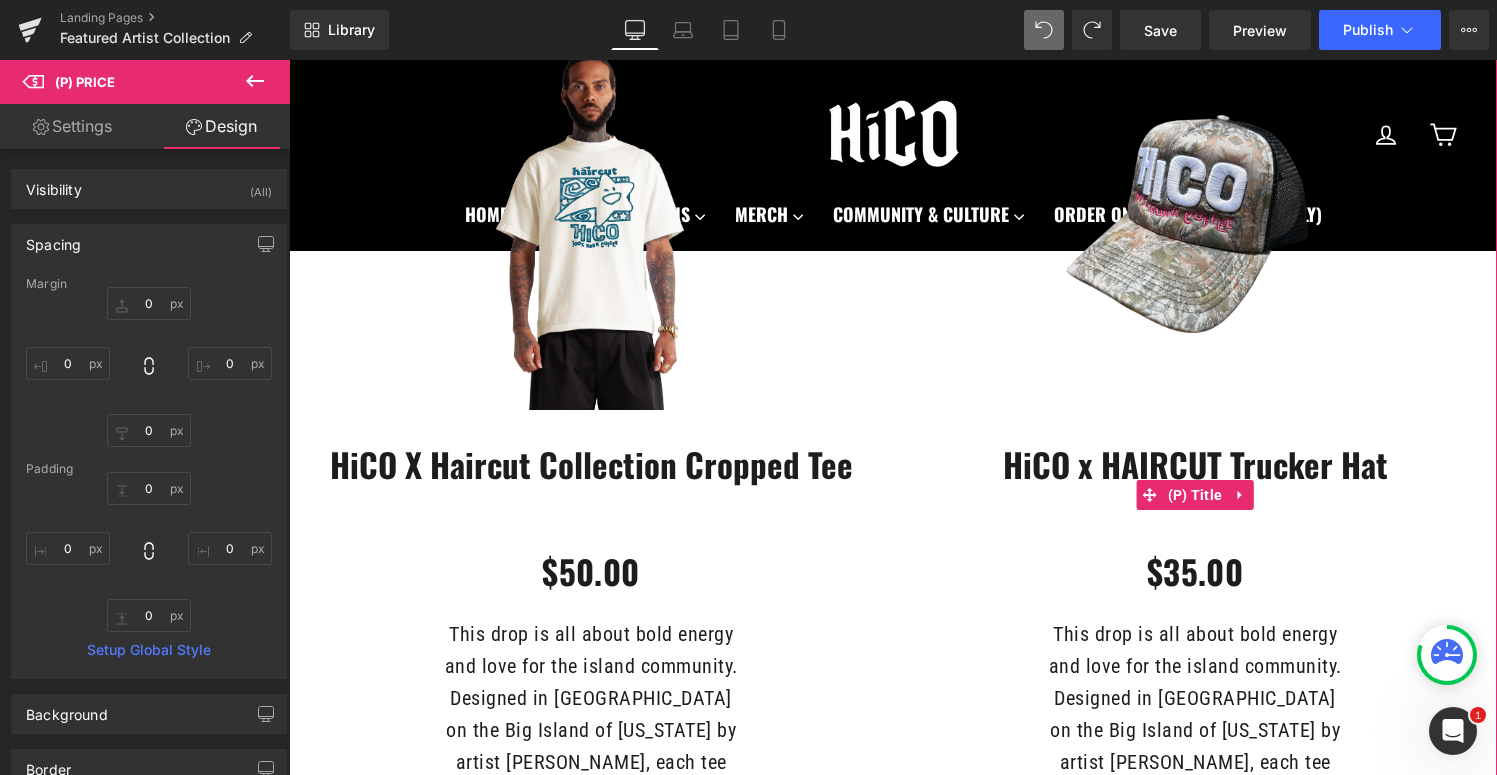 click on "HiCO x HAIRCUT Trucker Hat" at bounding box center (1195, 495) 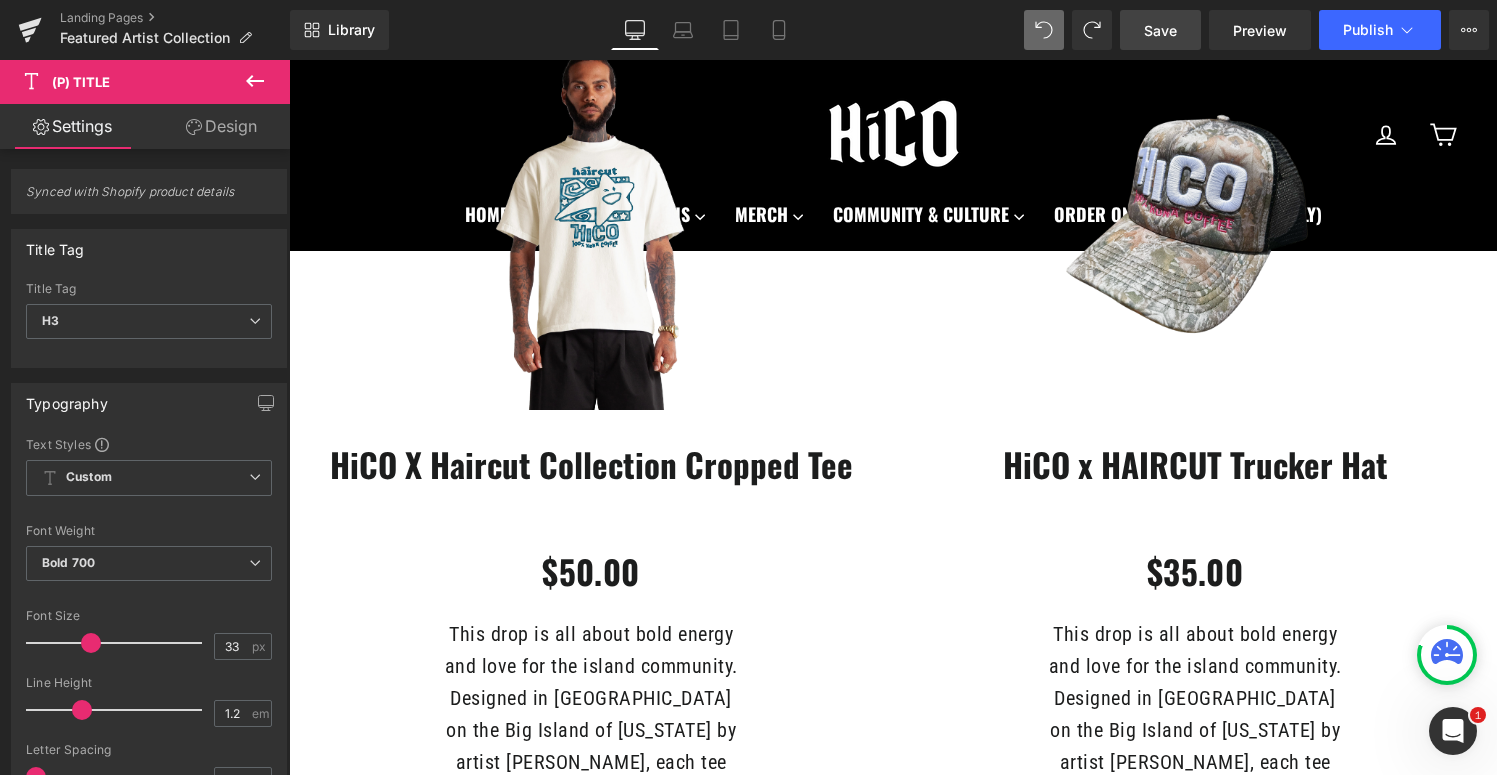 click on "Save" at bounding box center [1160, 30] 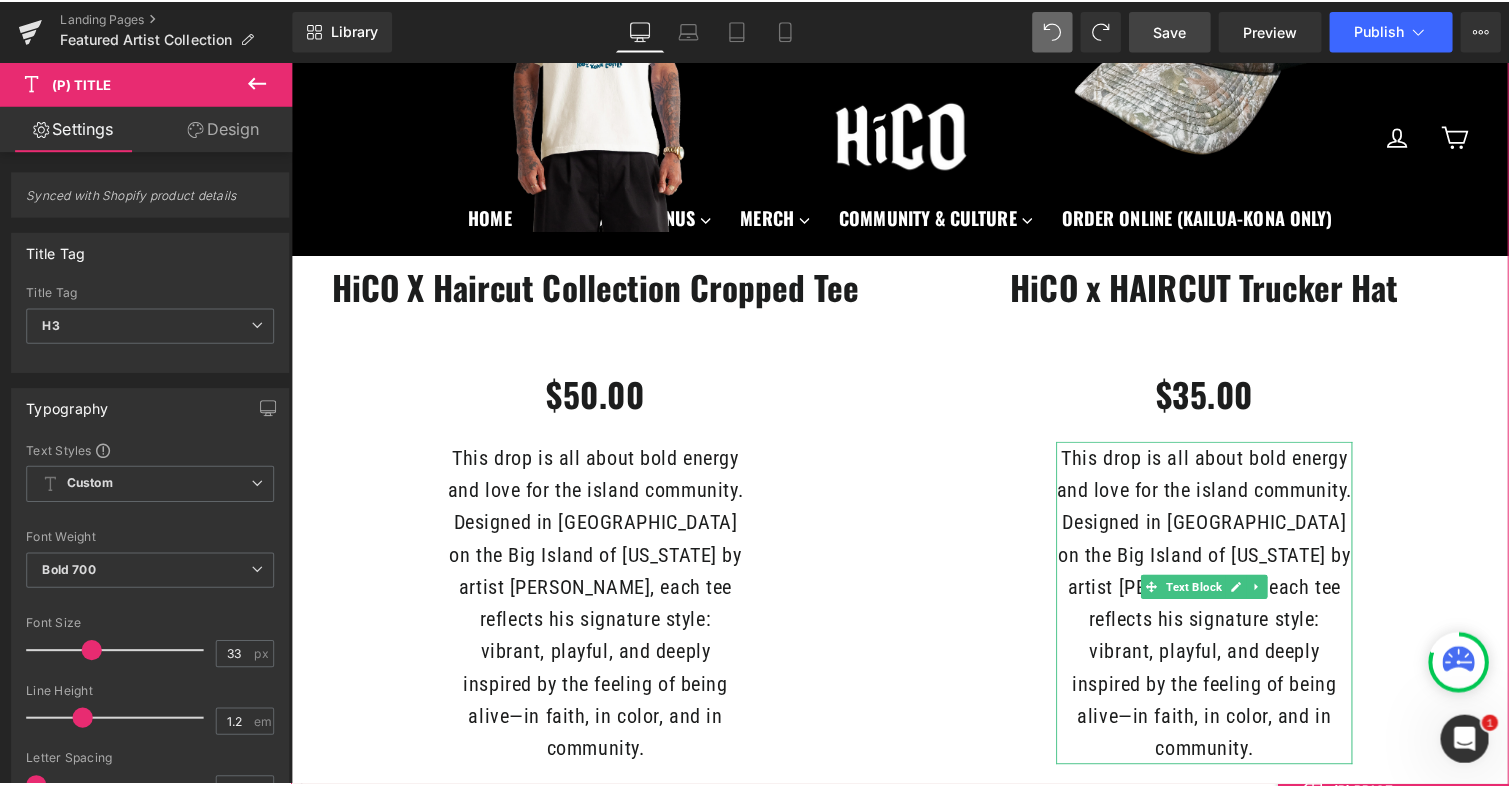 scroll, scrollTop: 838, scrollLeft: 0, axis: vertical 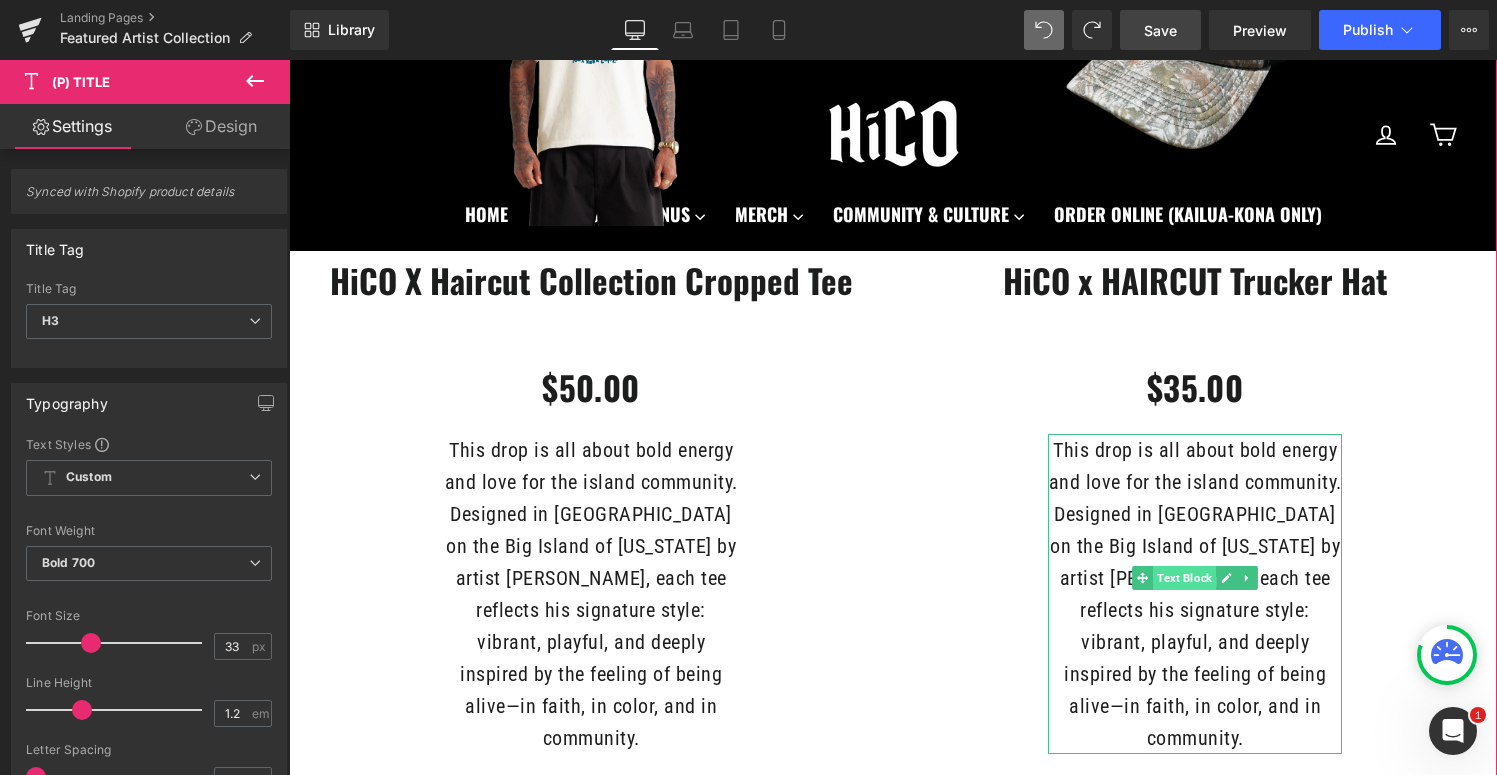 click on "Text Block" at bounding box center (1184, 578) 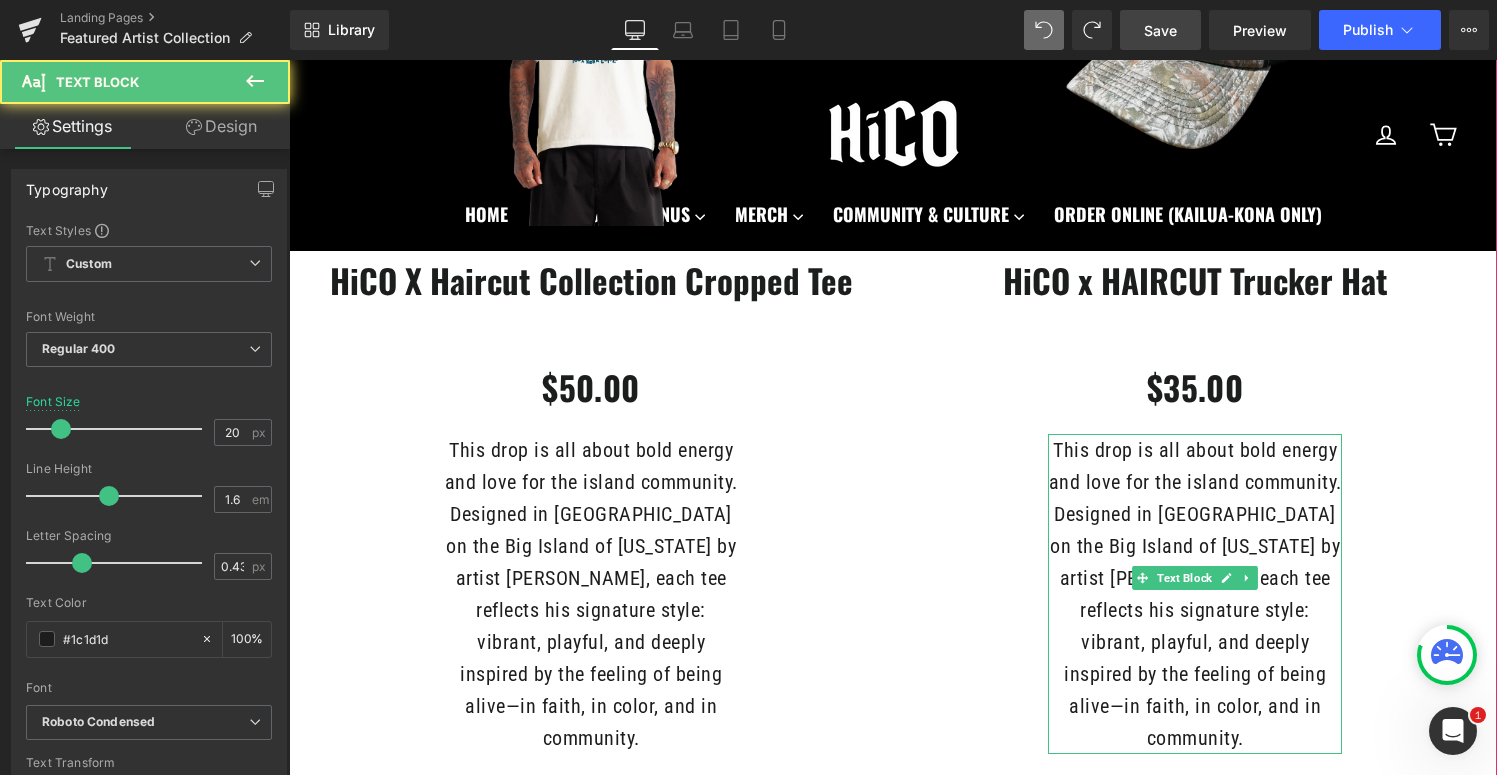 click on "This drop is all about bold energy and love for the island community. Designed in [GEOGRAPHIC_DATA] on the Big Island of [US_STATE] by artist [PERSON_NAME], each tee reflects his signature style: vibrant, playful, and deeply inspired by the feeling of being alive—in faith, in color, and in community." at bounding box center (1195, 594) 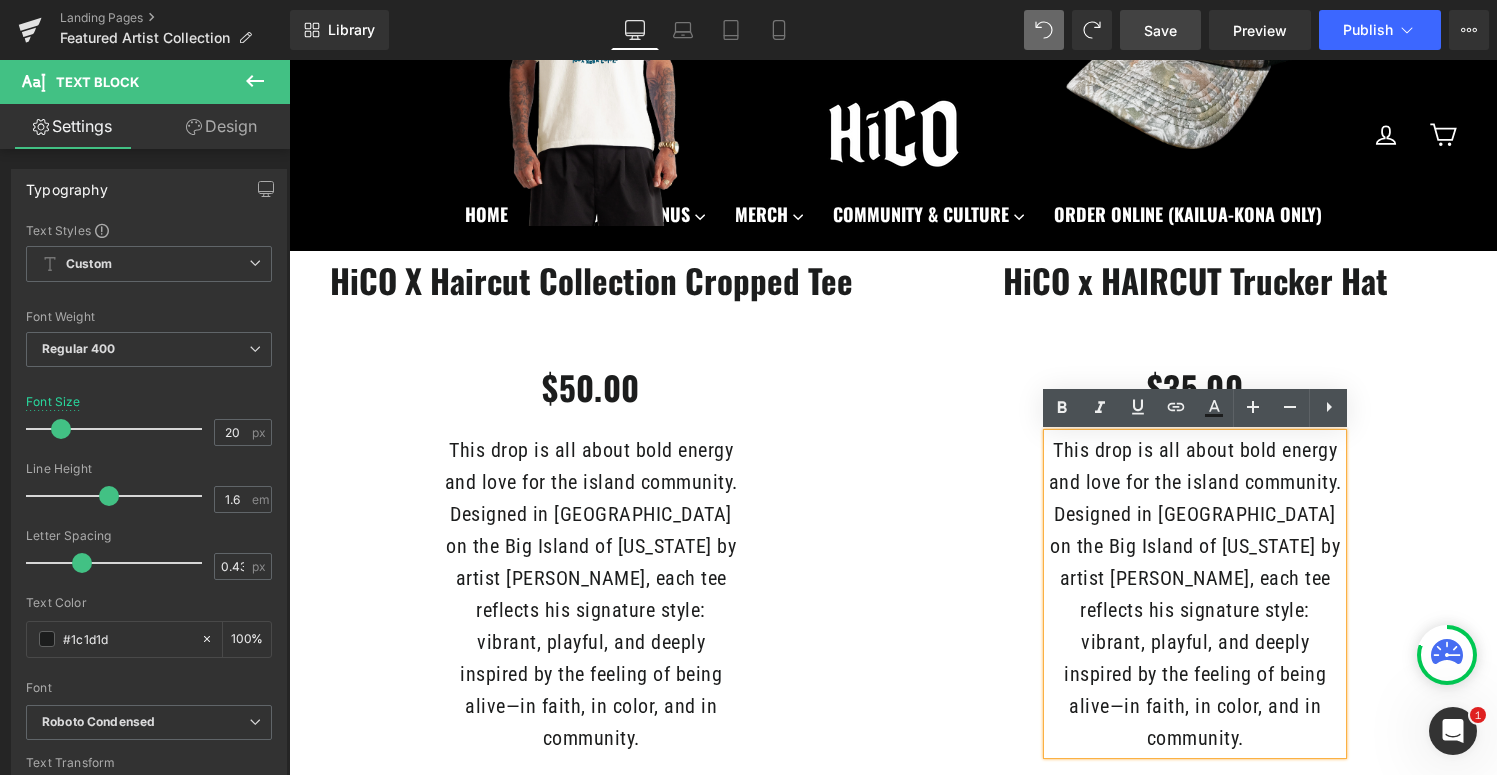 click on "This drop is all about bold energy and love for the island community. Designed in [GEOGRAPHIC_DATA] on the Big Island of [US_STATE] by artist [PERSON_NAME], each tee reflects his signature style: vibrant, playful, and deeply inspired by the feeling of being alive—in faith, in color, and in community." at bounding box center [591, 594] 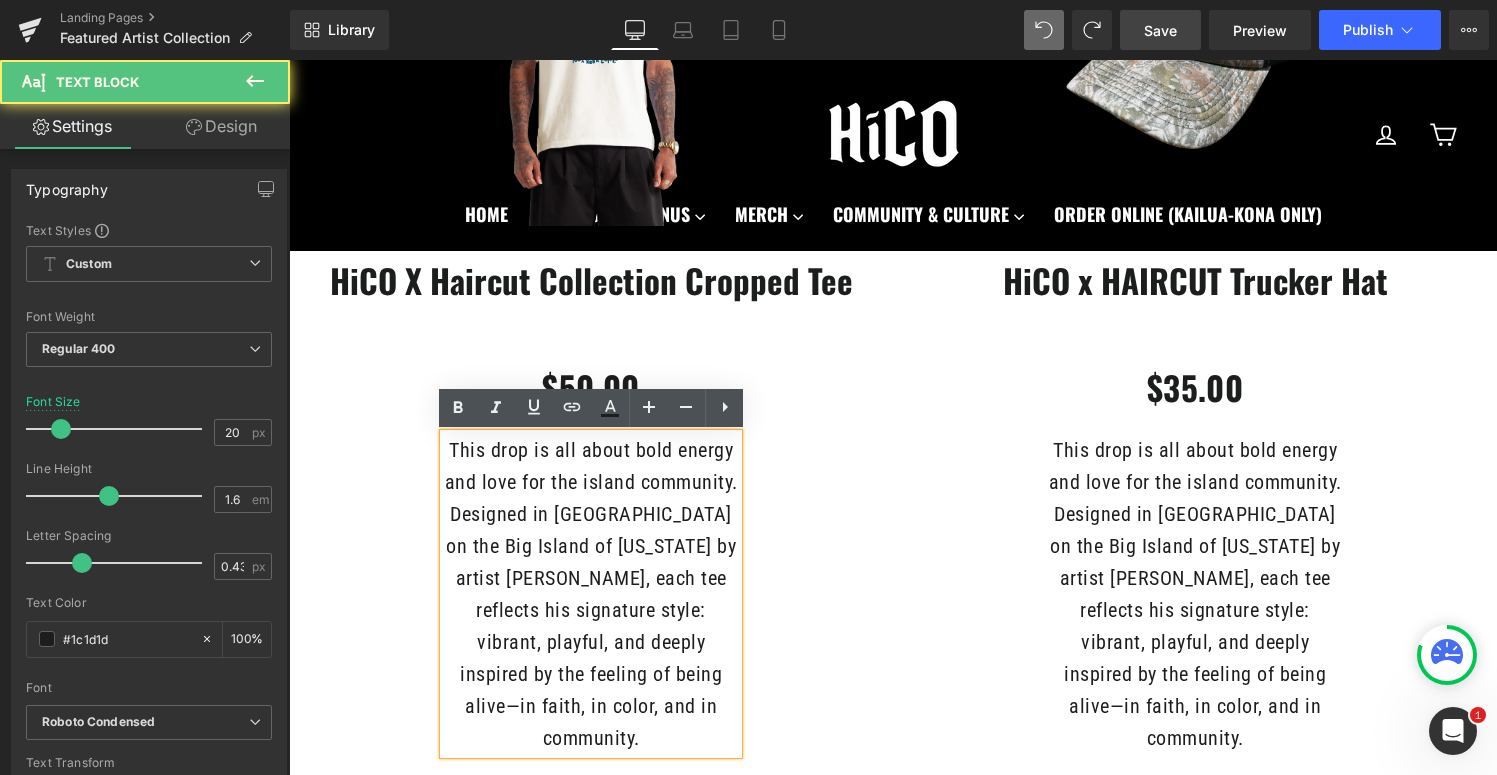 click on "This drop is all about bold energy and love for the island community. Designed in [GEOGRAPHIC_DATA] on the Big Island of [US_STATE] by artist [PERSON_NAME], each tee reflects his signature style: vibrant, playful, and deeply inspired by the feeling of being alive—in faith, in color, and in community." at bounding box center [591, 594] 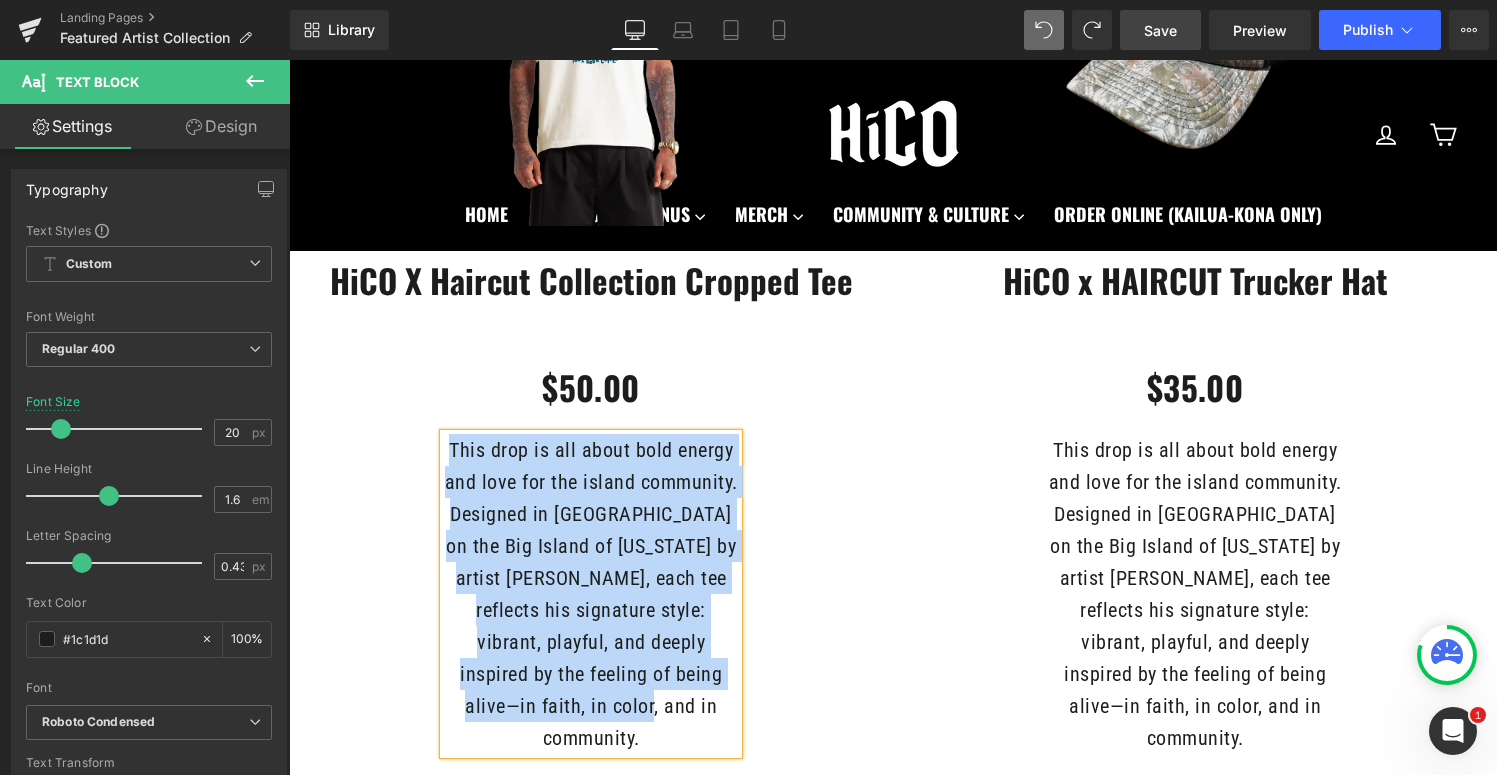 copy on "This drop is all about bold energy and love for the island community. Designed in [GEOGRAPHIC_DATA] on the Big Island of [US_STATE] by artist [PERSON_NAME], each tee reflects his signature style: vibrant, playful, and deeply inspired by the feeling of being alive—in faith, in color, and in community." 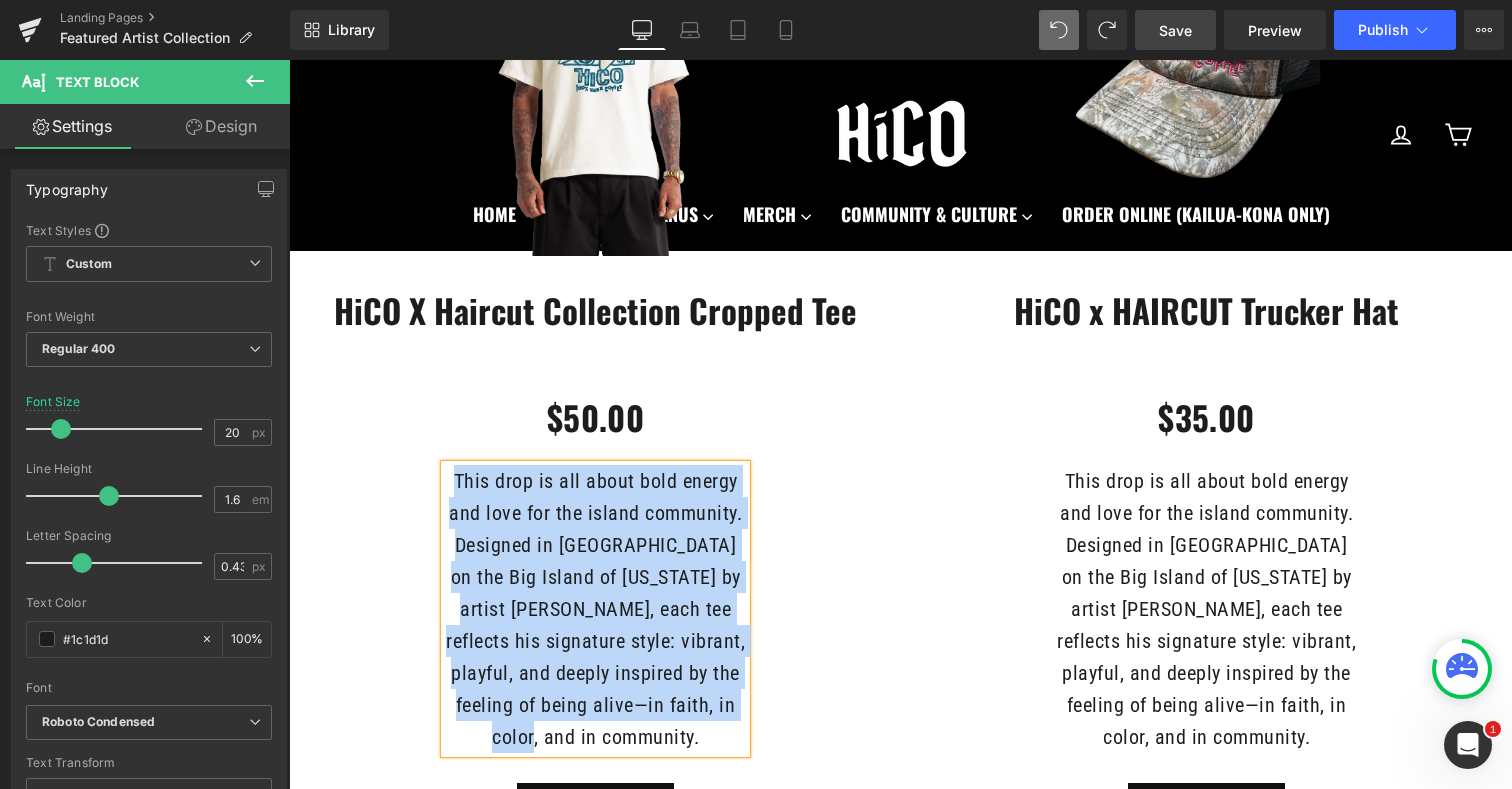 scroll, scrollTop: 872, scrollLeft: 0, axis: vertical 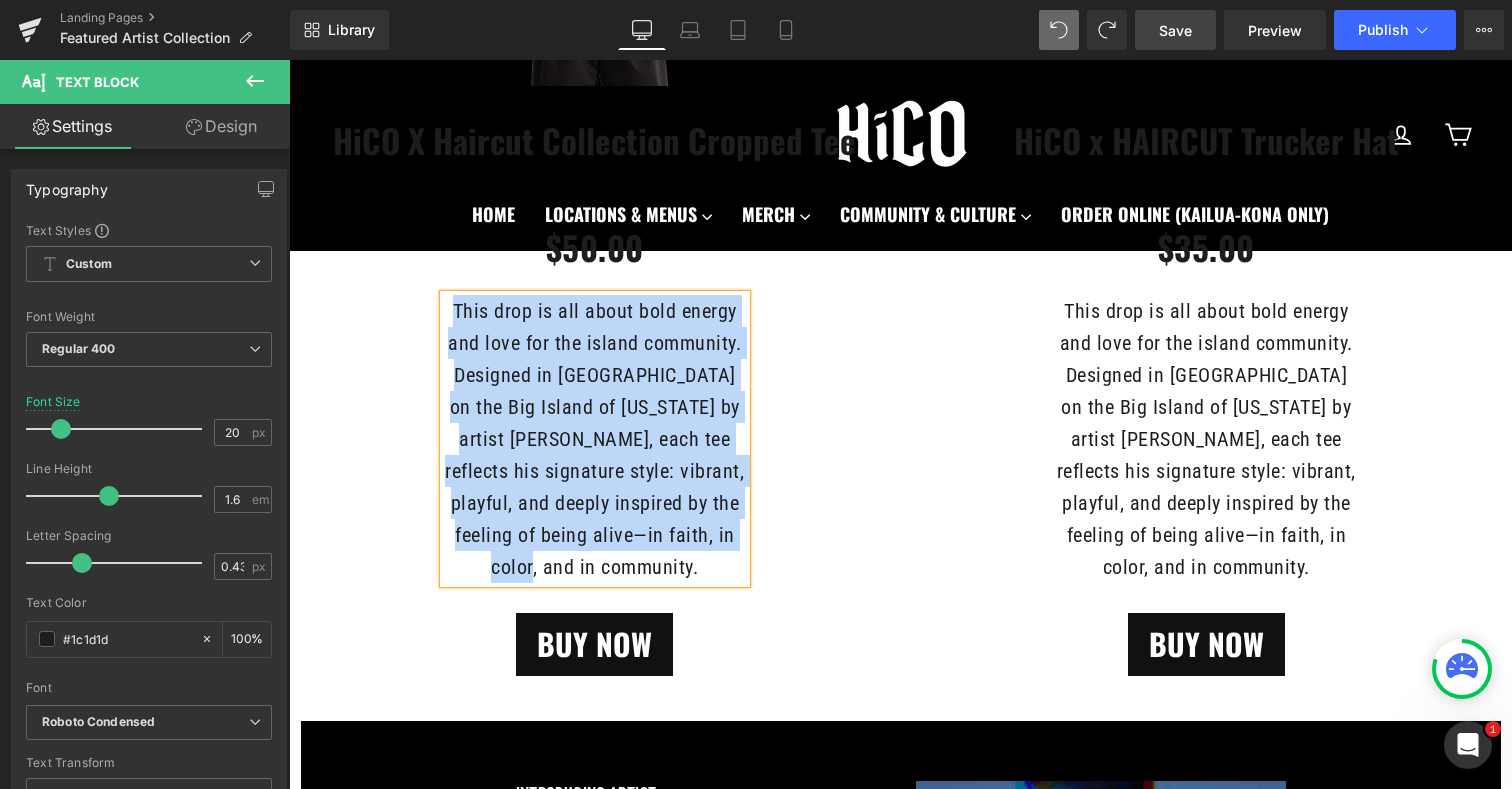 click on "This drop is all about bold energy and love for the island community. Designed in [GEOGRAPHIC_DATA] on the Big Island of [US_STATE] by artist [PERSON_NAME], each tee reflects his signature style: vibrant, playful, and deeply inspired by the feeling of being alive—in faith, in color, and in community." at bounding box center [1207, 439] 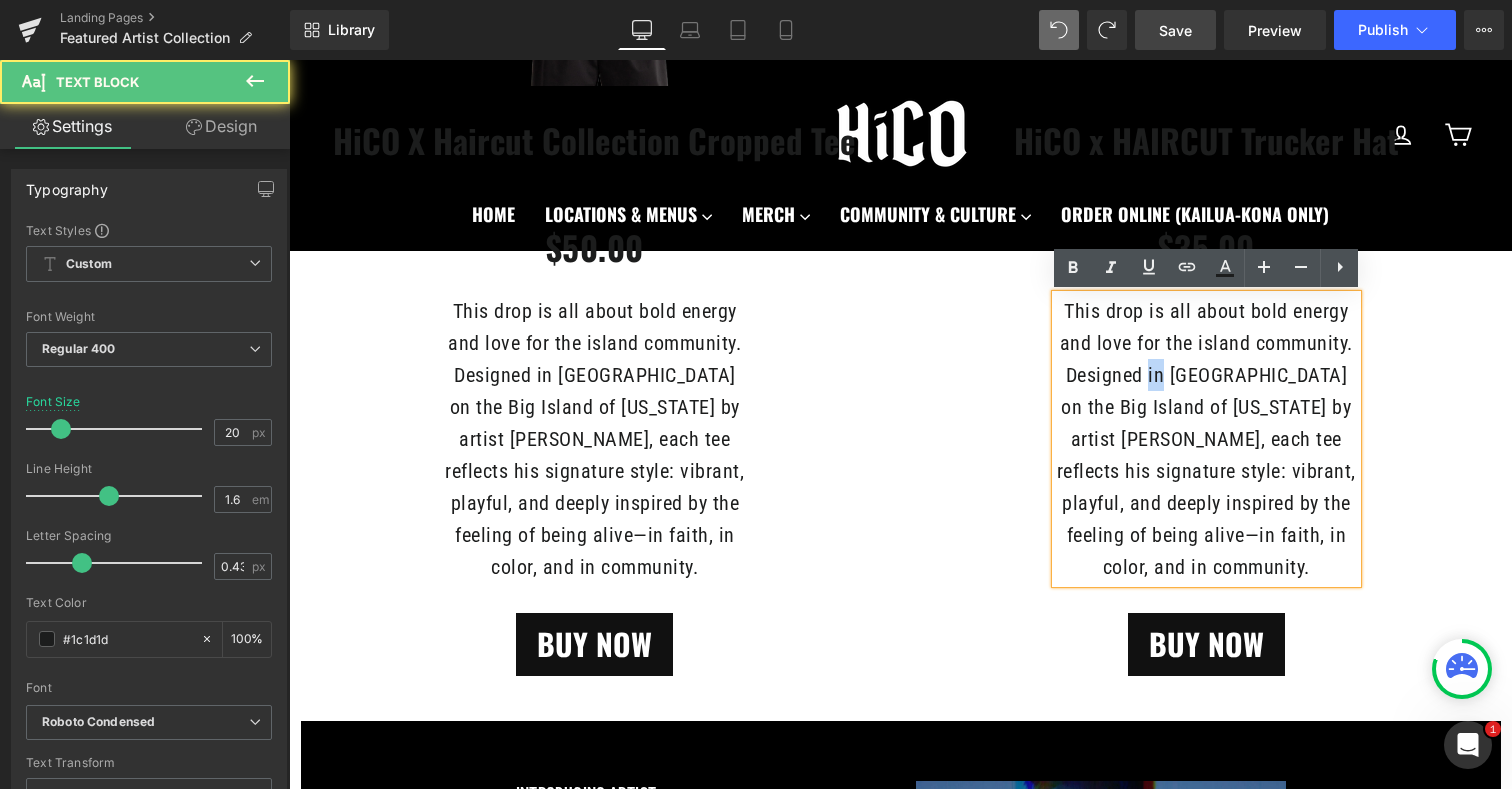 click on "This drop is all about bold energy and love for the island community. Designed in [GEOGRAPHIC_DATA] on the Big Island of [US_STATE] by artist [PERSON_NAME], each tee reflects his signature style: vibrant, playful, and deeply inspired by the feeling of being alive—in faith, in color, and in community." at bounding box center (1207, 439) 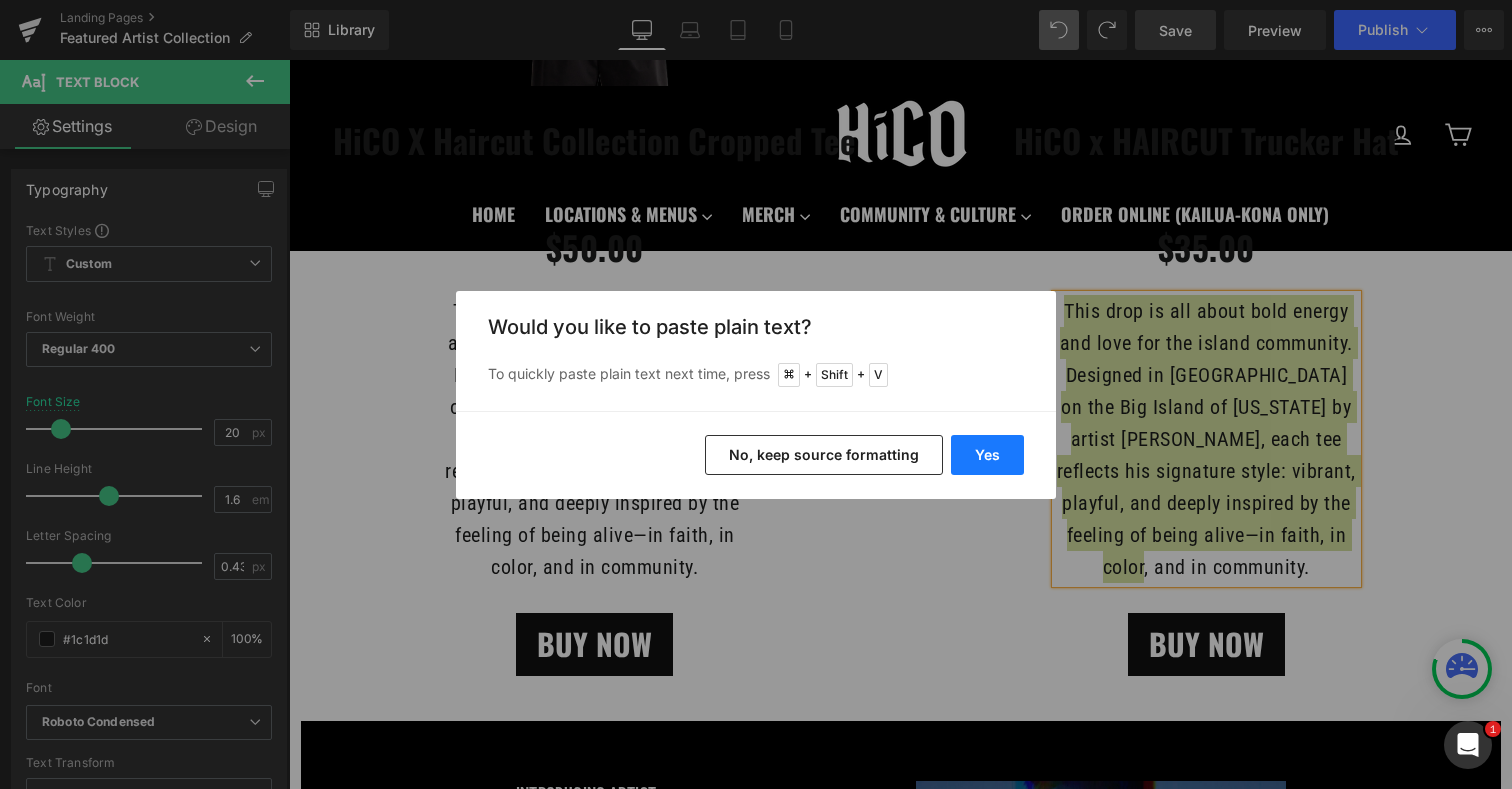 click on "Yes" at bounding box center (987, 455) 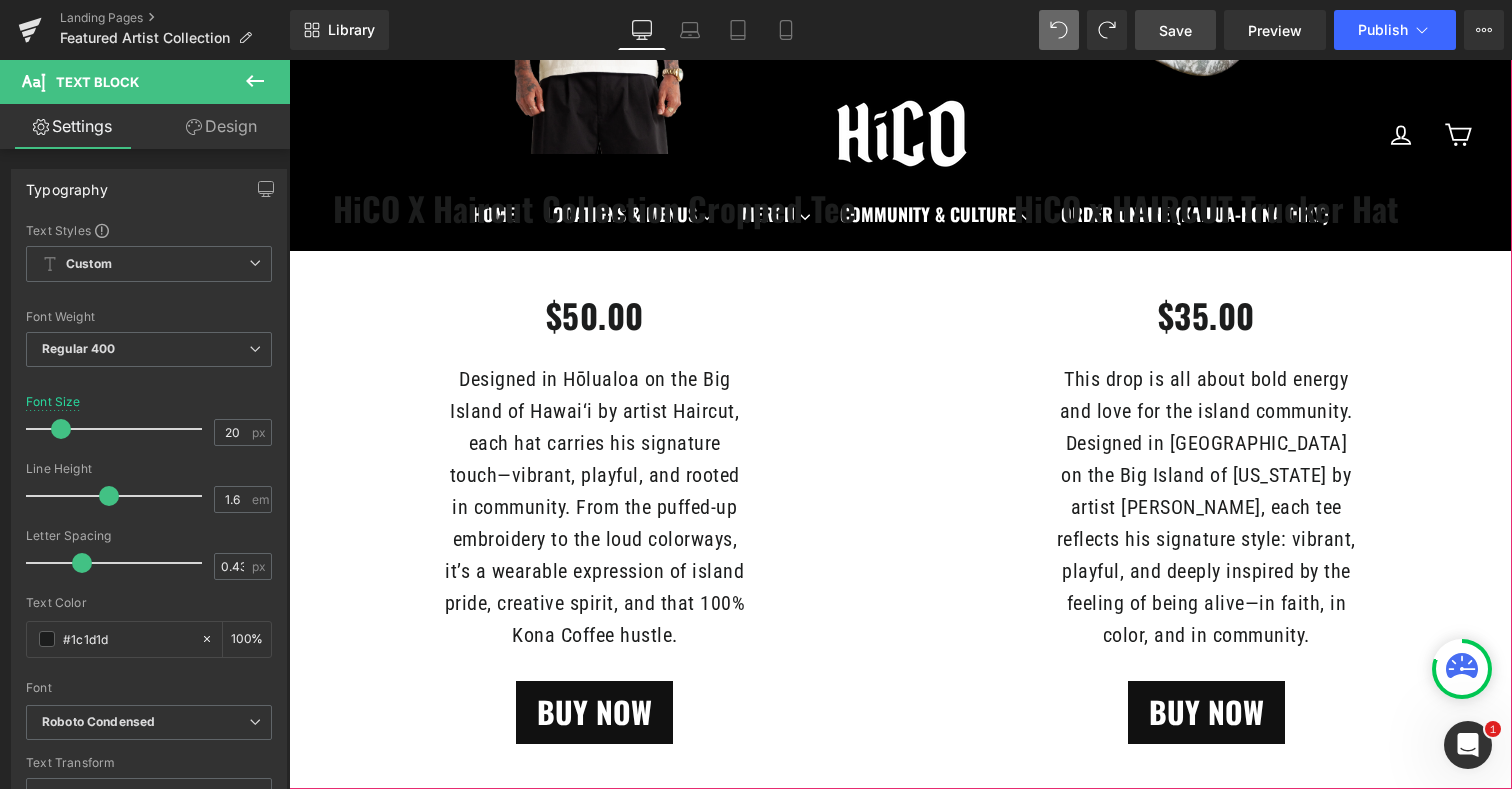scroll, scrollTop: 941, scrollLeft: 0, axis: vertical 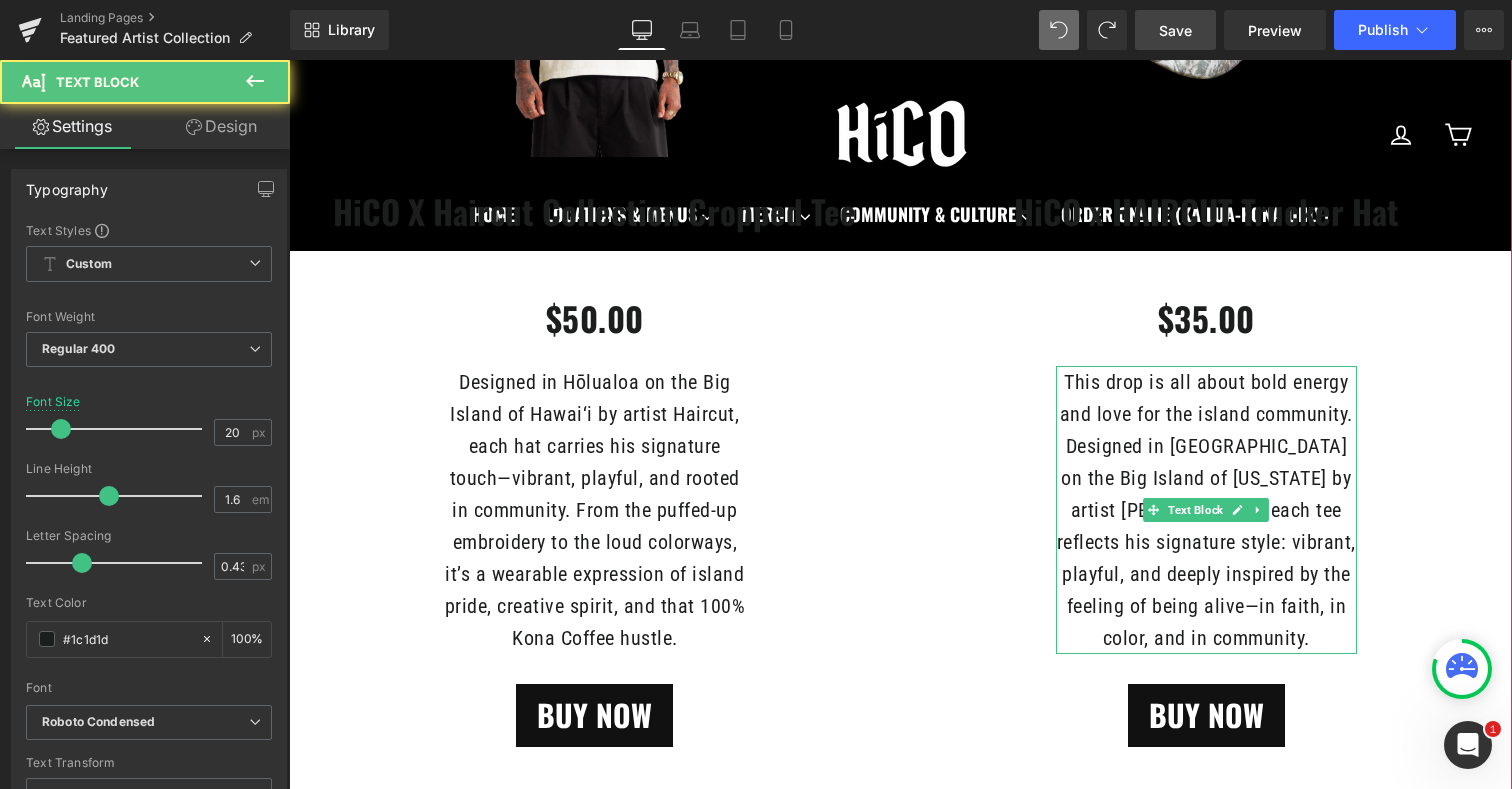 click on "This drop is all about bold energy and love for the island community. Designed in [GEOGRAPHIC_DATA] on the Big Island of [US_STATE] by artist [PERSON_NAME], each tee reflects his signature style: vibrant, playful, and deeply inspired by the feeling of being alive—in faith, in color, and in community." at bounding box center [1207, 510] 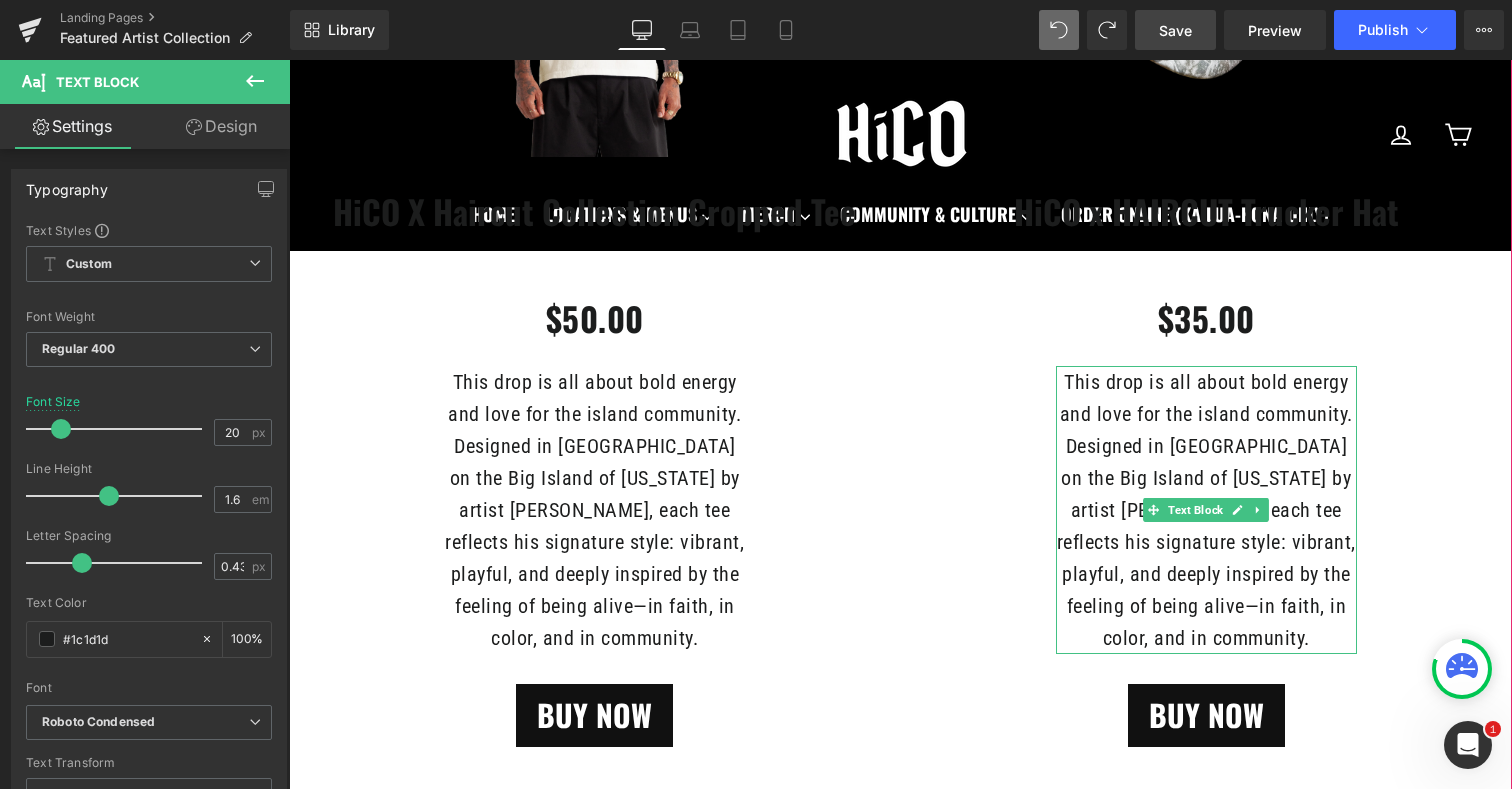 click on "This drop is all about bold energy and love for the island community. Designed in [GEOGRAPHIC_DATA] on the Big Island of [US_STATE] by artist [PERSON_NAME], each tee reflects his signature style: vibrant, playful, and deeply inspired by the feeling of being alive—in faith, in color, and in community." at bounding box center (1207, 510) 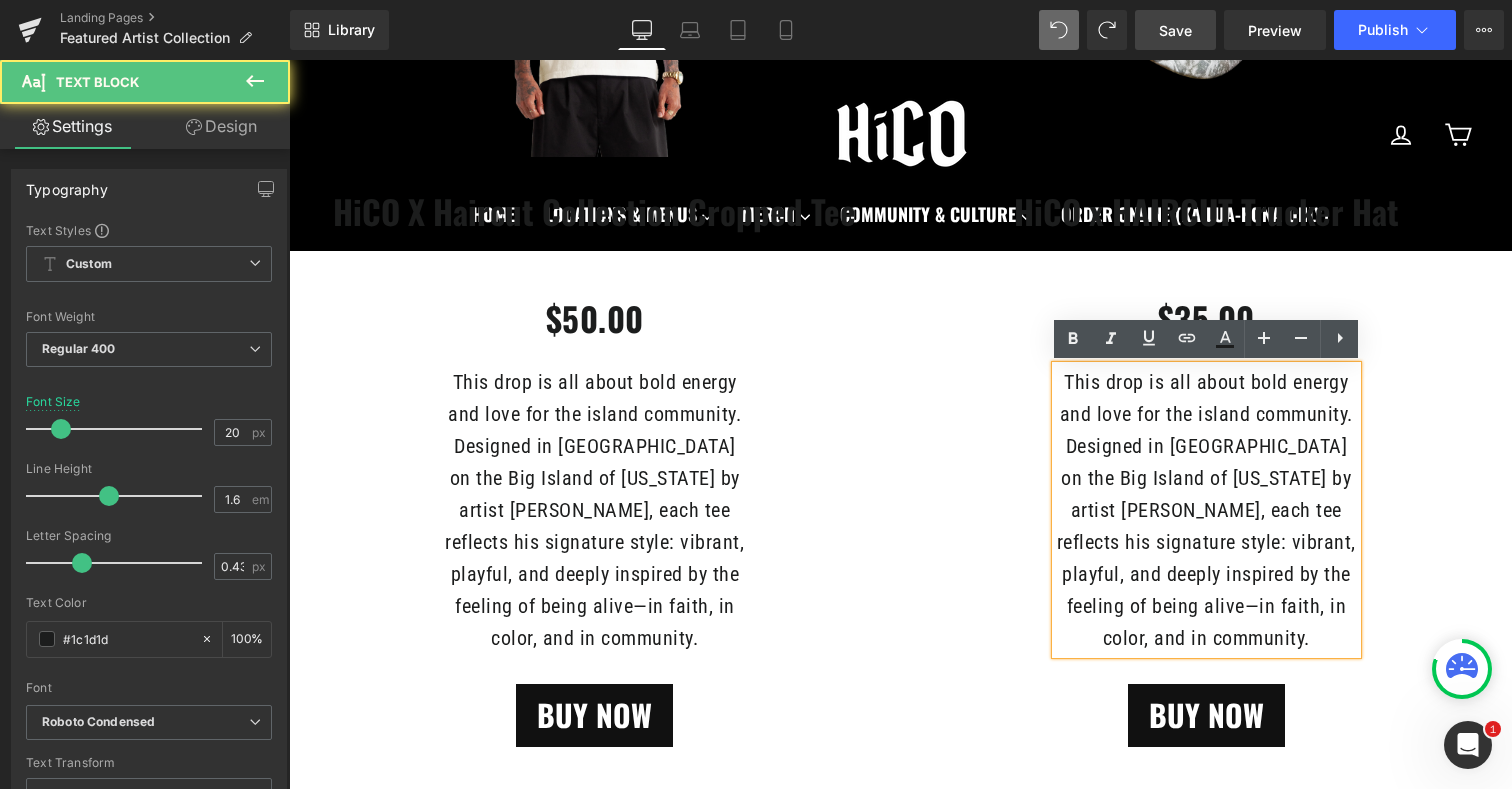 click on "This drop is all about bold energy and love for the island community. Designed in [GEOGRAPHIC_DATA] on the Big Island of [US_STATE] by artist [PERSON_NAME], each tee reflects his signature style: vibrant, playful, and deeply inspired by the feeling of being alive—in faith, in color, and in community." at bounding box center [1207, 510] 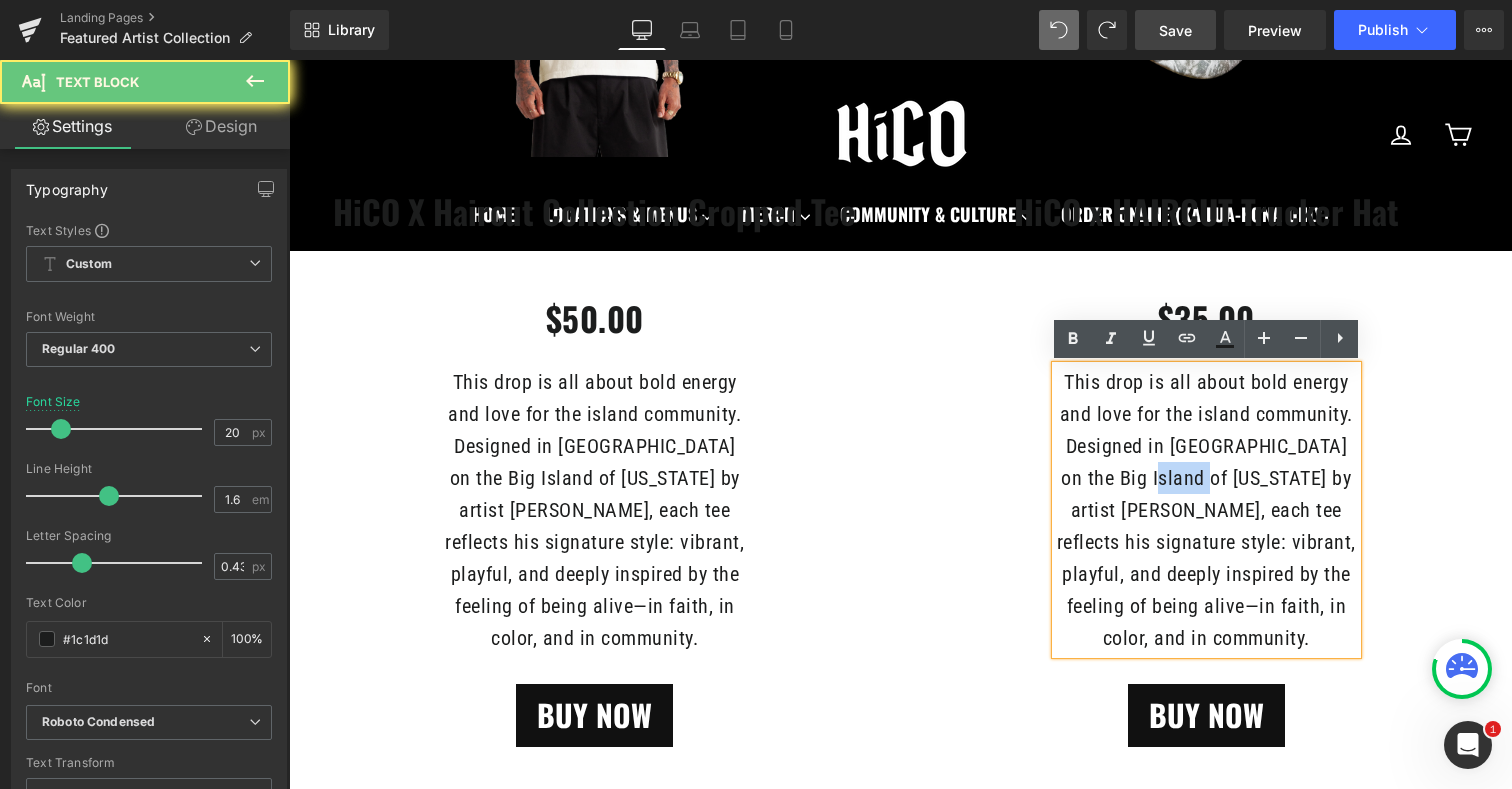 click on "This drop is all about bold energy and love for the island community. Designed in [GEOGRAPHIC_DATA] on the Big Island of [US_STATE] by artist [PERSON_NAME], each tee reflects his signature style: vibrant, playful, and deeply inspired by the feeling of being alive—in faith, in color, and in community." at bounding box center [1207, 510] 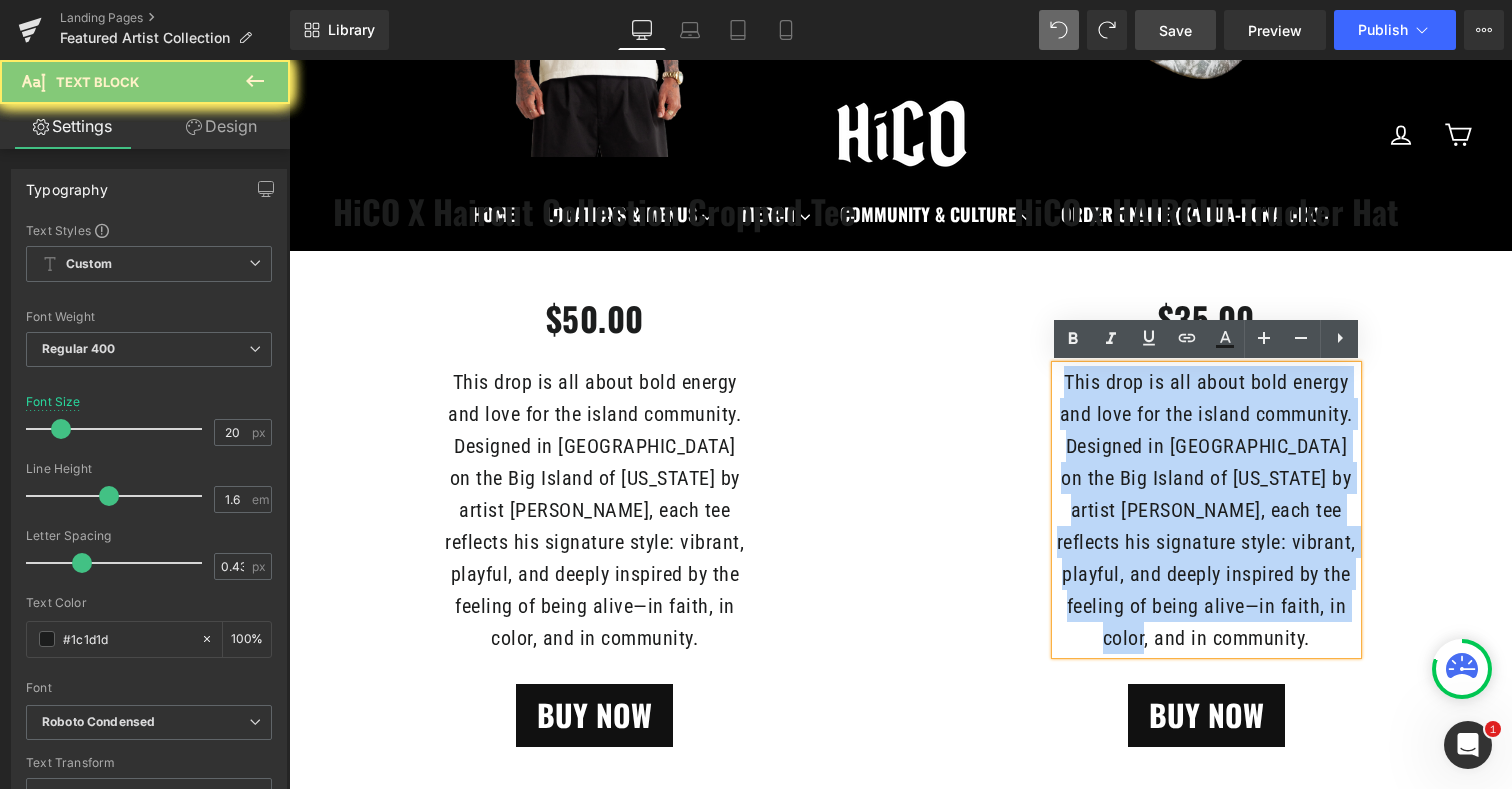 click on "This drop is all about bold energy and love for the island community. Designed in [GEOGRAPHIC_DATA] on the Big Island of [US_STATE] by artist [PERSON_NAME], each tee reflects his signature style: vibrant, playful, and deeply inspired by the feeling of being alive—in faith, in color, and in community." at bounding box center [1207, 510] 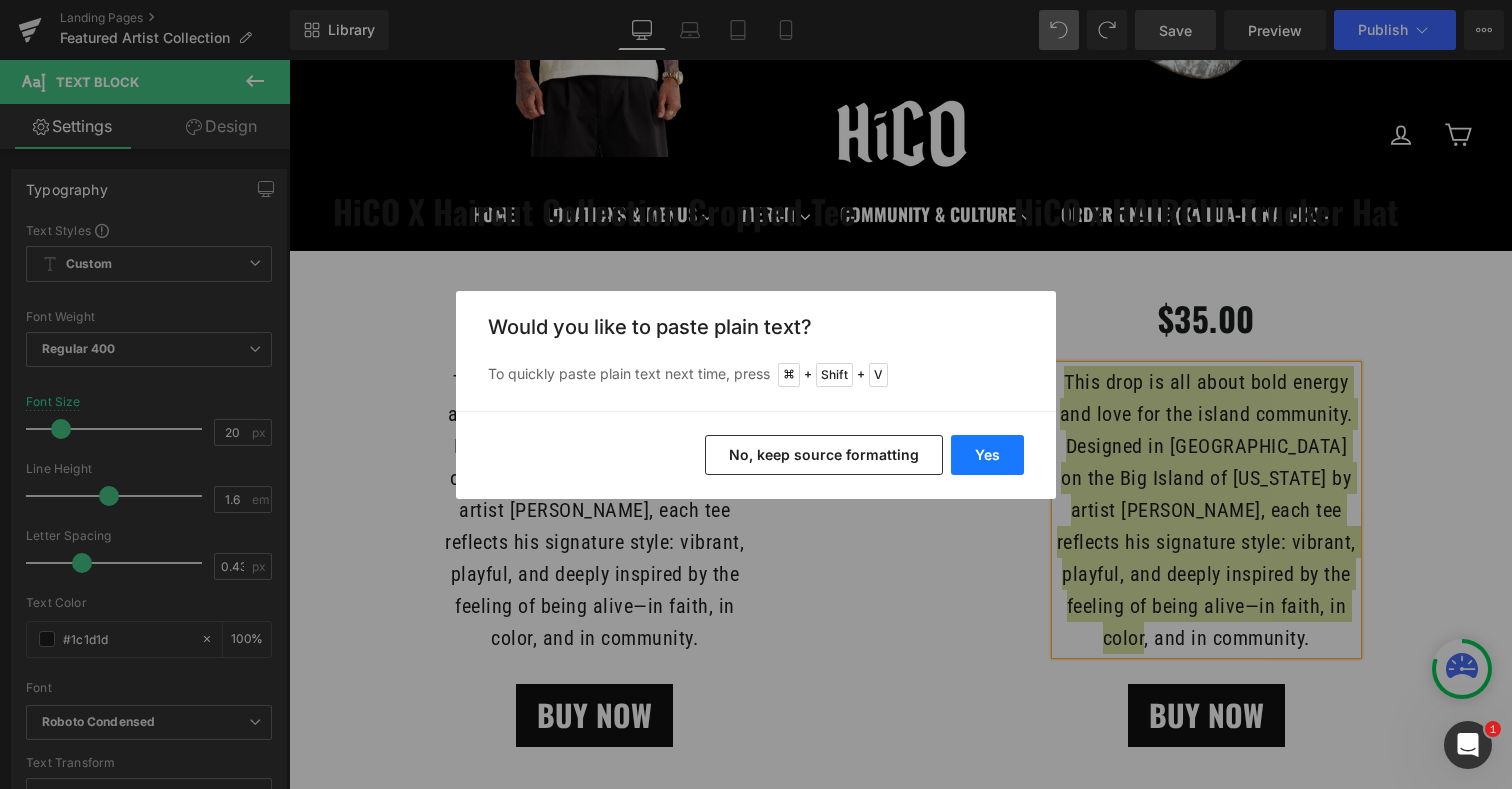click on "Yes" at bounding box center (987, 455) 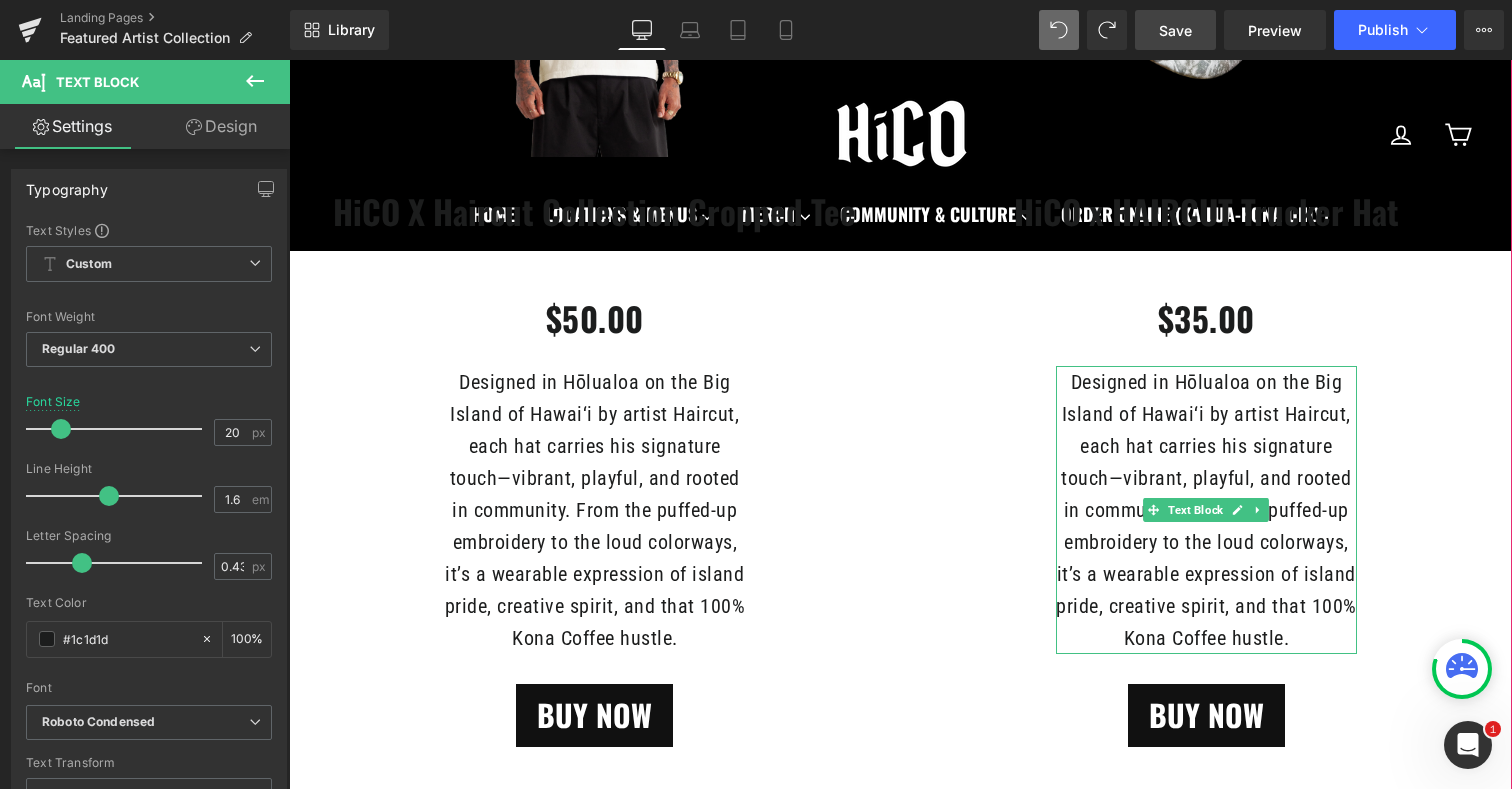 click on "Designed in Hōlualoa on the Big Island of Hawai‘i by artist Haircut, each hat carries his signature touch—vibrant, playful, and rooted in community. From the puffed-up embroidery to the loud colorways, it’s a wearable expression of island pride, creative spirit, and that 100% Kona Coffee hustle." at bounding box center [1207, 510] 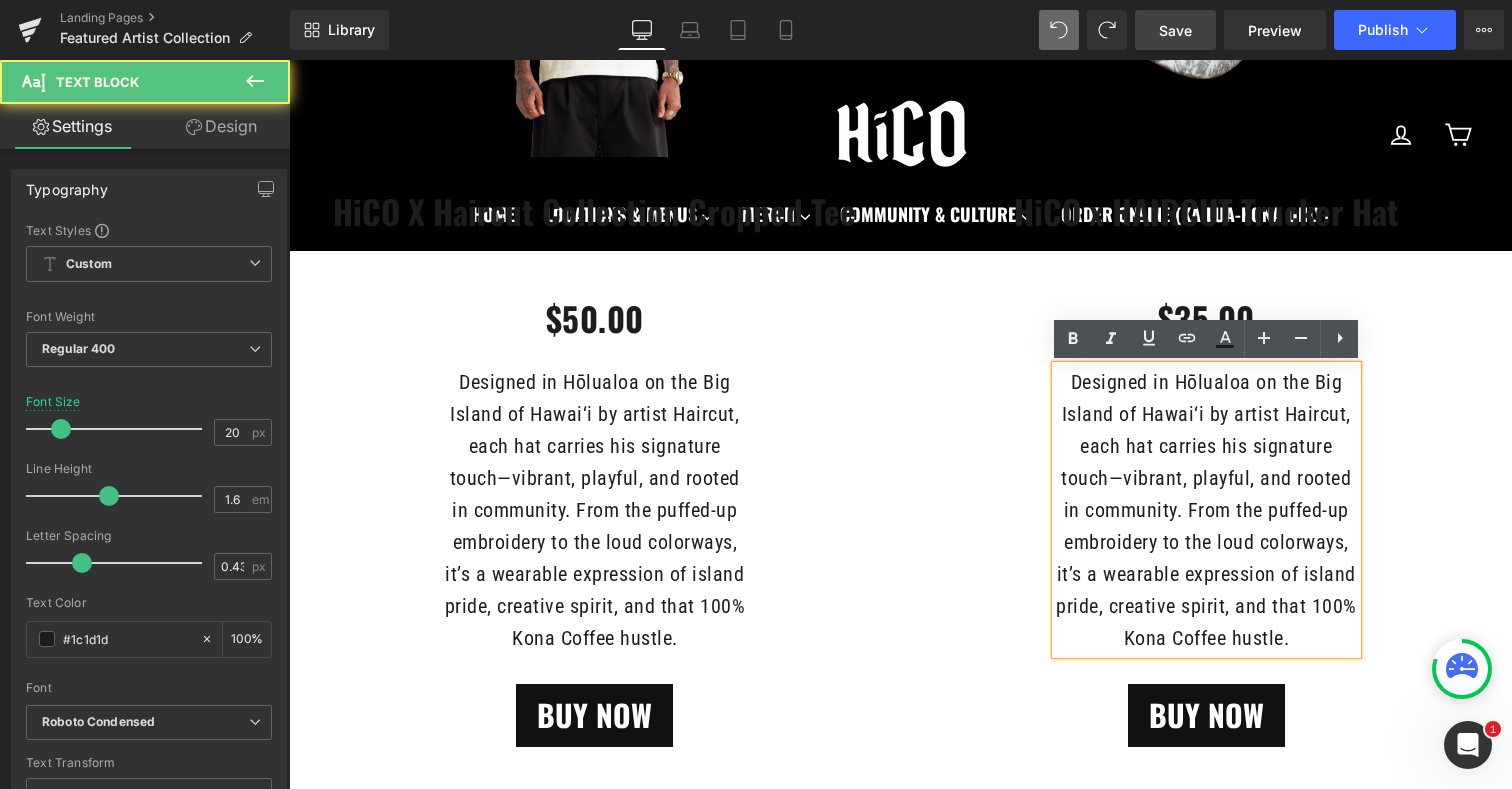 click on "Sale Off
(P) Image
HiCO x HAIRCUT Trucker Hat
$0" at bounding box center [1207, 263] 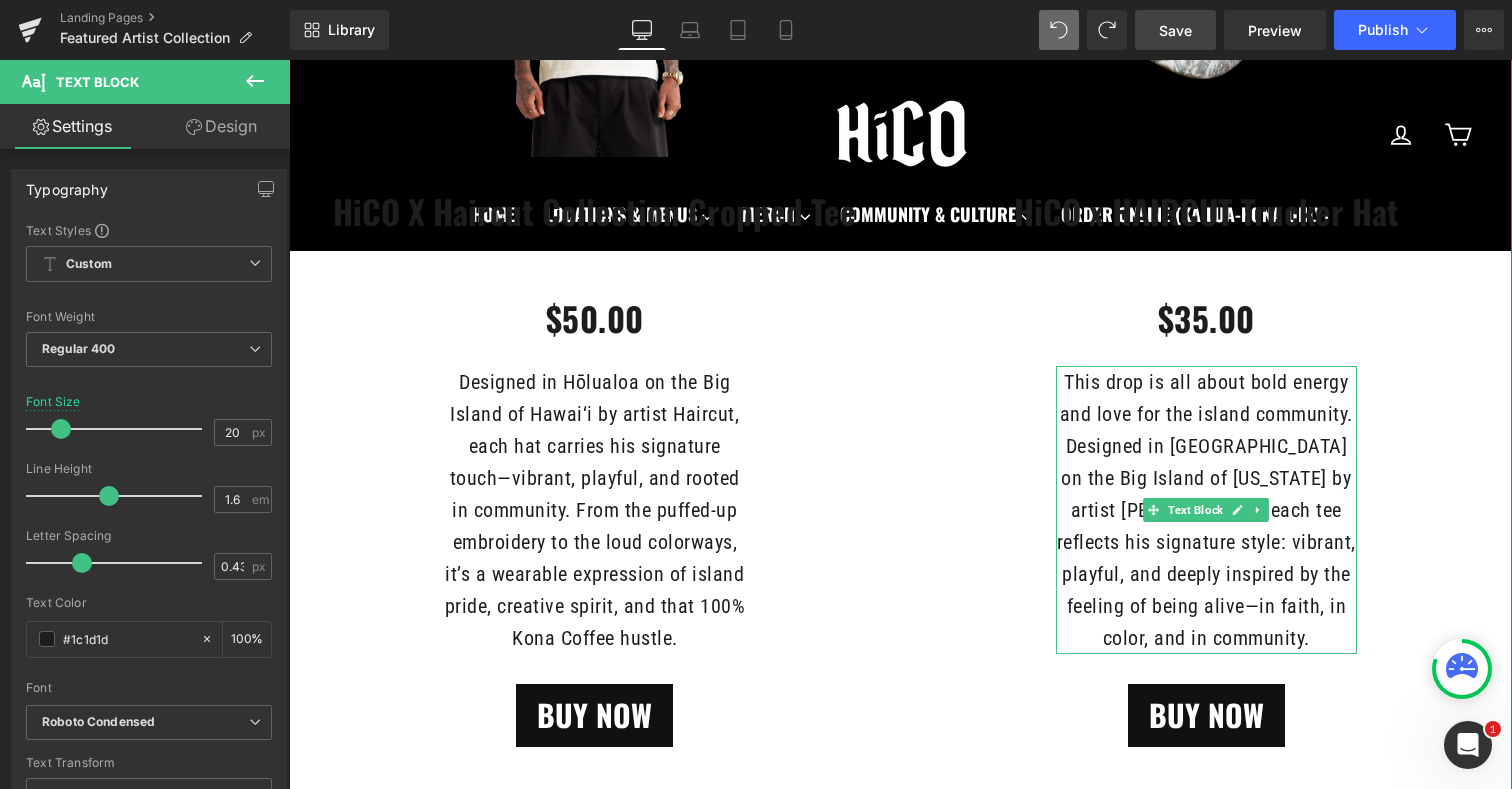 click on "This drop is all about bold energy and love for the island community. Designed in [GEOGRAPHIC_DATA] on the Big Island of [US_STATE] by artist [PERSON_NAME], each tee reflects his signature style: vibrant, playful, and deeply inspired by the feeling of being alive—in faith, in color, and in community." at bounding box center [1207, 510] 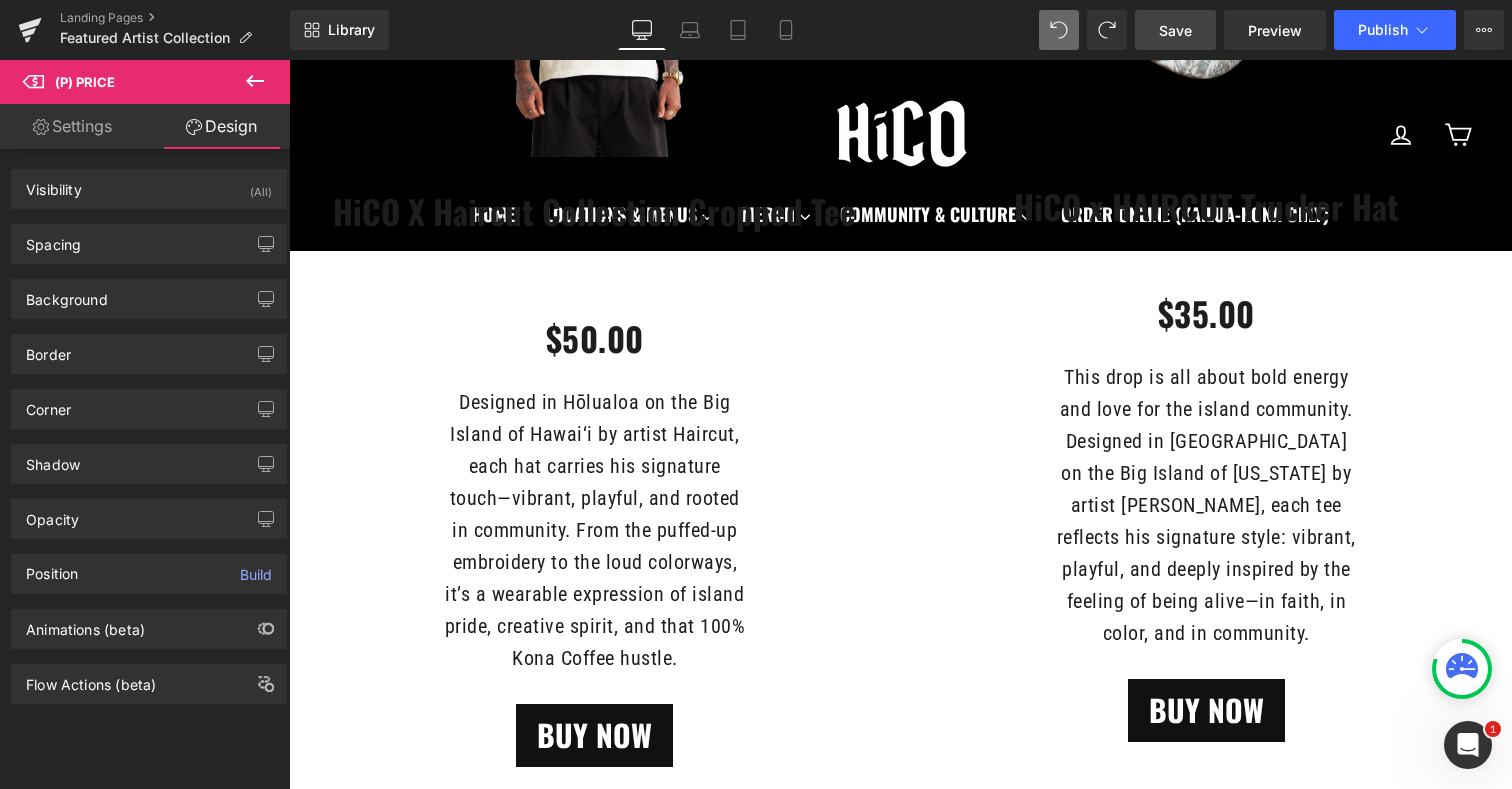click on "Save" at bounding box center (1175, 30) 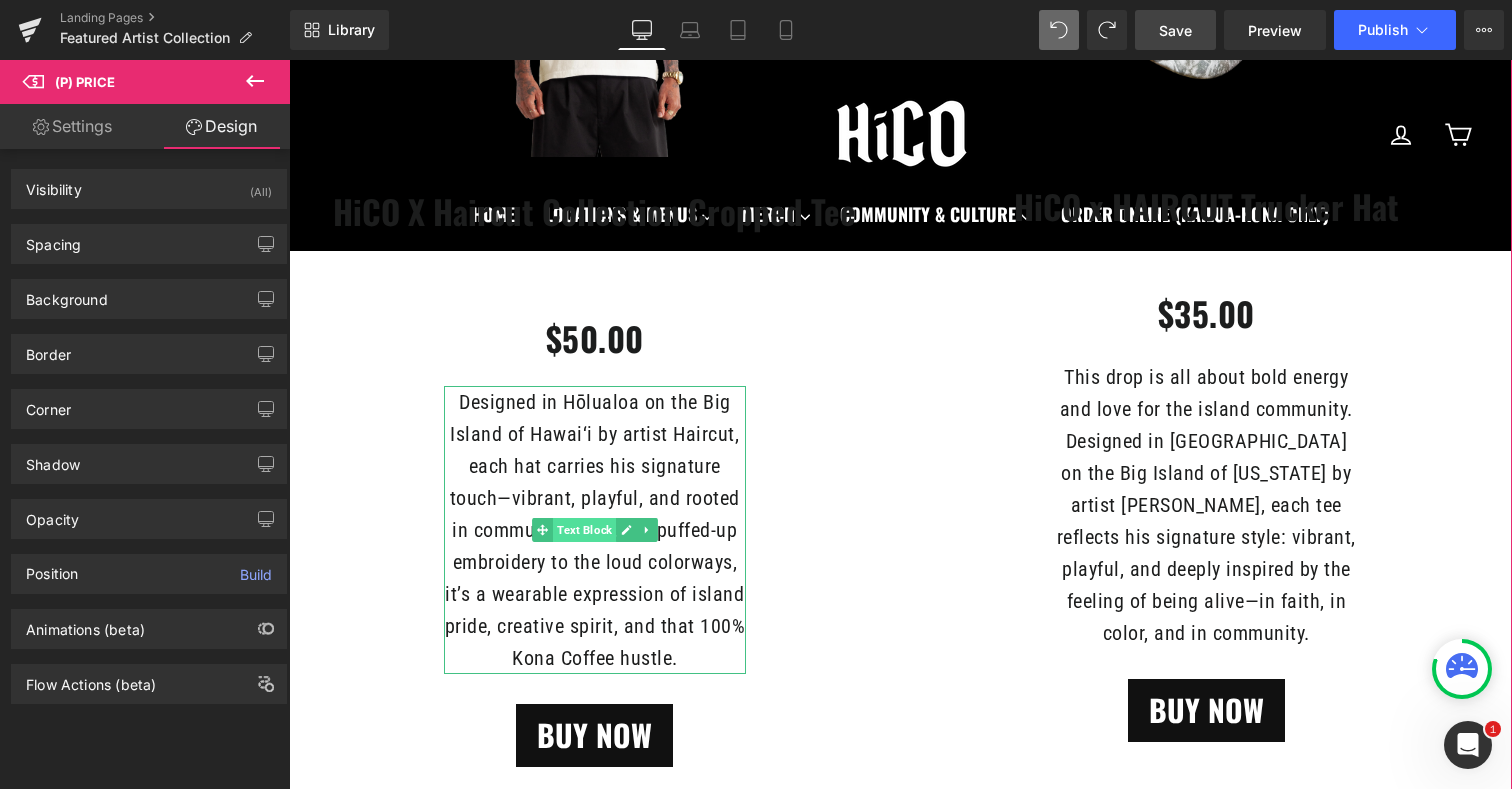 click on "Text Block" at bounding box center (584, 530) 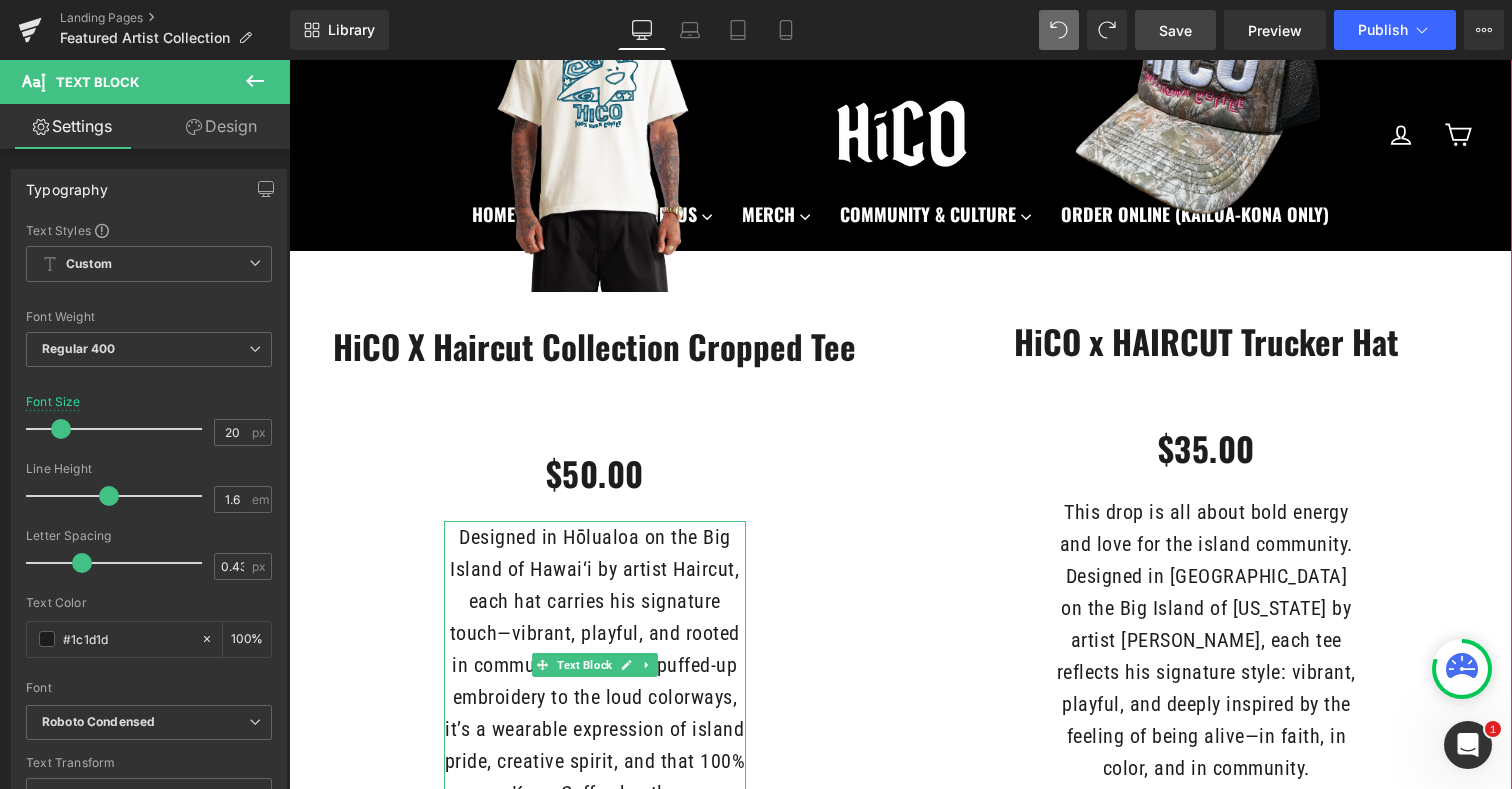 scroll, scrollTop: 818, scrollLeft: 0, axis: vertical 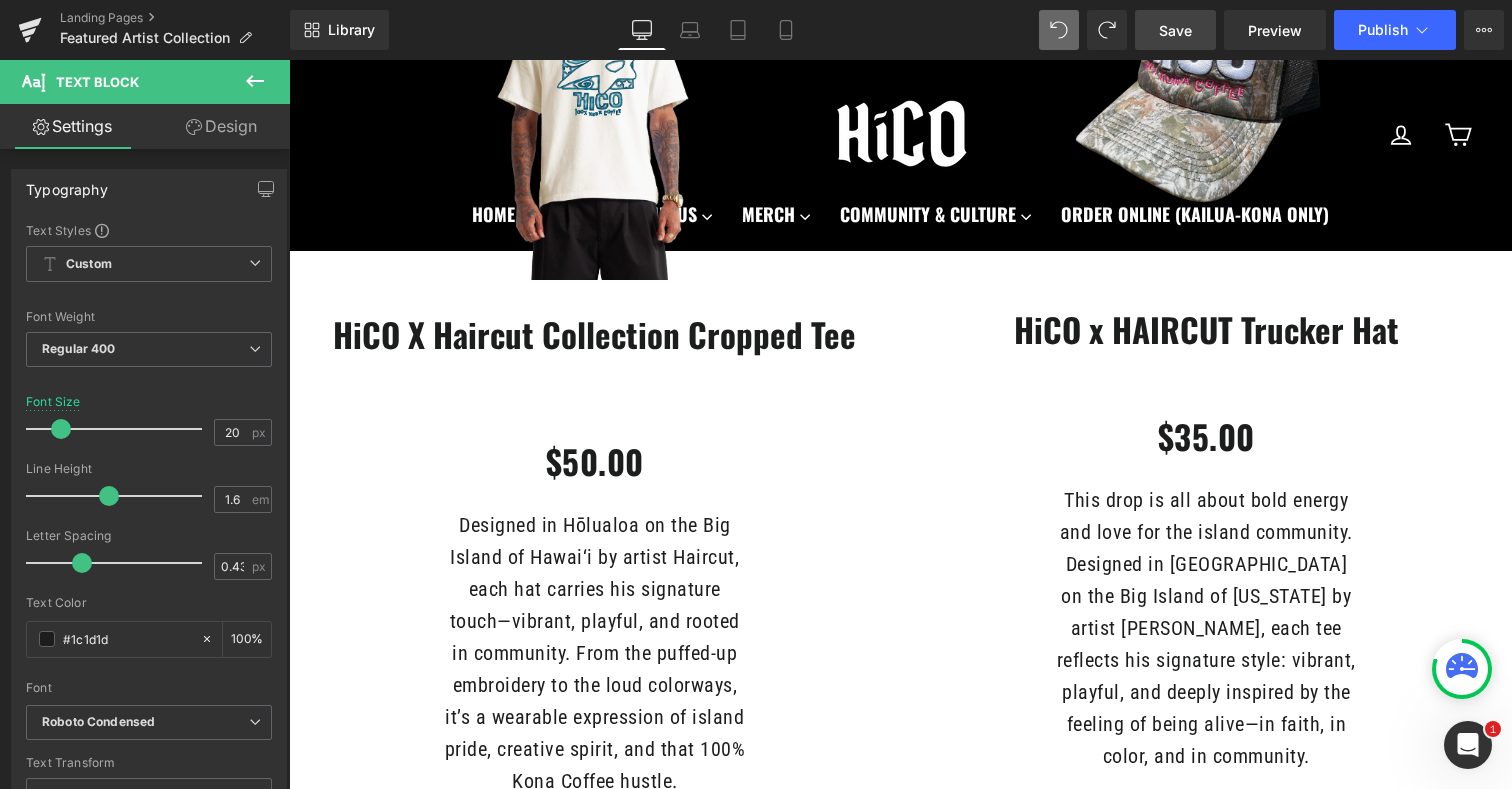 click 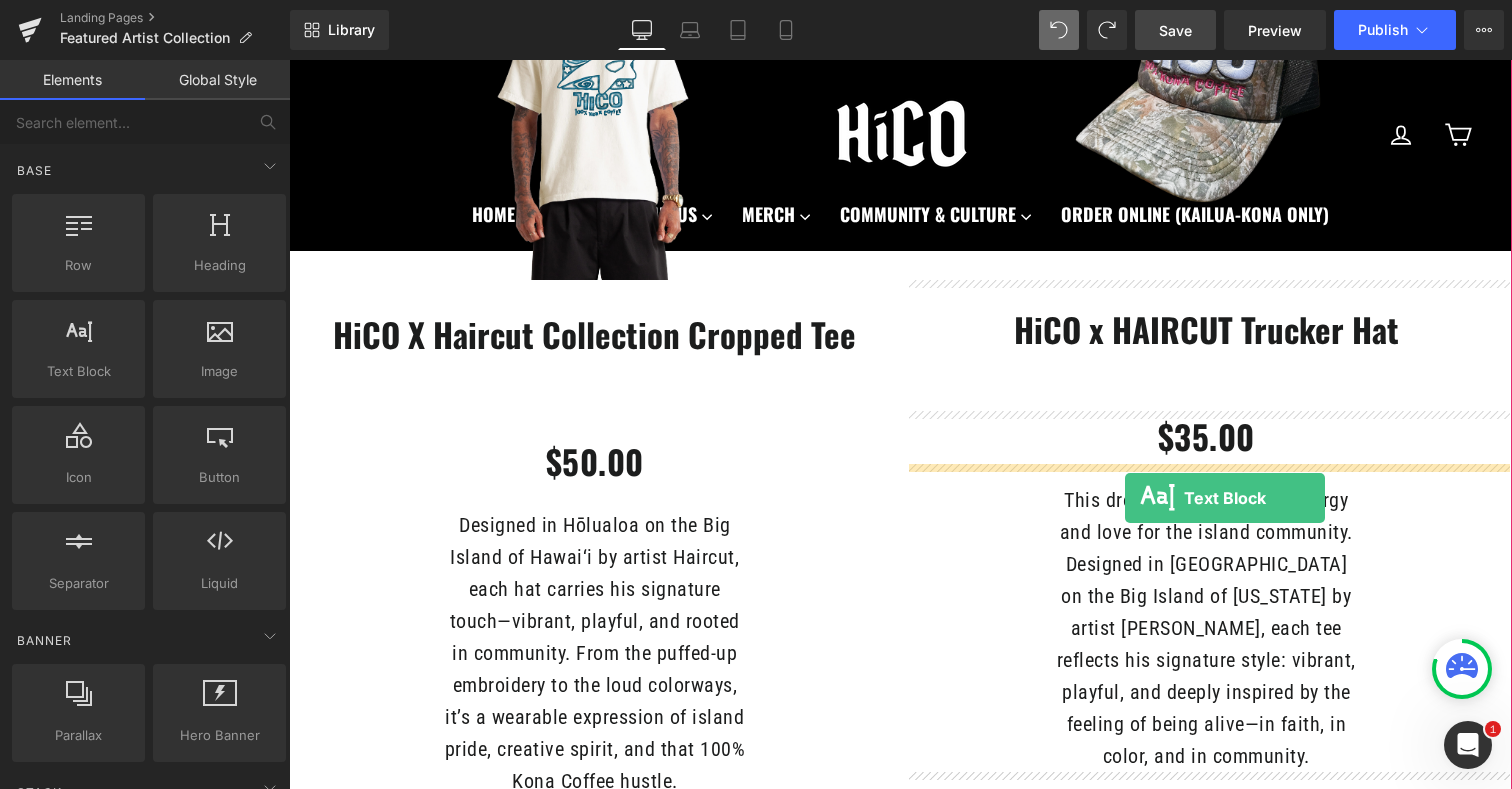 drag, startPoint x: 390, startPoint y: 398, endPoint x: 1125, endPoint y: 497, distance: 741.6374 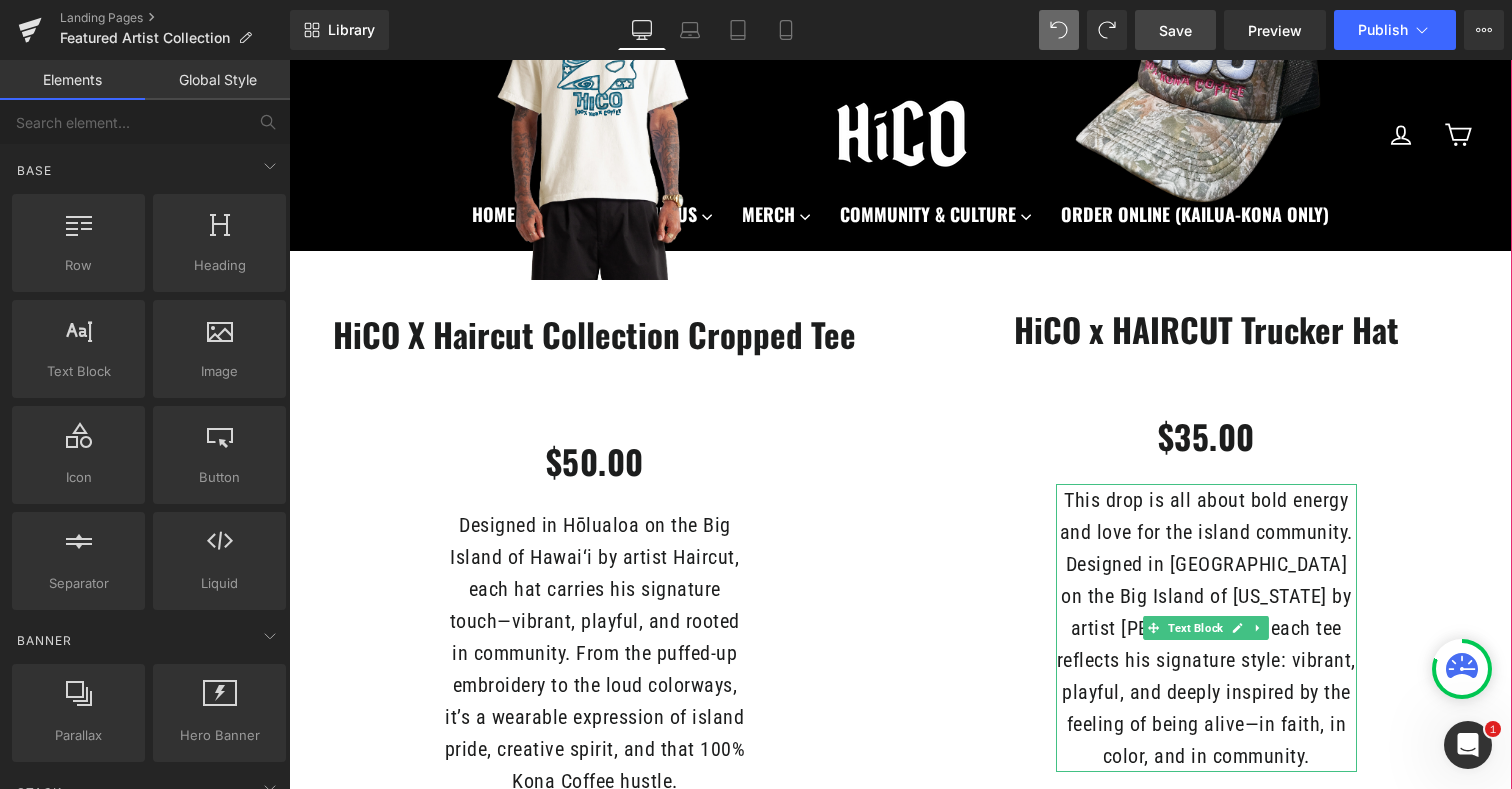 click on "This drop is all about bold energy and love for the island community. Designed in [GEOGRAPHIC_DATA] on the Big Island of [US_STATE] by artist [PERSON_NAME], each tee reflects his signature style: vibrant, playful, and deeply inspired by the feeling of being alive—in faith, in color, and in community." at bounding box center [1207, 628] 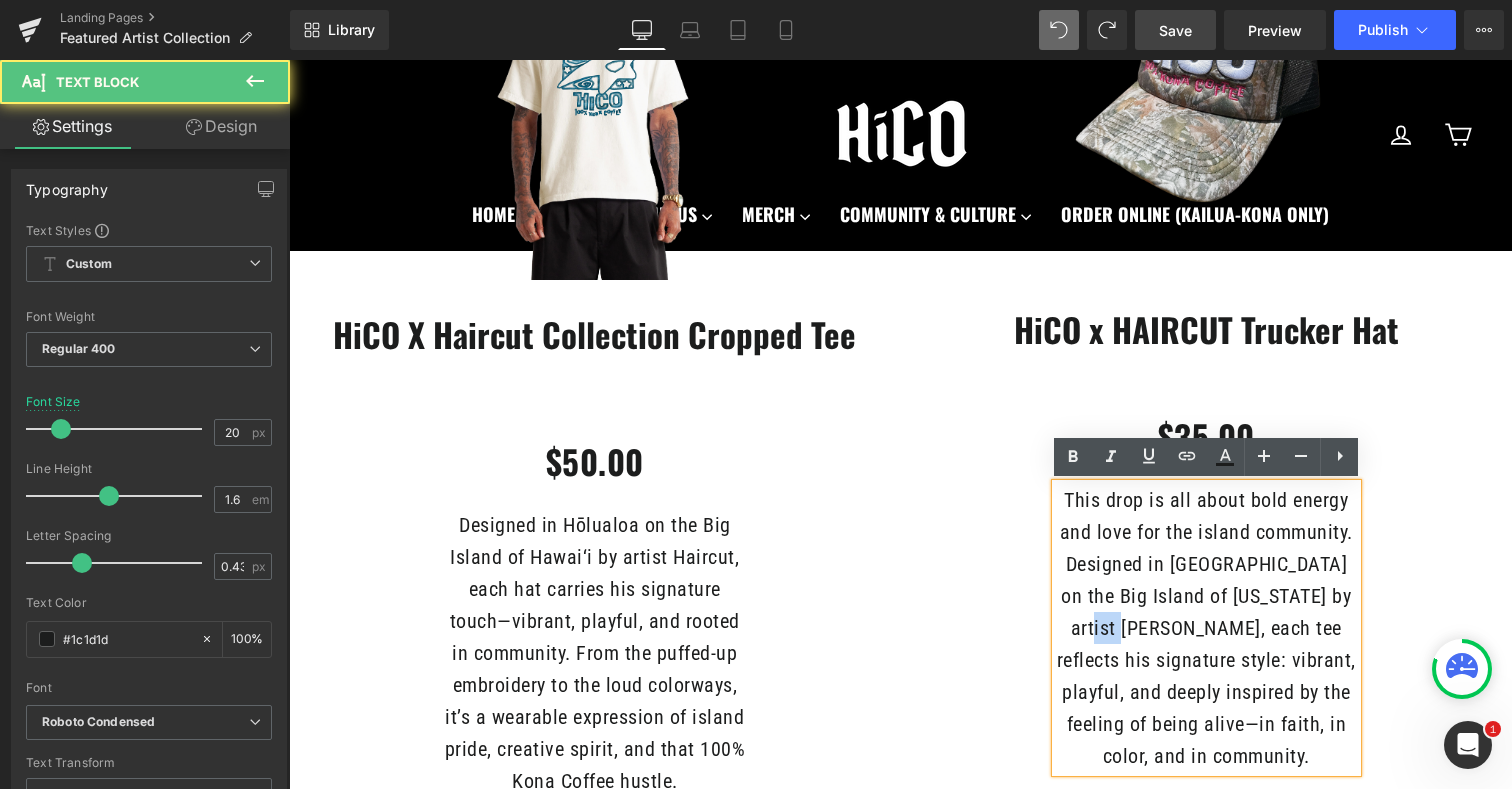 click on "This drop is all about bold energy and love for the island community. Designed in [GEOGRAPHIC_DATA] on the Big Island of [US_STATE] by artist [PERSON_NAME], each tee reflects his signature style: vibrant, playful, and deeply inspired by the feeling of being alive—in faith, in color, and in community." at bounding box center [1207, 628] 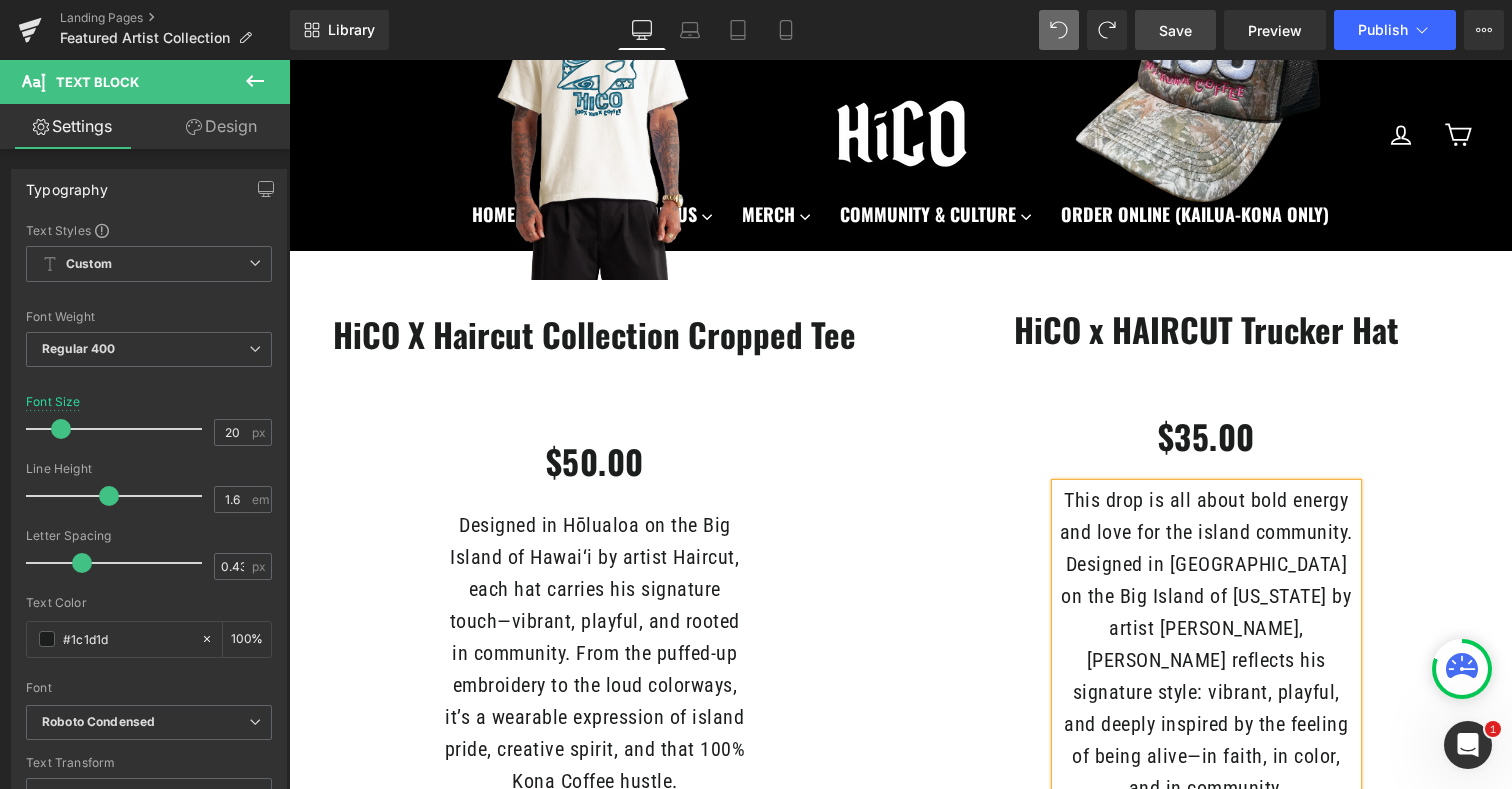 click on "Sale Off
(P) Image
HiCO x HAIRCUT Trucker Hat
(P) Title
$0
$35.00" at bounding box center [1207, 400] 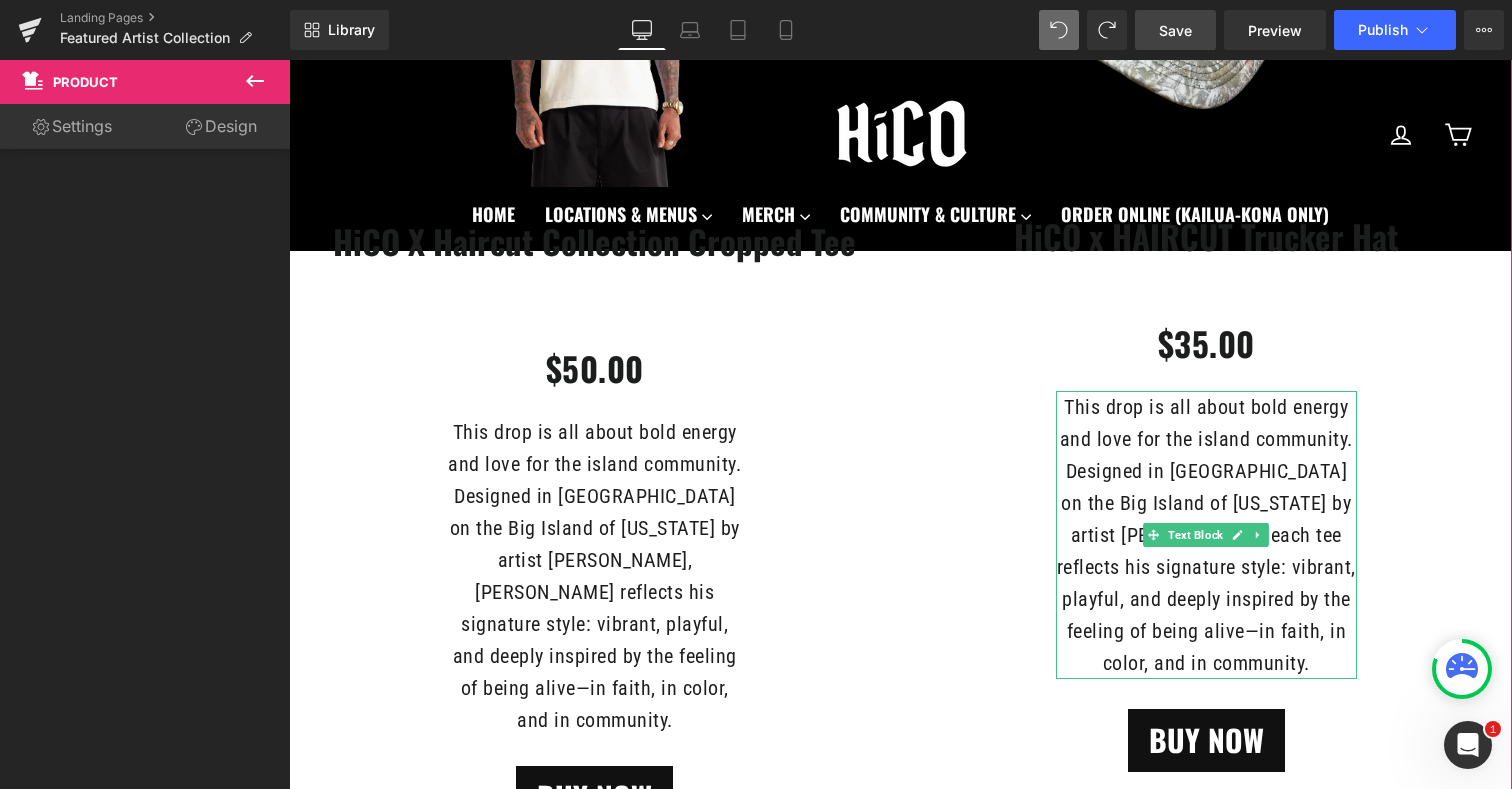 scroll, scrollTop: 917, scrollLeft: 0, axis: vertical 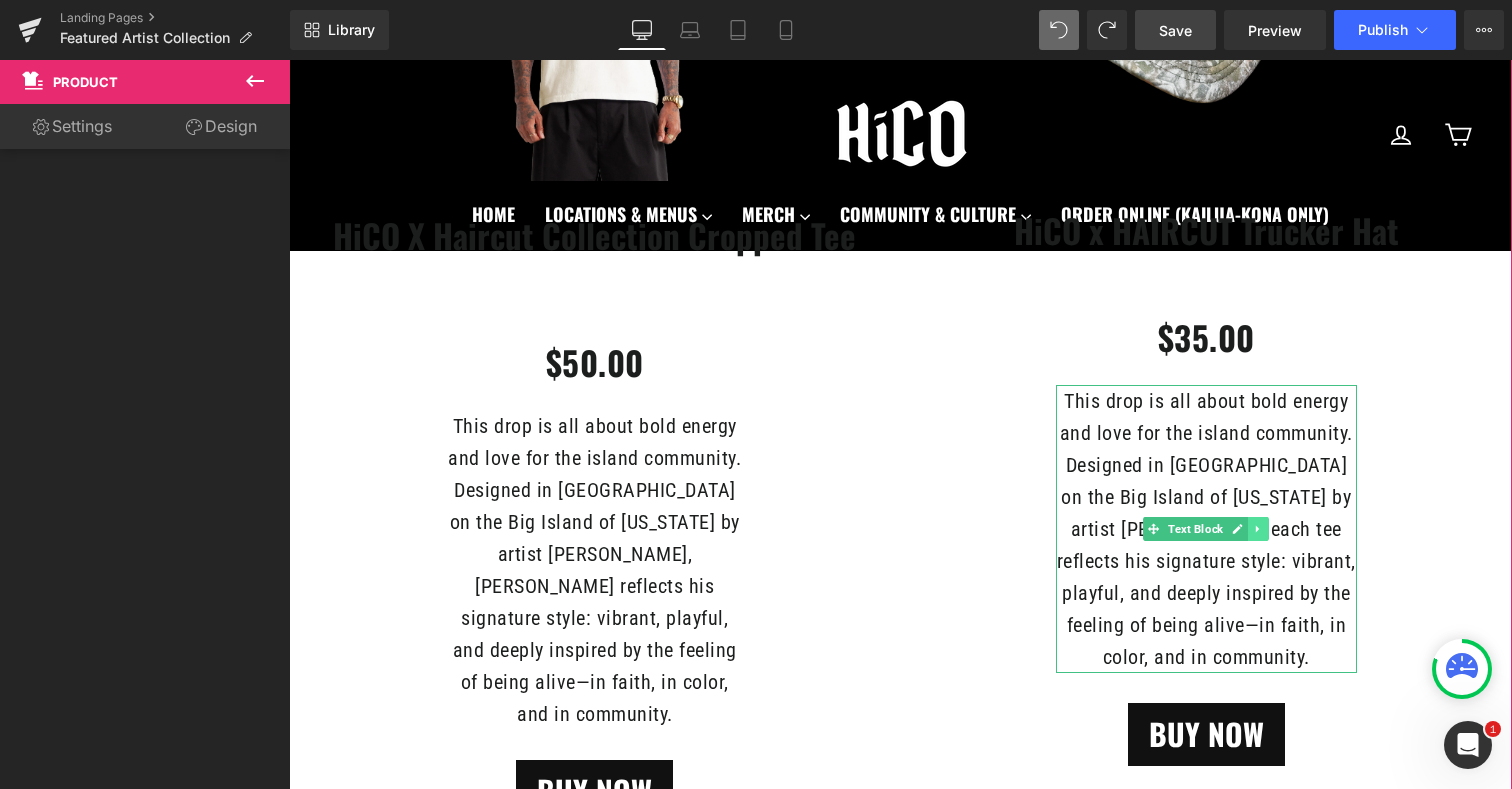 click at bounding box center (1258, 529) 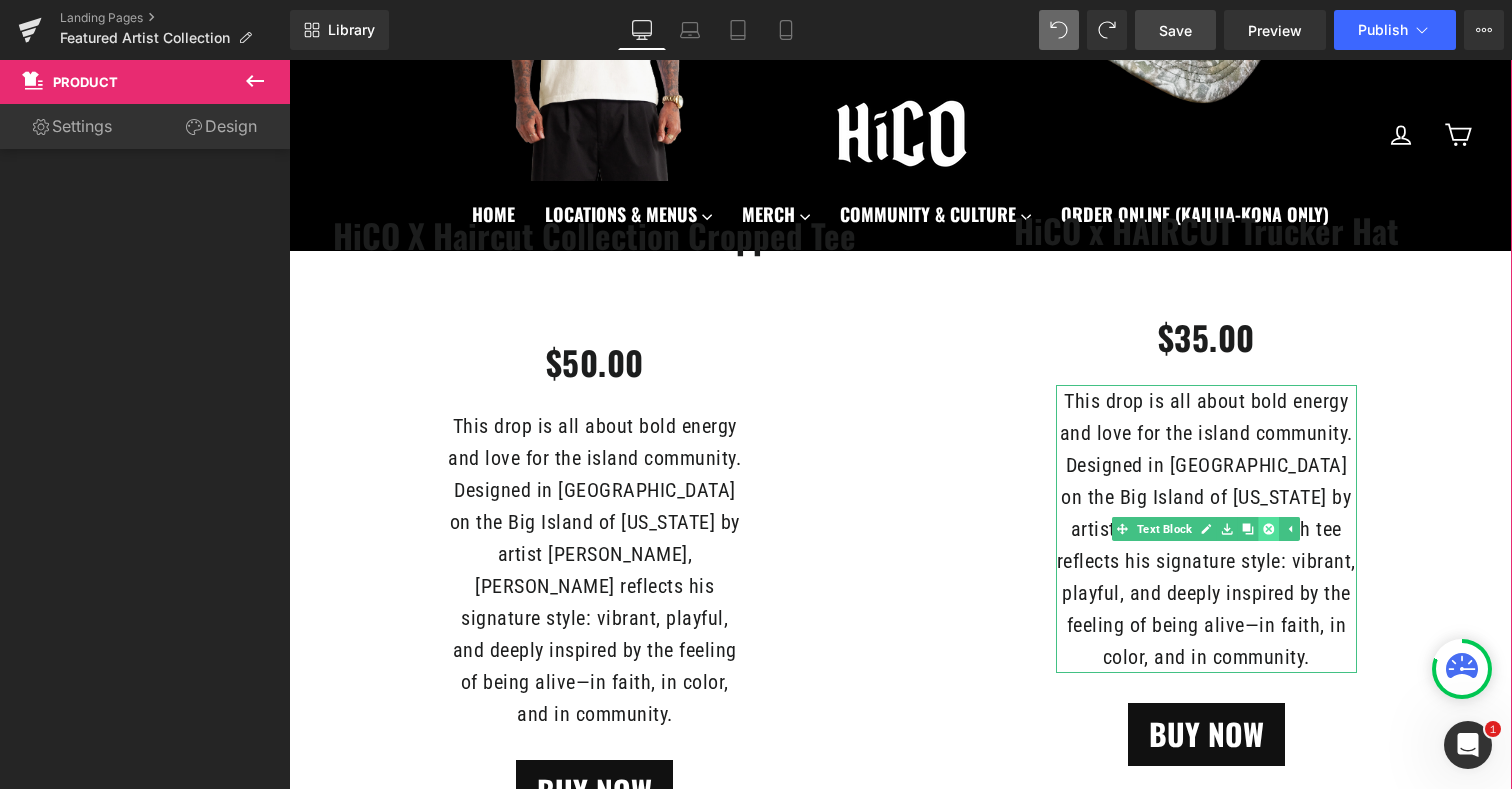 click 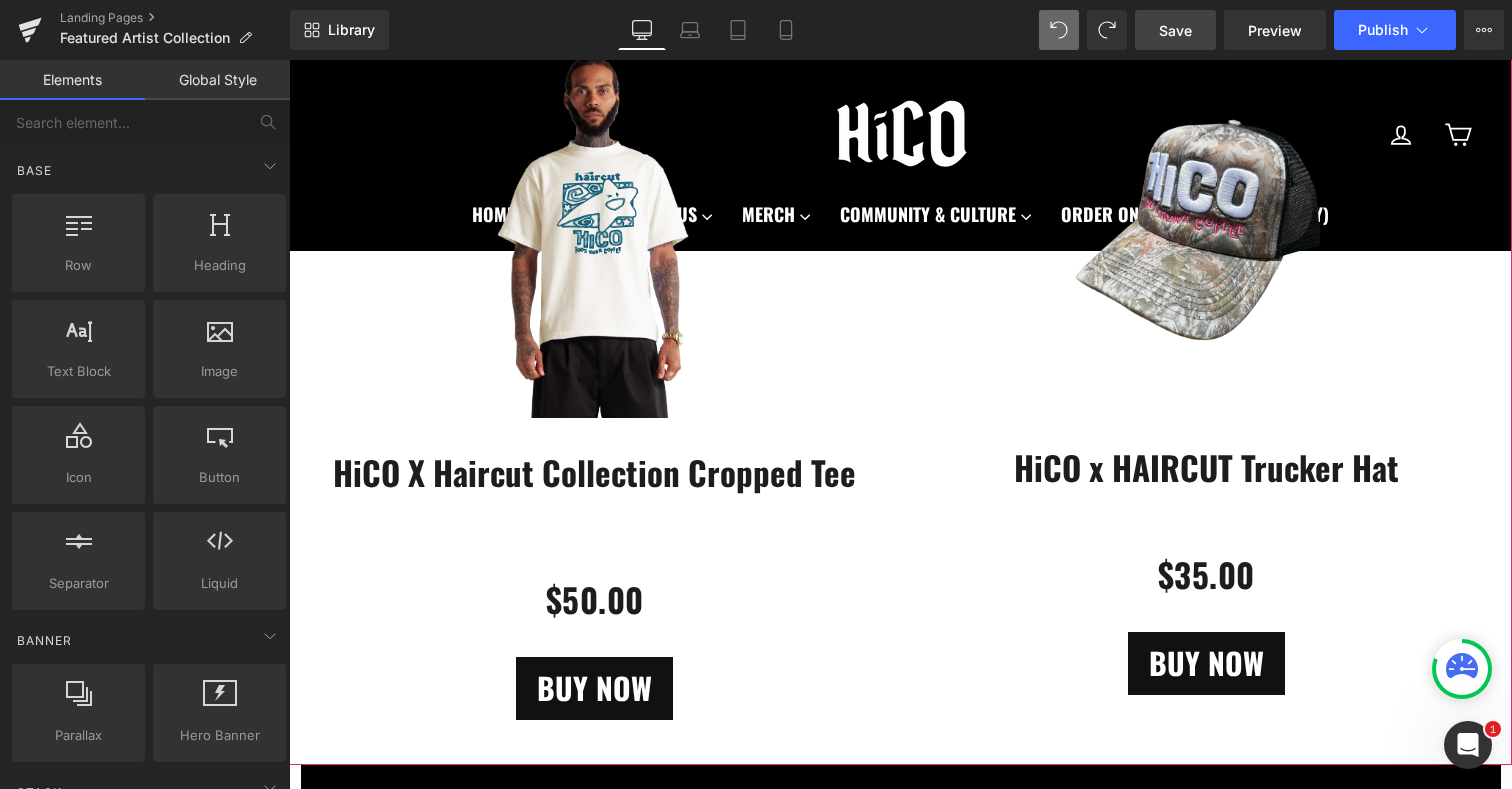 scroll, scrollTop: 687, scrollLeft: 0, axis: vertical 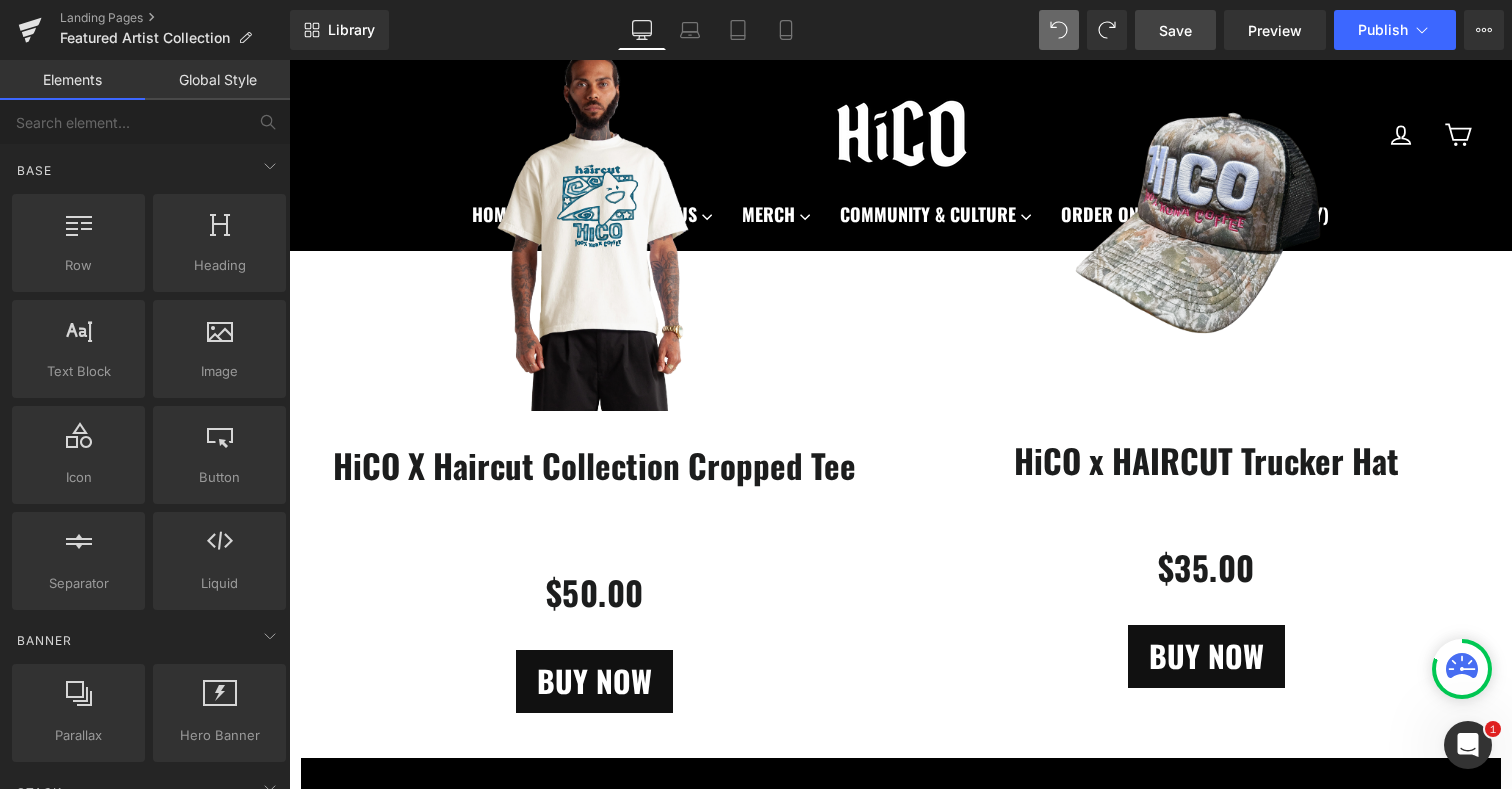 click on "Save" at bounding box center [1175, 30] 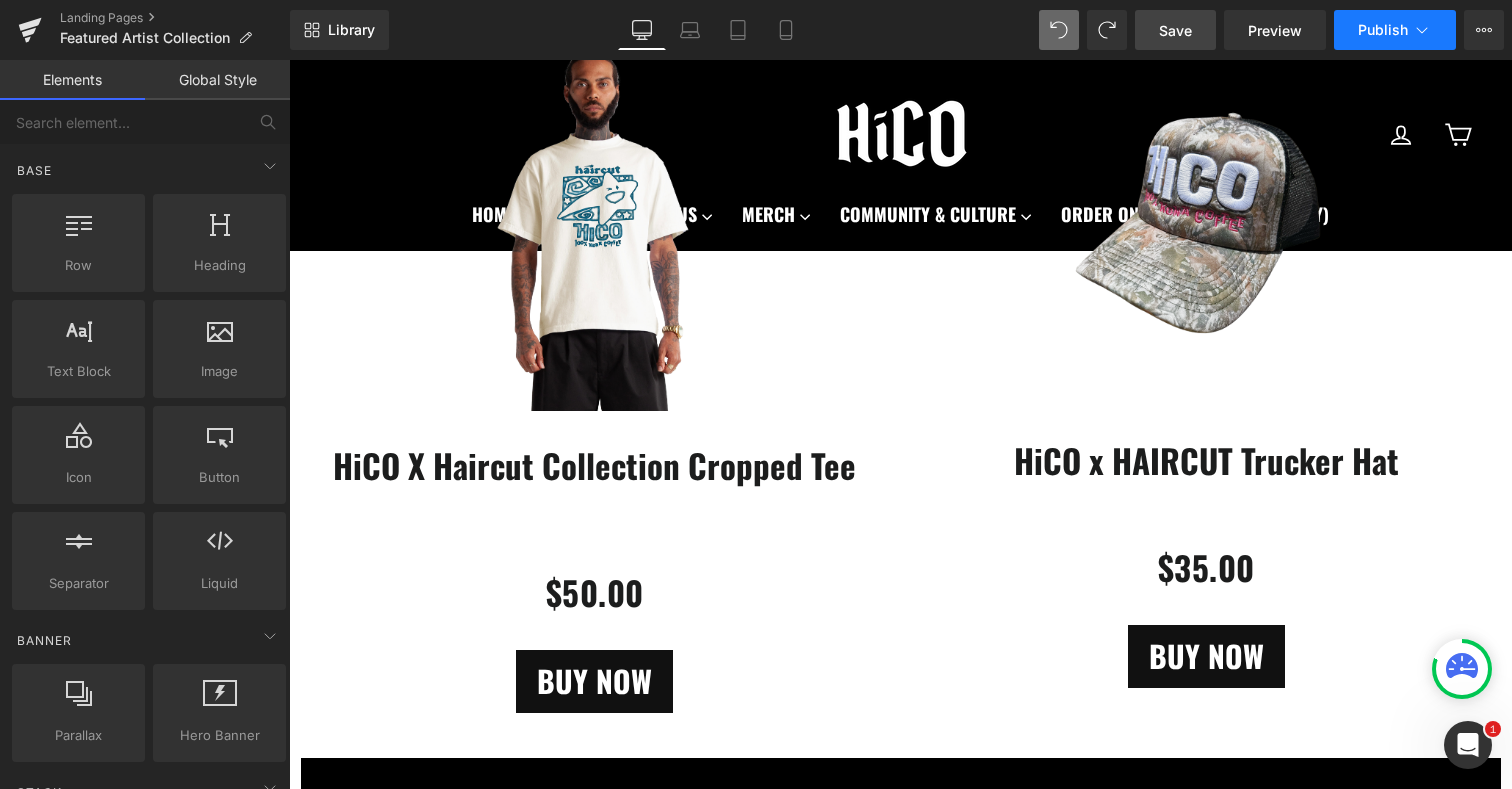 click on "Publish" at bounding box center [1383, 30] 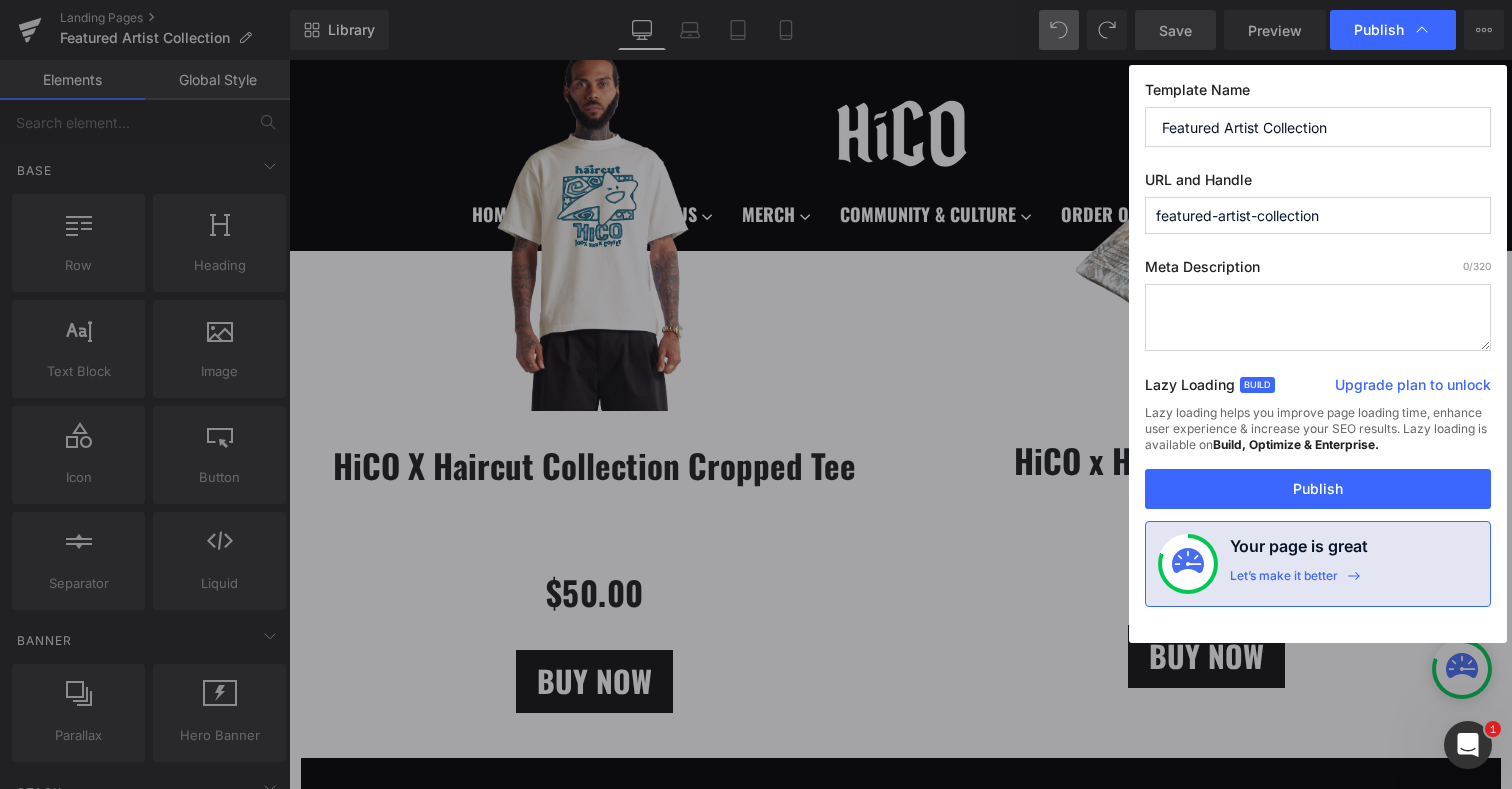 click on "Lazy loading helps you improve page loading time, enhance user experience & increase your SEO results.
Lazy loading is available on  Build, Optimize & Enterprise." at bounding box center [1318, 437] 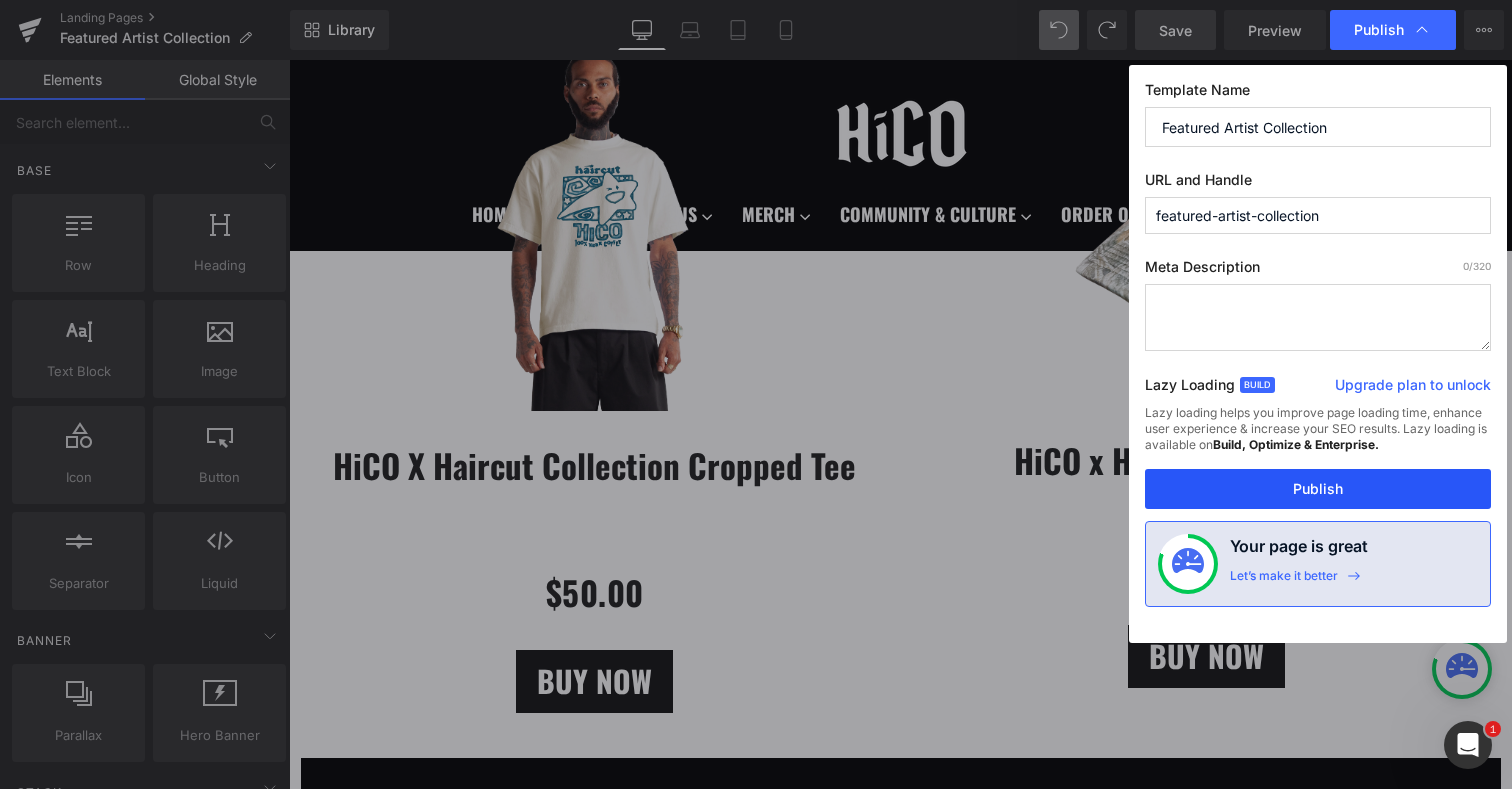 click on "Publish" at bounding box center [1318, 489] 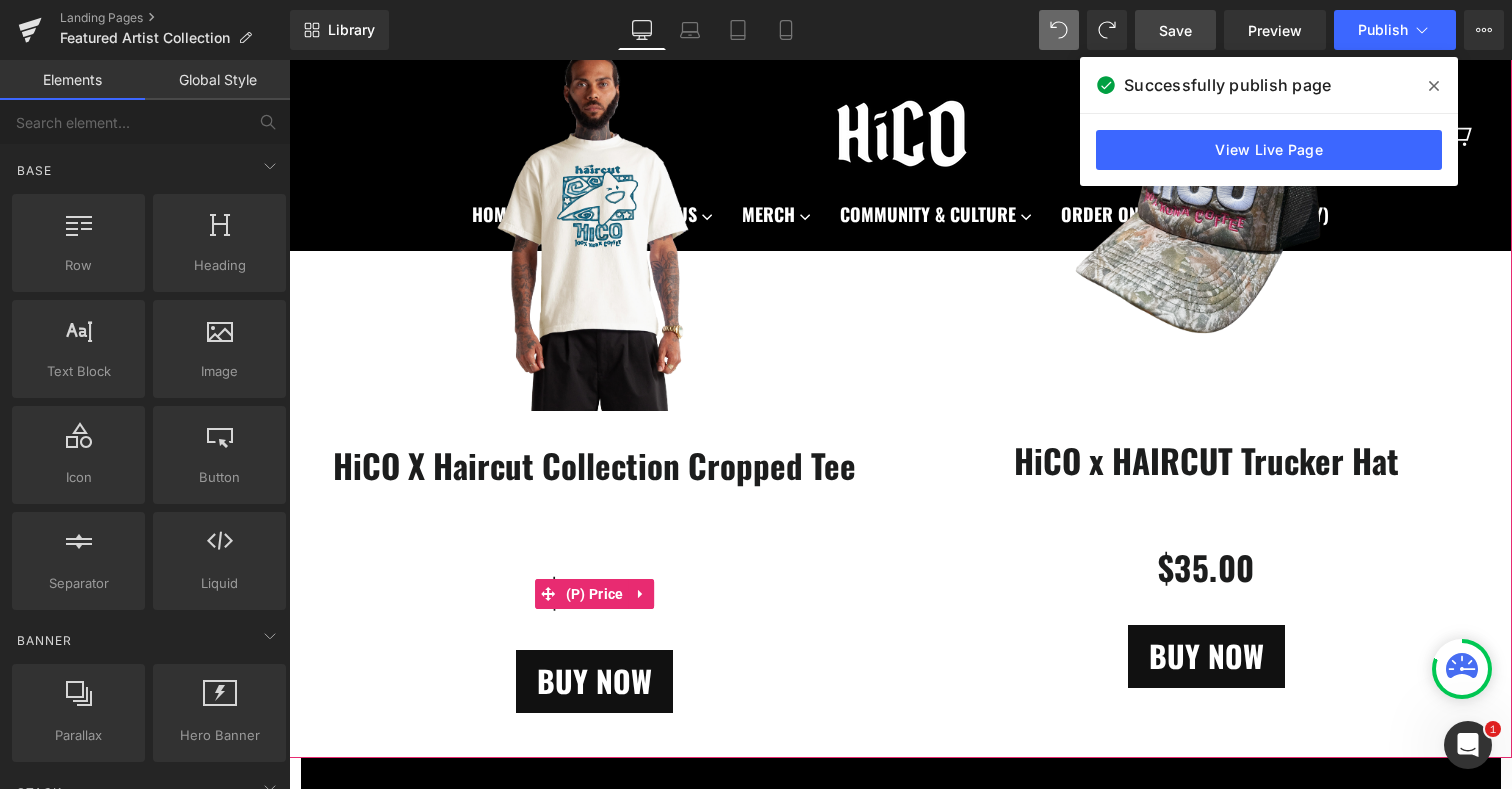 click on "$0
$50.00" at bounding box center (595, 593) 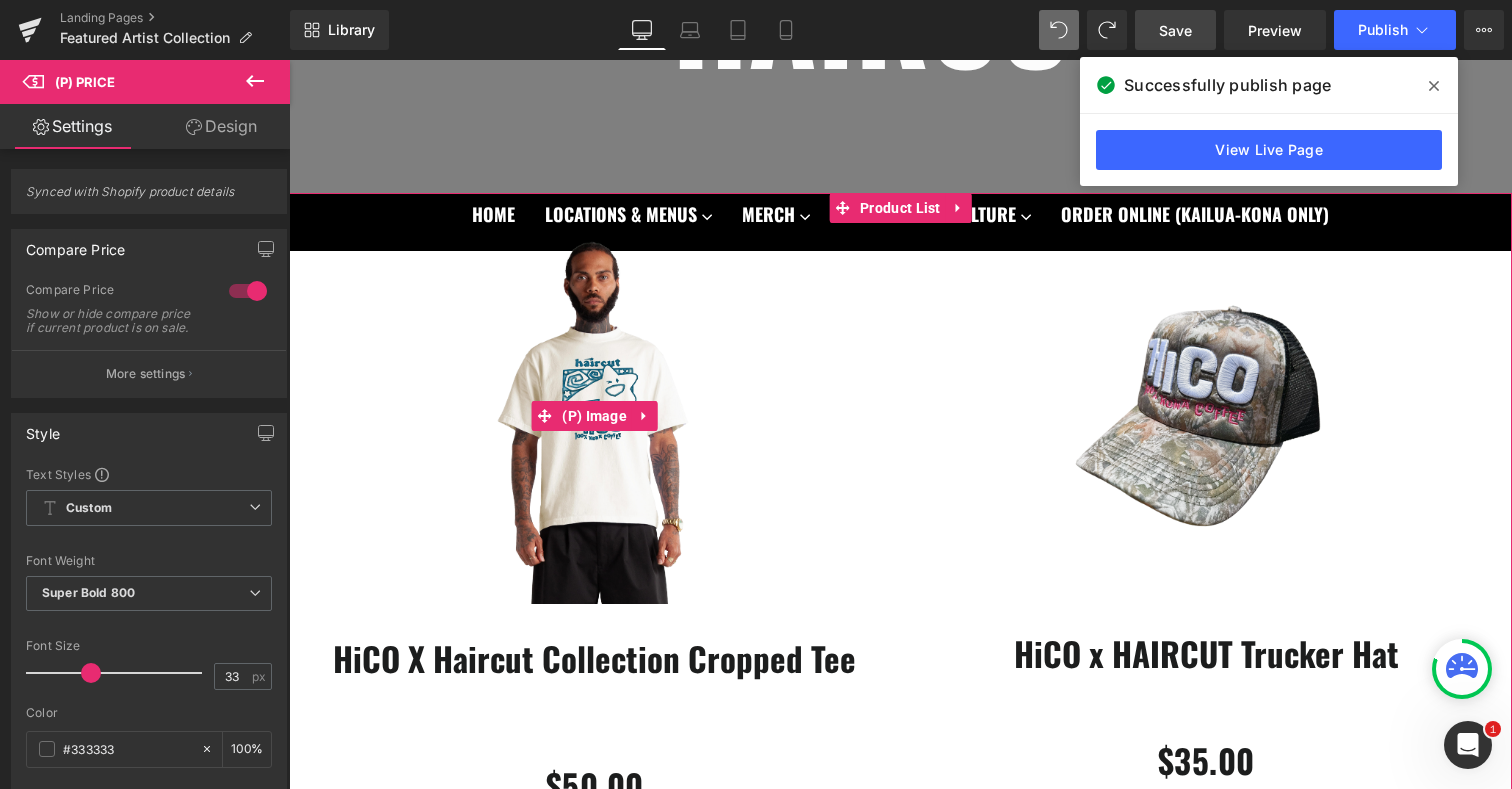 scroll, scrollTop: 487, scrollLeft: 0, axis: vertical 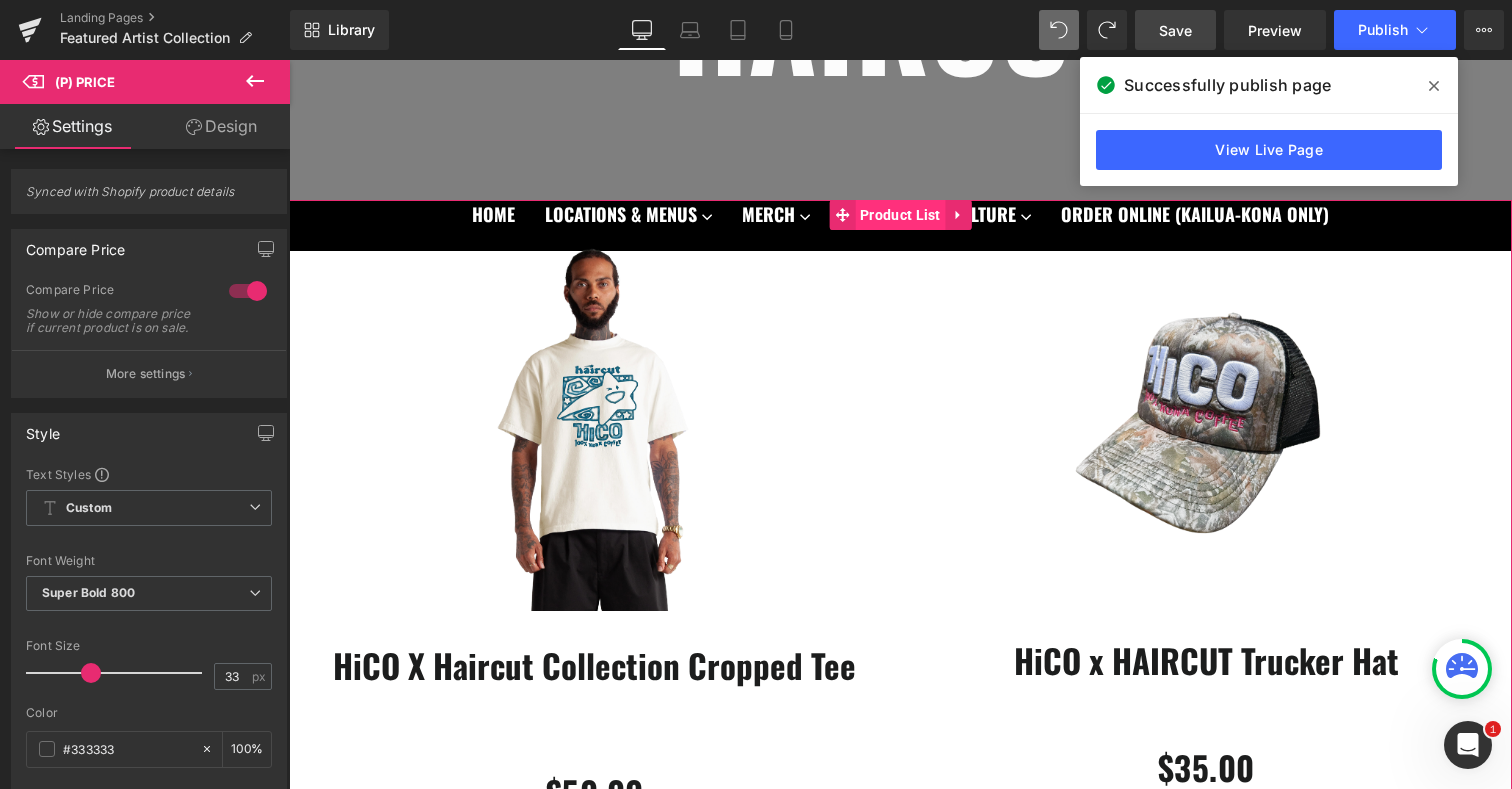click on "Product List" at bounding box center [900, 215] 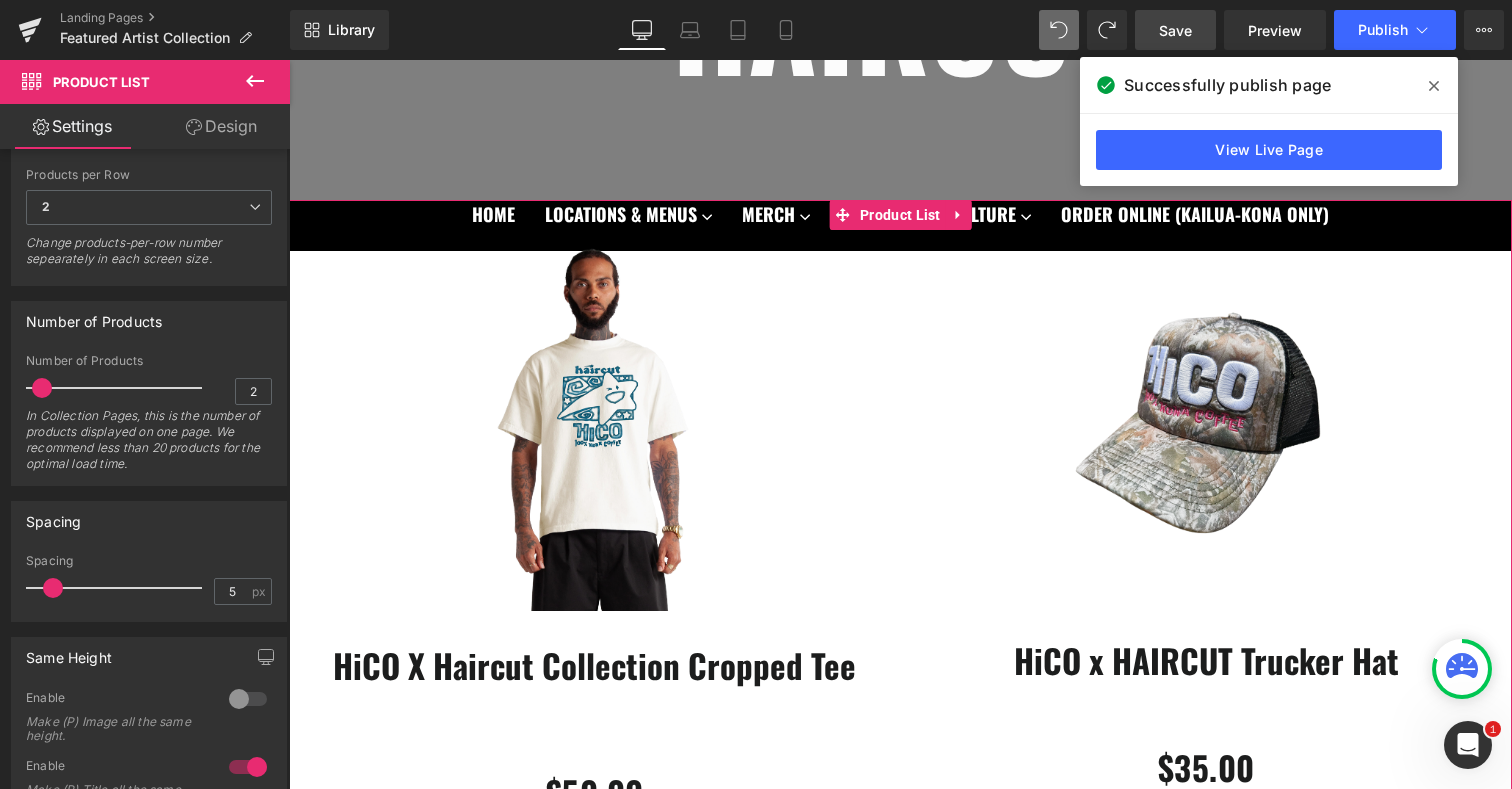scroll, scrollTop: 530, scrollLeft: 0, axis: vertical 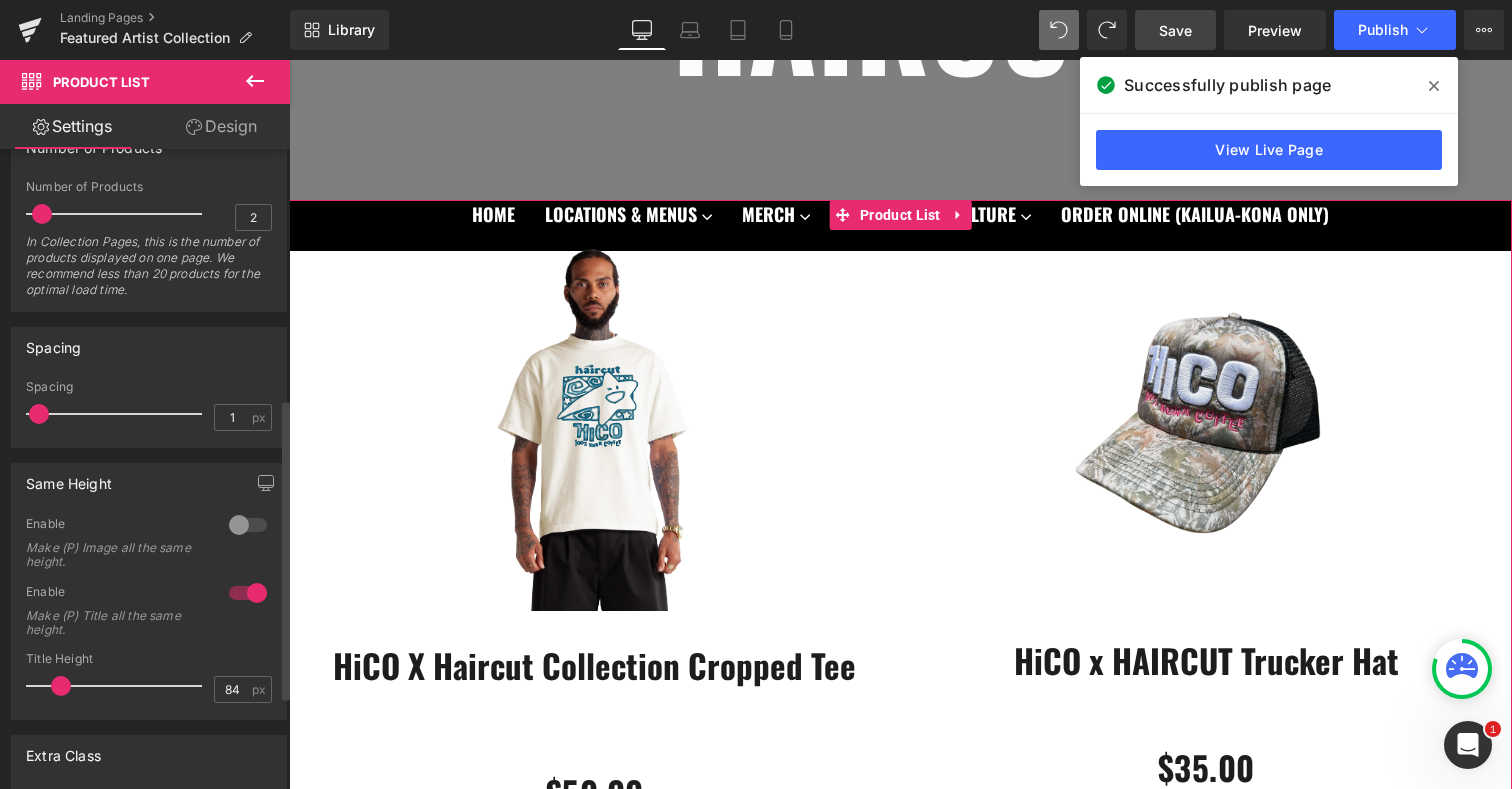 type on "0" 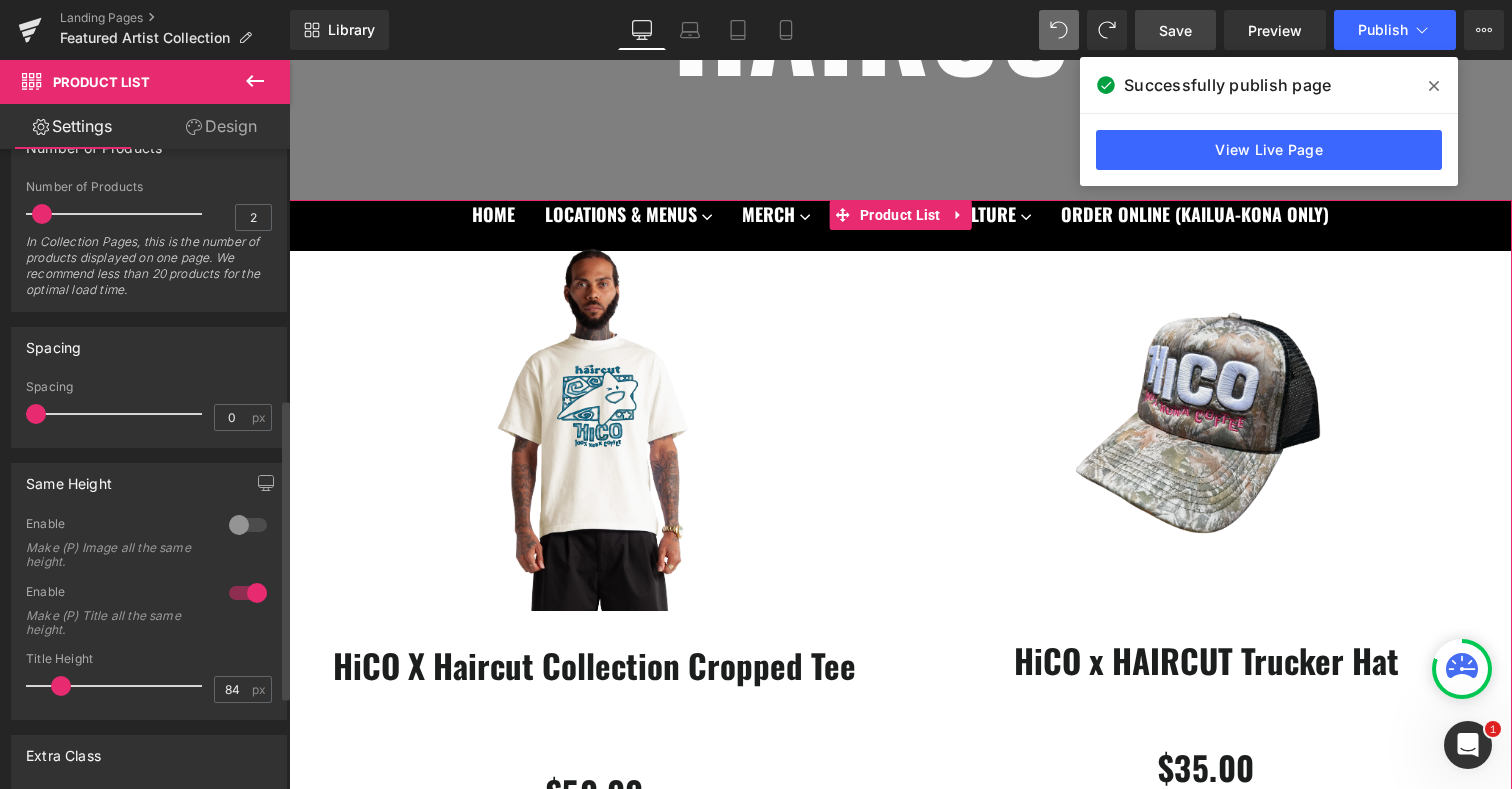 drag, startPoint x: 52, startPoint y: 417, endPoint x: 36, endPoint y: 417, distance: 16 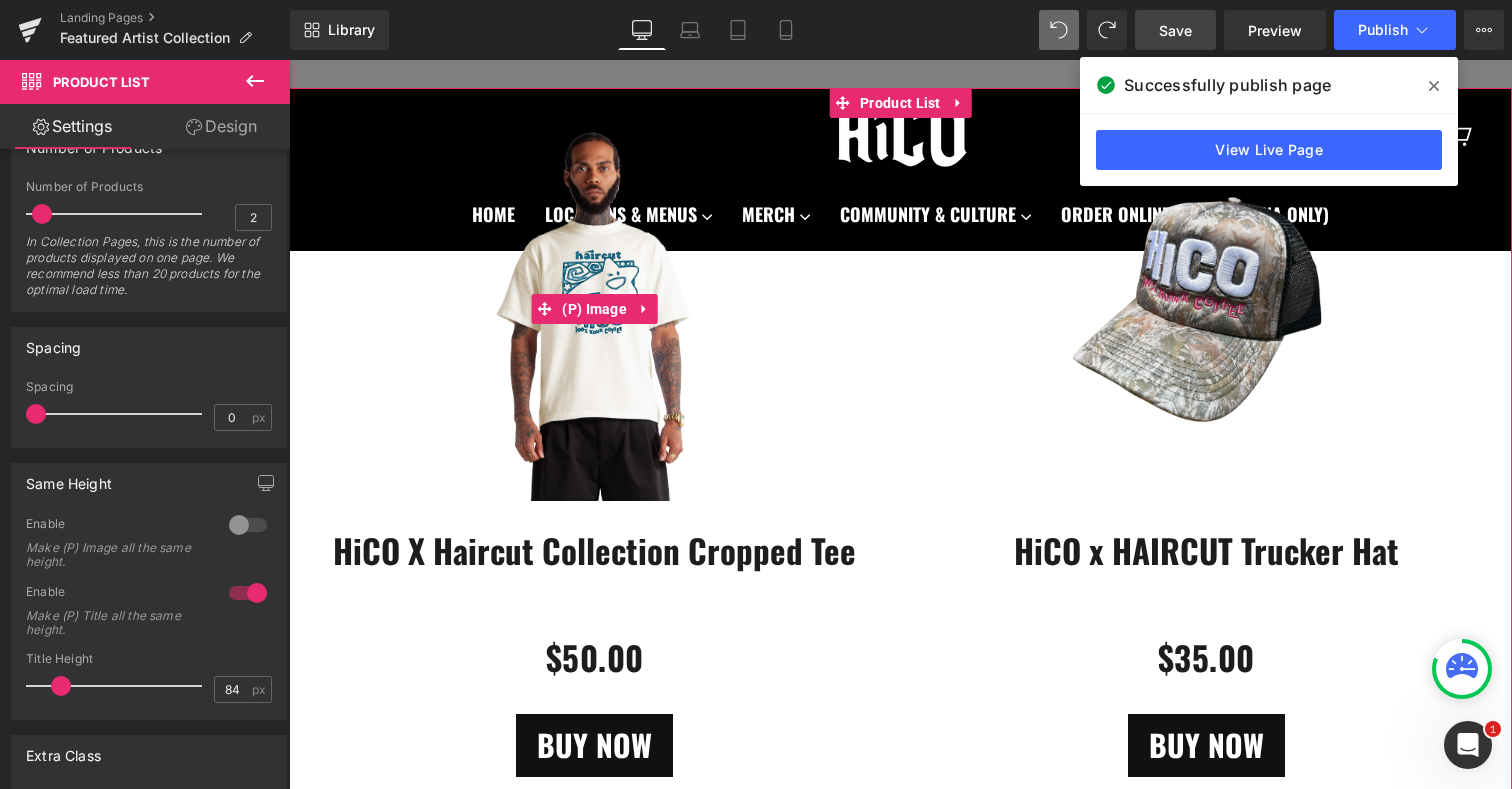 scroll, scrollTop: 603, scrollLeft: 0, axis: vertical 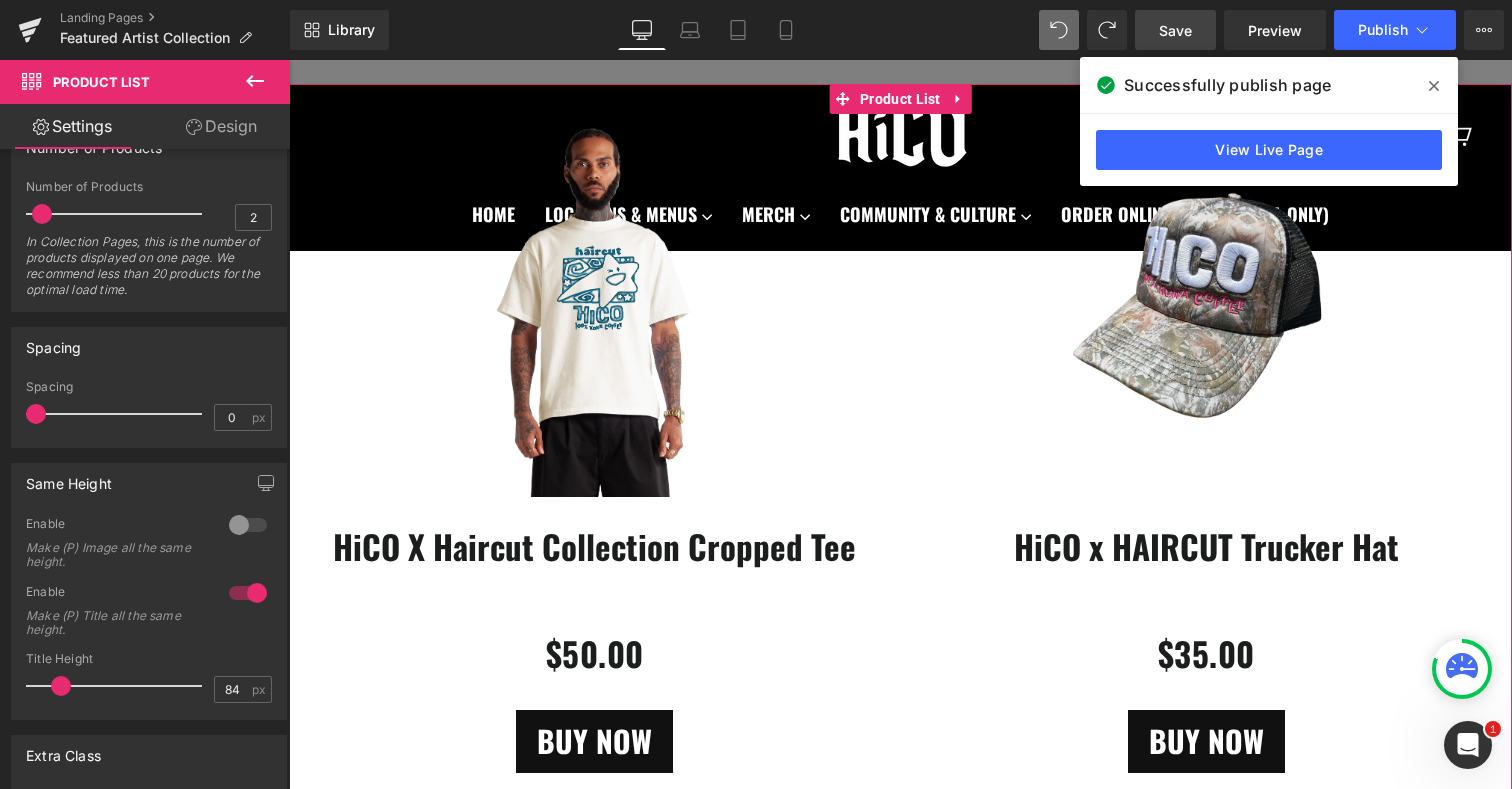 click on "Design" at bounding box center [221, 126] 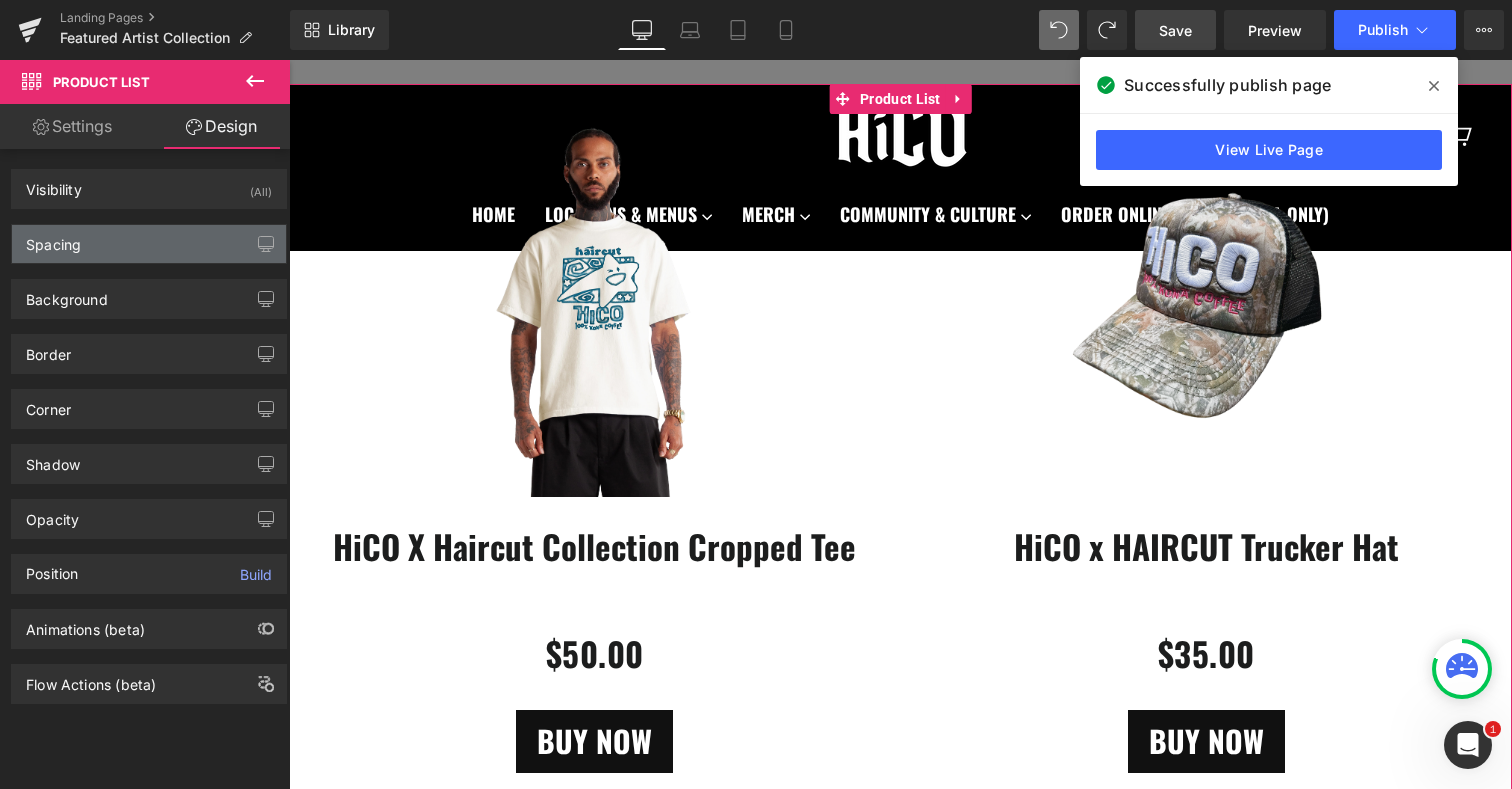 click on "Spacing" at bounding box center [149, 244] 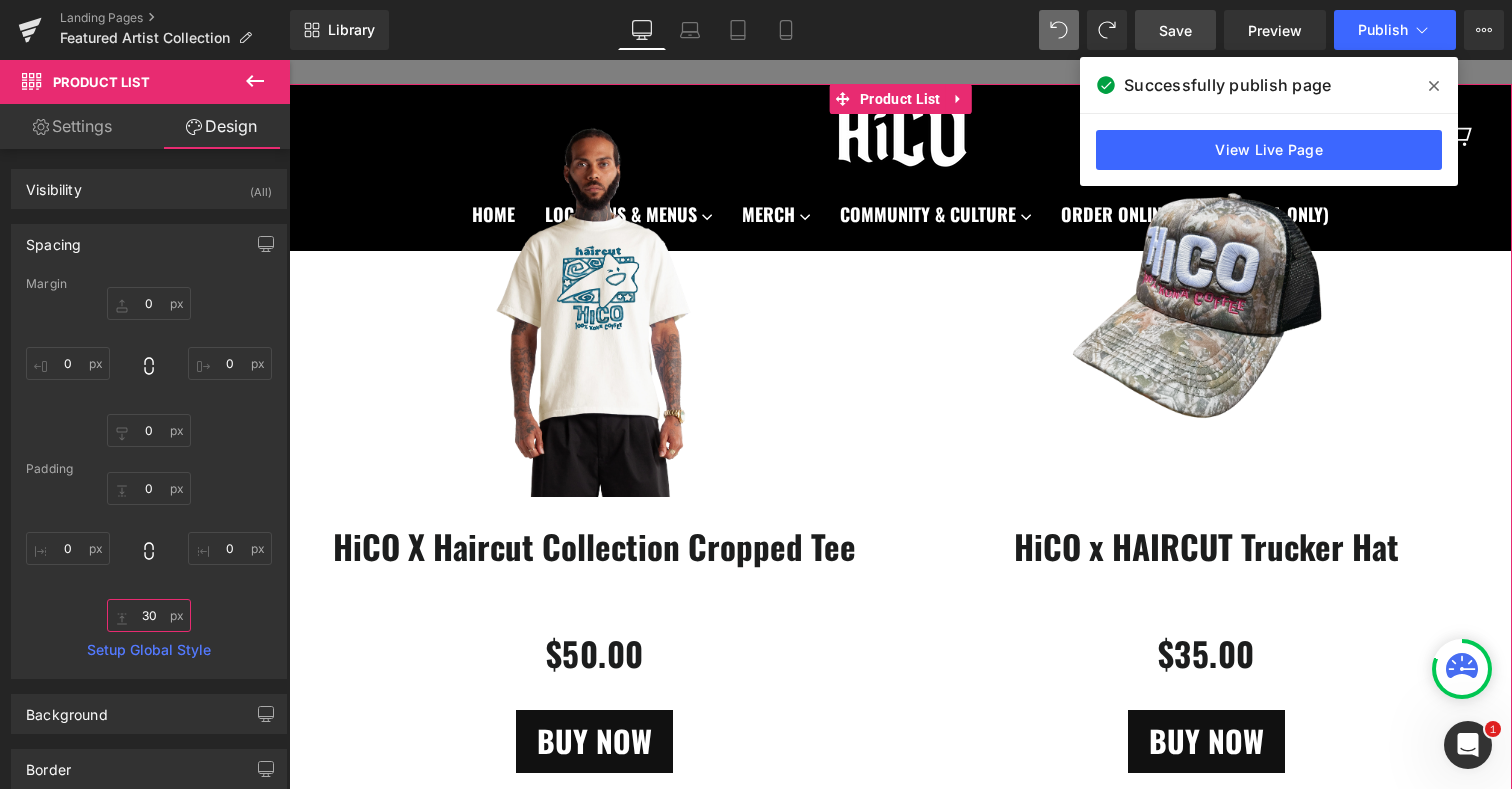click on "30" at bounding box center (149, 615) 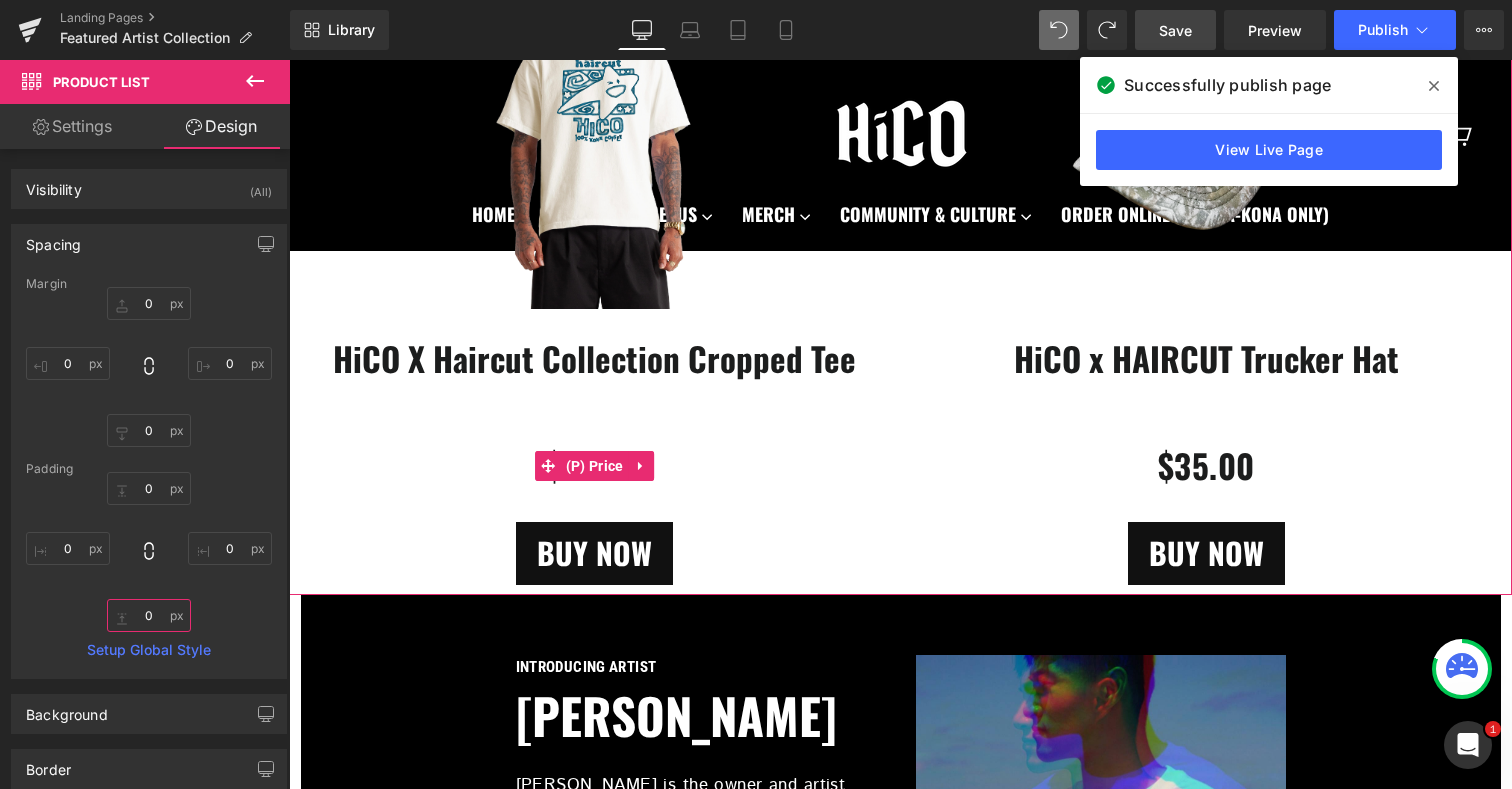 scroll, scrollTop: 797, scrollLeft: 0, axis: vertical 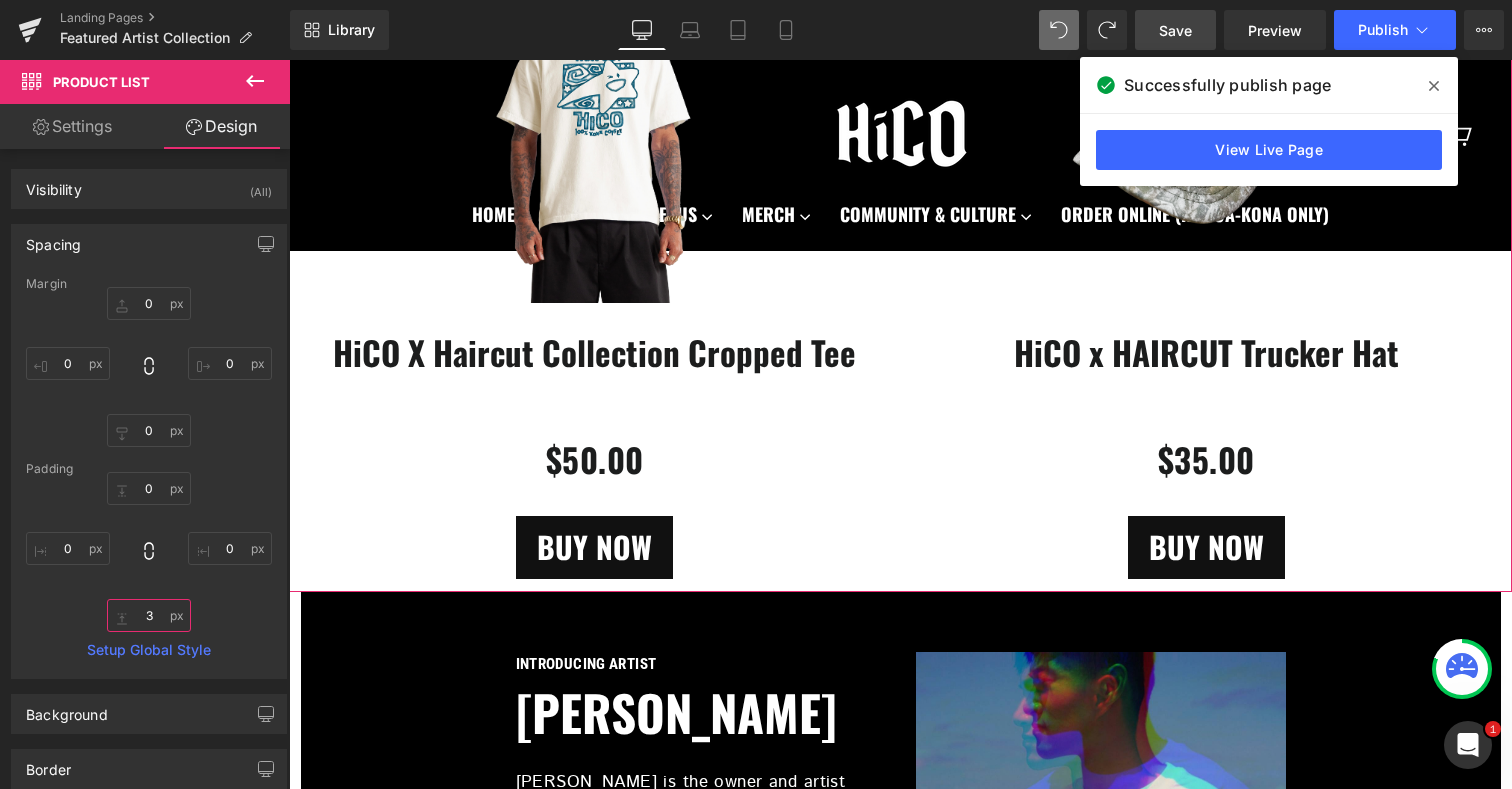 type on "30" 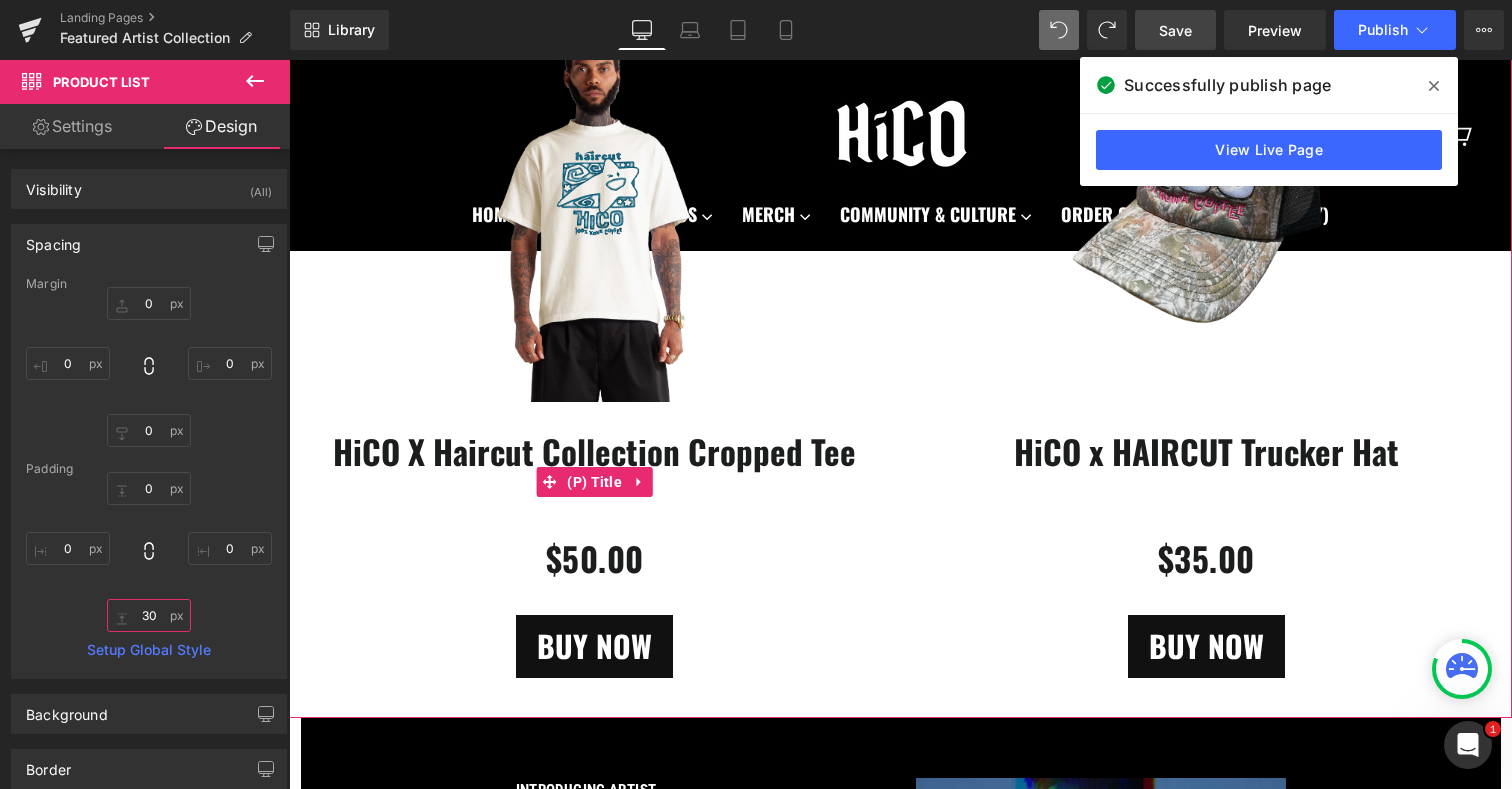 scroll, scrollTop: 699, scrollLeft: 0, axis: vertical 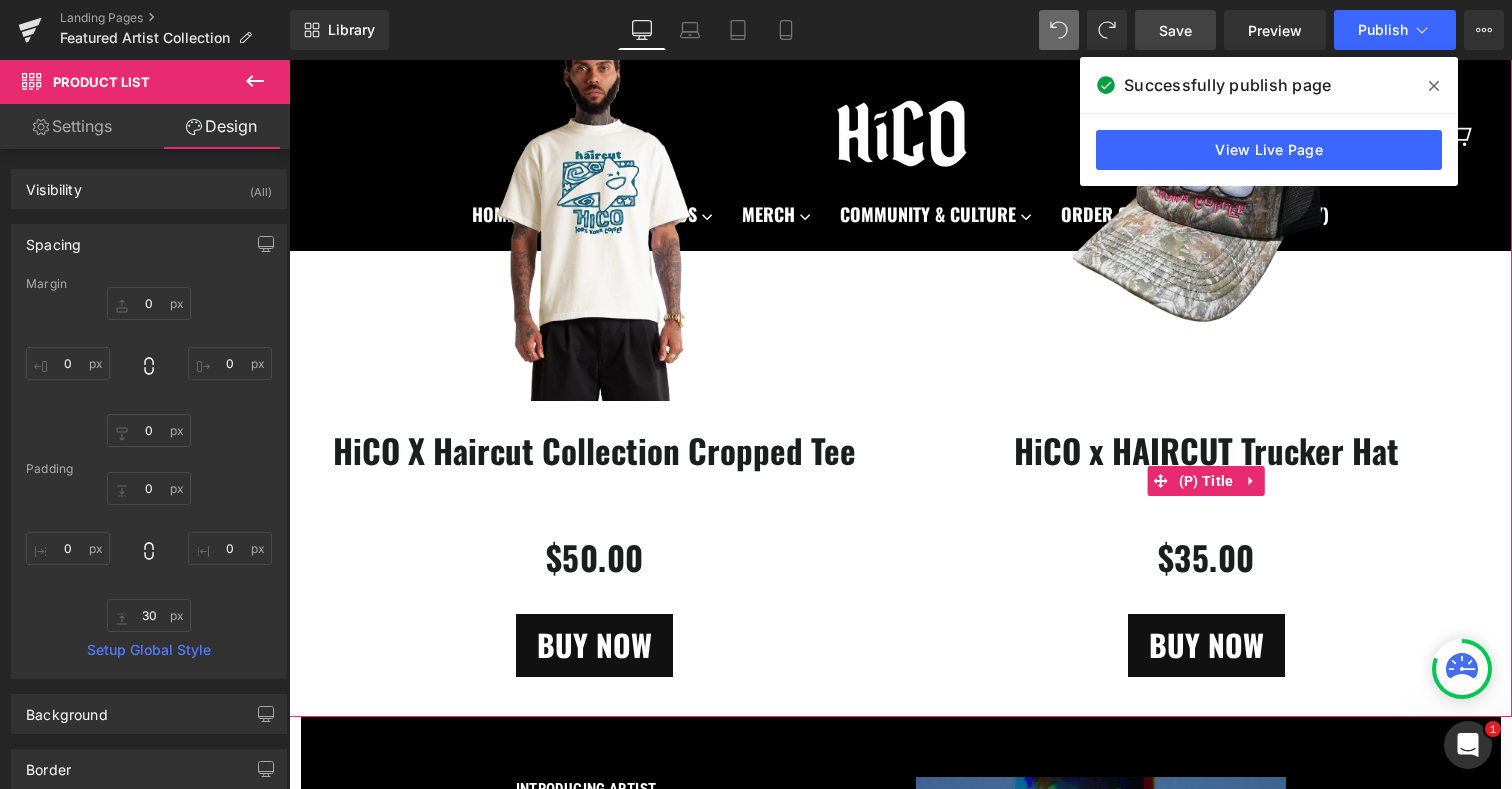 click on "HiCO x HAIRCUT Trucker Hat" at bounding box center (1207, 481) 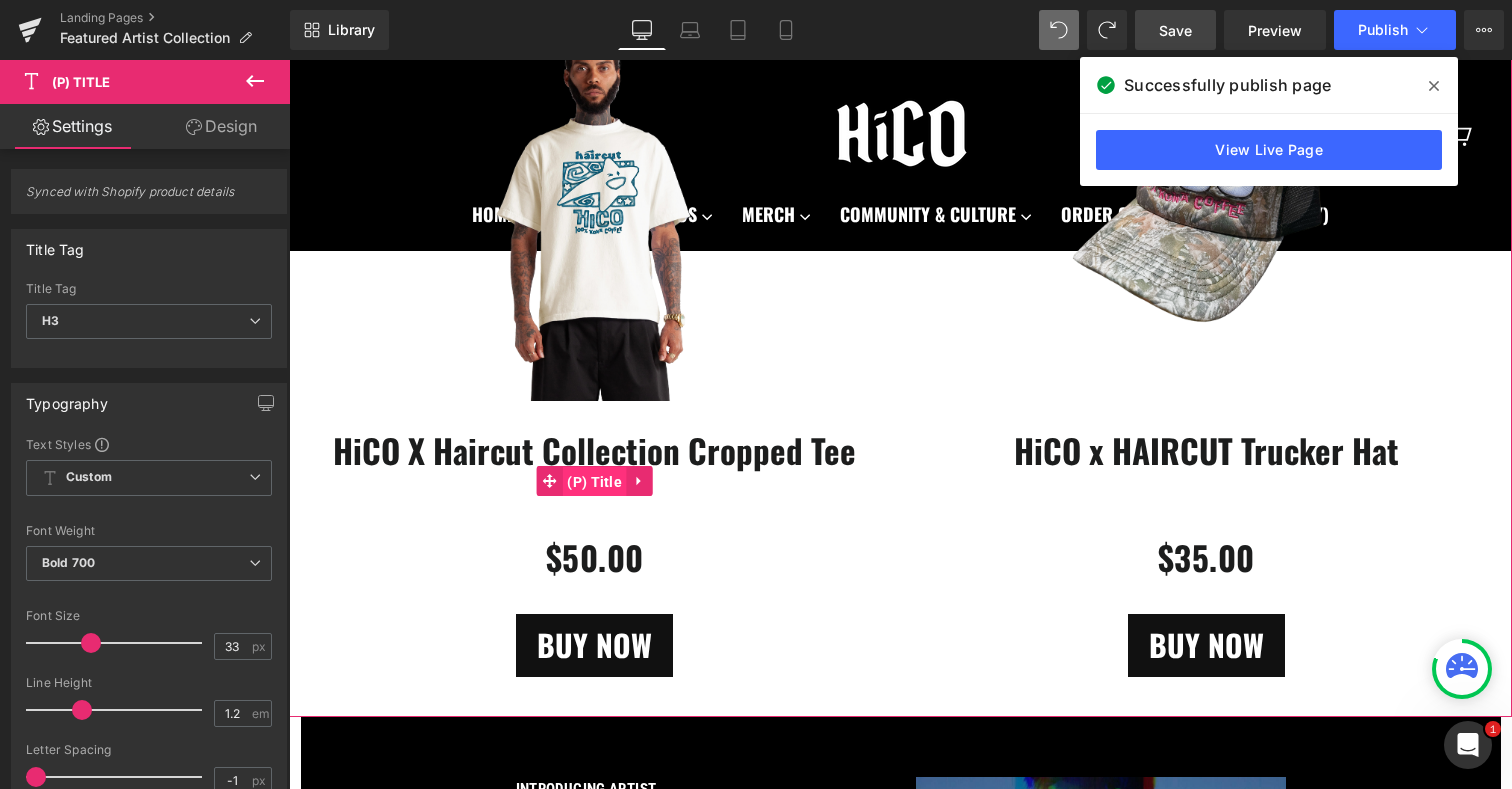 click on "(P) Title" at bounding box center (594, 482) 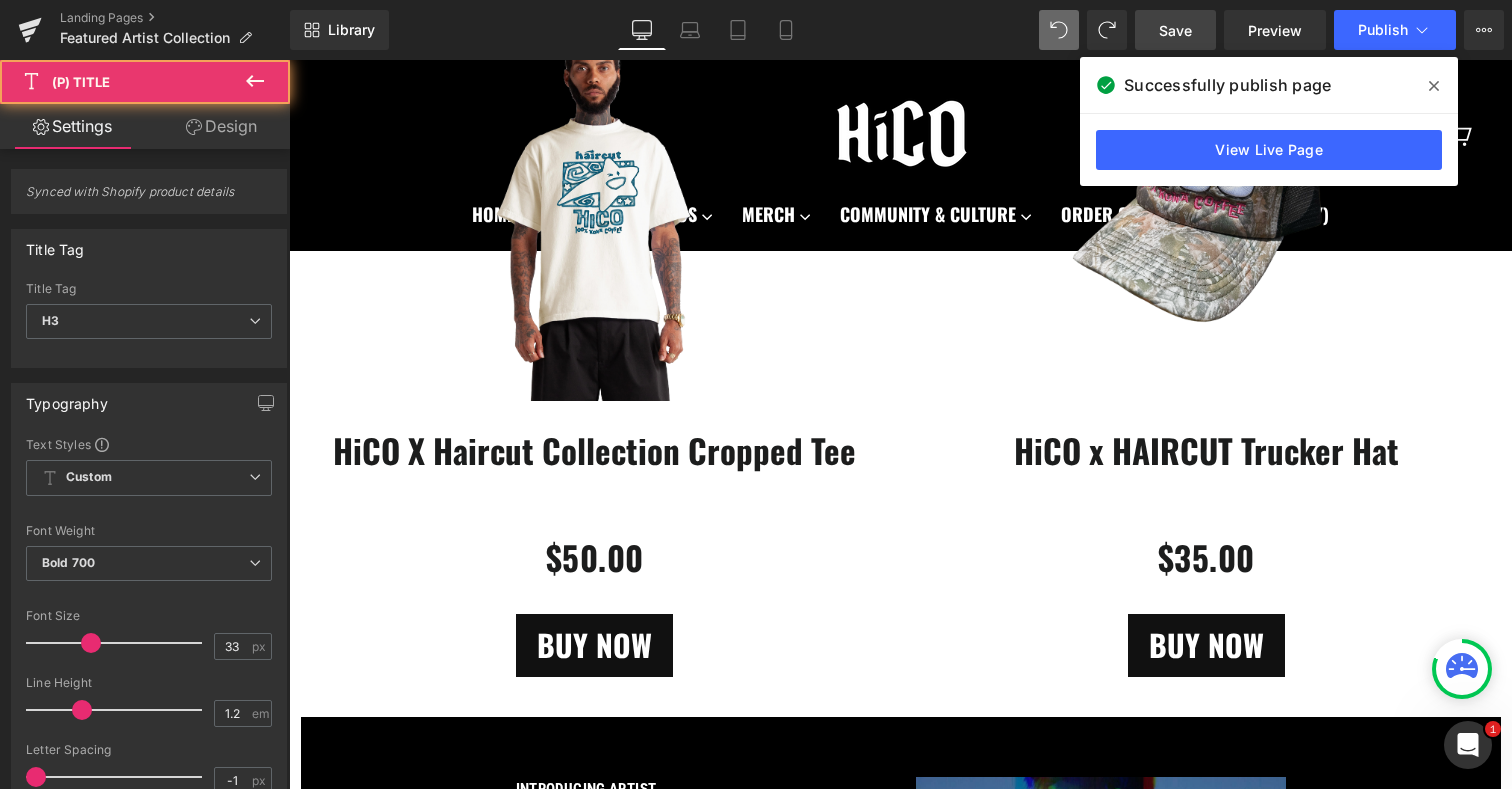 click on "Design" at bounding box center [221, 126] 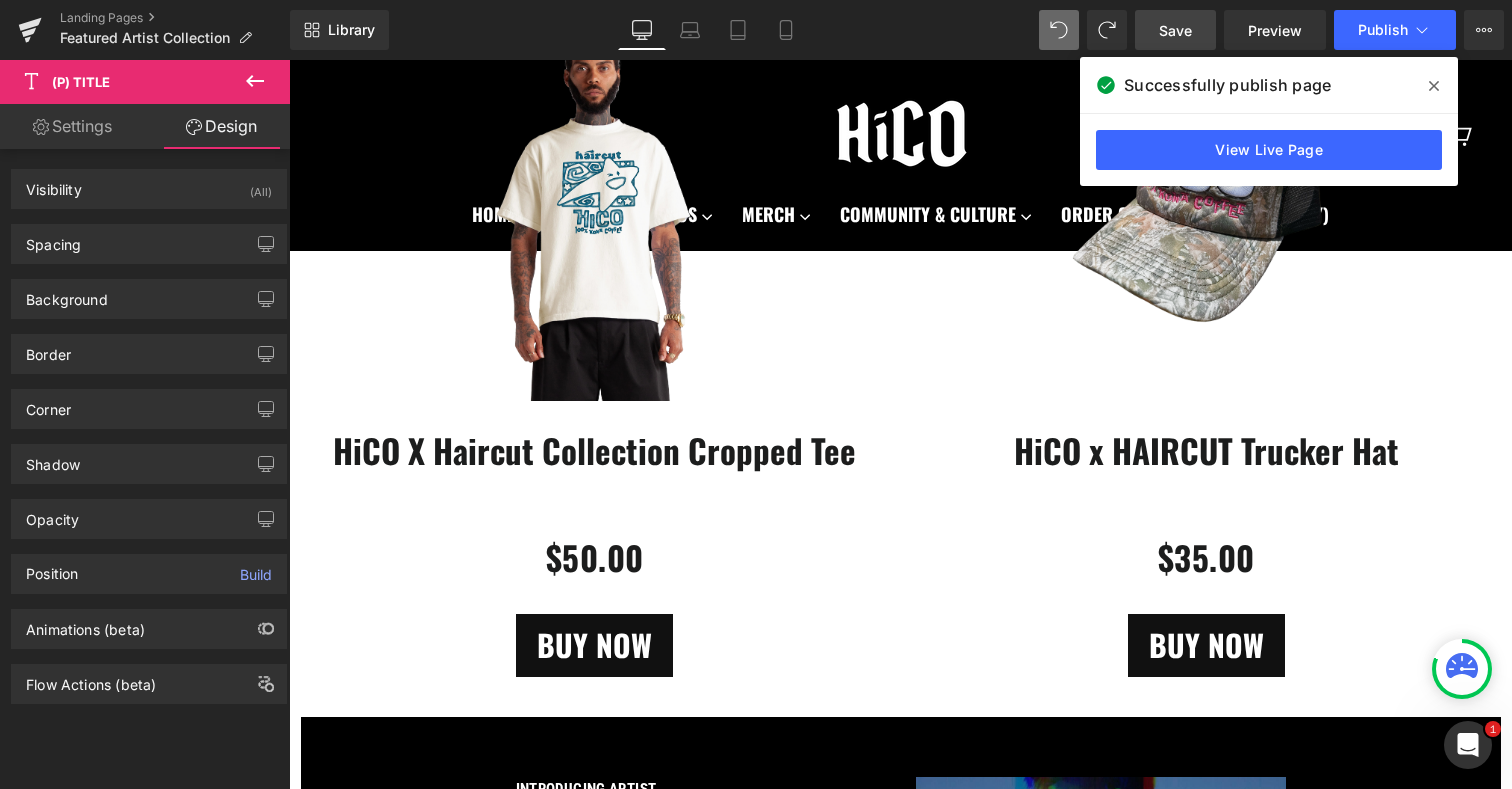type on "30" 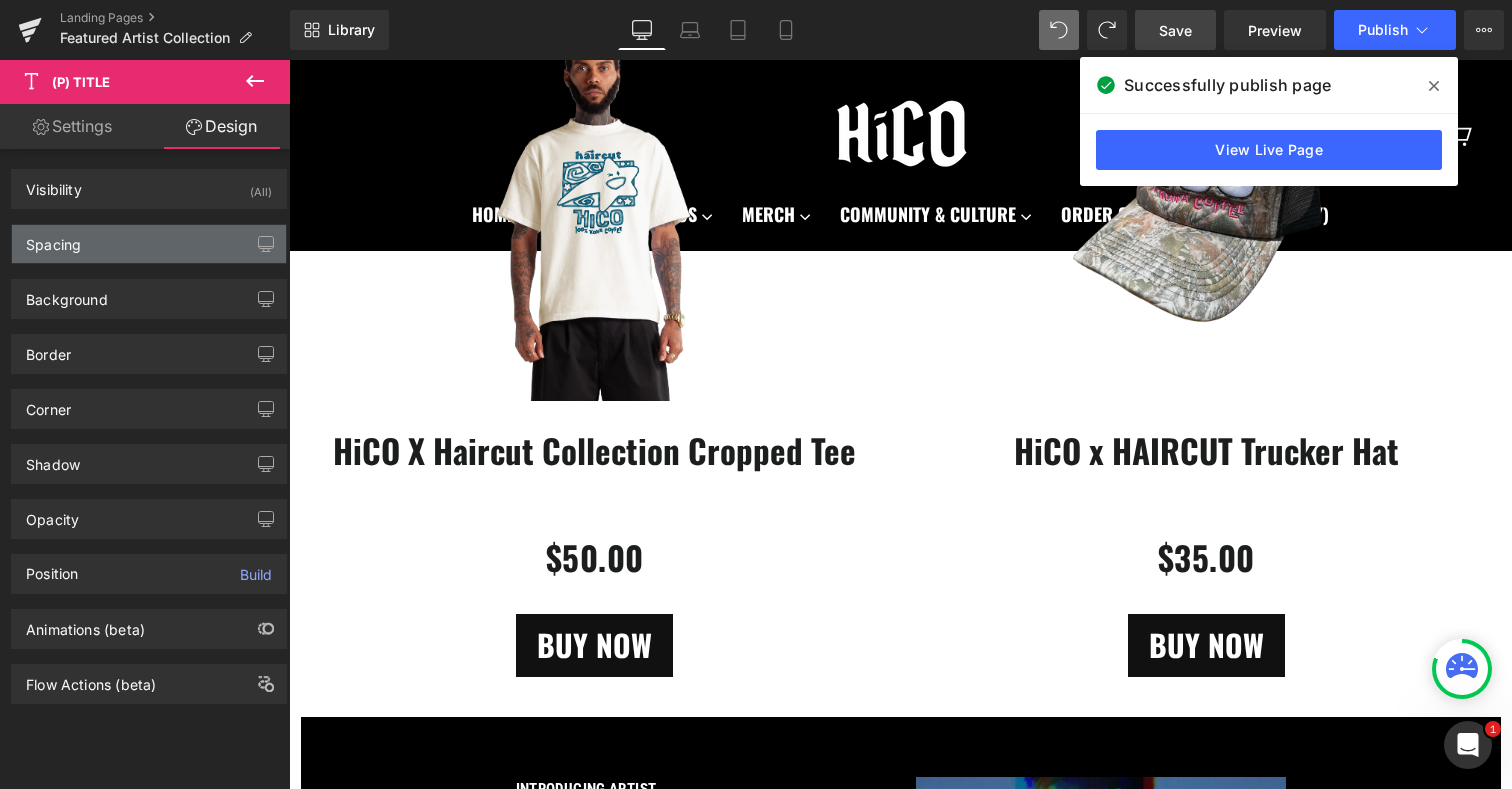 click on "Spacing" at bounding box center (149, 244) 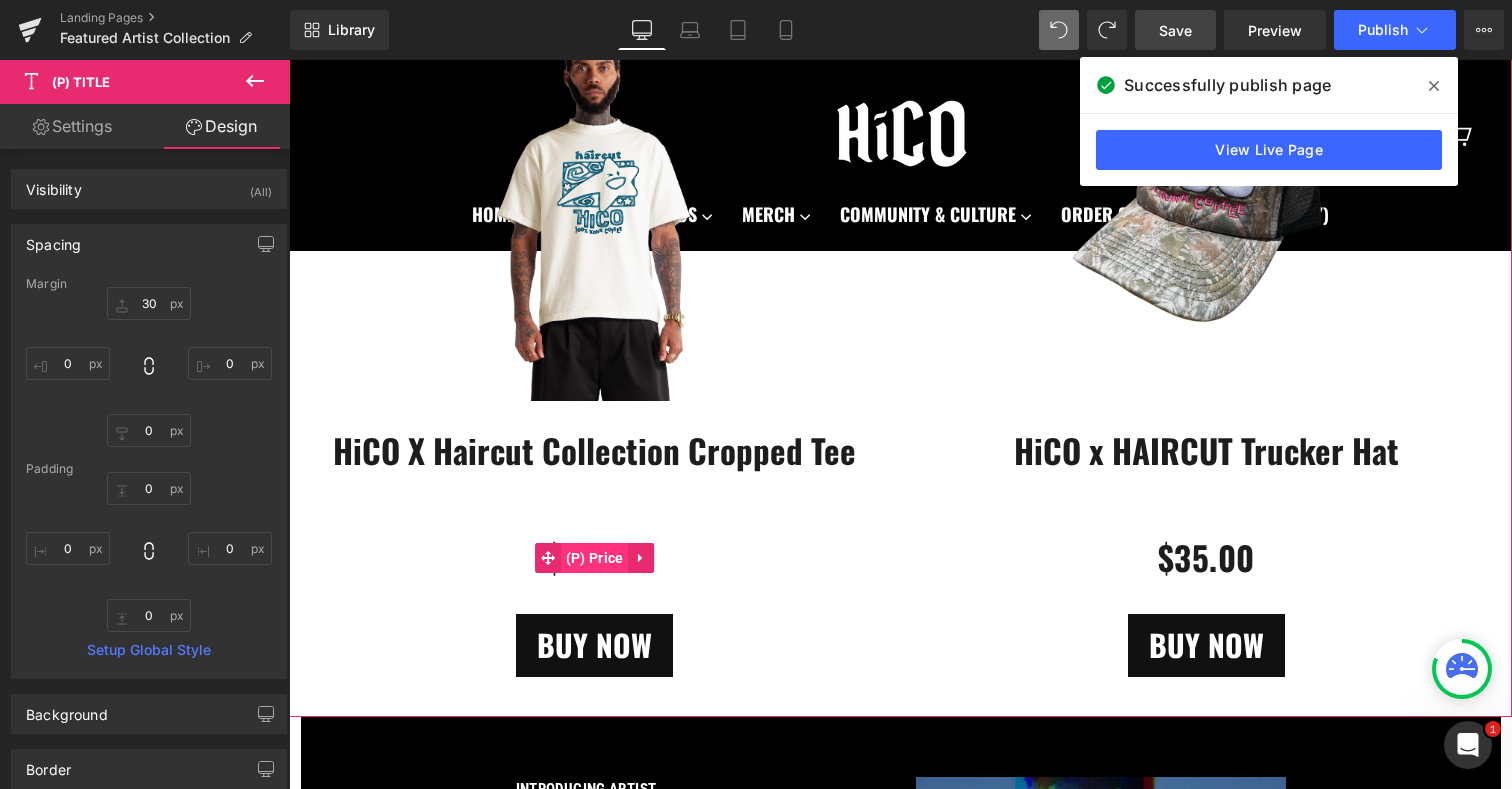 click on "(P) Price" at bounding box center (595, 558) 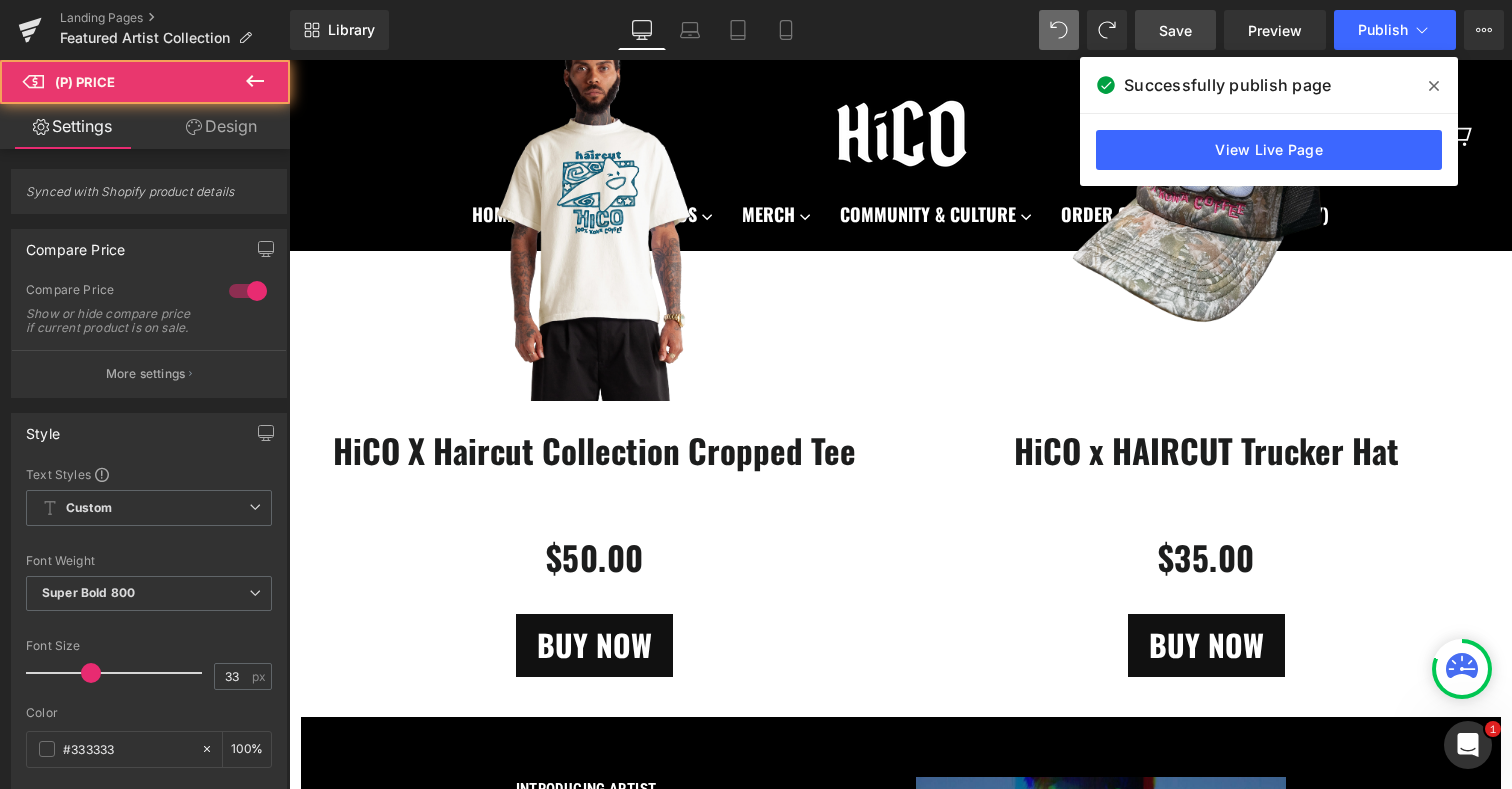 click on "Design" at bounding box center (221, 126) 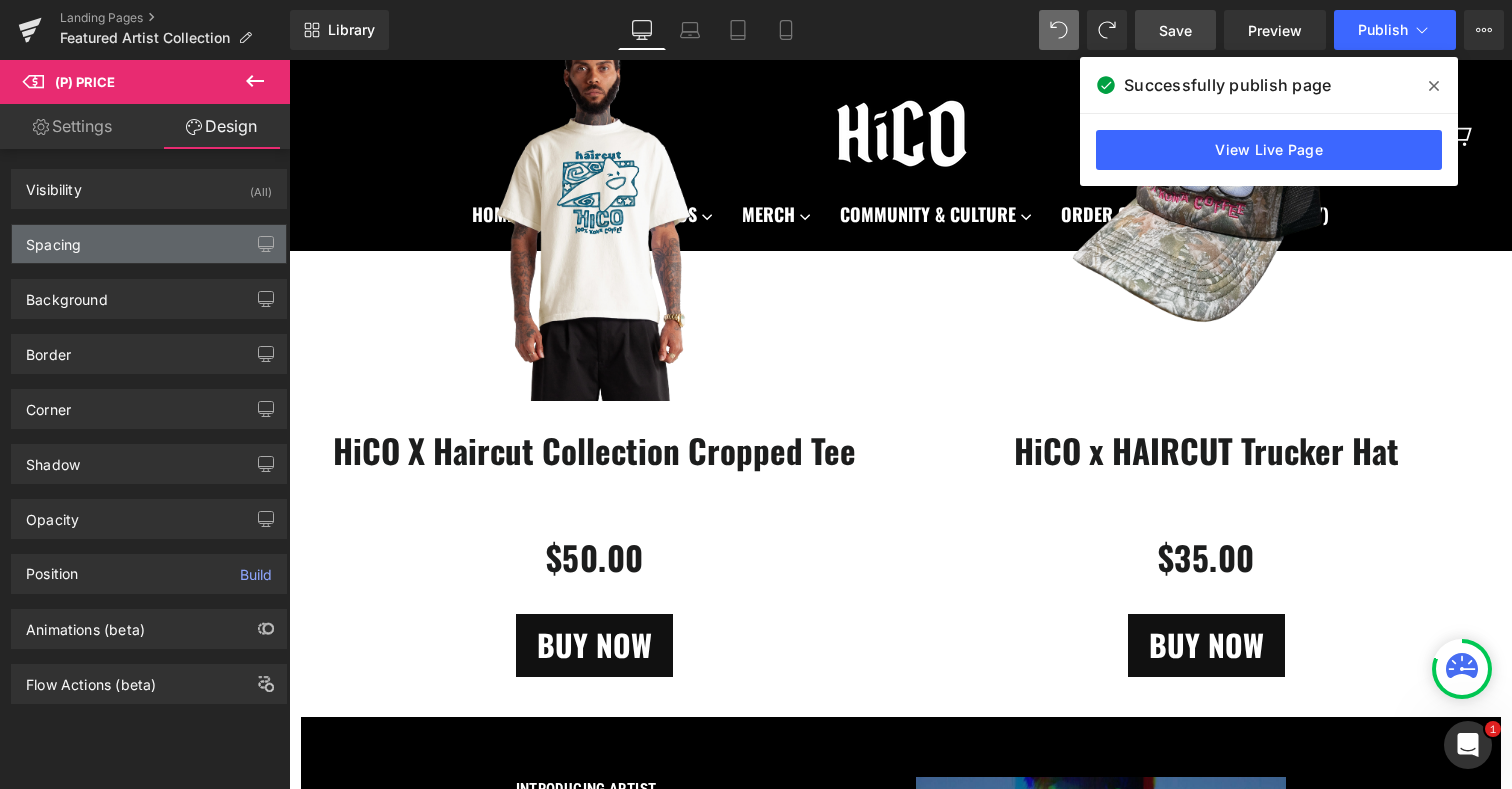 click on "Spacing" at bounding box center [149, 244] 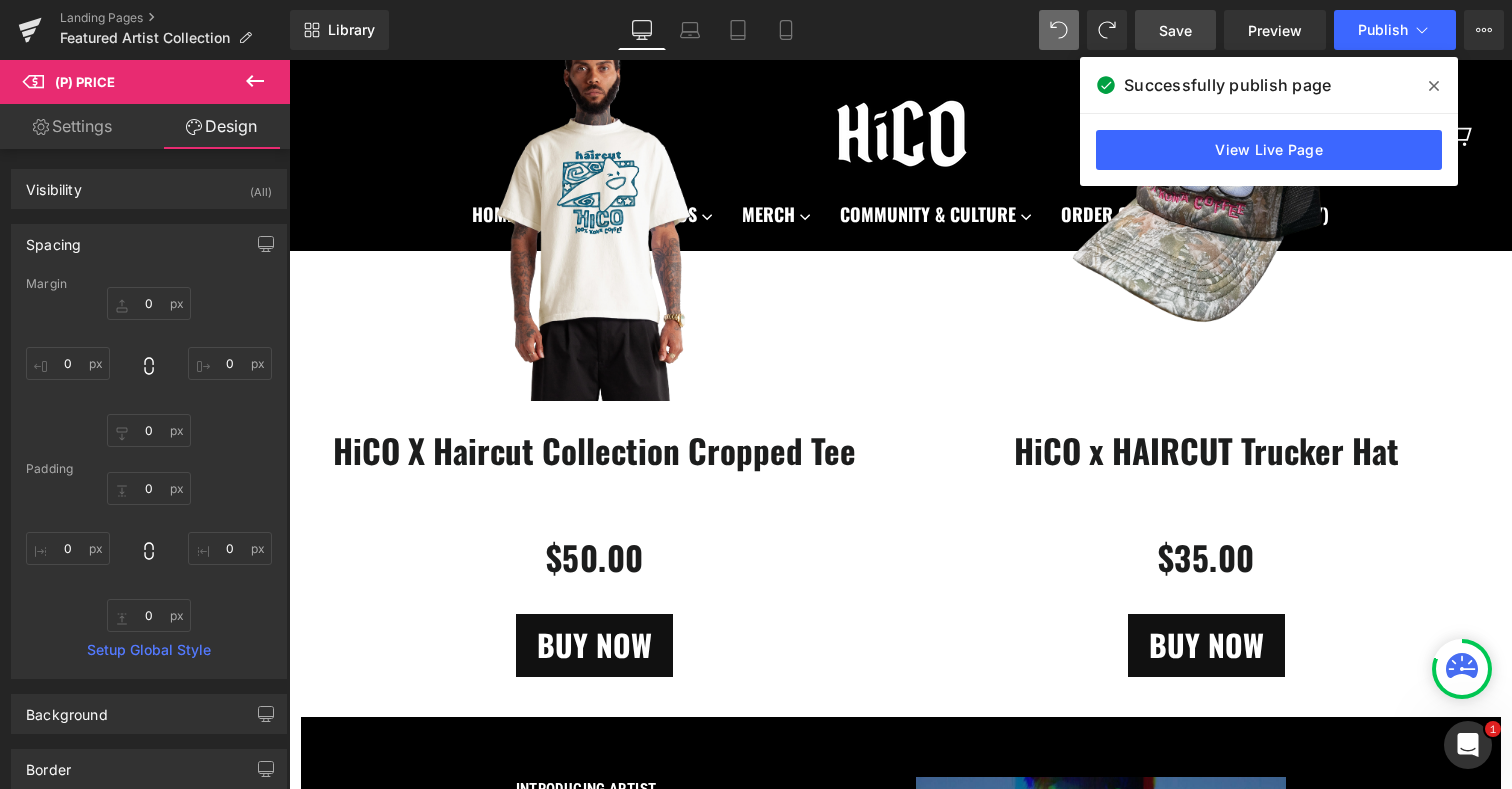 click on "Design" at bounding box center (221, 126) 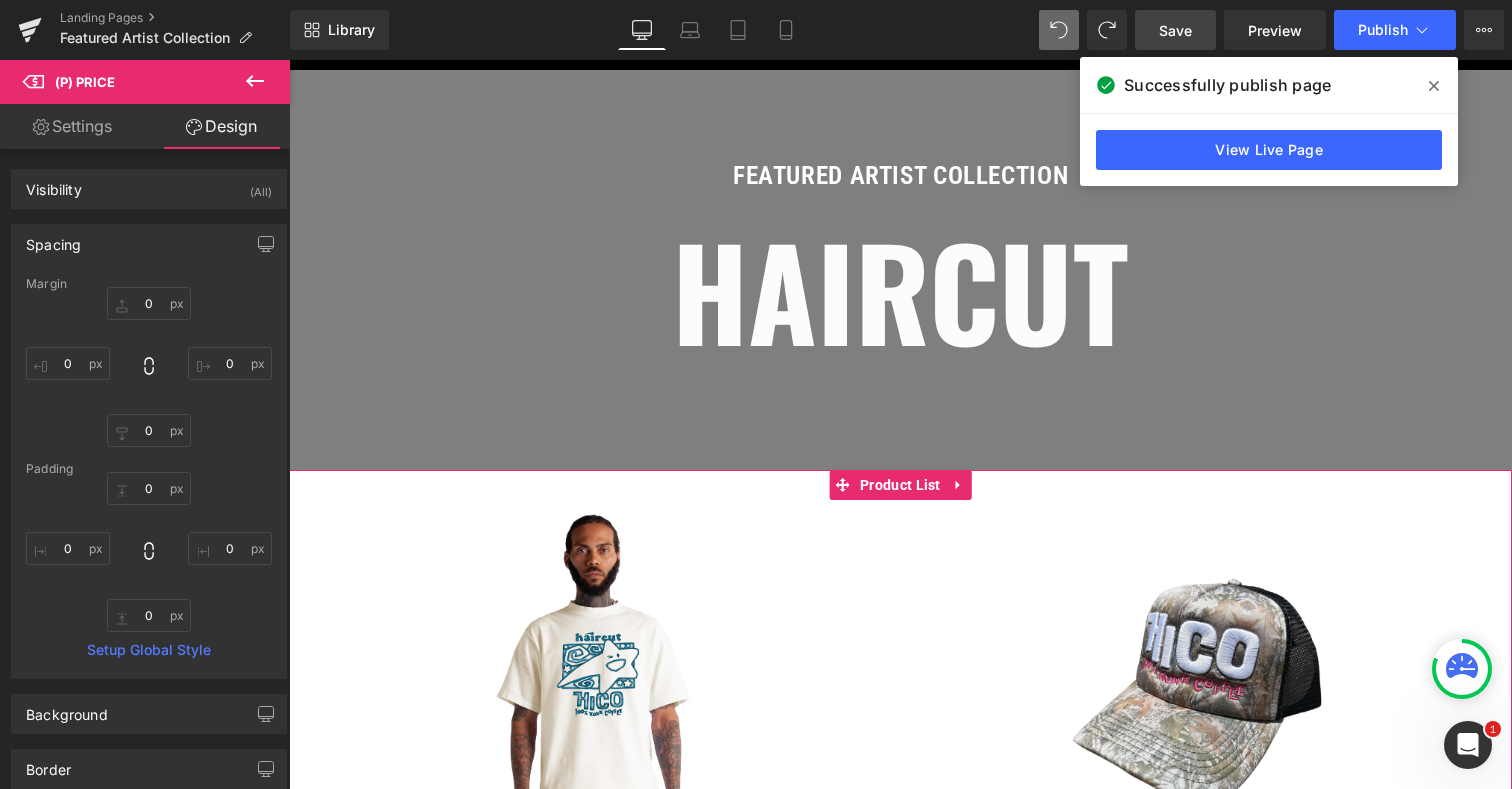 scroll, scrollTop: 149, scrollLeft: 0, axis: vertical 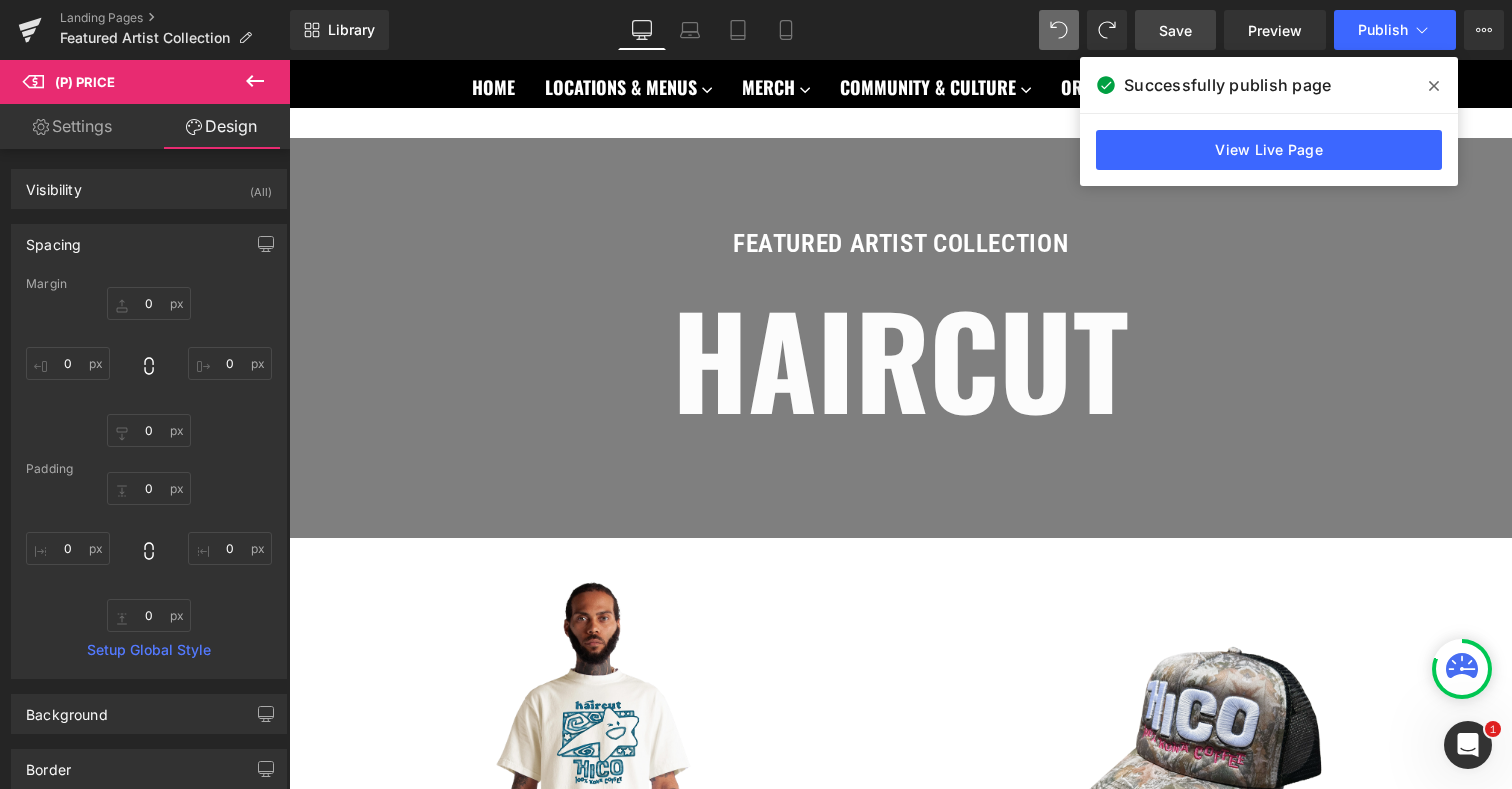 click on "Save" at bounding box center [1175, 30] 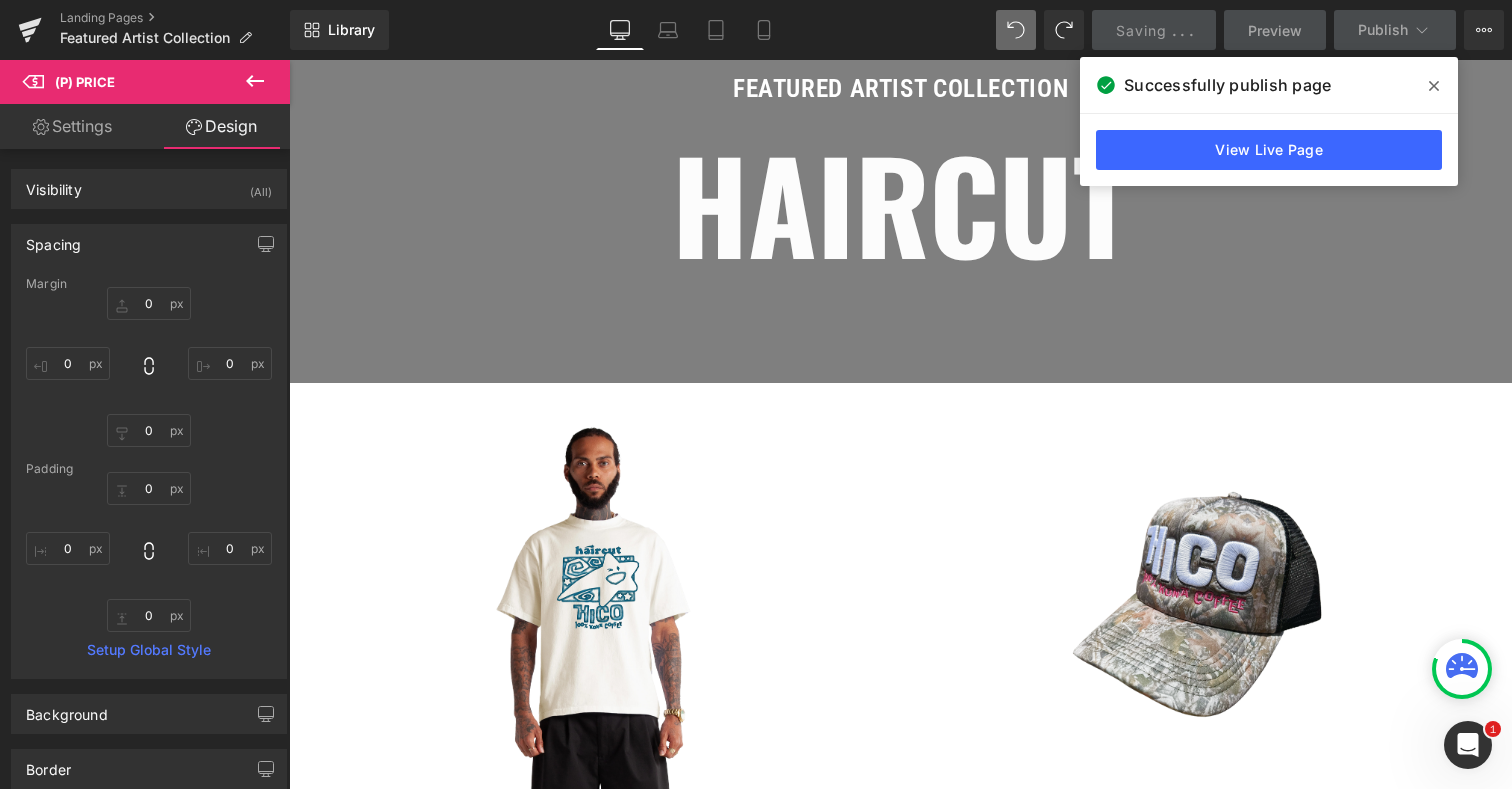 scroll, scrollTop: 312, scrollLeft: 0, axis: vertical 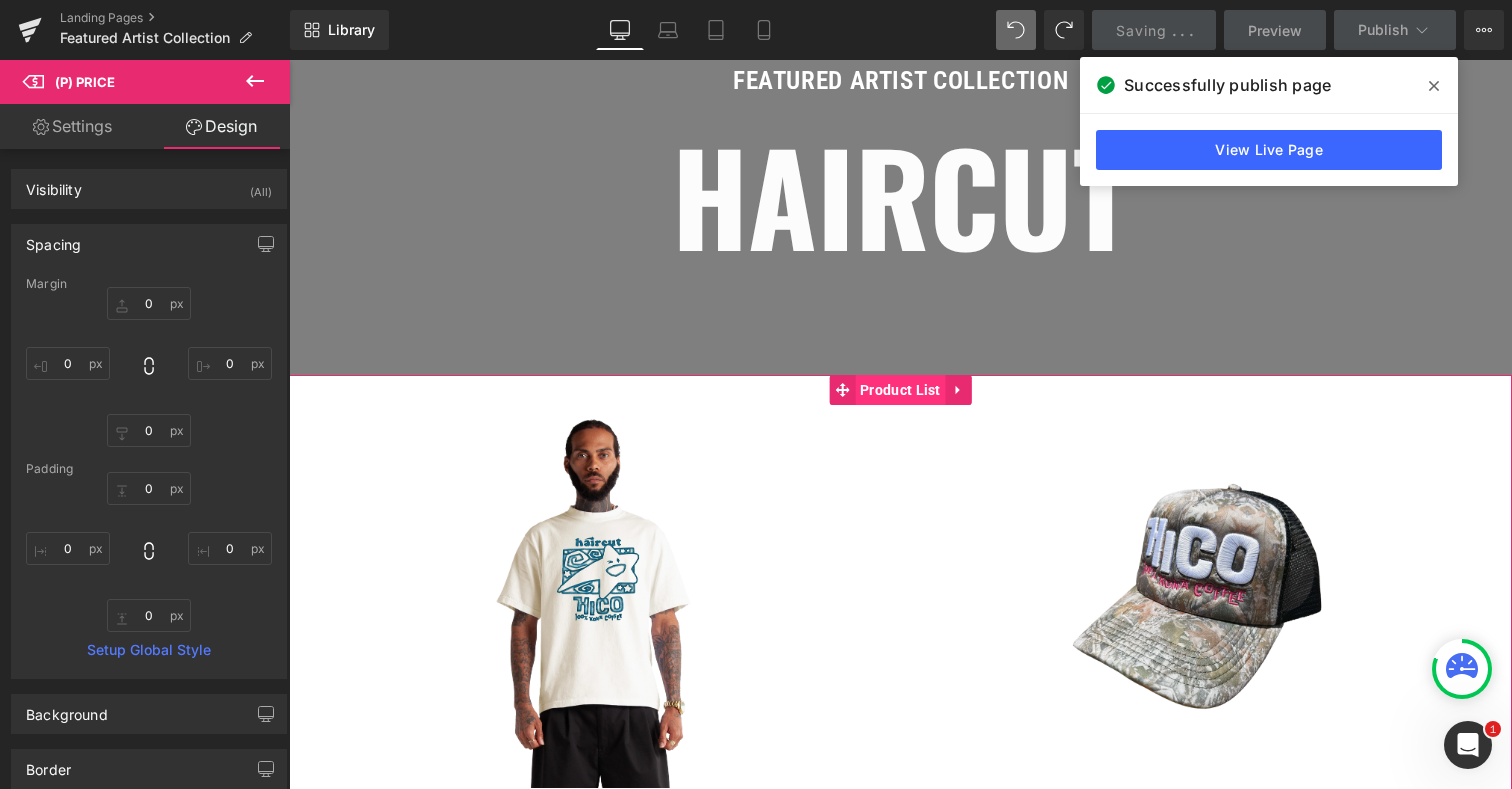 click on "Product List" at bounding box center (900, 390) 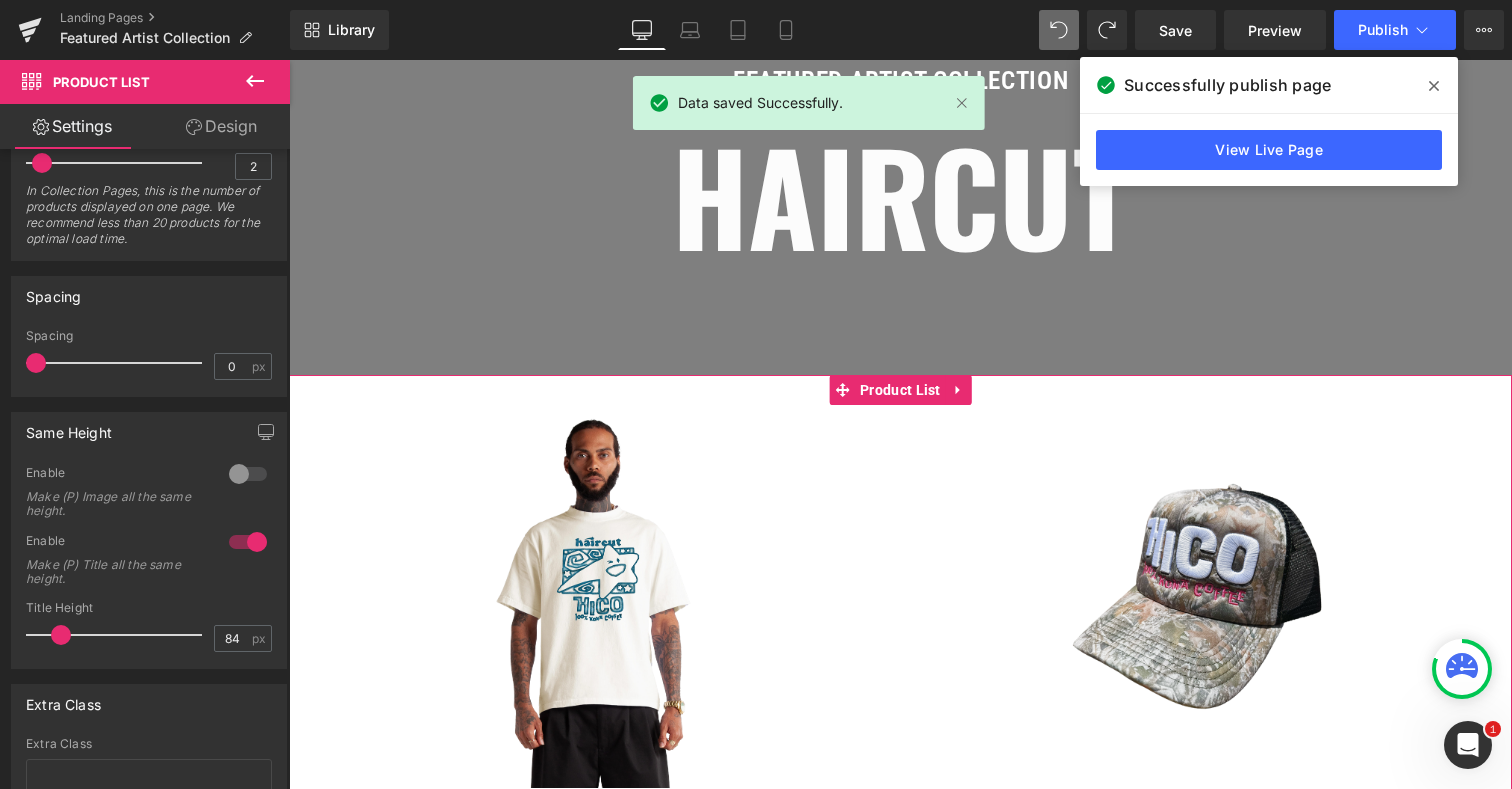 scroll, scrollTop: 598, scrollLeft: 0, axis: vertical 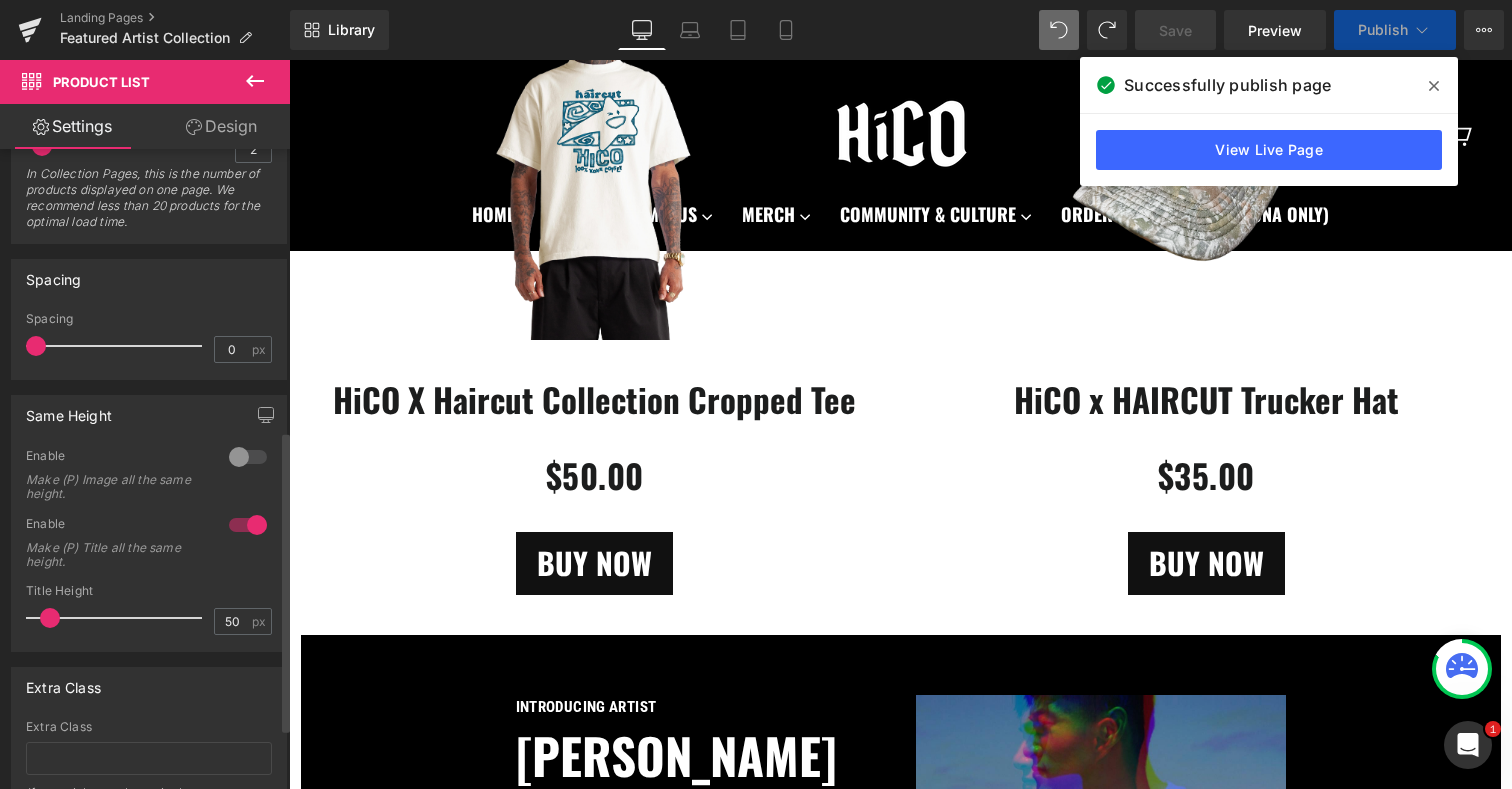 type on "47" 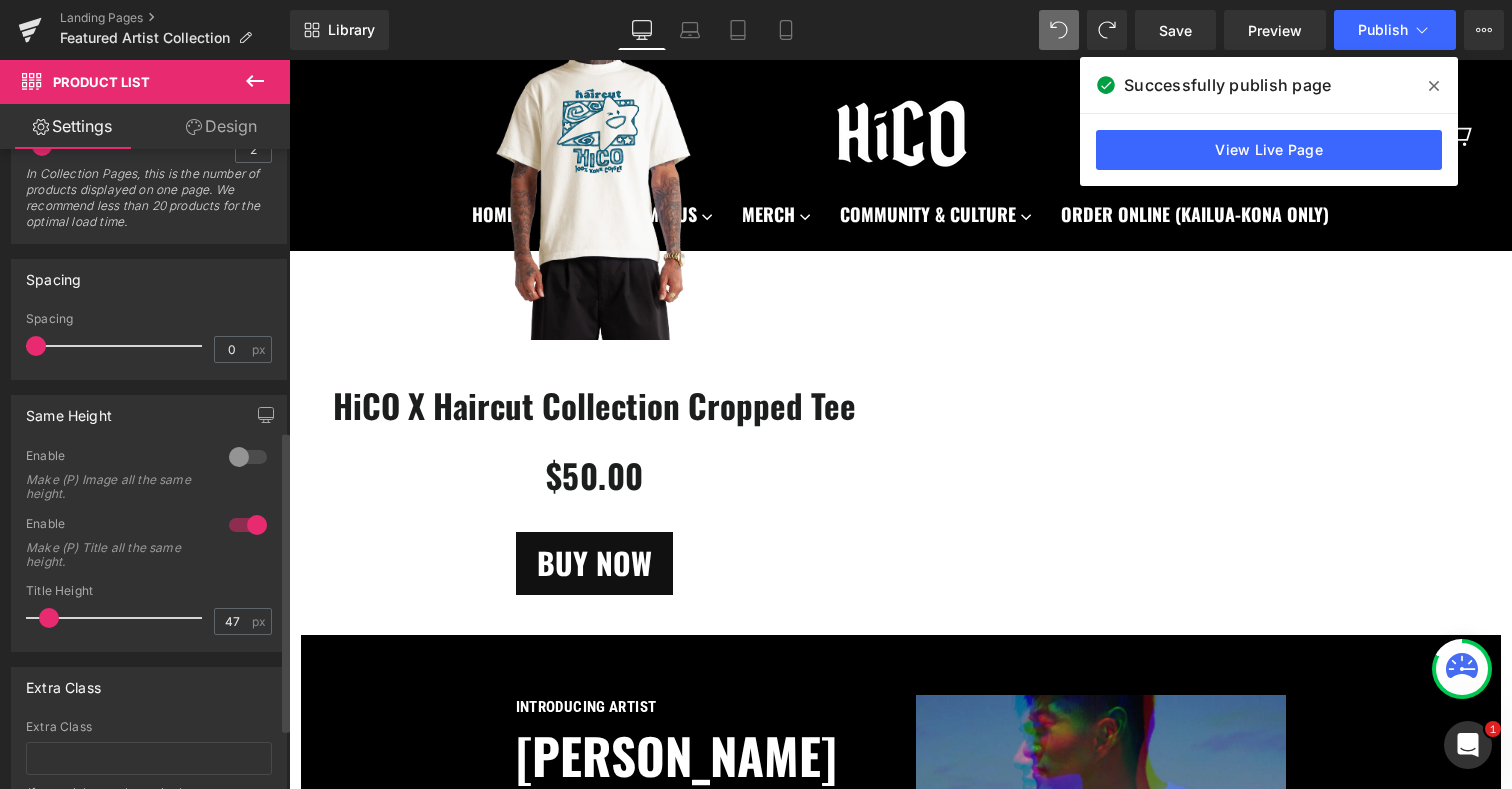 drag, startPoint x: 56, startPoint y: 617, endPoint x: 44, endPoint y: 617, distance: 12 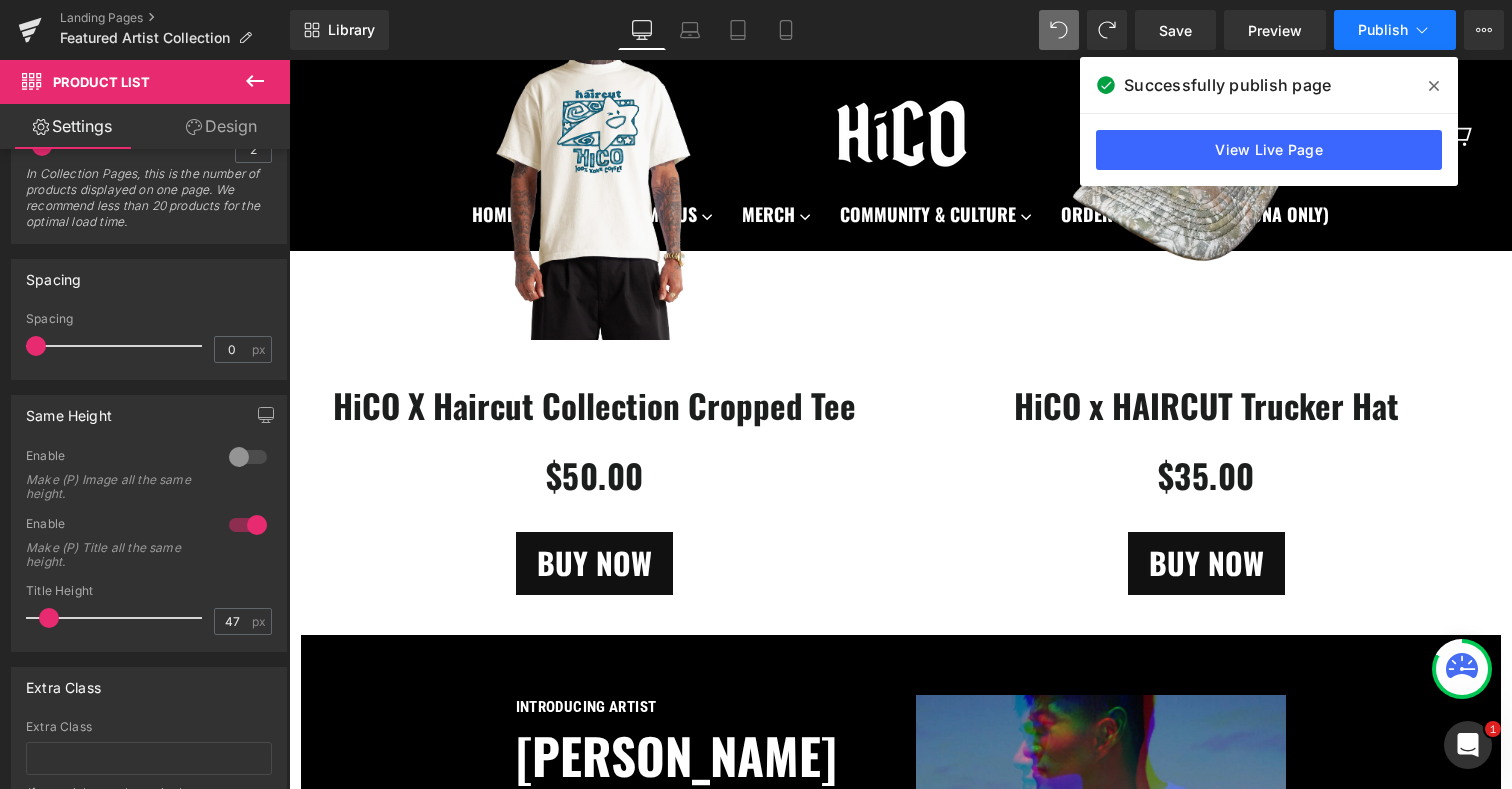 click on "Publish" at bounding box center (1395, 30) 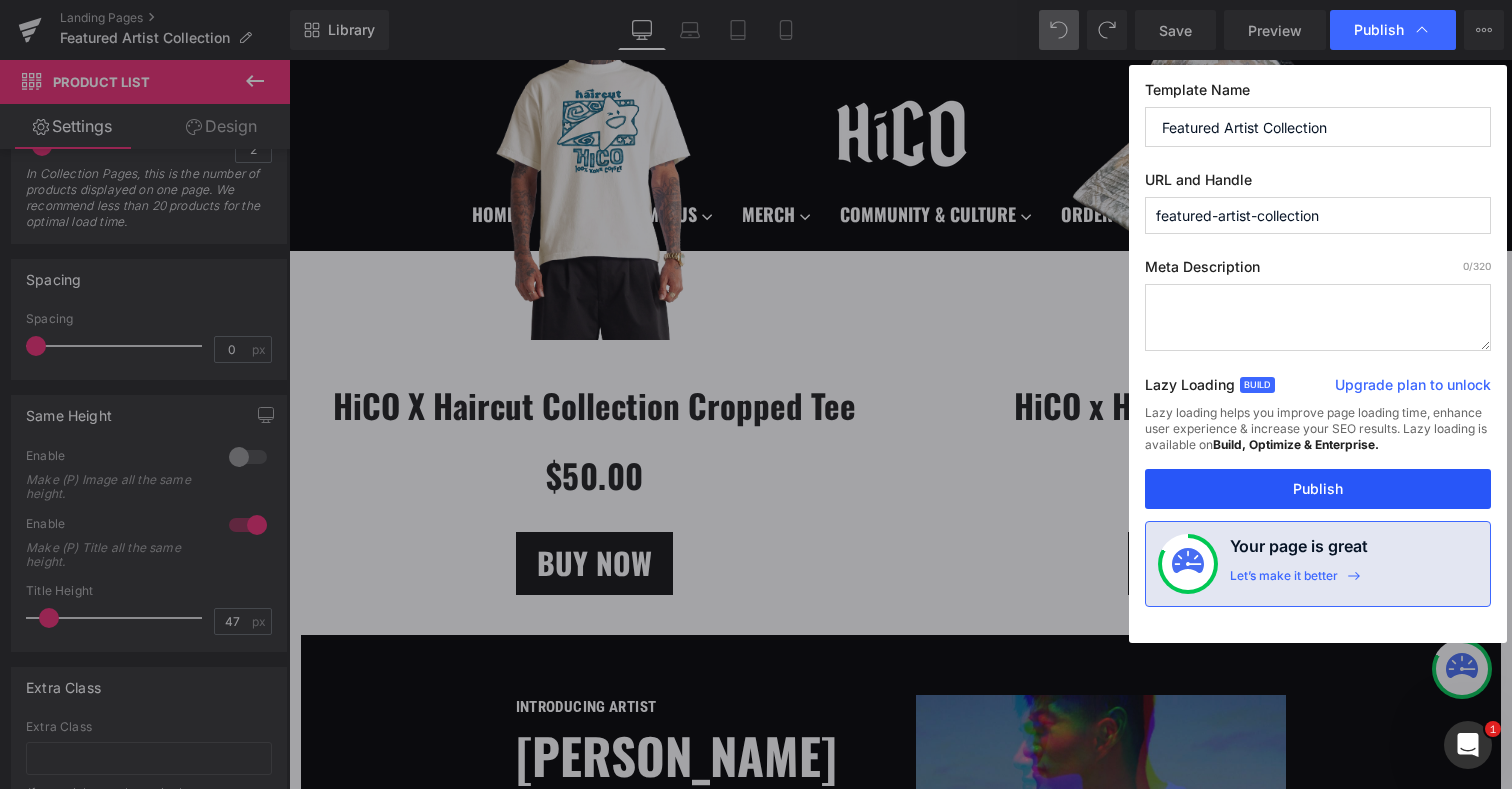 click on "Publish" at bounding box center [1318, 489] 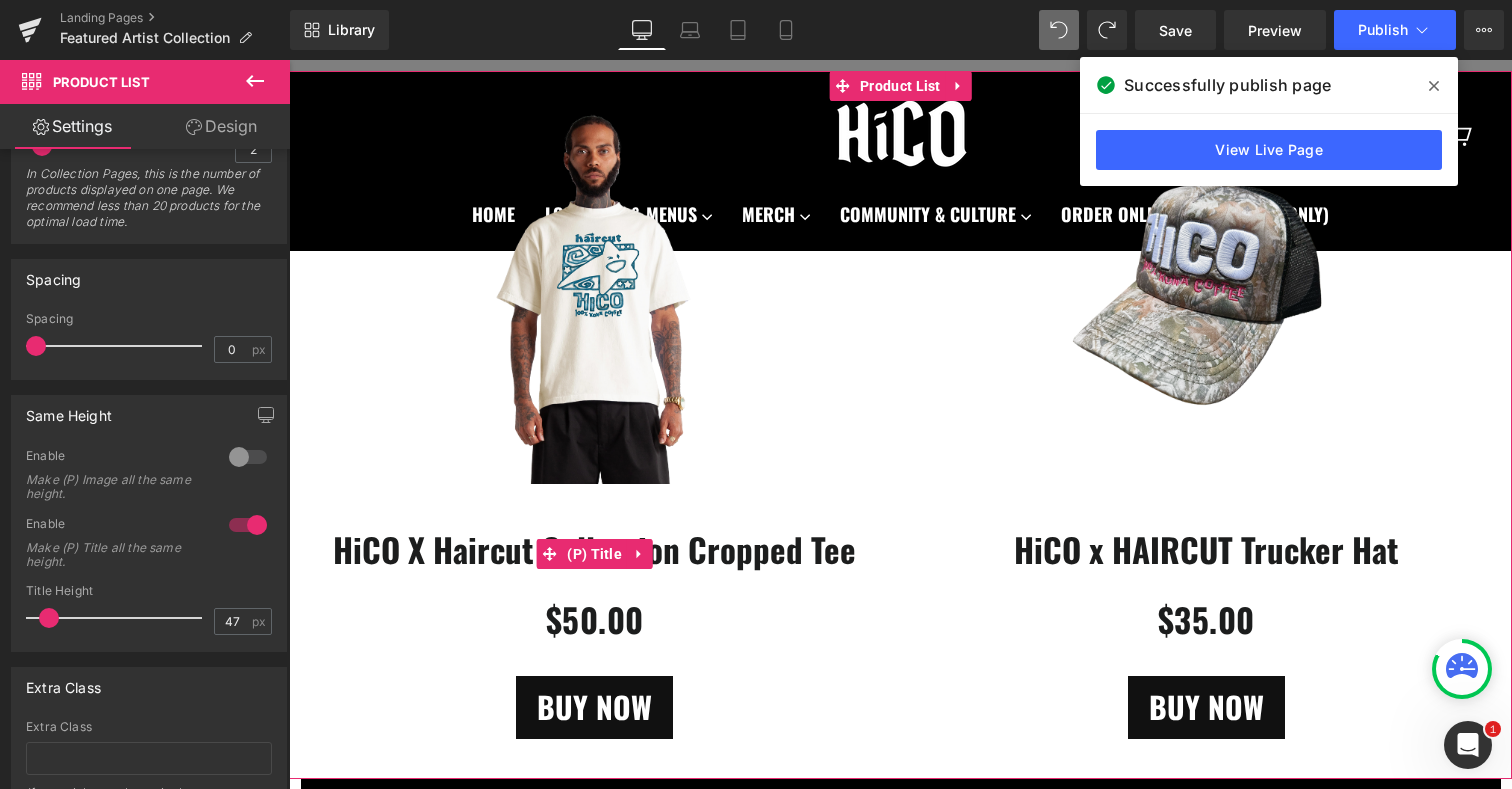 scroll, scrollTop: 374, scrollLeft: 0, axis: vertical 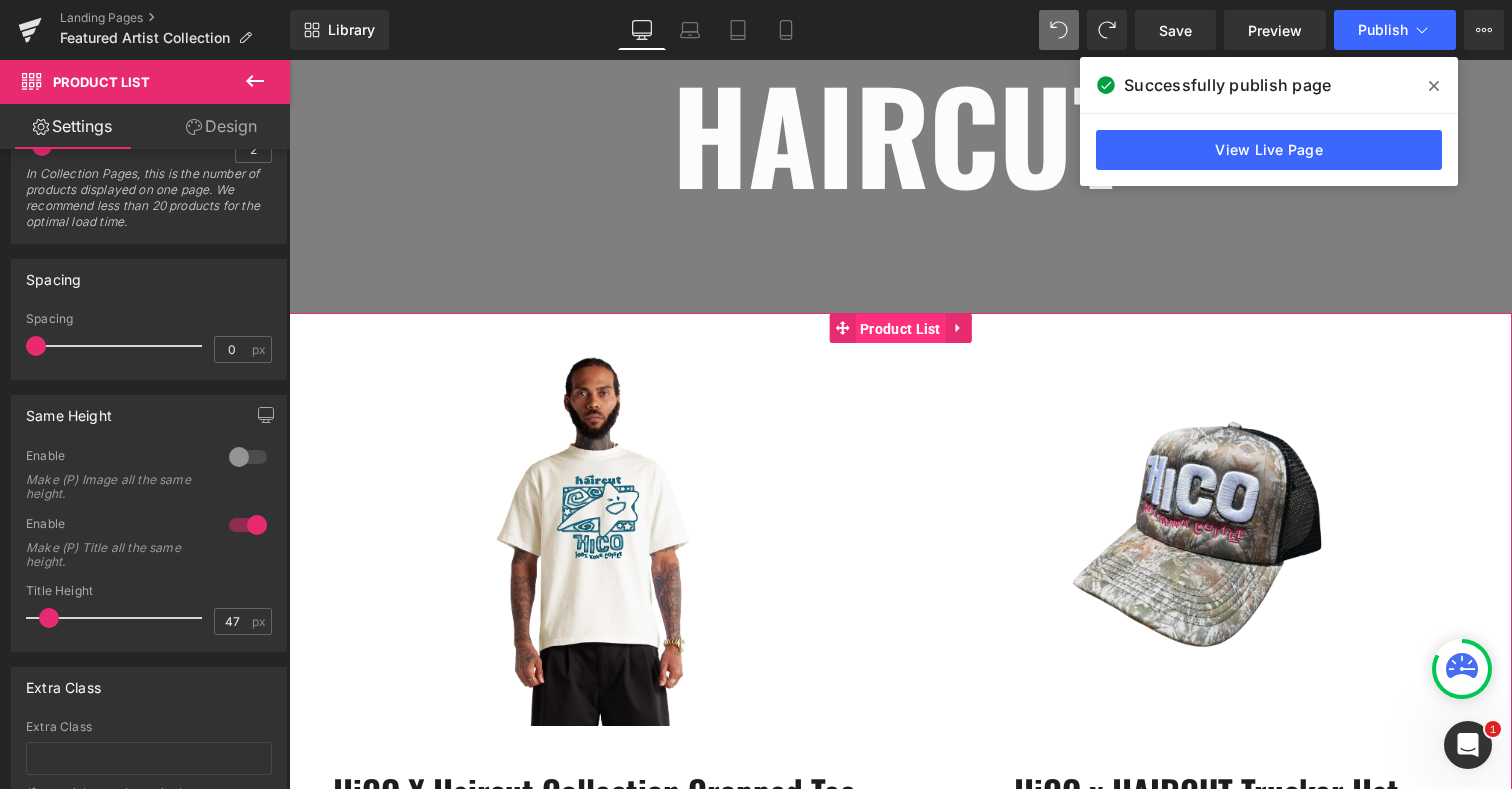 click on "Product List" at bounding box center [900, 329] 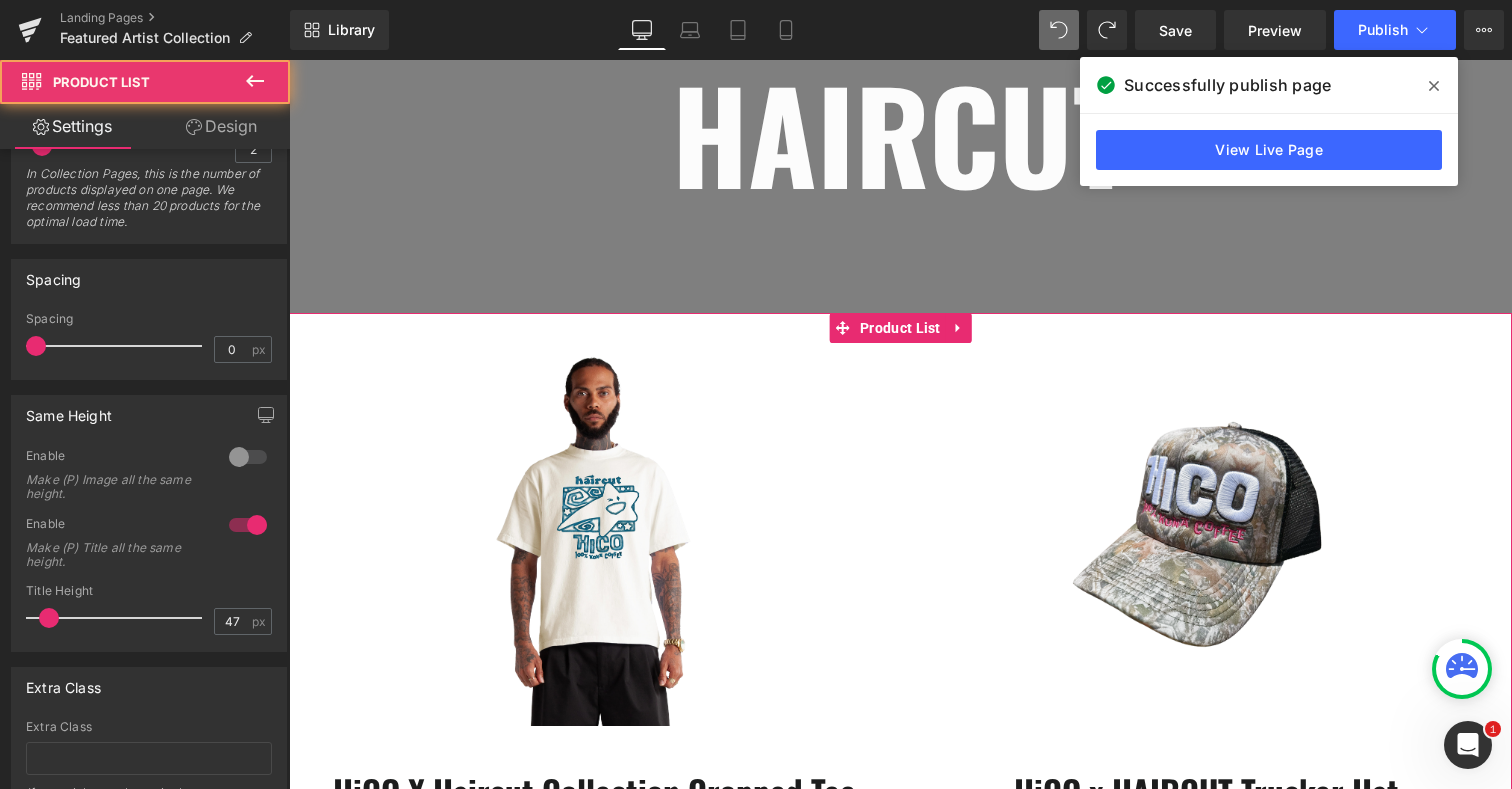 click on "Design" at bounding box center [221, 126] 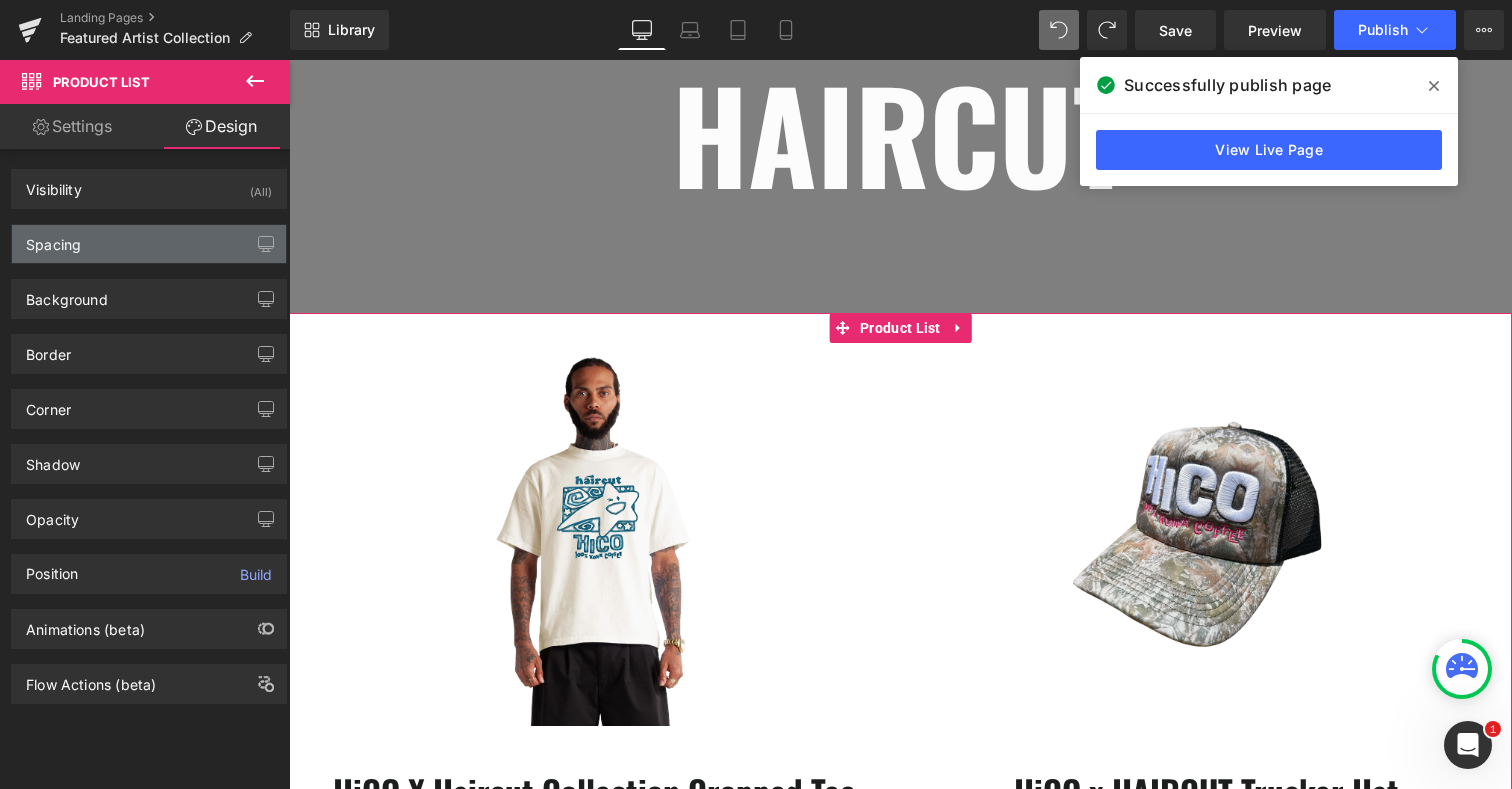 click on "Spacing" at bounding box center [149, 244] 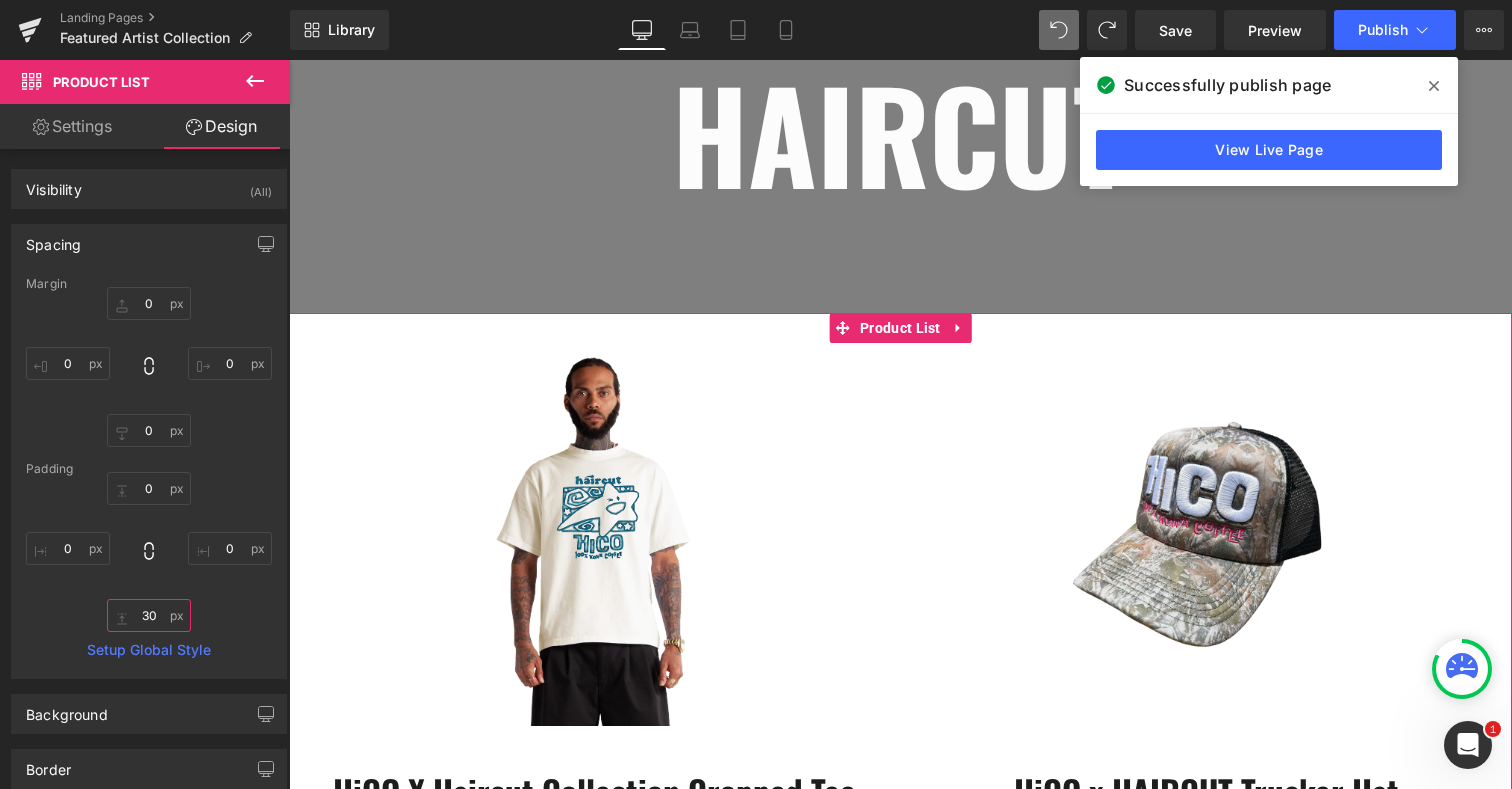 click on "30" at bounding box center (149, 615) 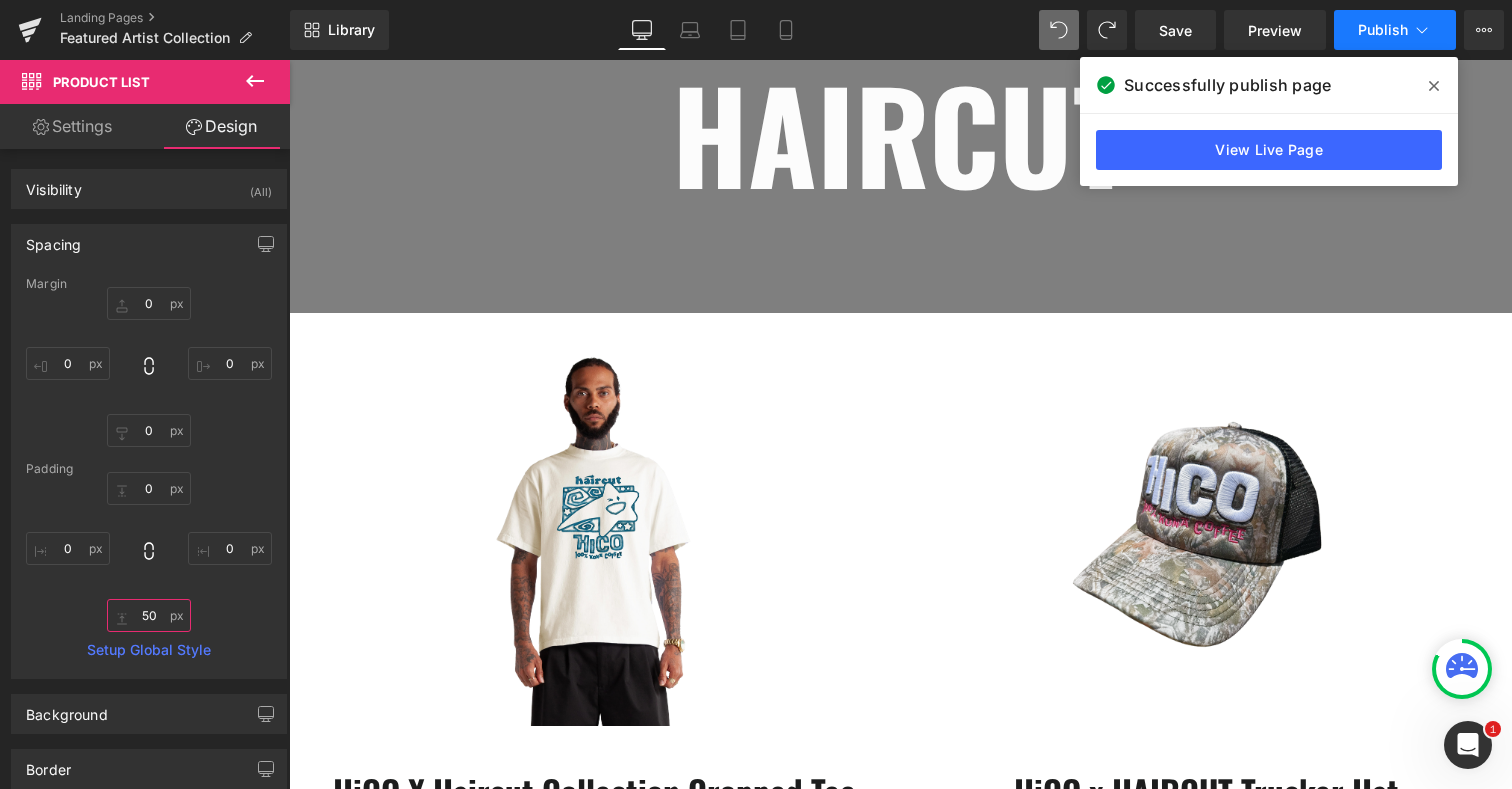 type on "50" 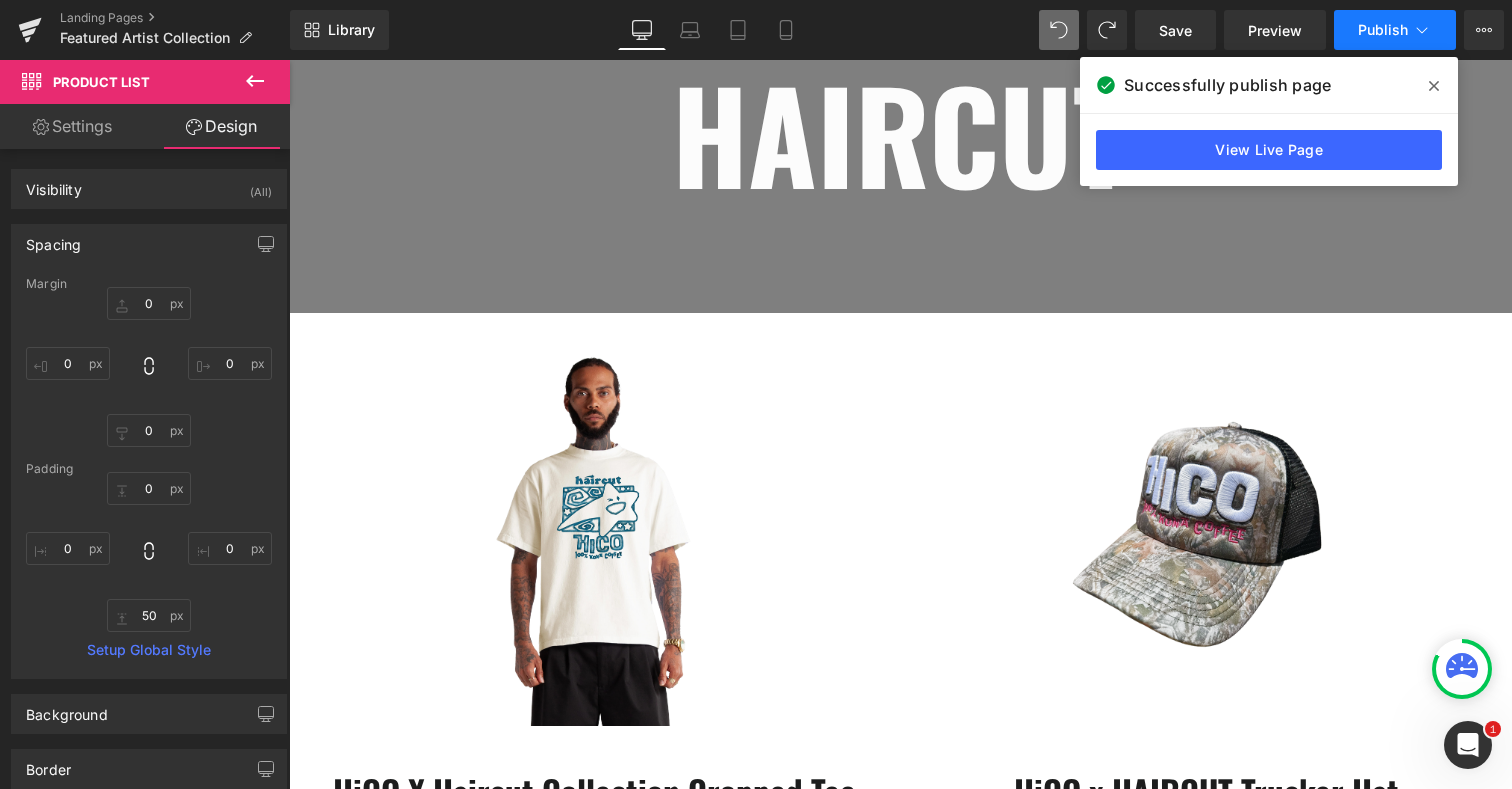 click on "Publish" at bounding box center (1395, 30) 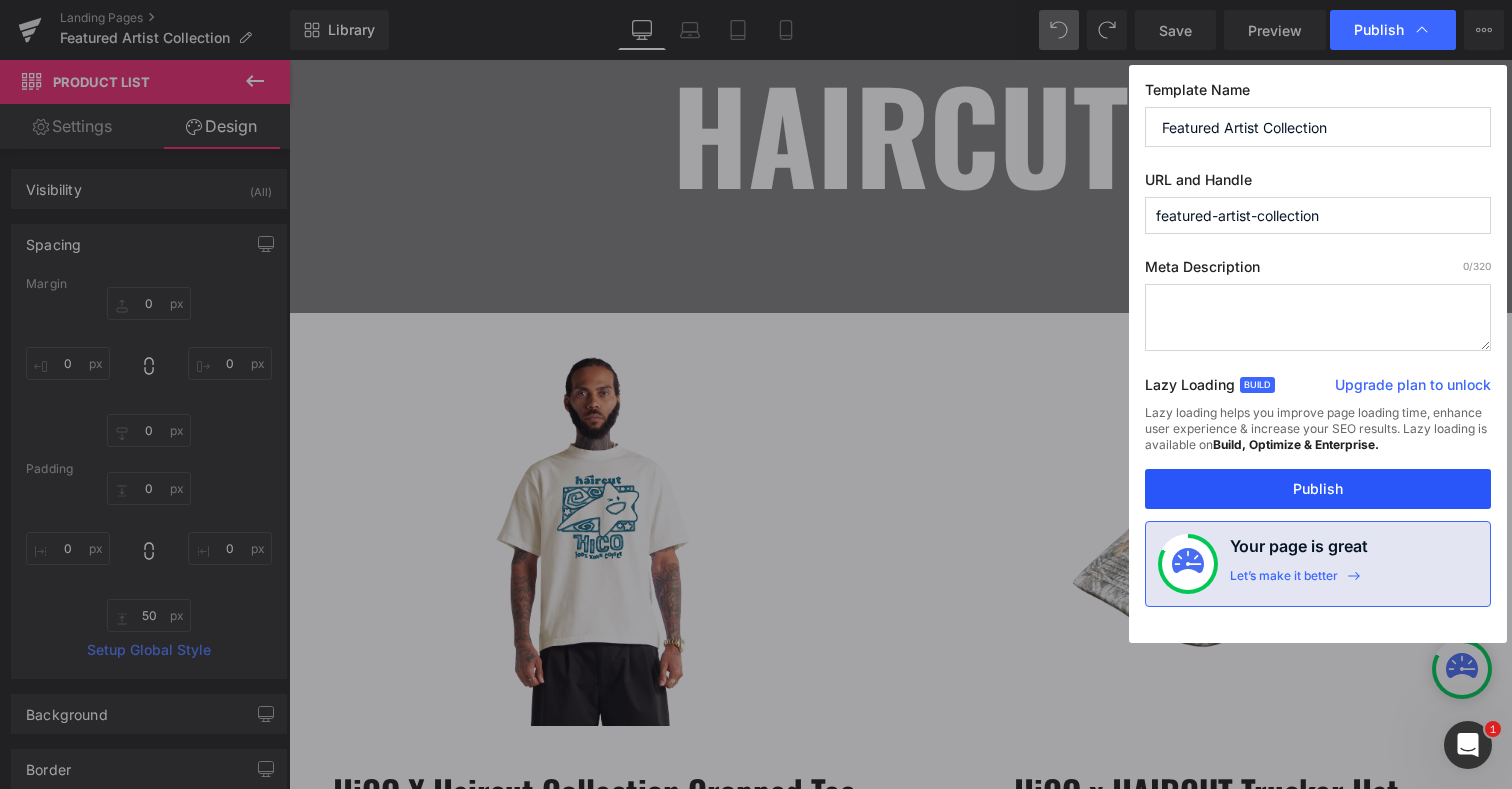 click on "Publish" at bounding box center (1318, 489) 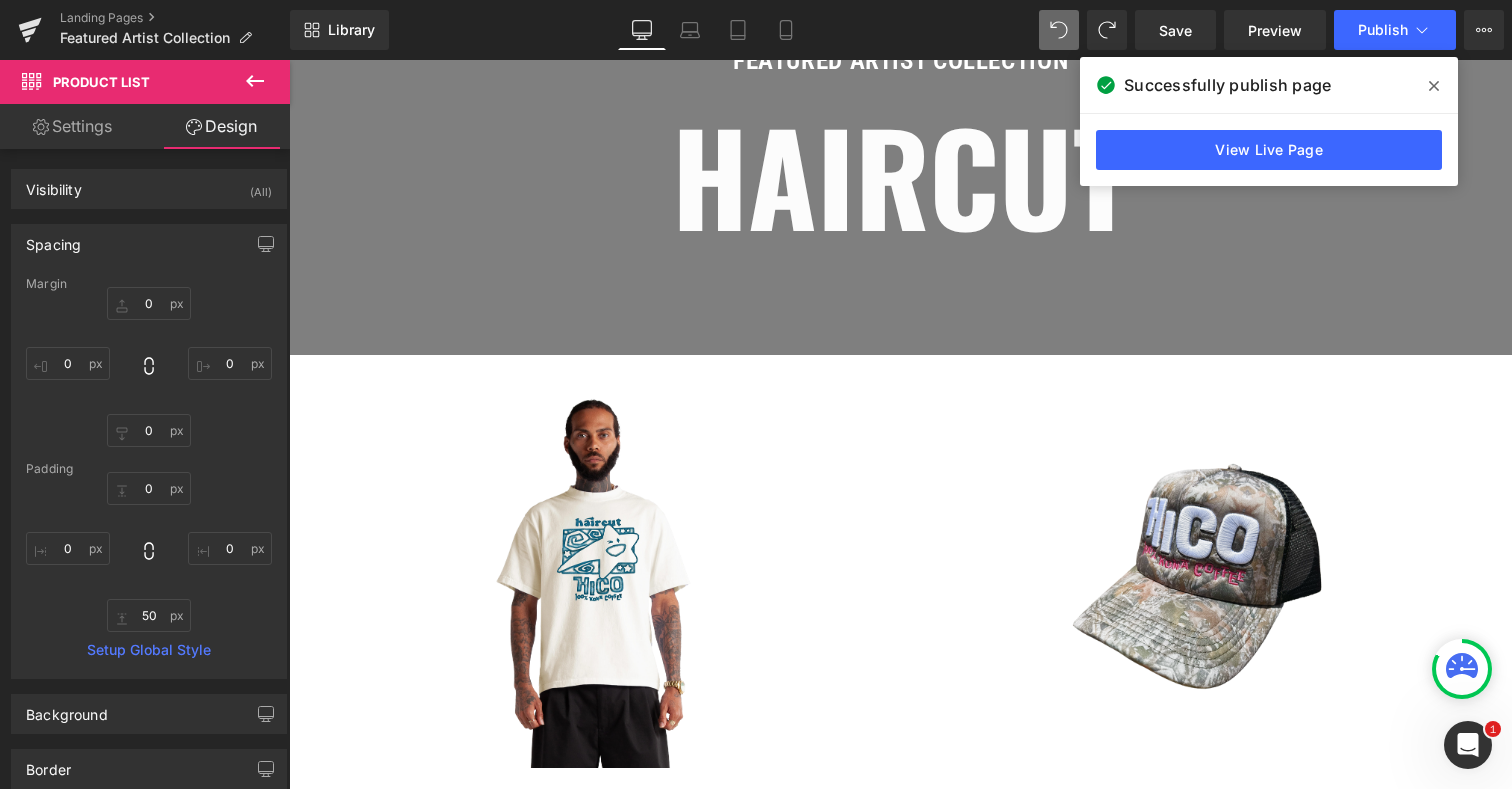 scroll, scrollTop: 309, scrollLeft: 0, axis: vertical 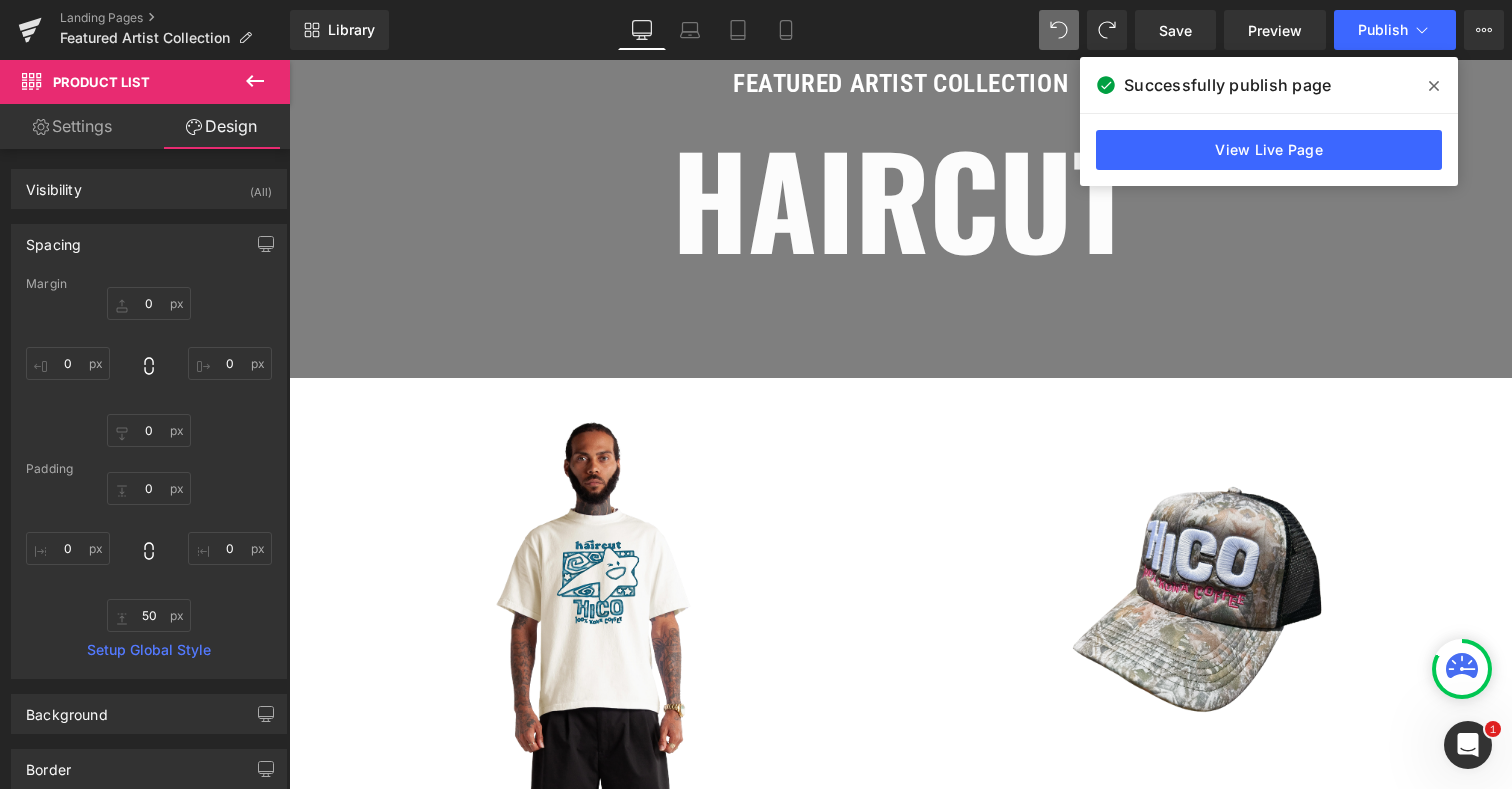 click 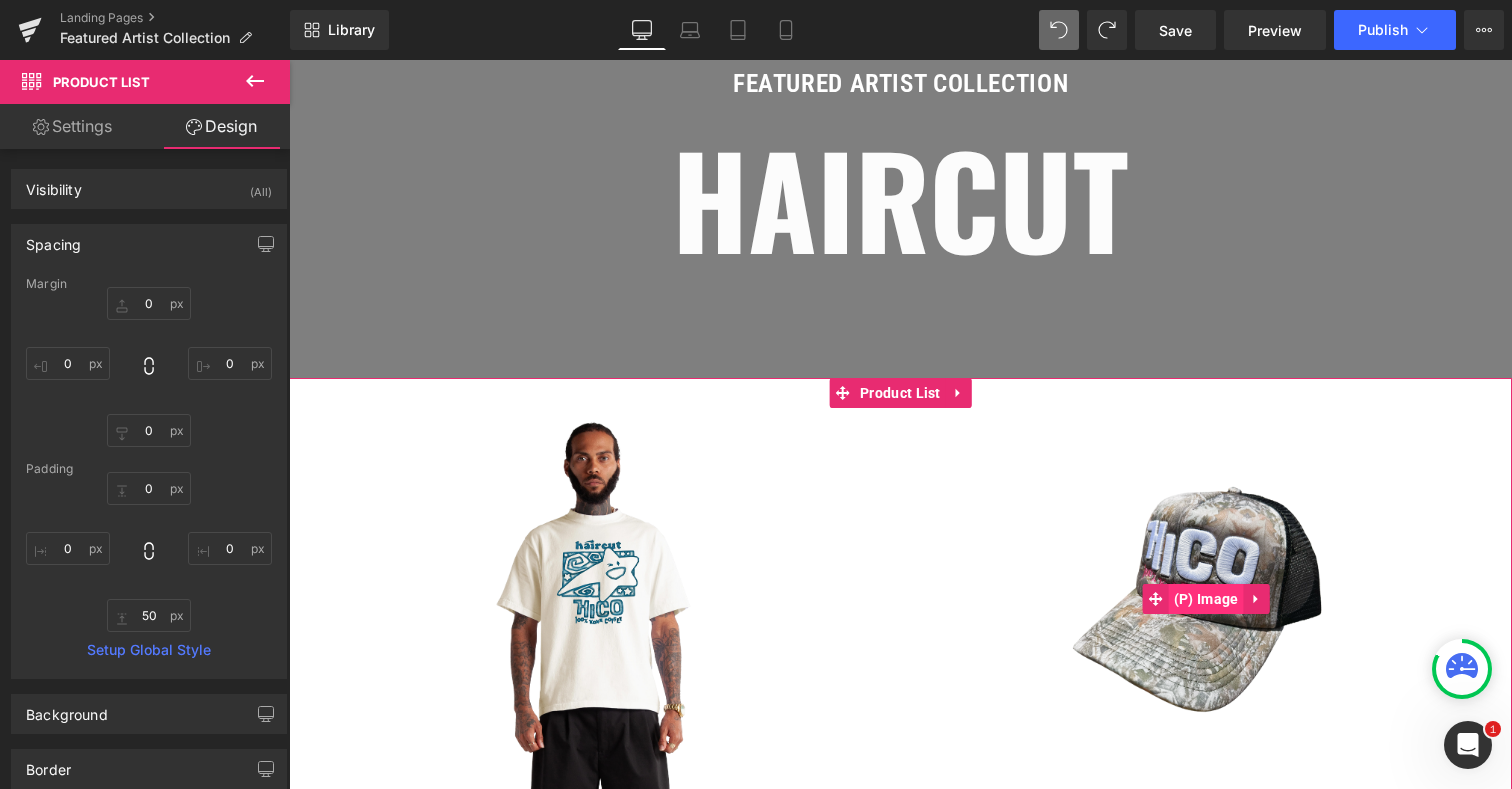 click on "(P) Image" at bounding box center (1206, 599) 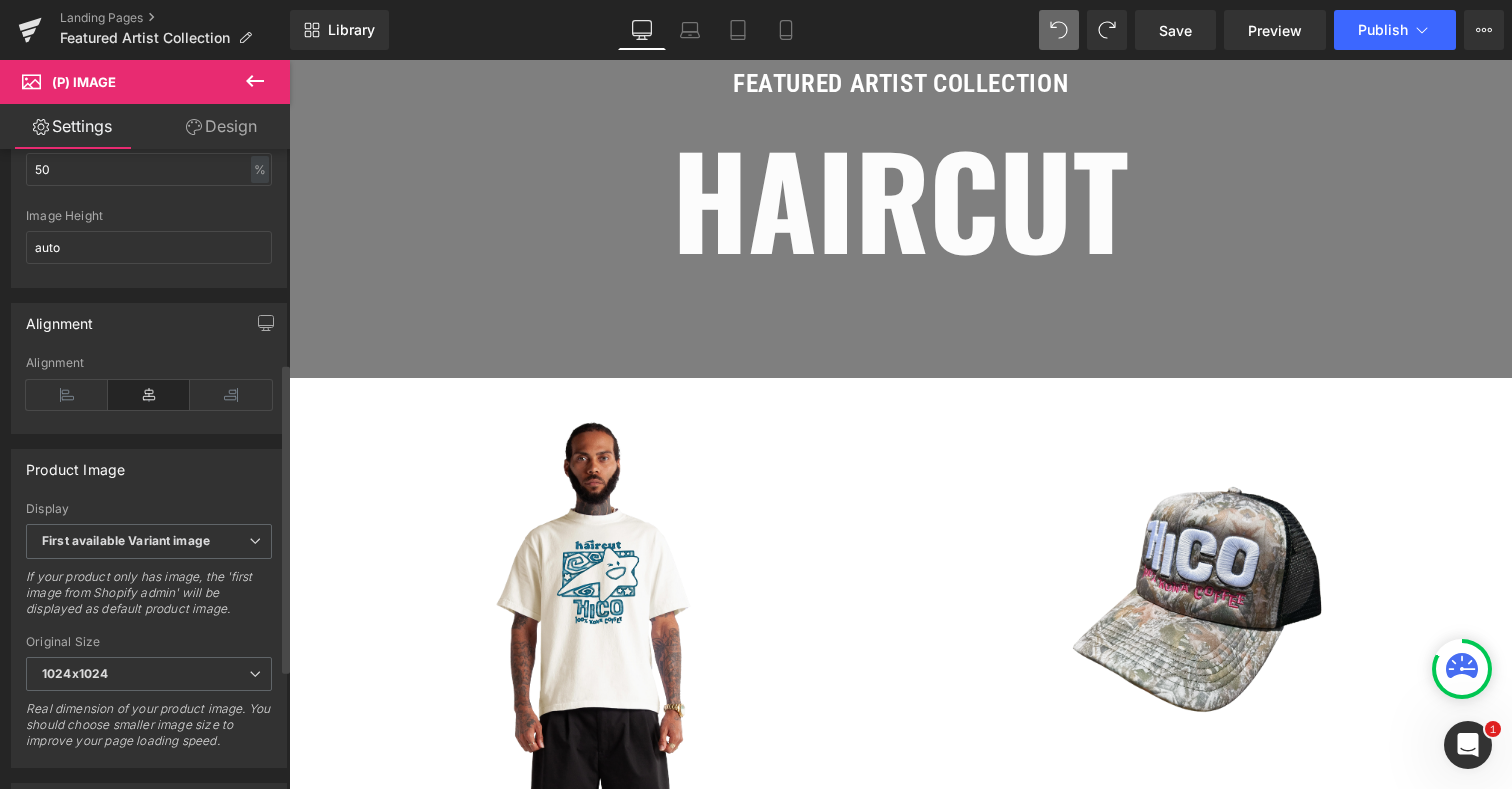 scroll, scrollTop: 466, scrollLeft: 0, axis: vertical 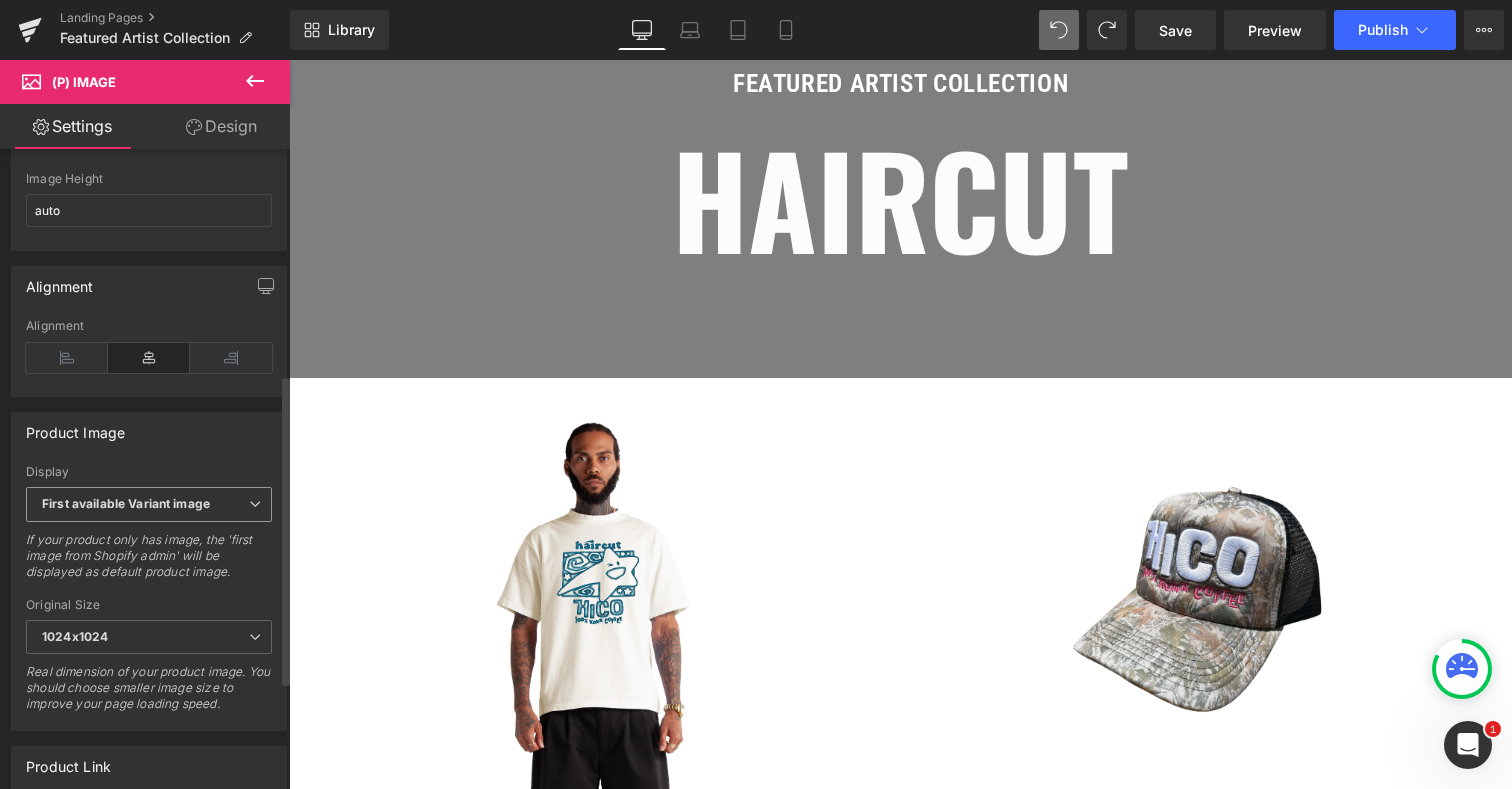 click on "First available Variant image" at bounding box center (126, 503) 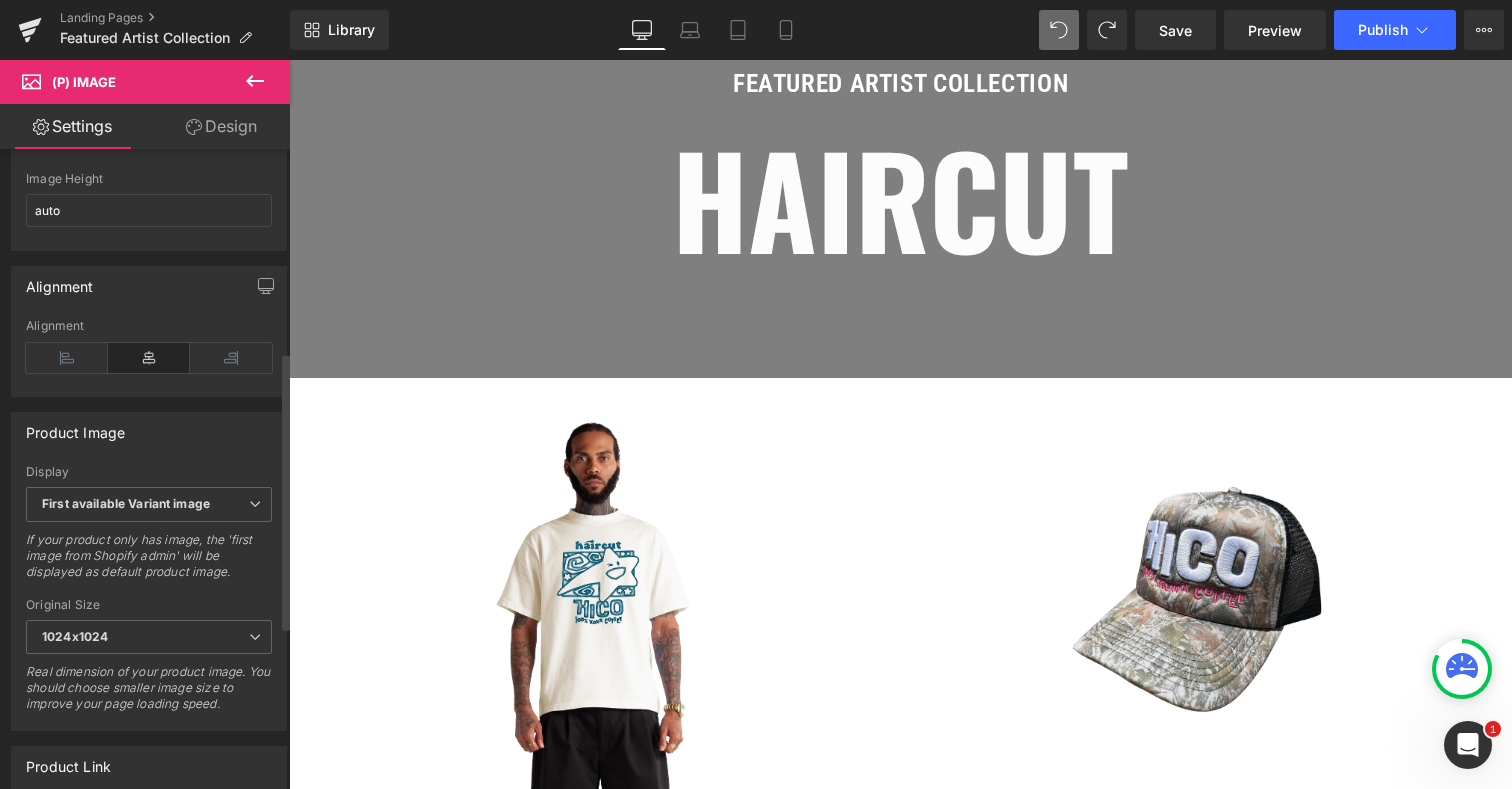 click on "Product Image" at bounding box center [149, 432] 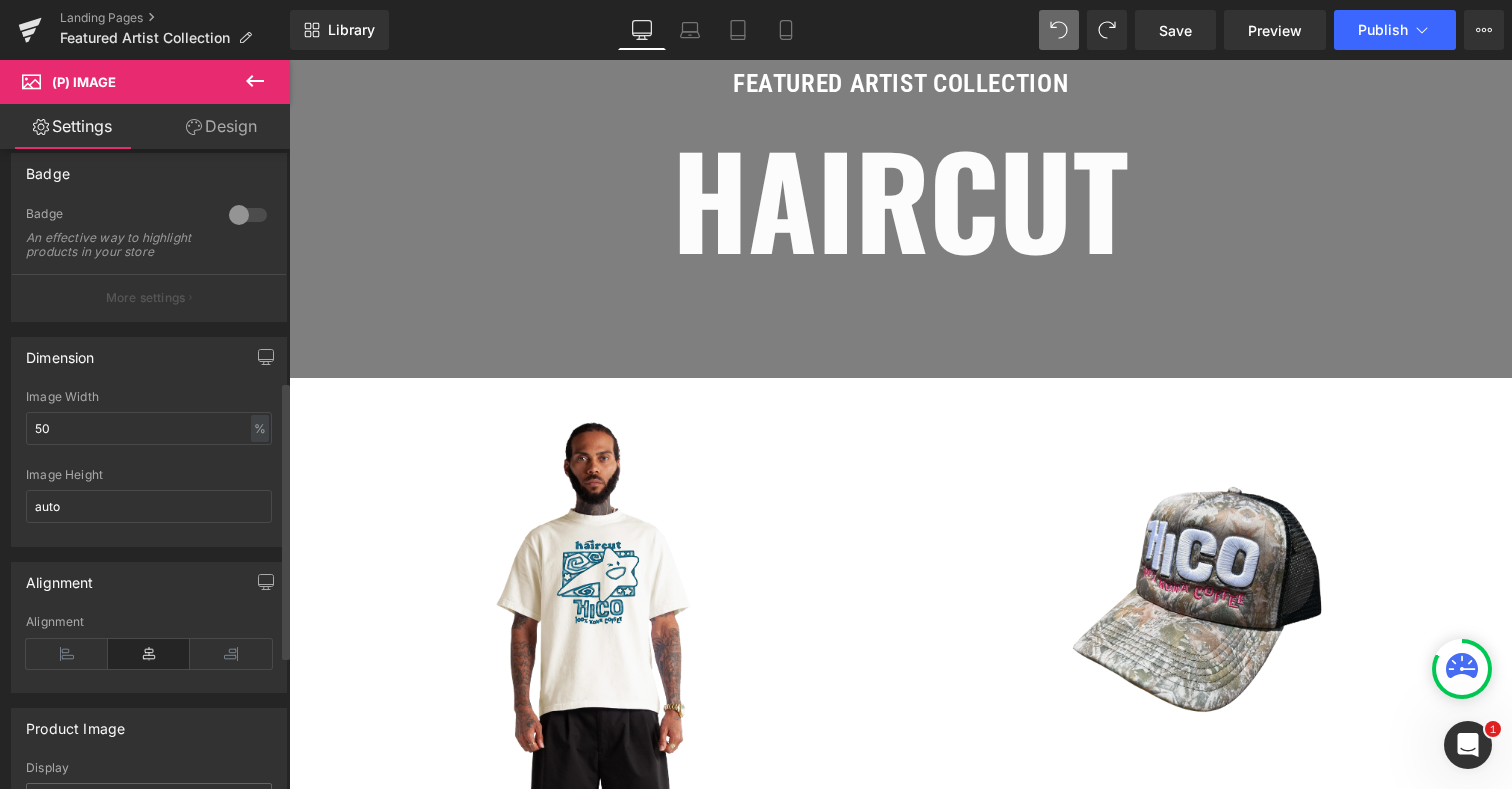 scroll, scrollTop: 0, scrollLeft: 0, axis: both 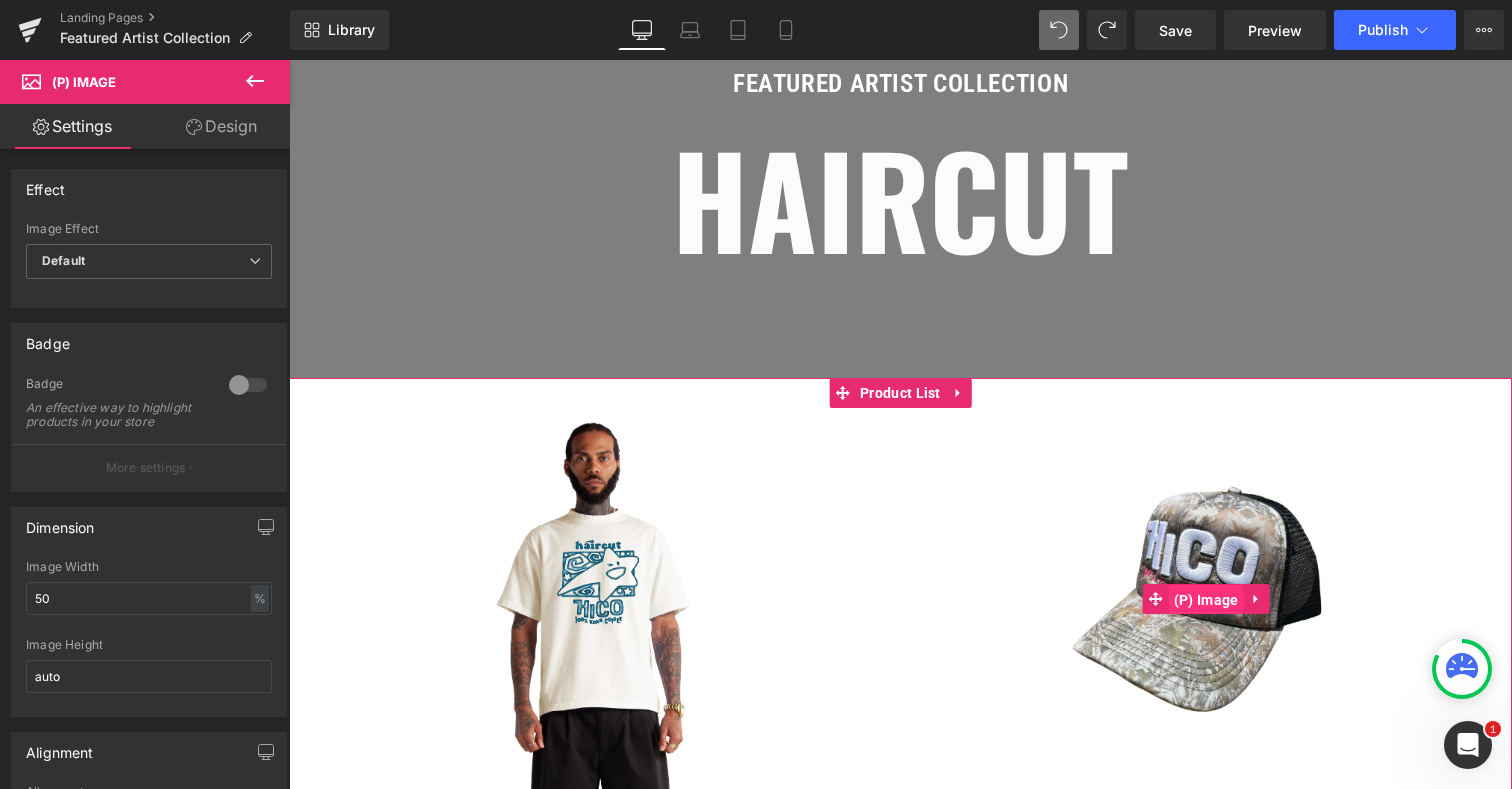 click on "(P) Image" at bounding box center (1206, 600) 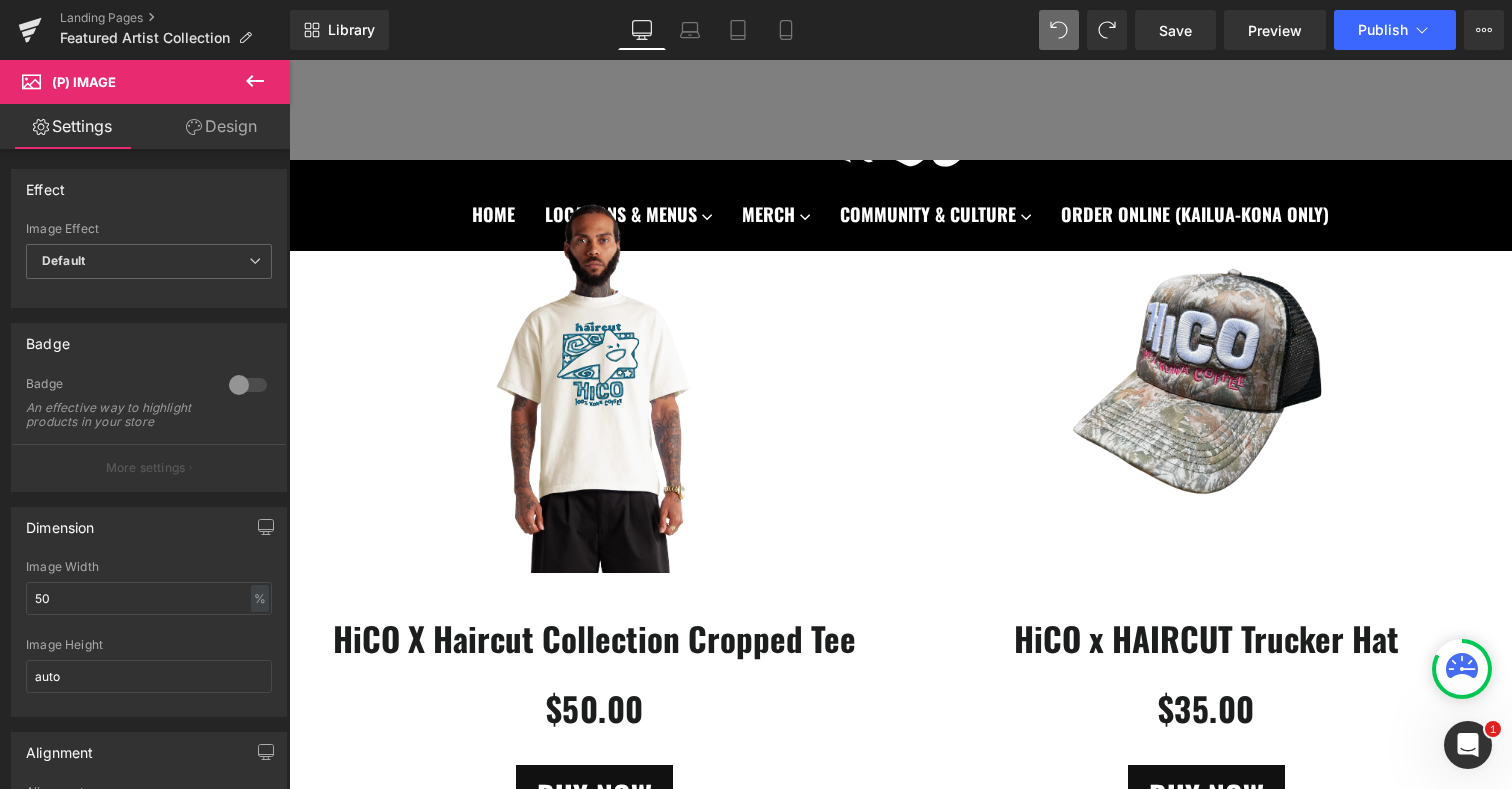 scroll, scrollTop: 546, scrollLeft: 0, axis: vertical 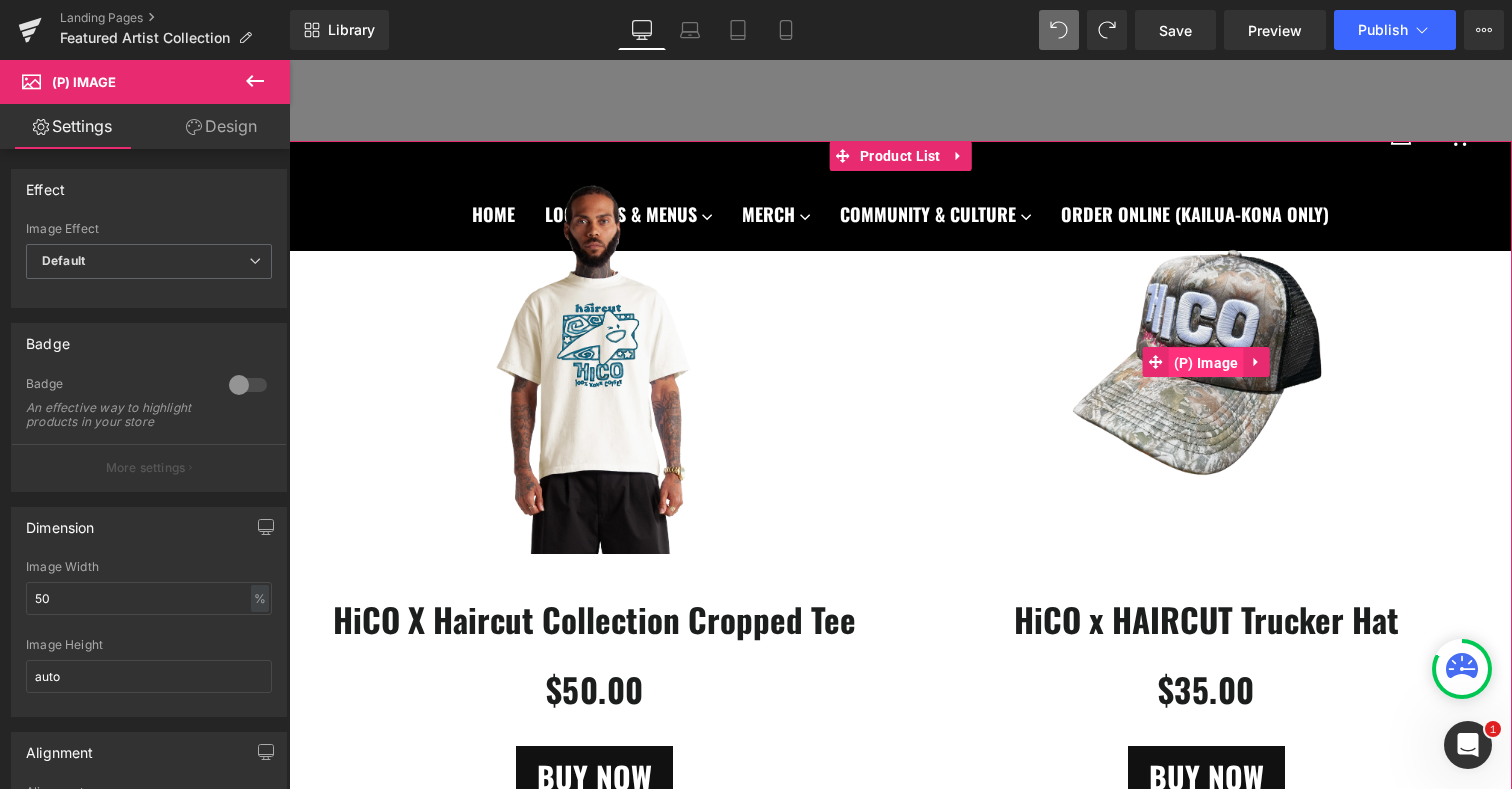 click on "(P) Image" at bounding box center (1206, 363) 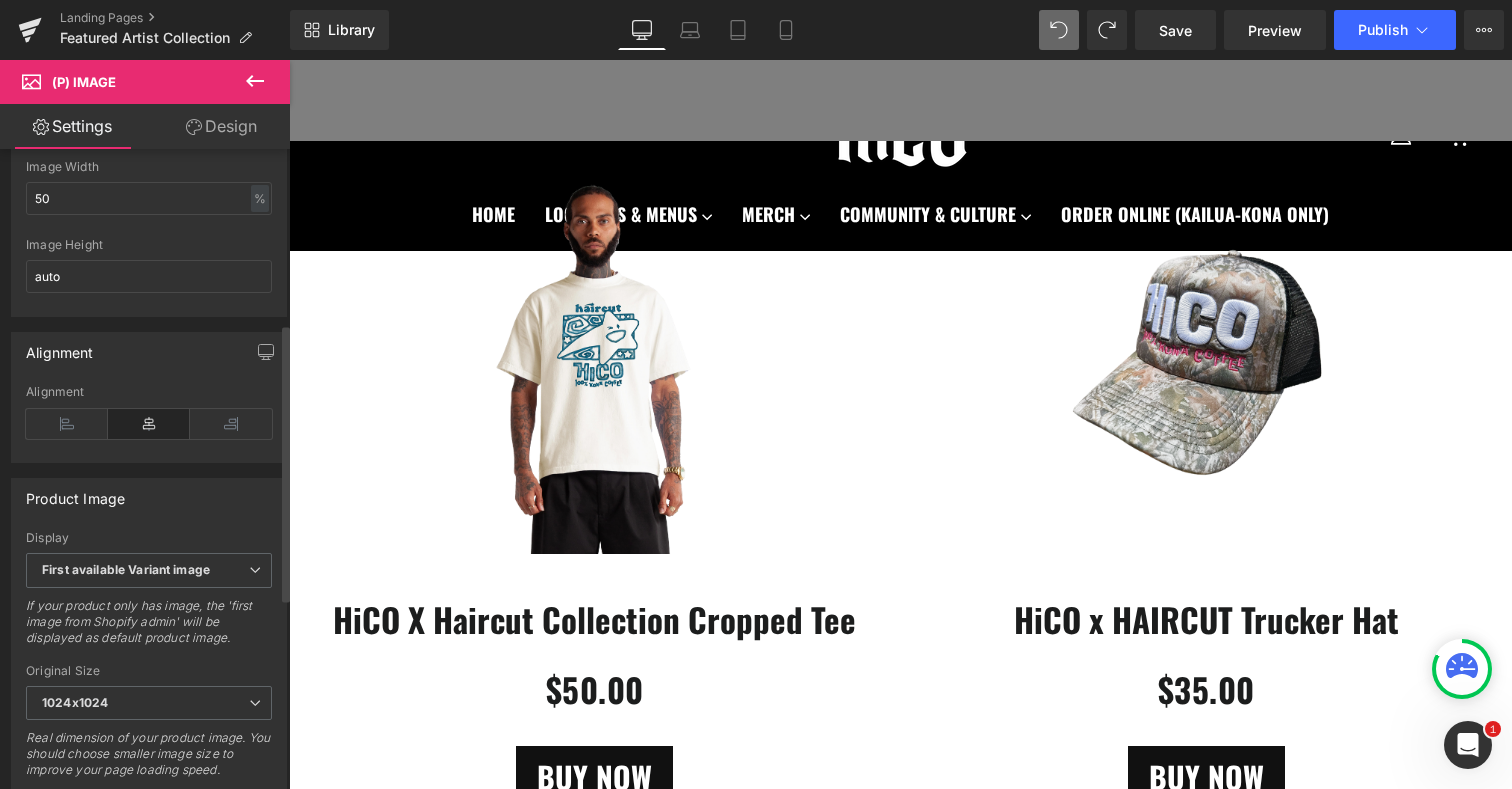 scroll, scrollTop: 405, scrollLeft: 0, axis: vertical 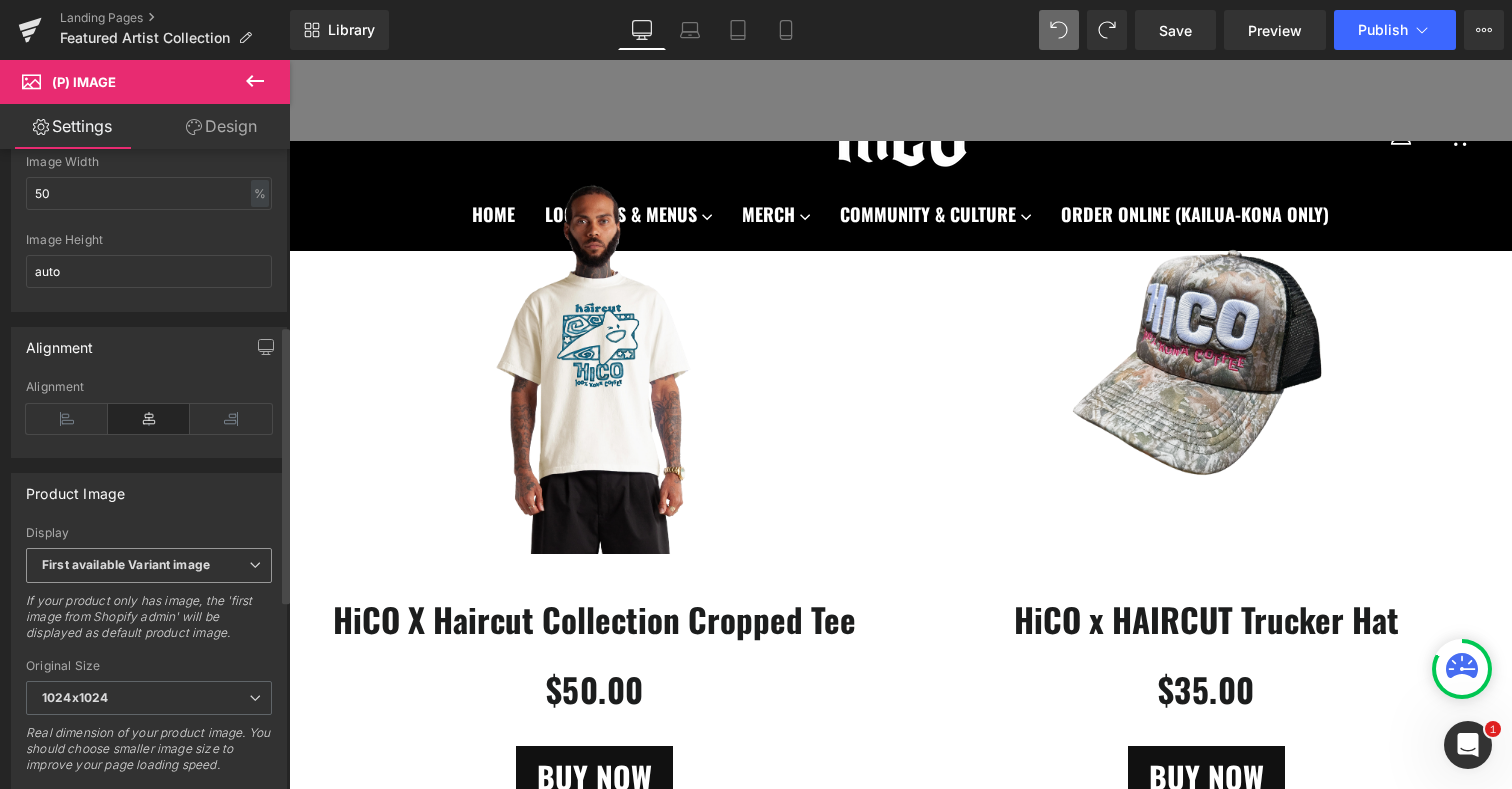 click on "First available Variant image" at bounding box center [149, 565] 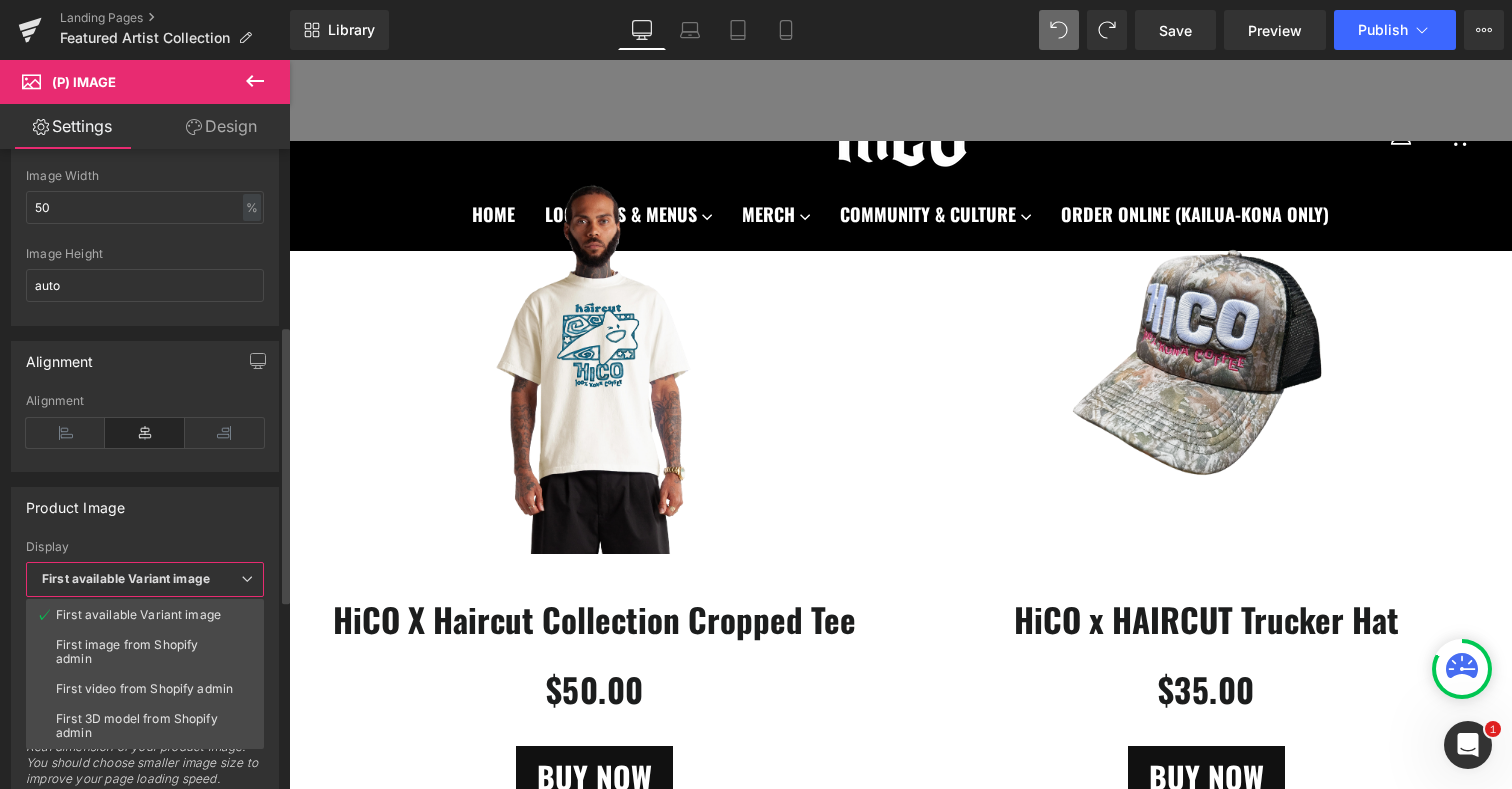 click on "Display" at bounding box center (145, 547) 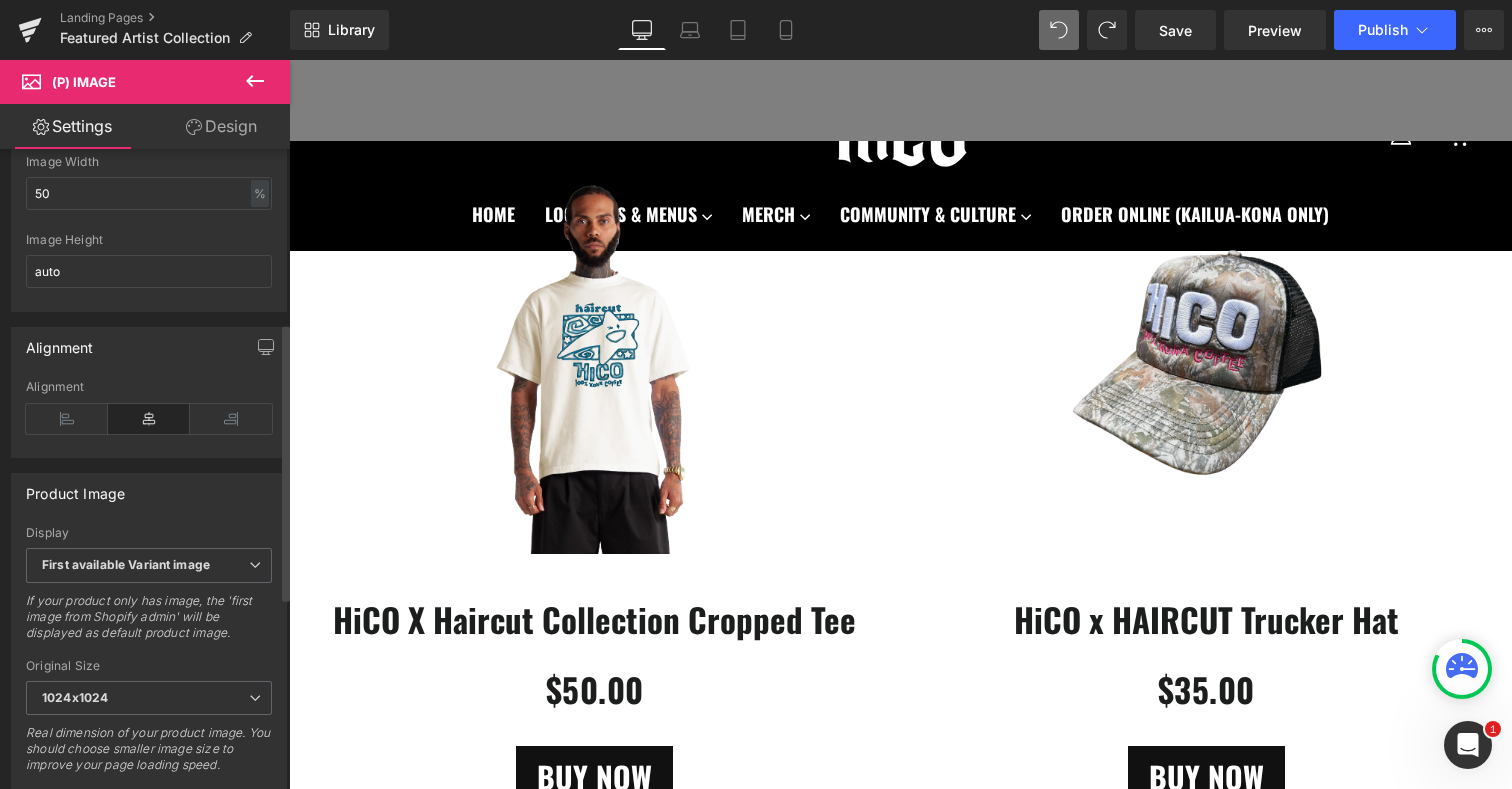 scroll, scrollTop: 0, scrollLeft: 0, axis: both 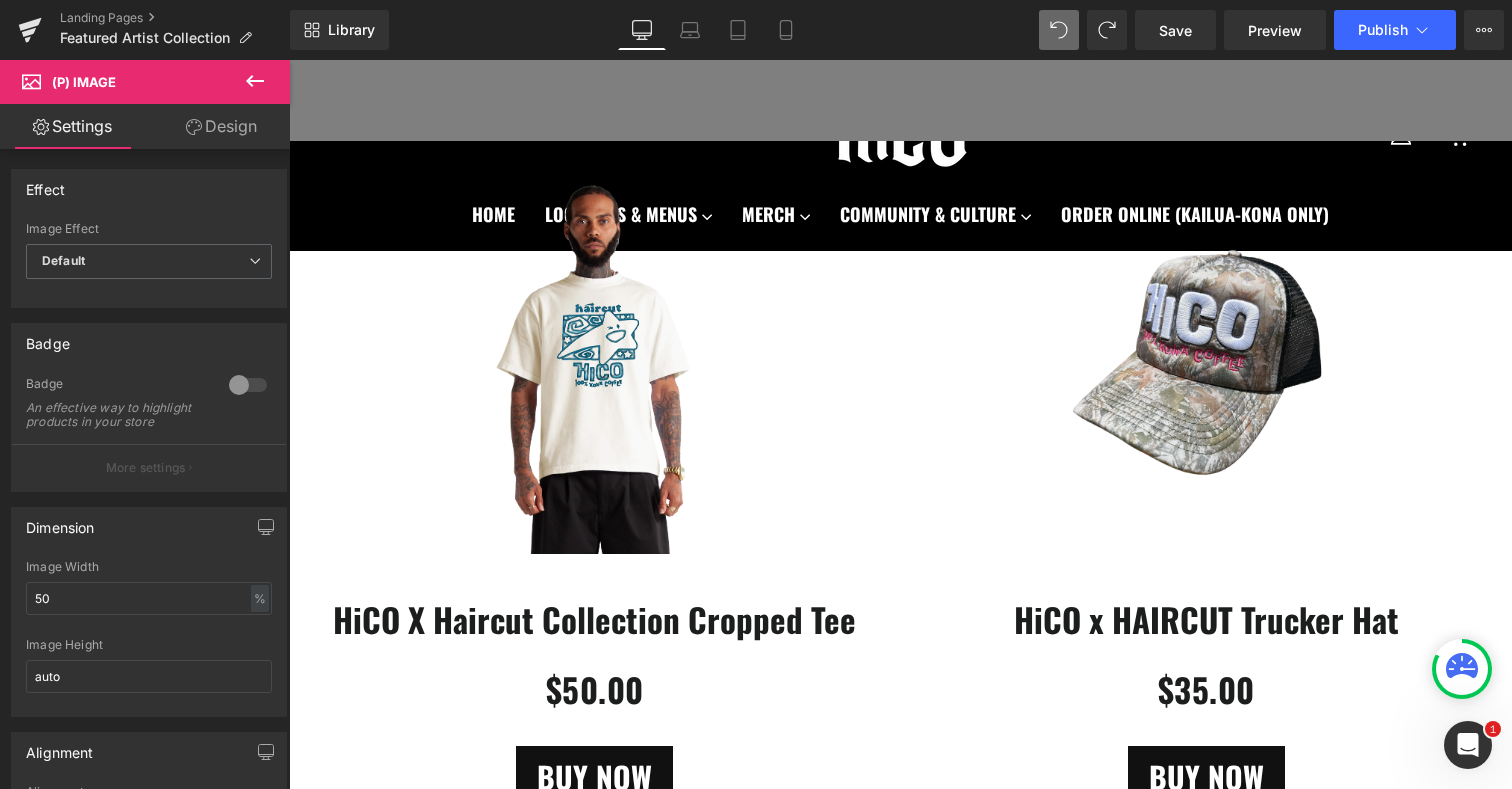 click 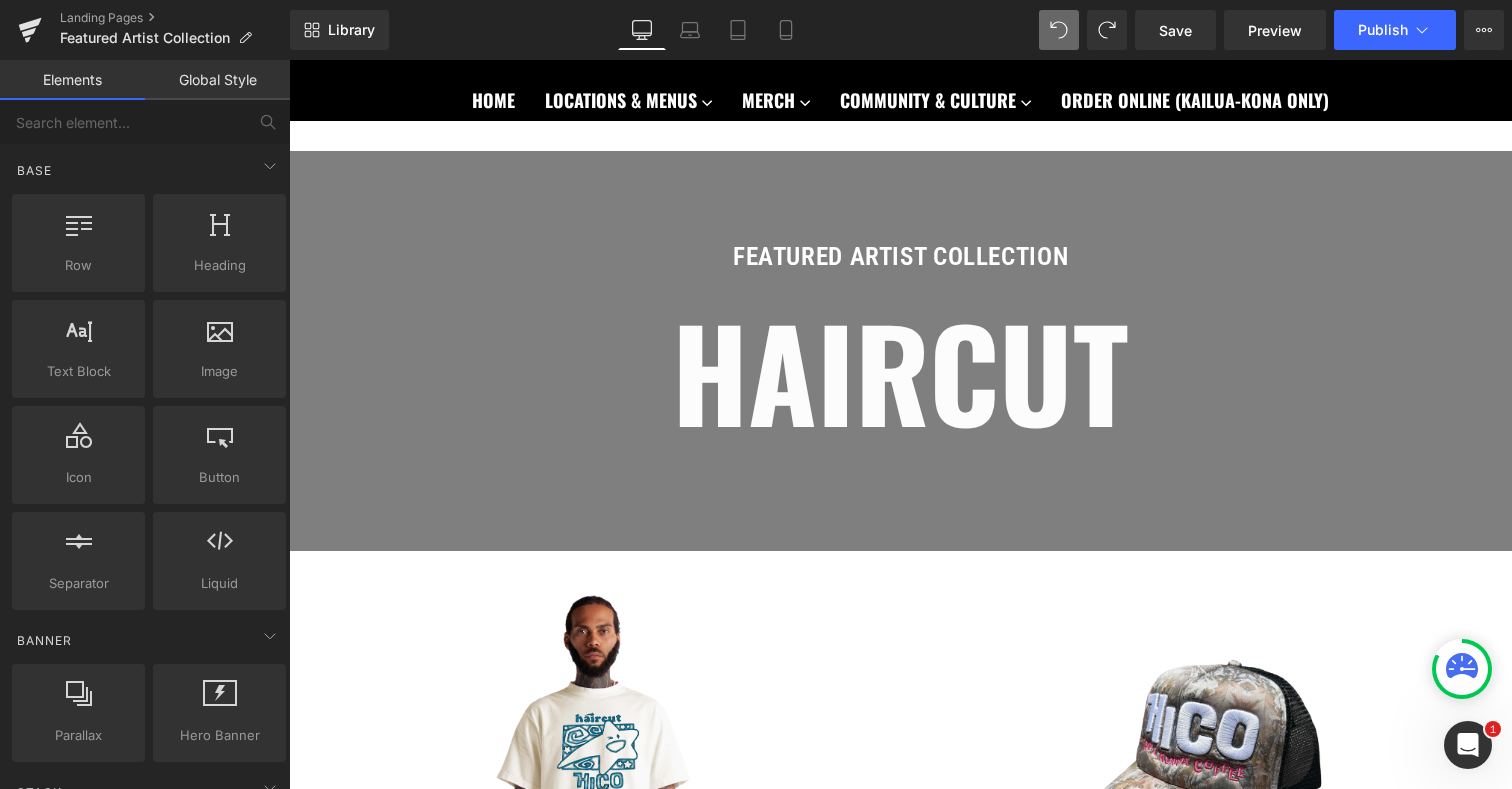 scroll, scrollTop: 94, scrollLeft: 0, axis: vertical 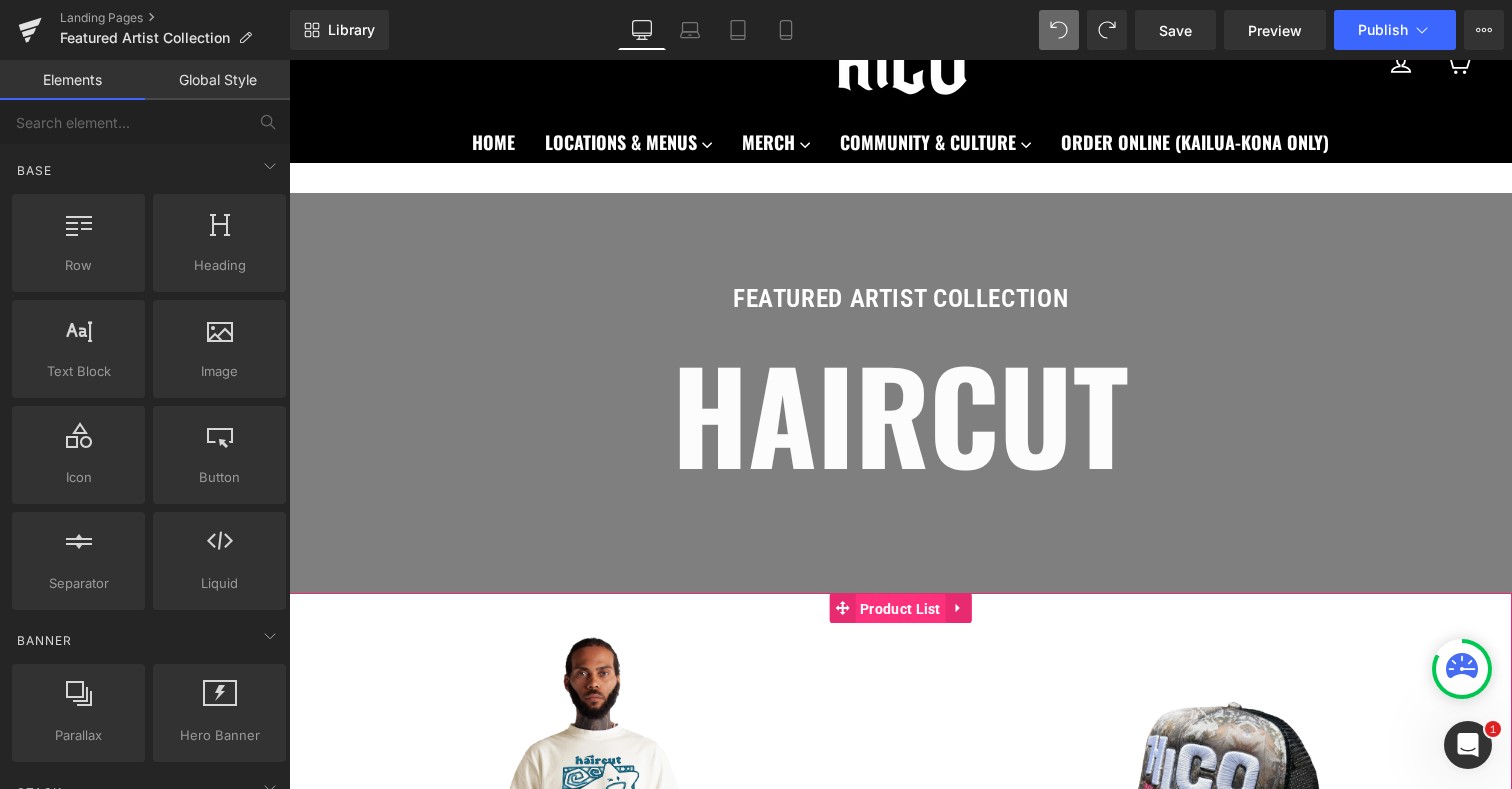 click on "Product List" at bounding box center (900, 609) 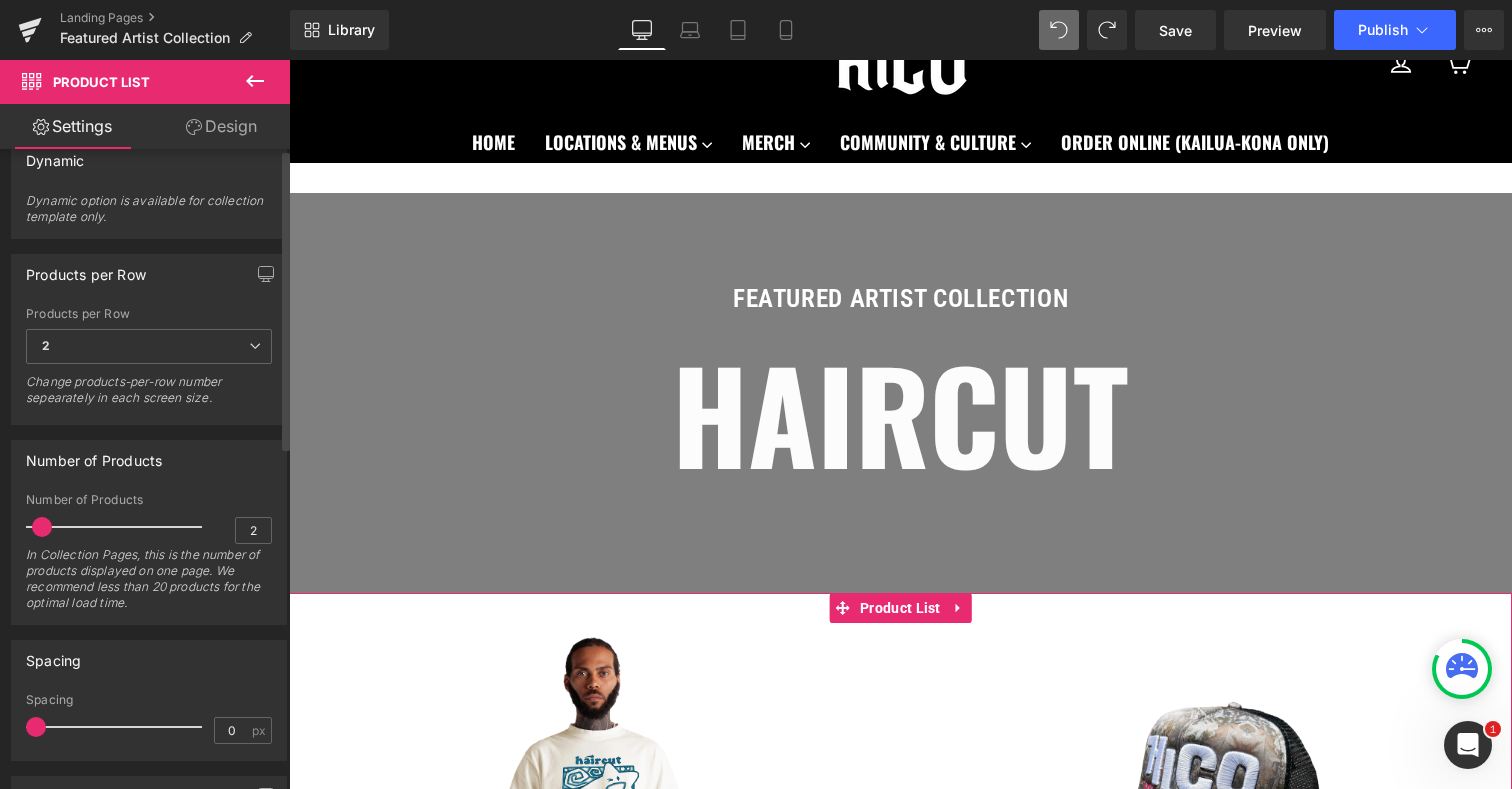 scroll, scrollTop: 0, scrollLeft: 0, axis: both 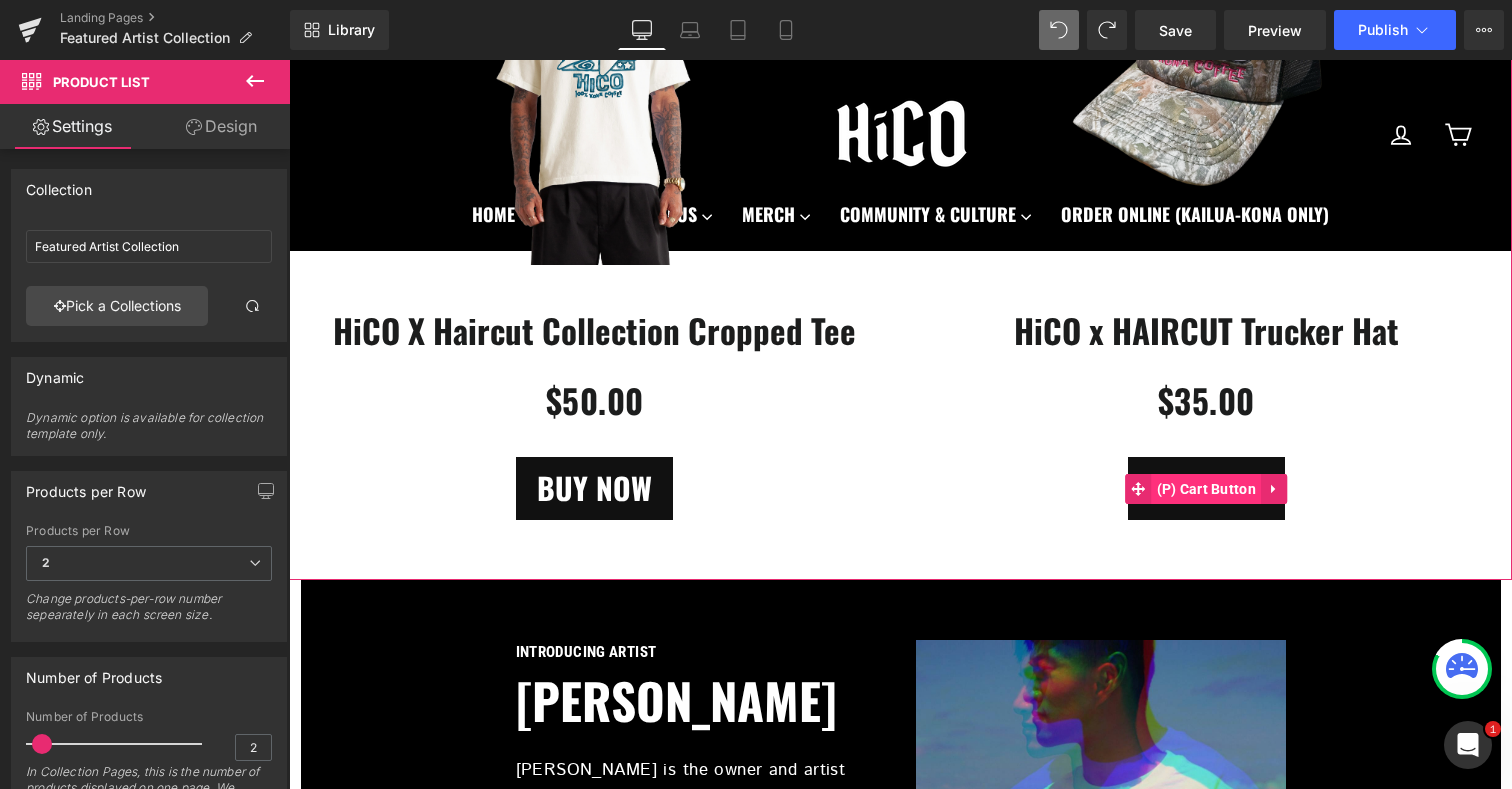 click on "(P) Cart Button" at bounding box center [1207, 489] 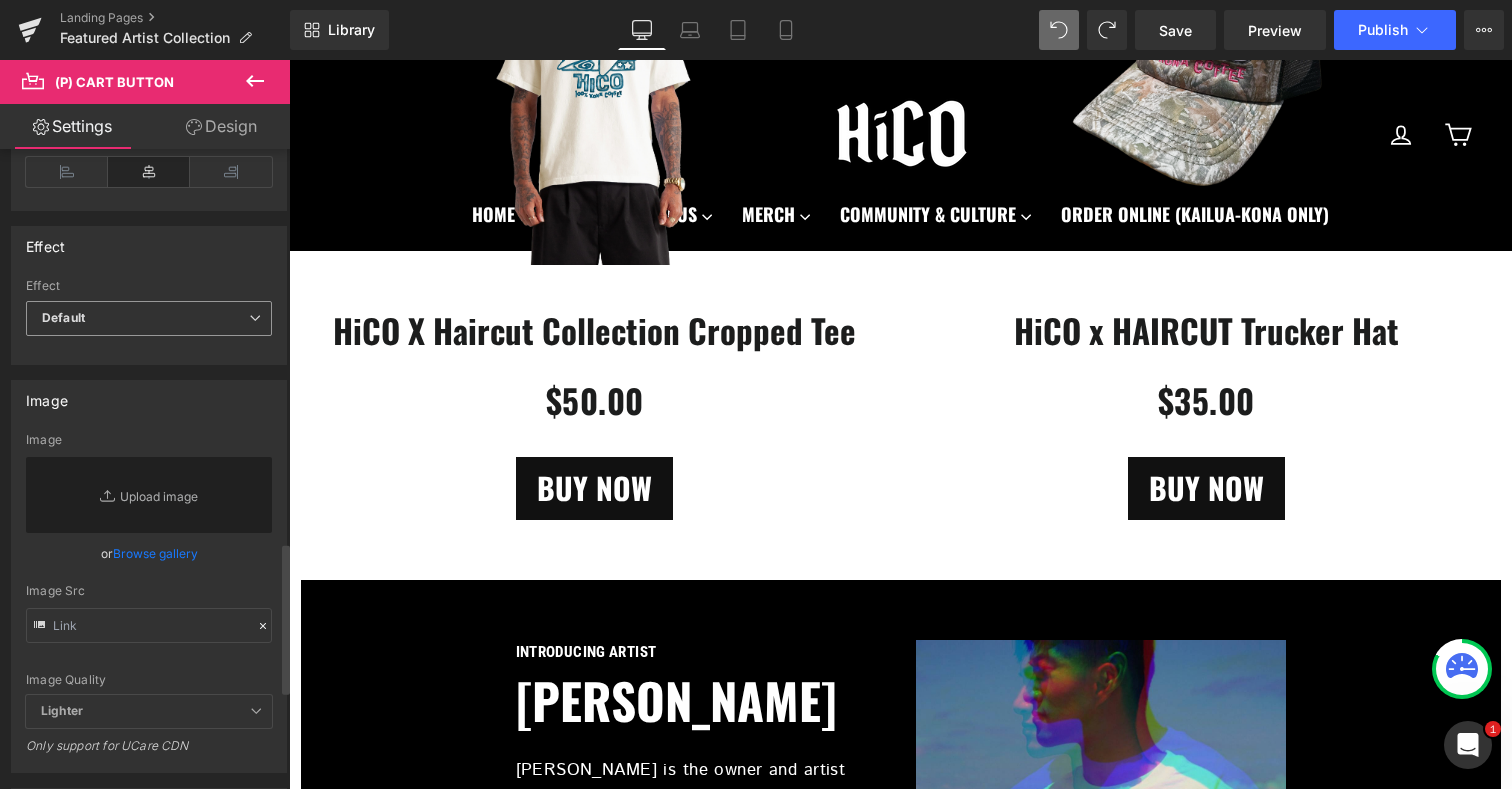 scroll, scrollTop: 1668, scrollLeft: 0, axis: vertical 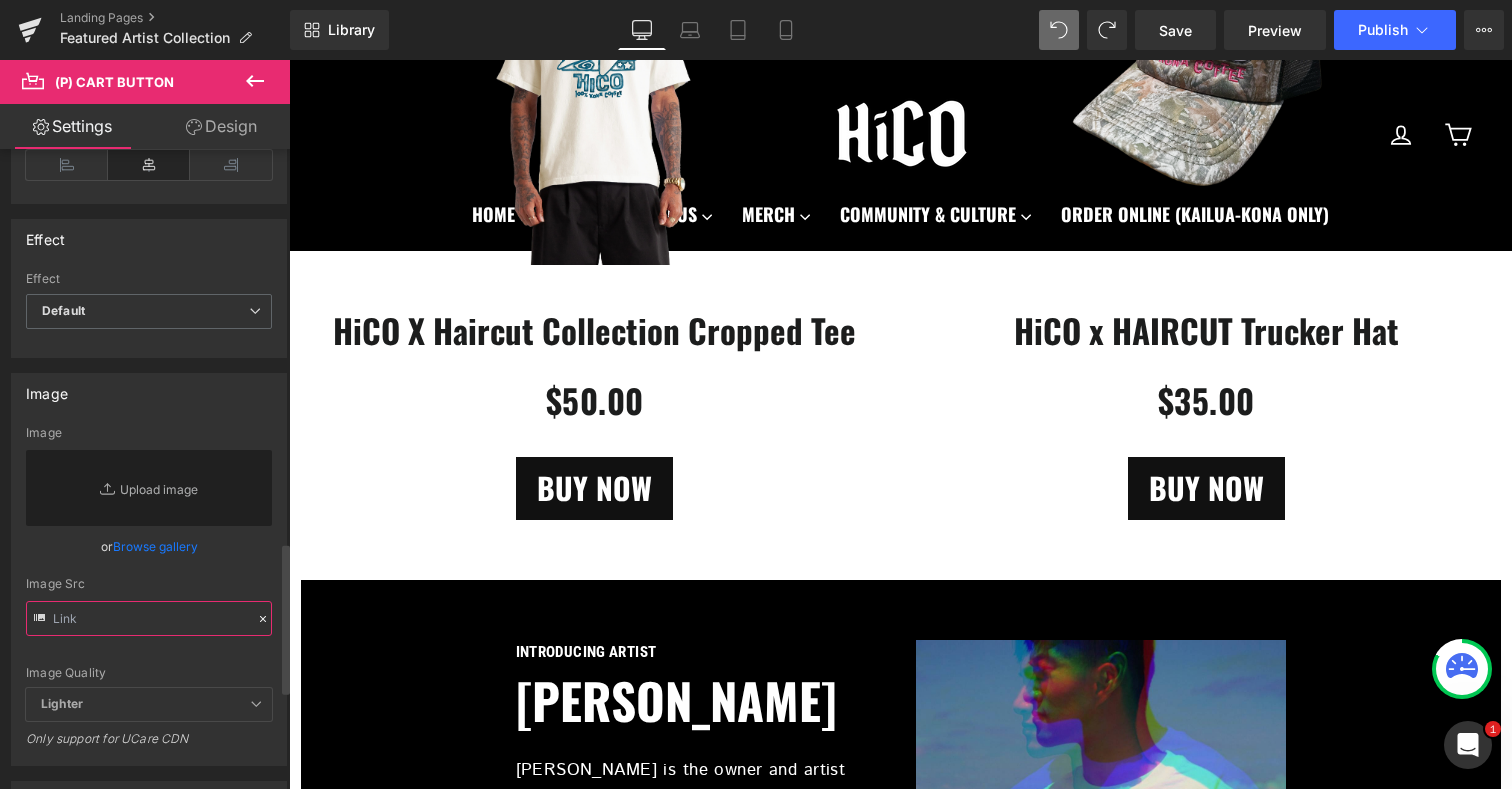 click at bounding box center (149, 618) 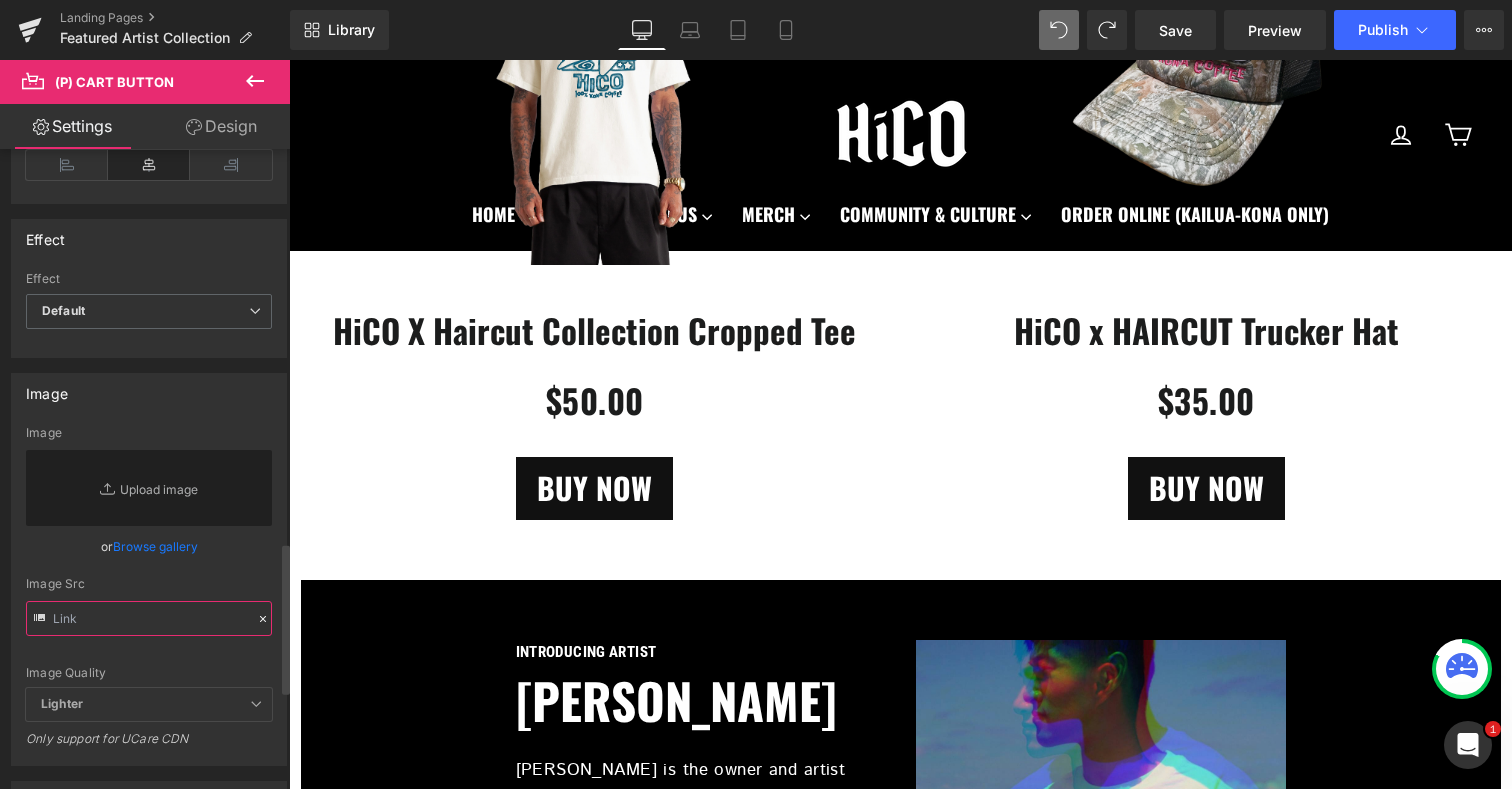 paste on "[URL][DOMAIN_NAME]" 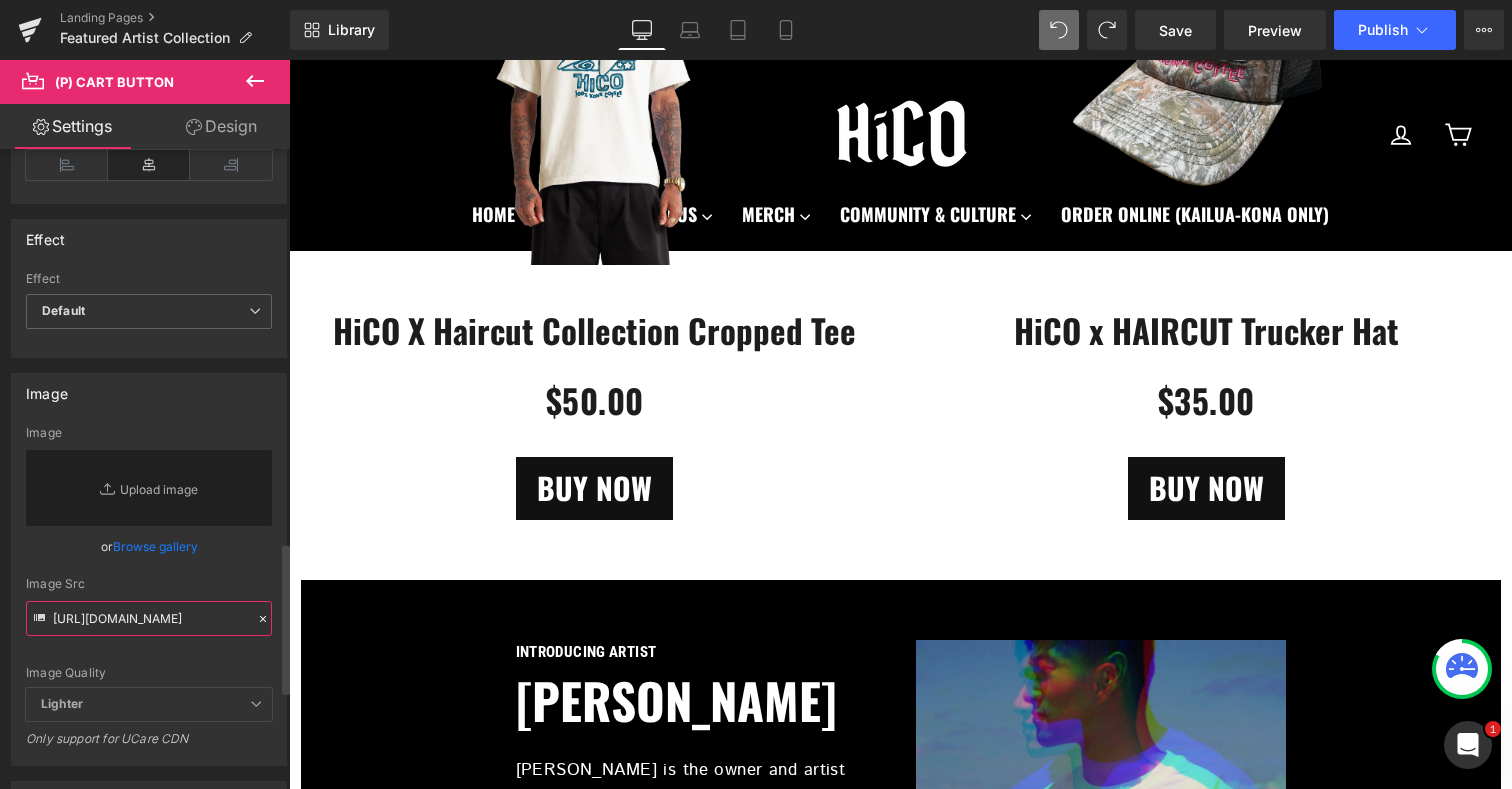 scroll, scrollTop: 0, scrollLeft: 202, axis: horizontal 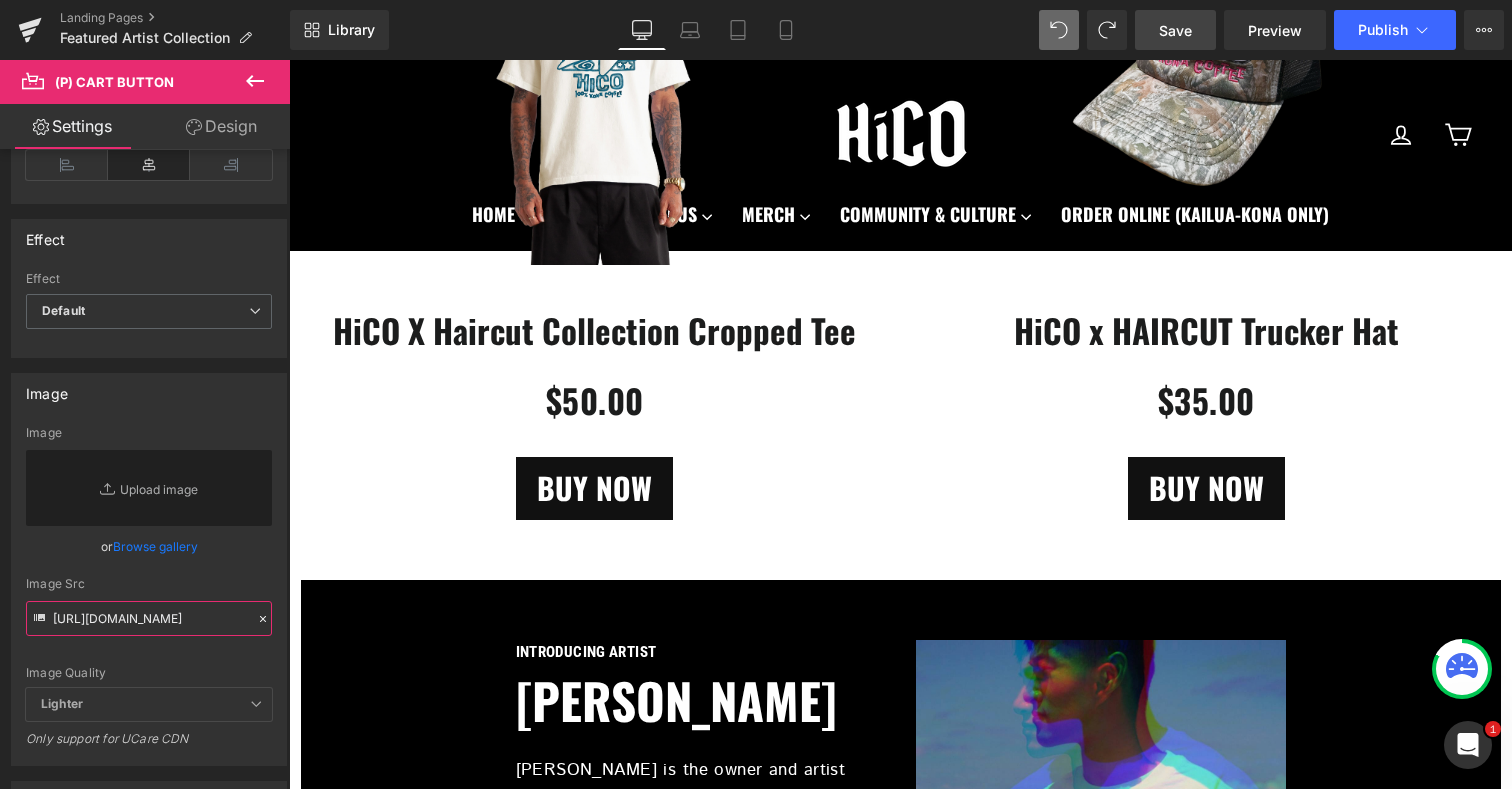 type on "[URL][DOMAIN_NAME]" 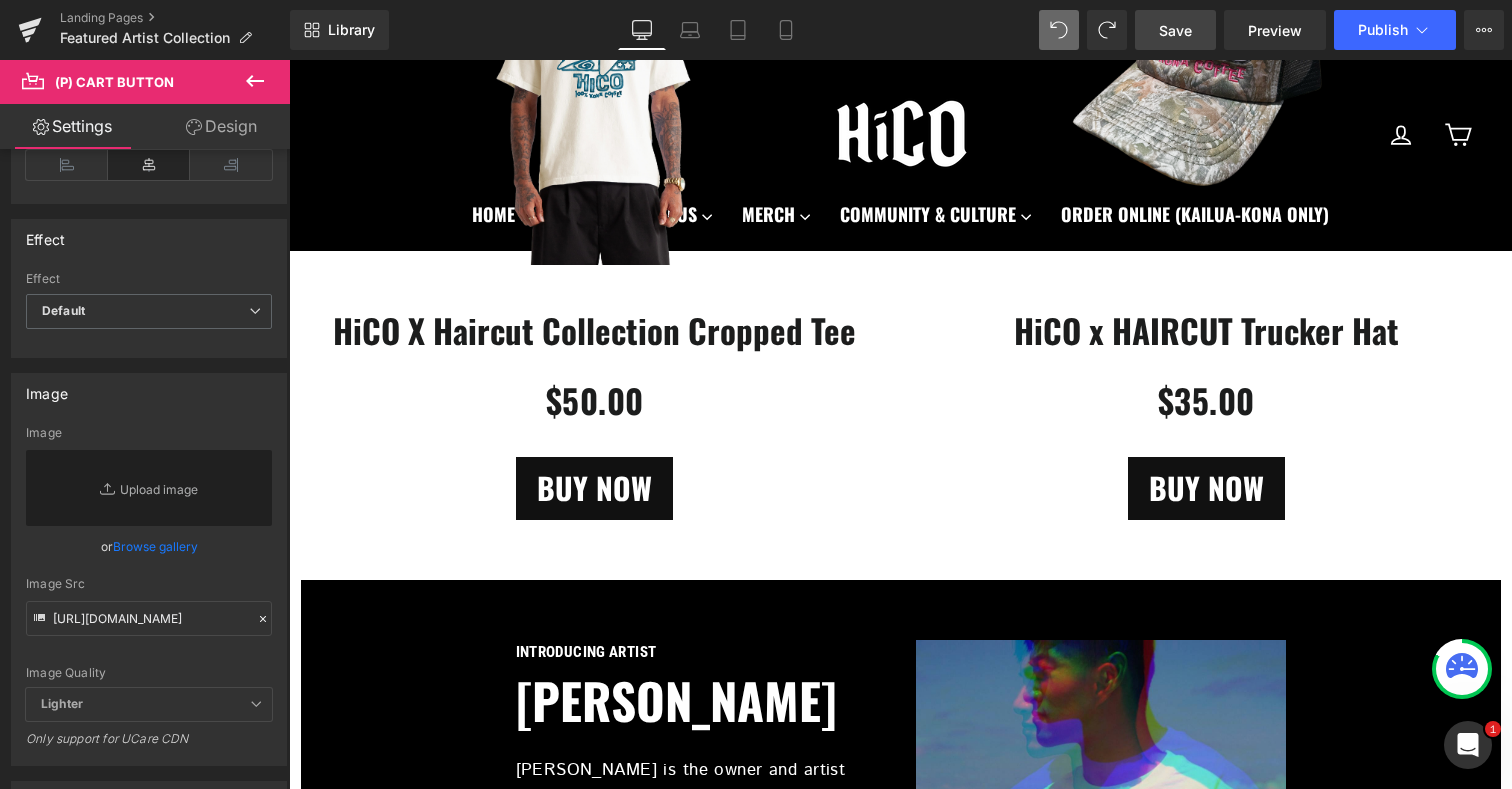 scroll, scrollTop: 0, scrollLeft: 0, axis: both 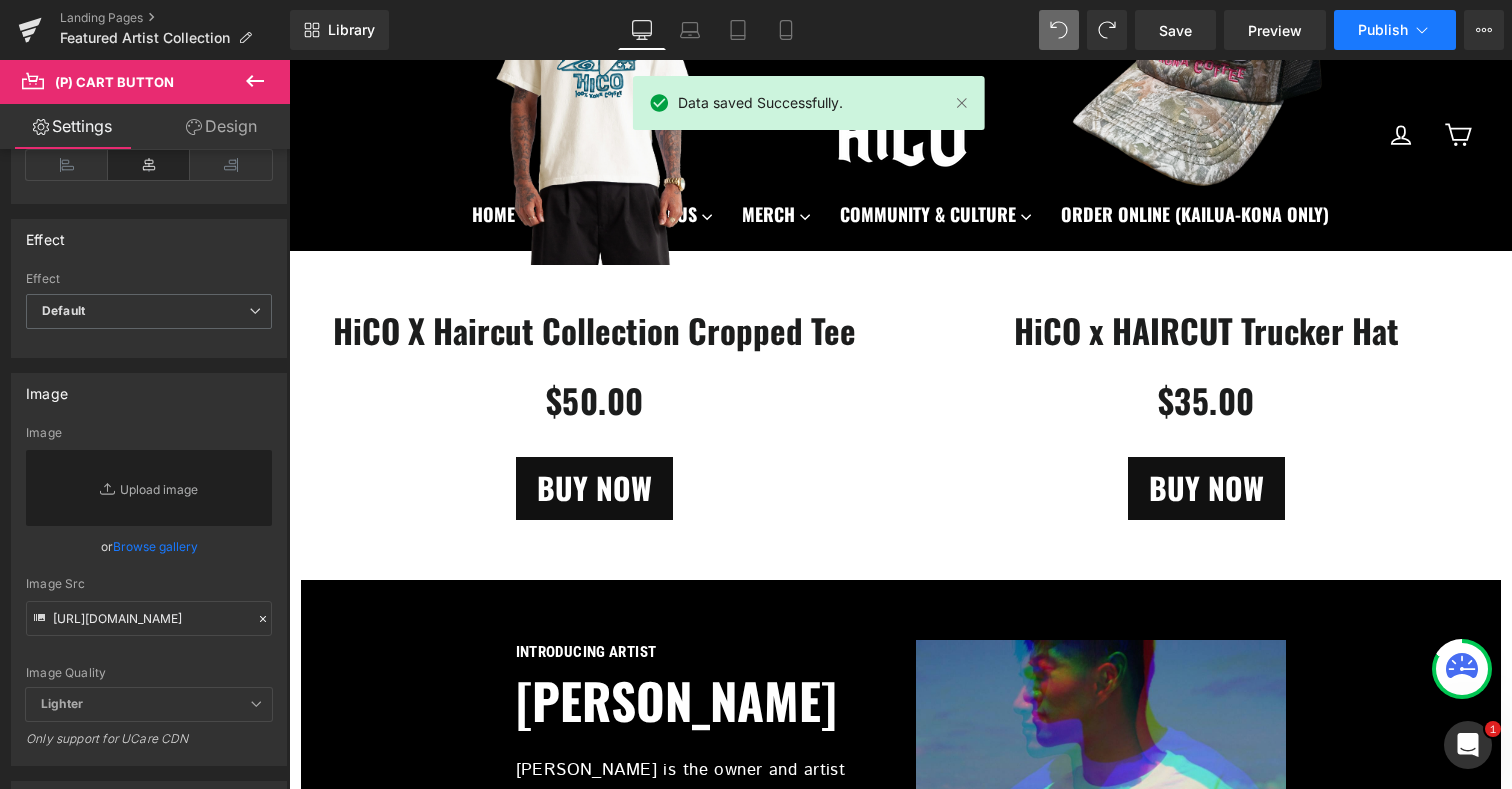 click on "Publish" at bounding box center (1383, 30) 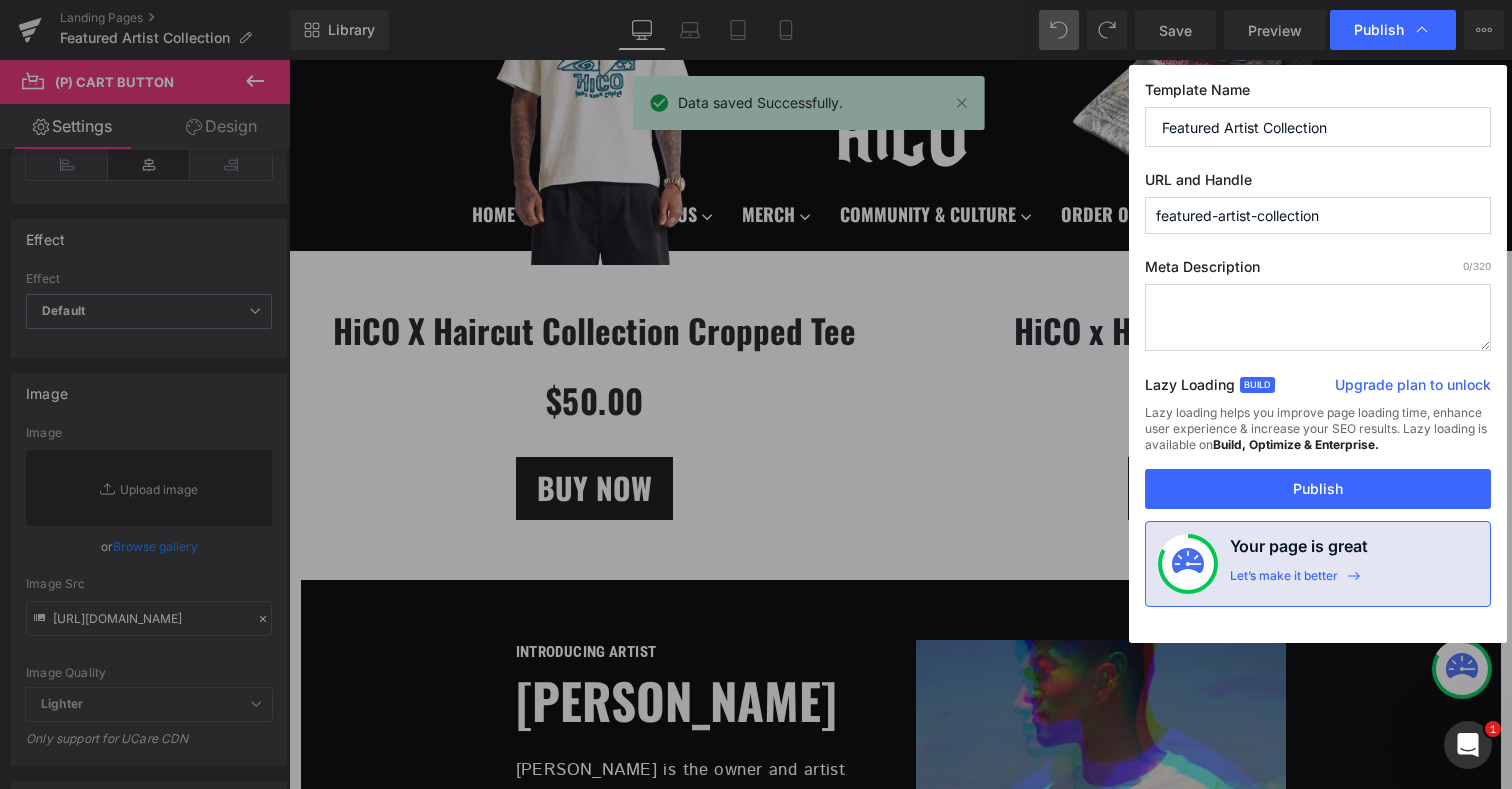 click on "Lazy loading helps you improve page loading time, enhance user experience & increase your SEO results.
Lazy loading is available on  Build, Optimize & Enterprise." at bounding box center [1318, 437] 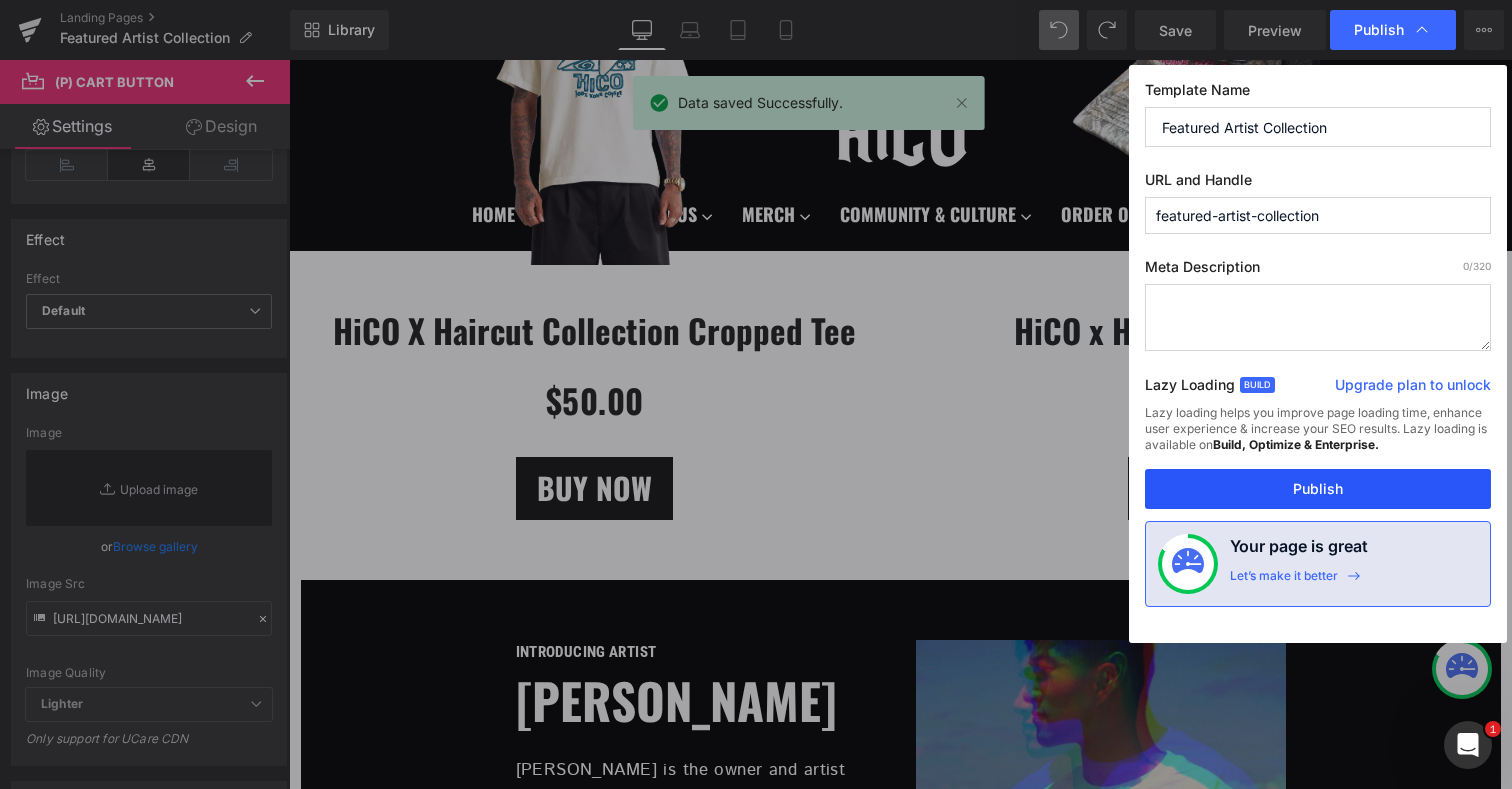 click on "Publish" at bounding box center (1318, 489) 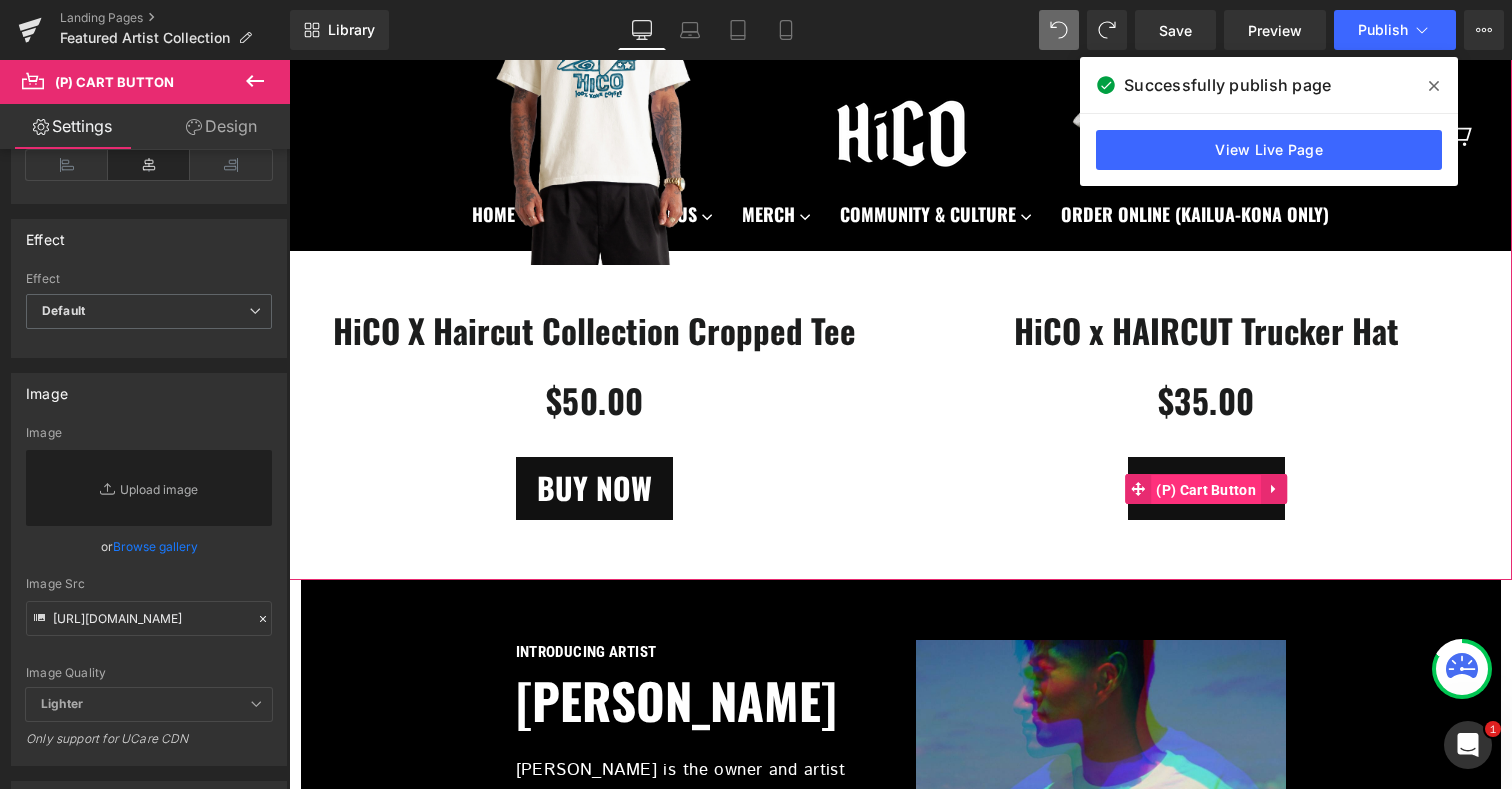 click on "(P) Cart Button" at bounding box center [1206, 490] 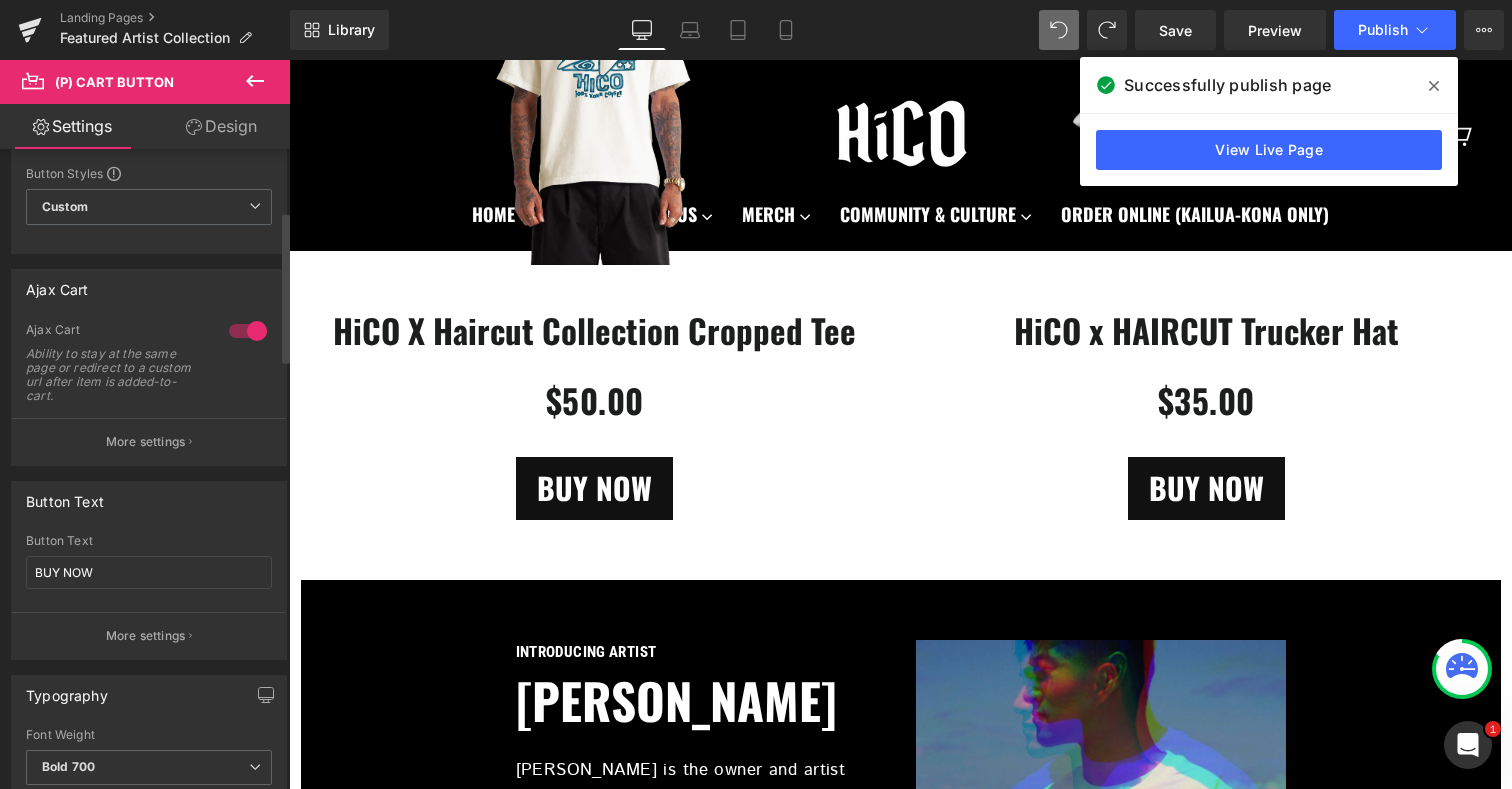 scroll, scrollTop: 0, scrollLeft: 0, axis: both 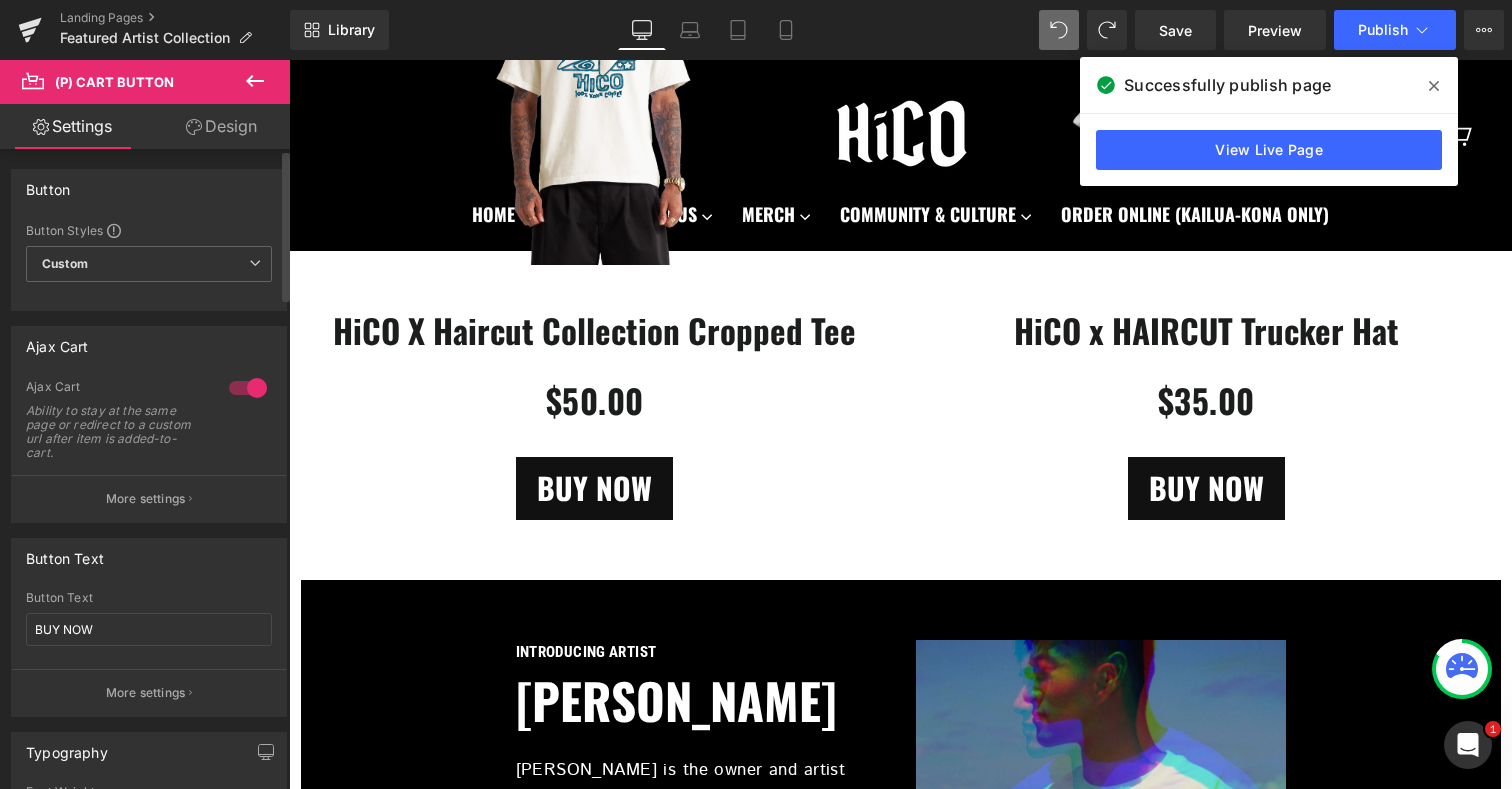 click at bounding box center (248, 388) 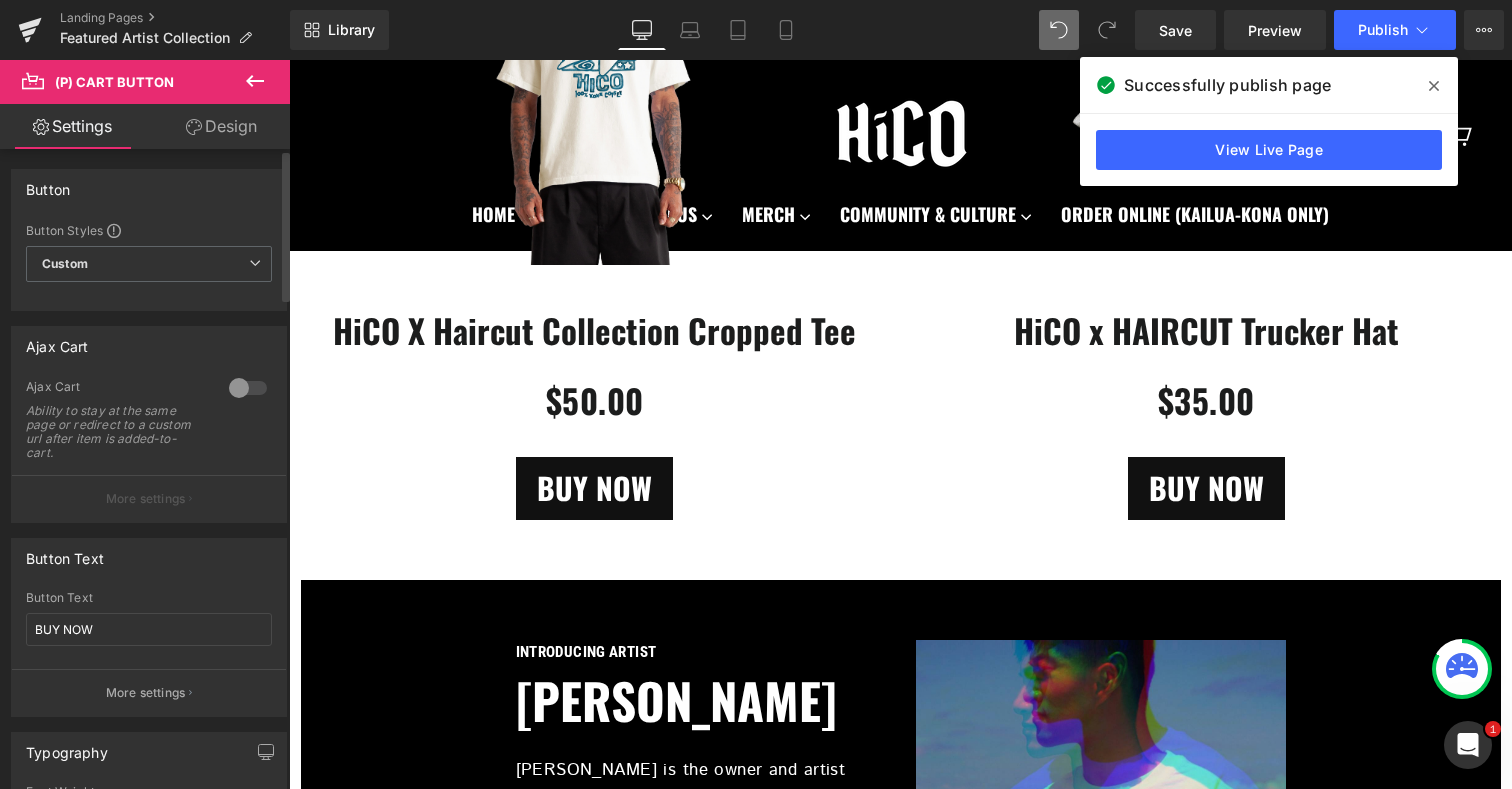 click at bounding box center (248, 388) 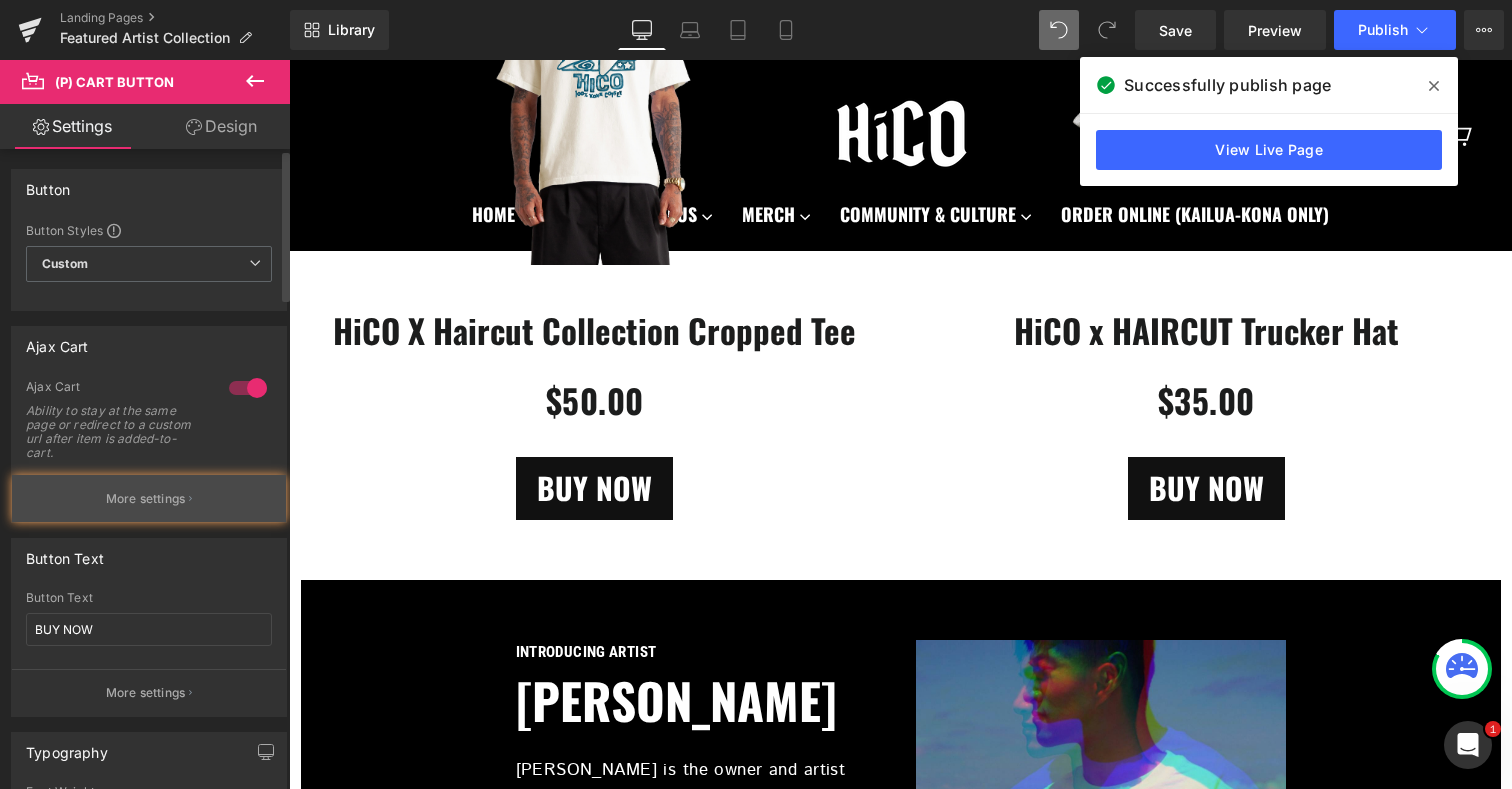 click on "More settings" at bounding box center (149, 498) 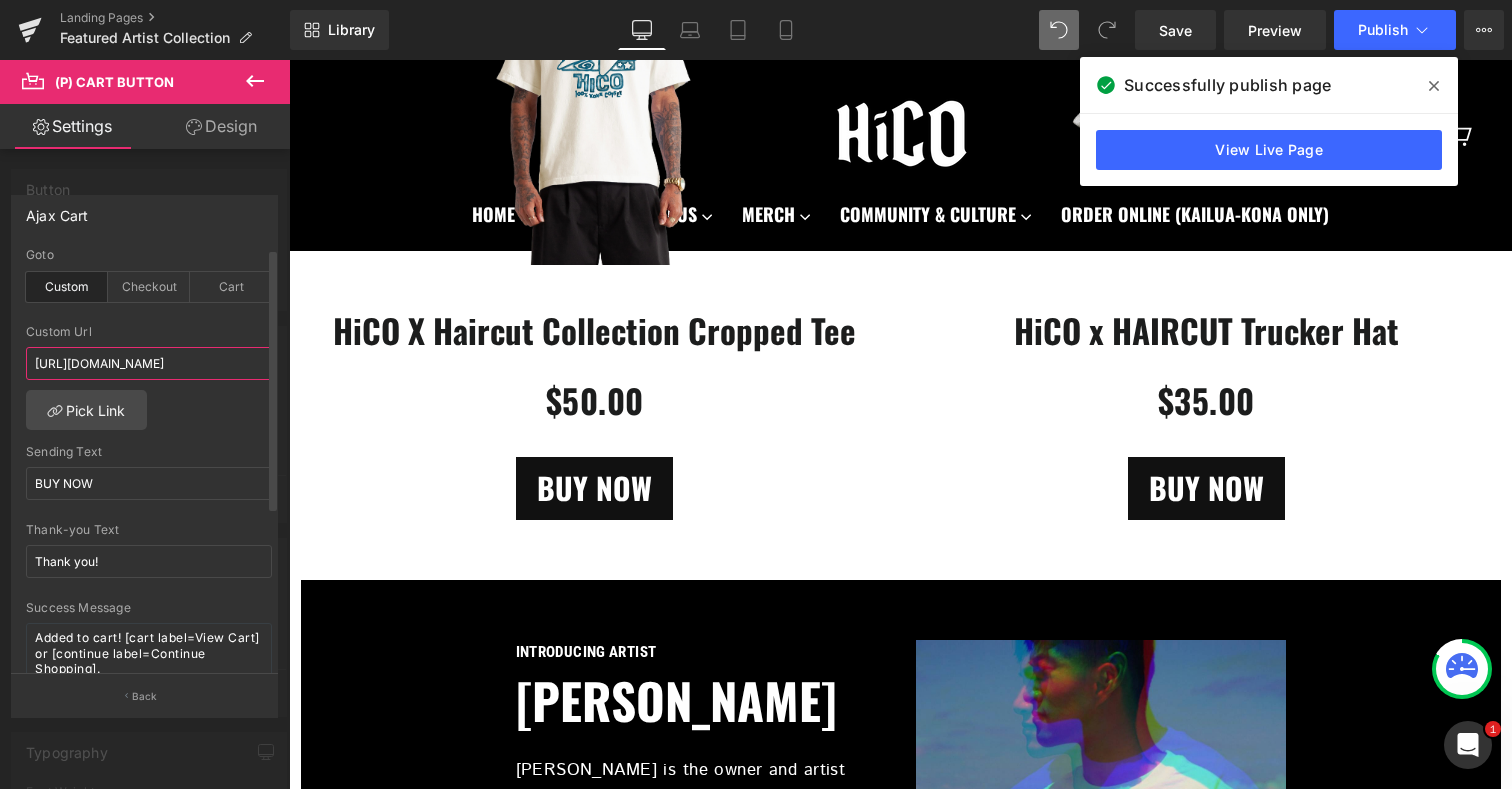 click on "[URL][DOMAIN_NAME]" at bounding box center [149, 363] 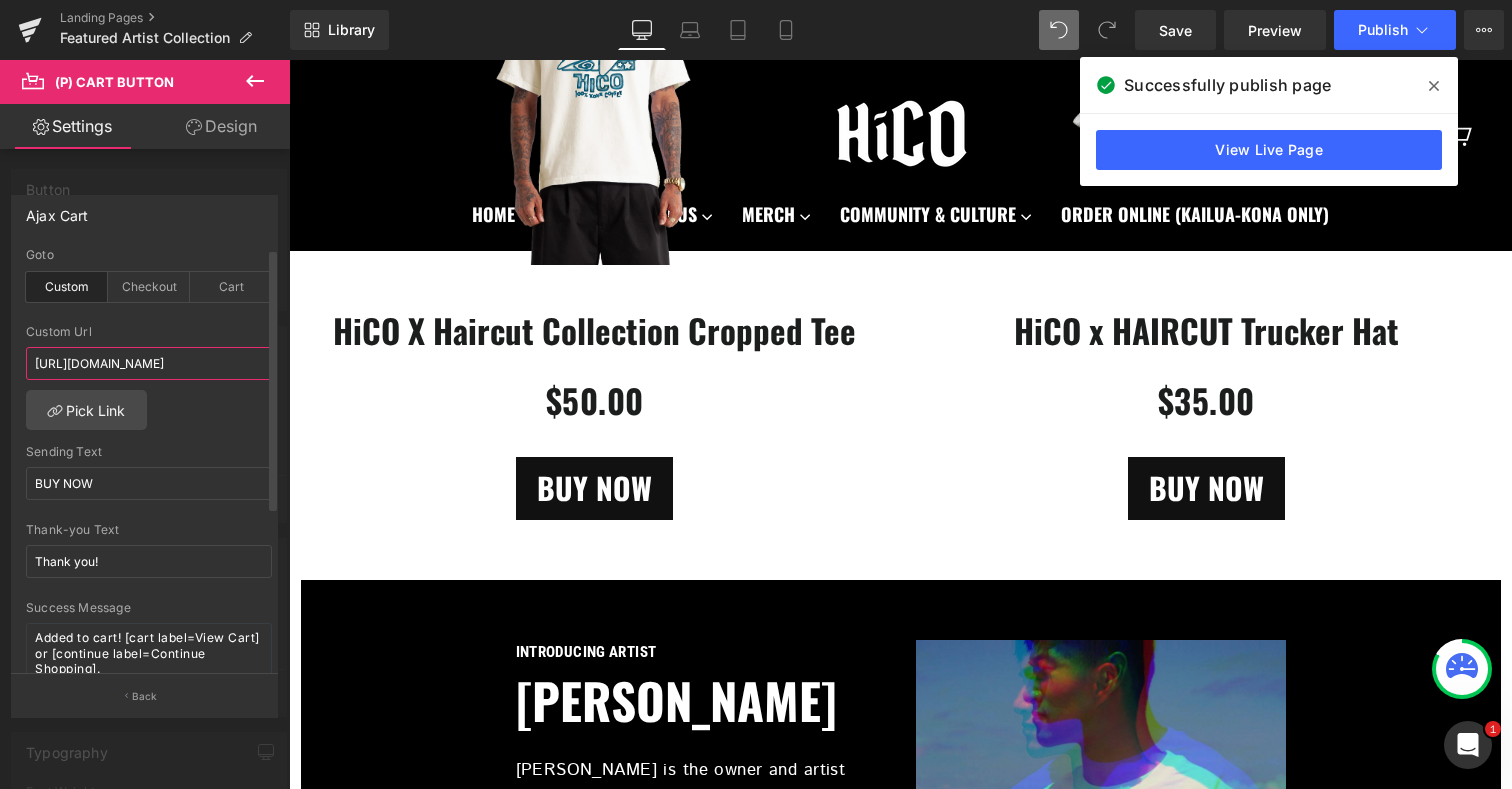 paste on "ico-x-haircut-trucker-hat" 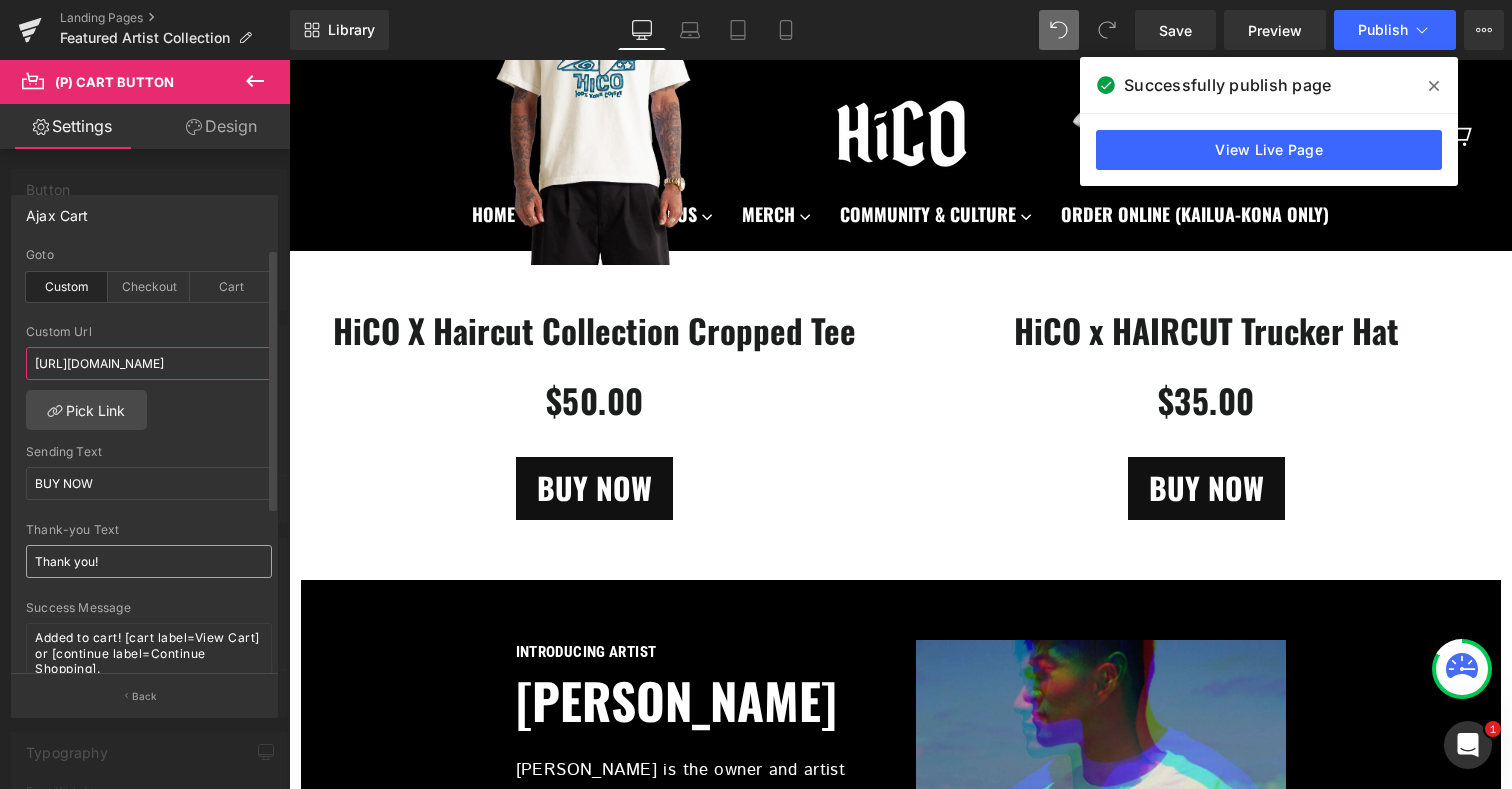 type on "[URL][DOMAIN_NAME]" 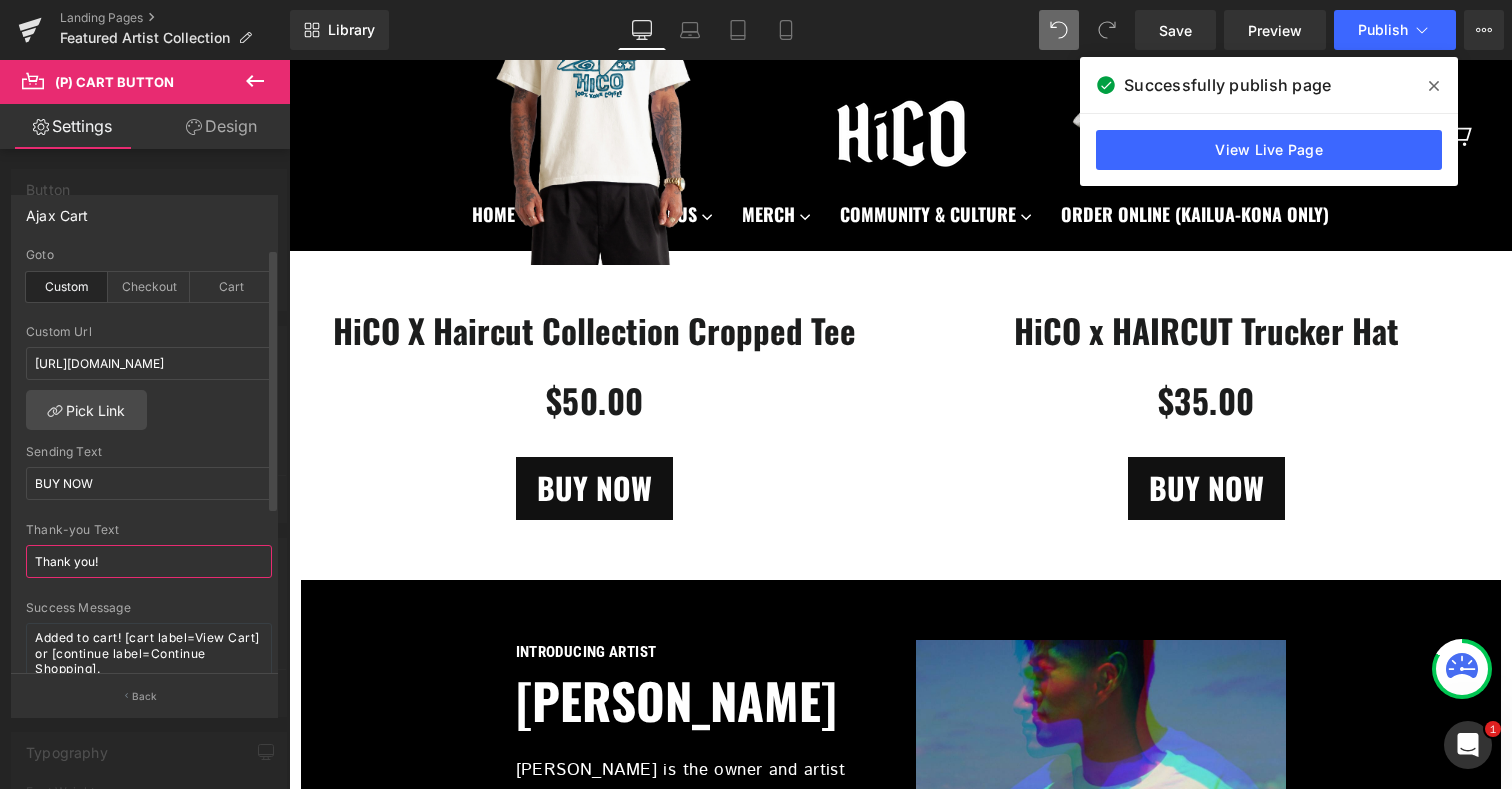 scroll, scrollTop: 0, scrollLeft: 0, axis: both 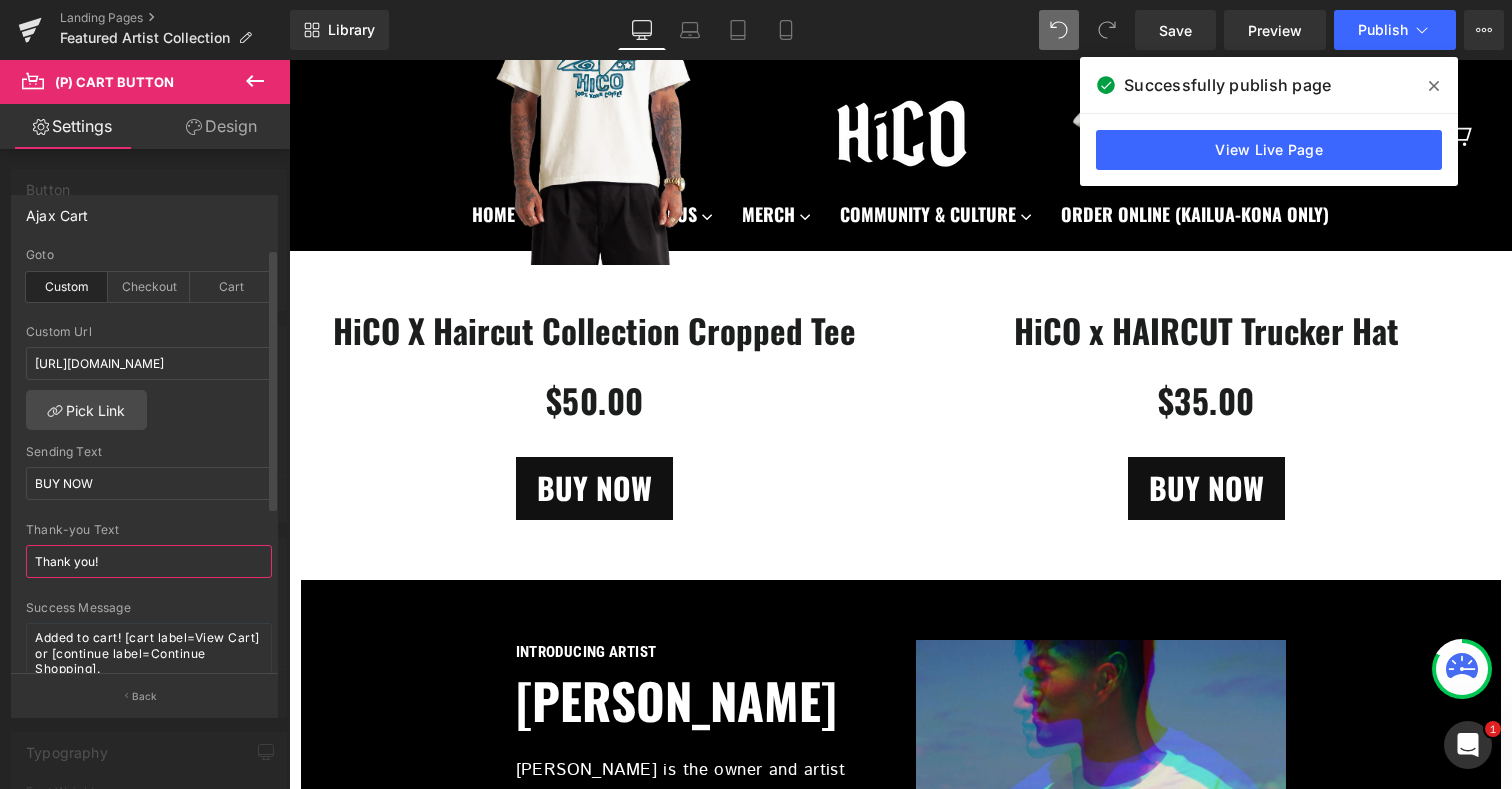 click on "Thank you!" at bounding box center [149, 561] 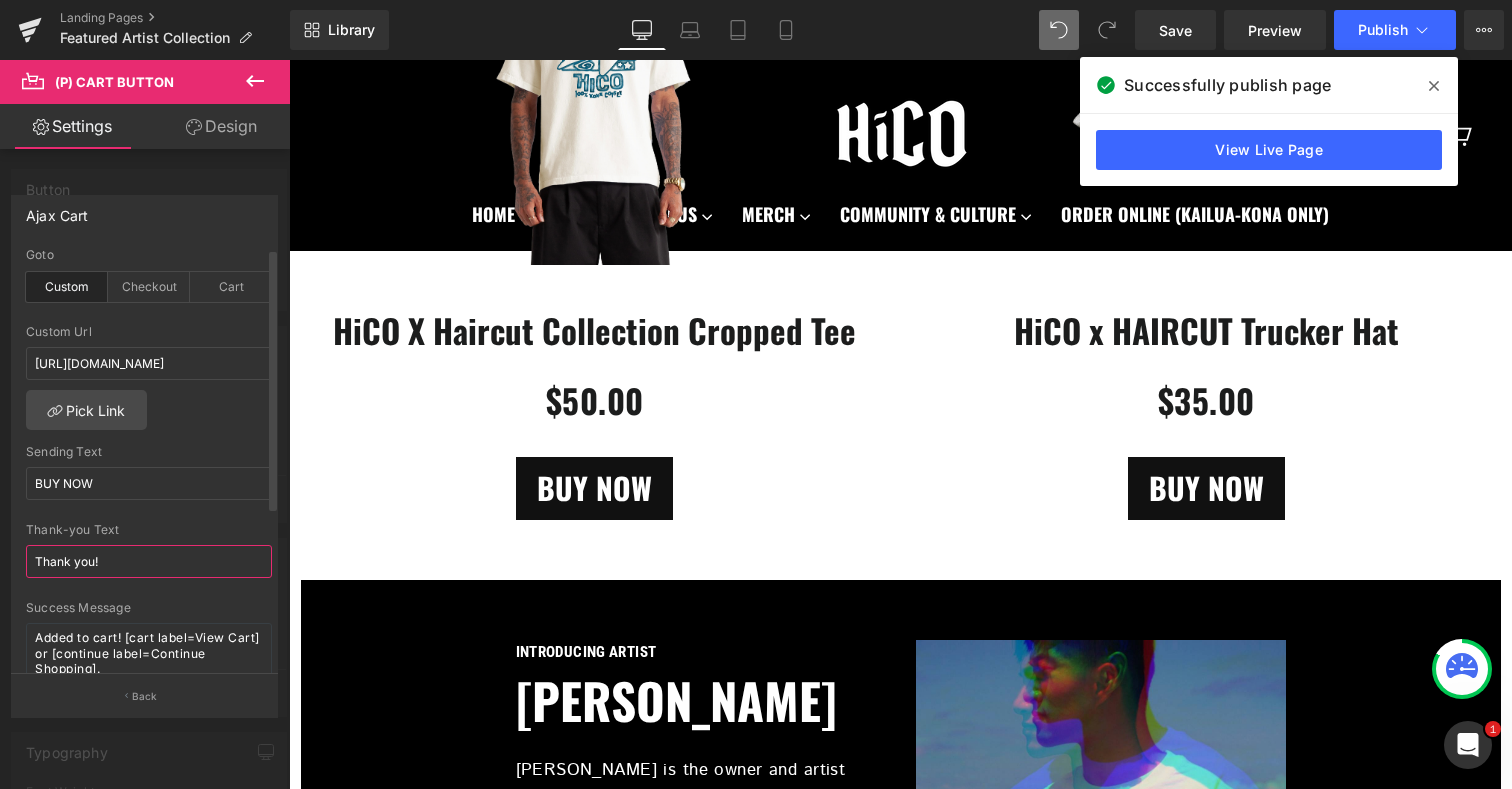 click on "Thank you!" at bounding box center (149, 561) 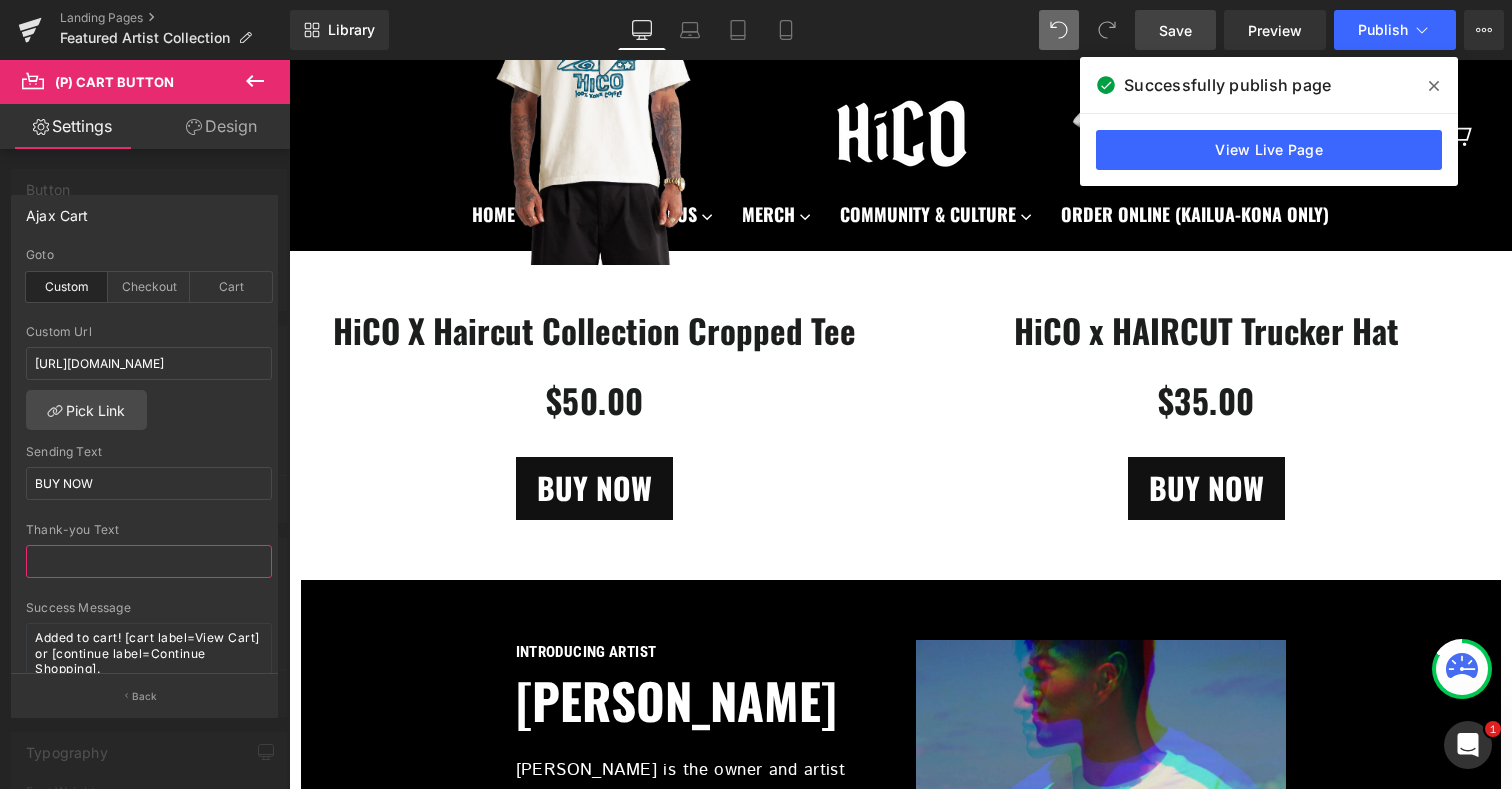 type 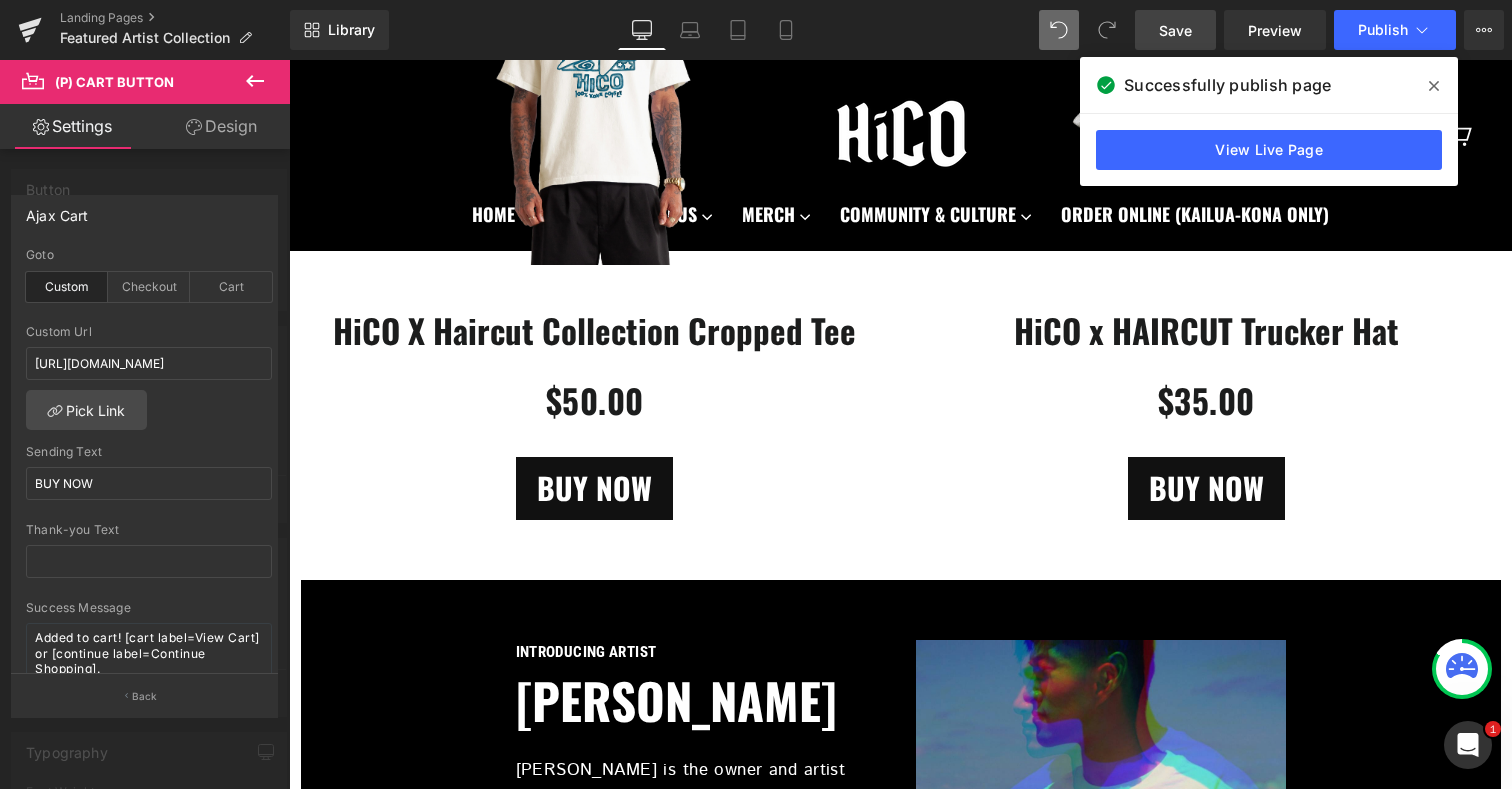 click on "Save" at bounding box center (1175, 30) 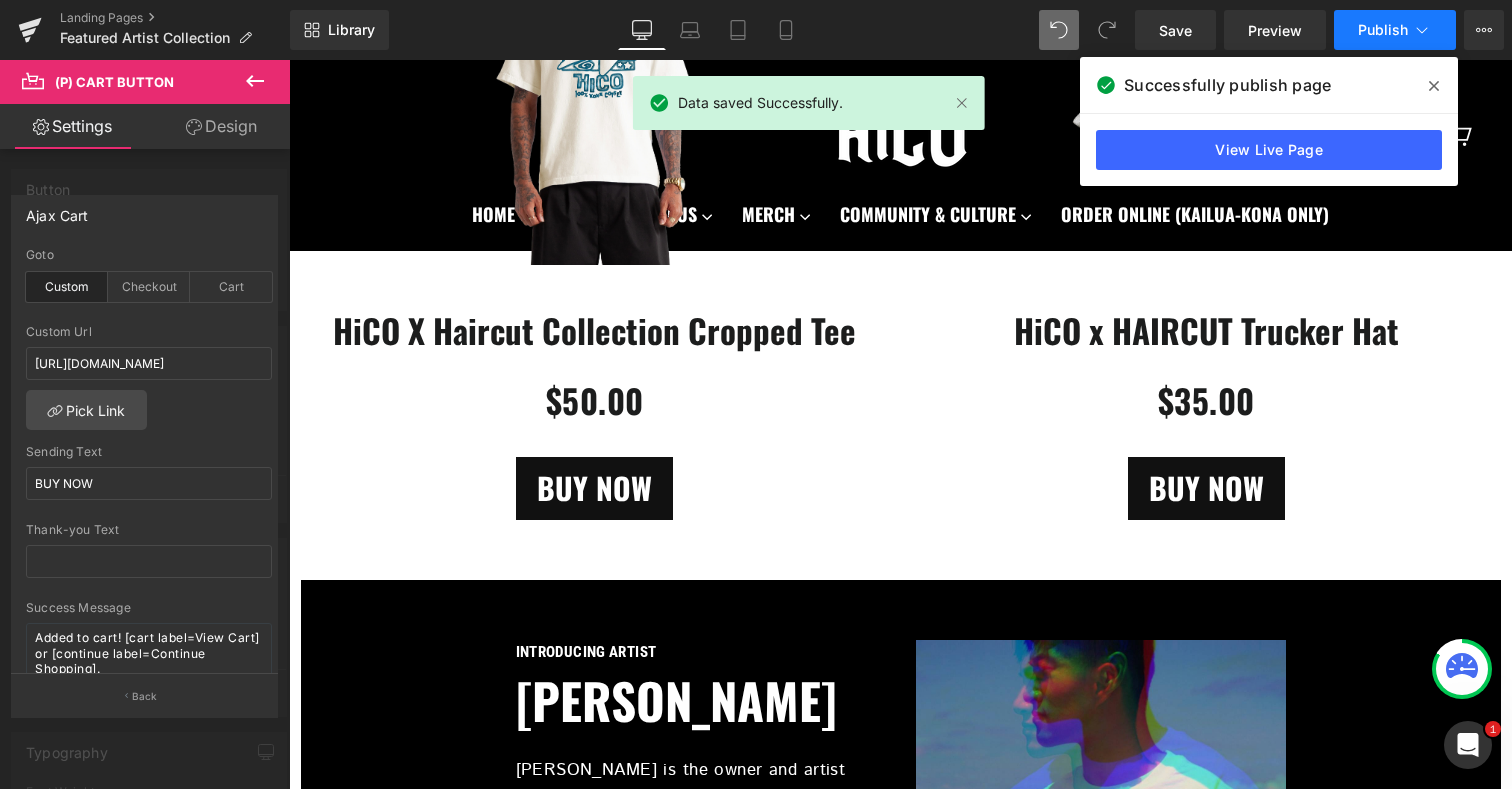 click on "Publish" at bounding box center (1383, 30) 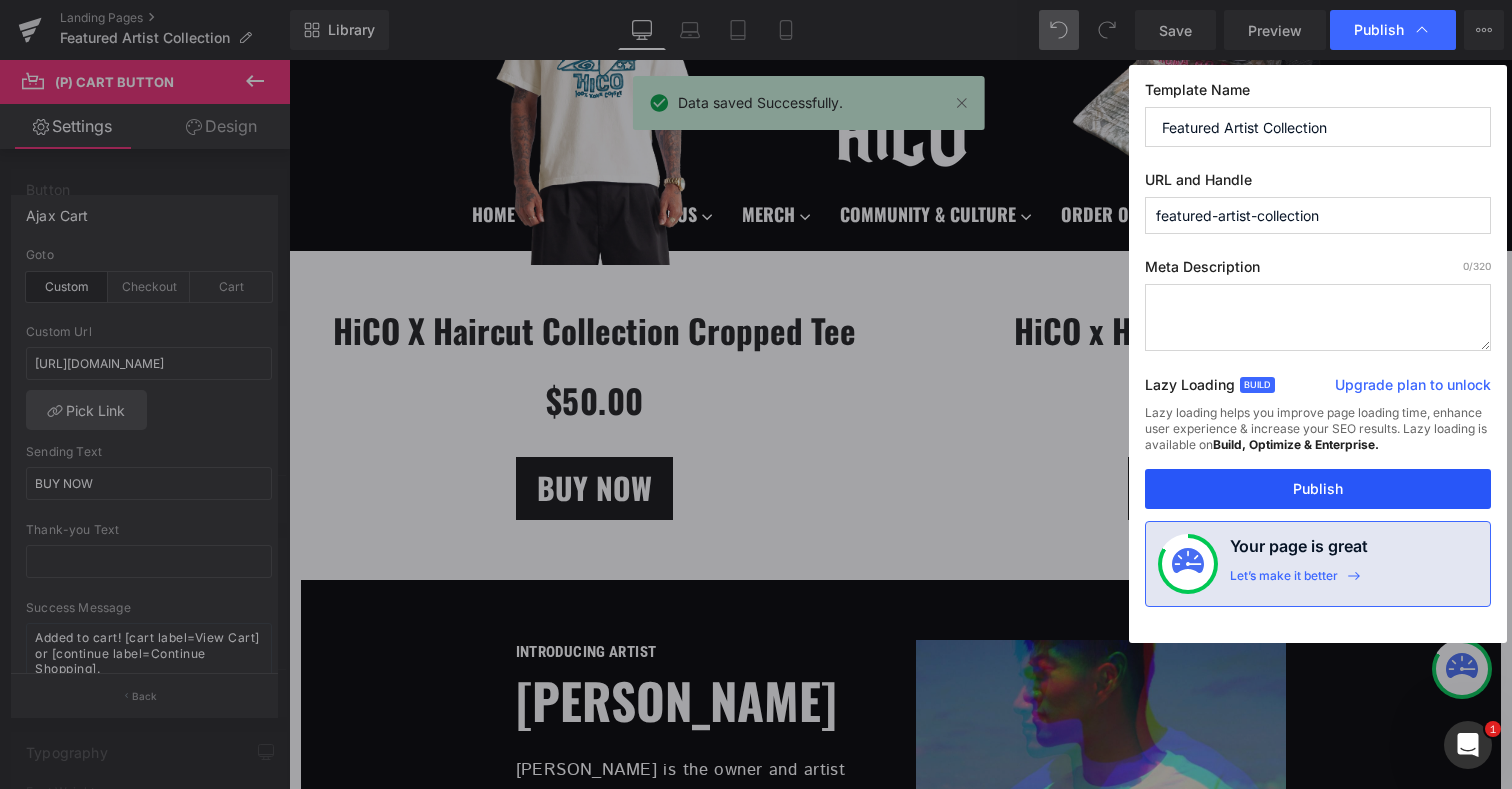 click on "Publish" at bounding box center [1318, 489] 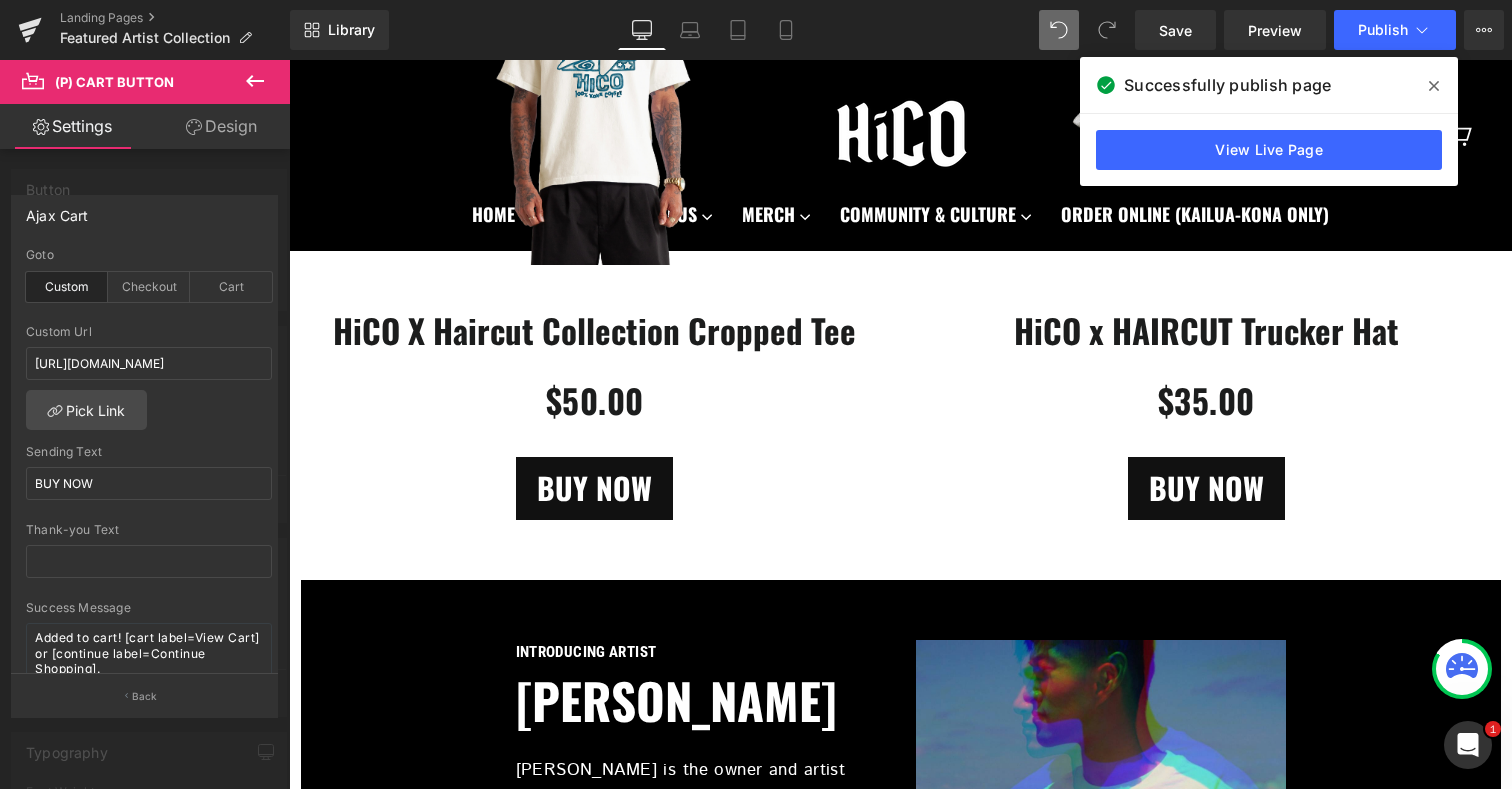 click 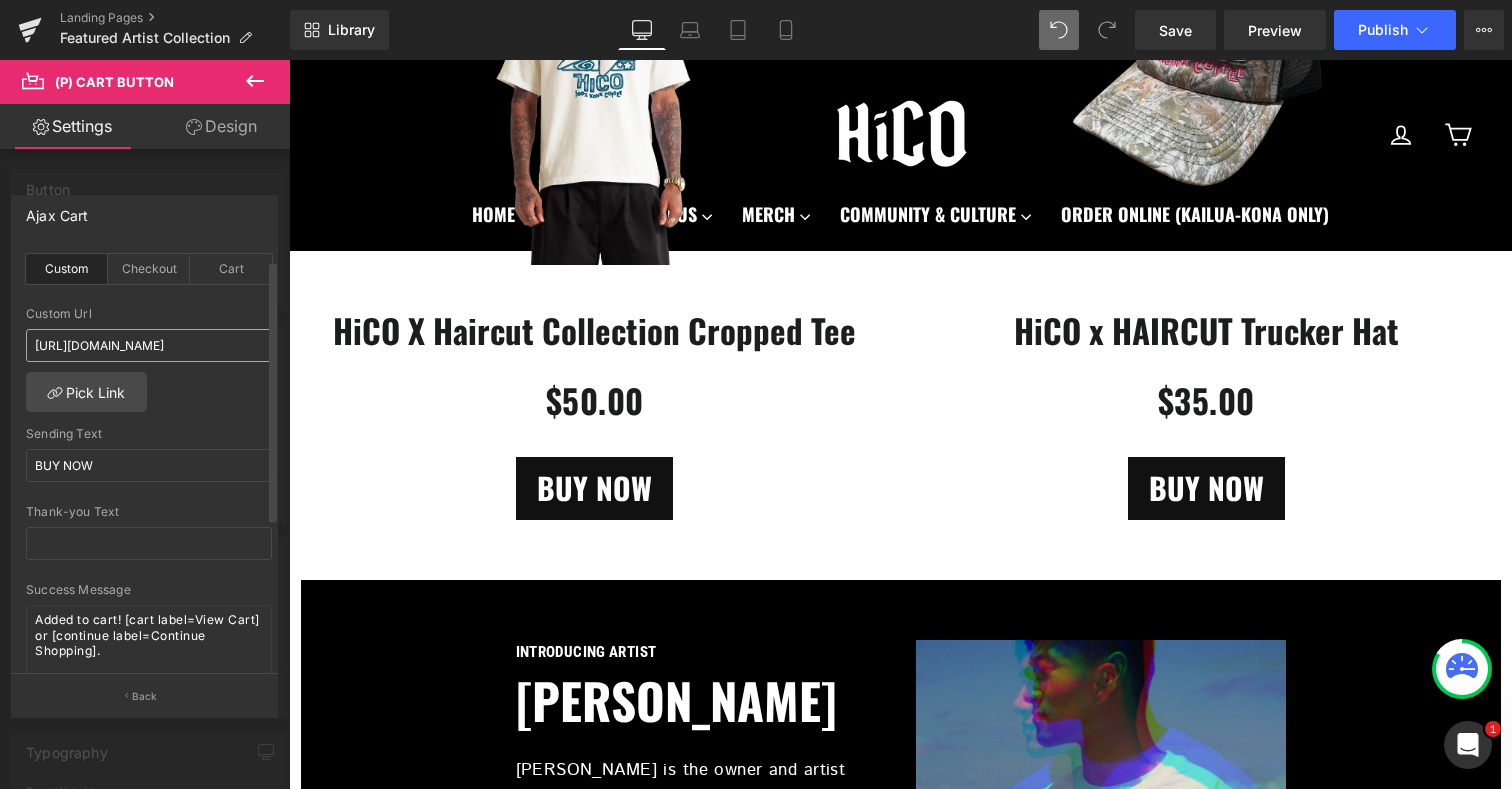 scroll, scrollTop: 0, scrollLeft: 0, axis: both 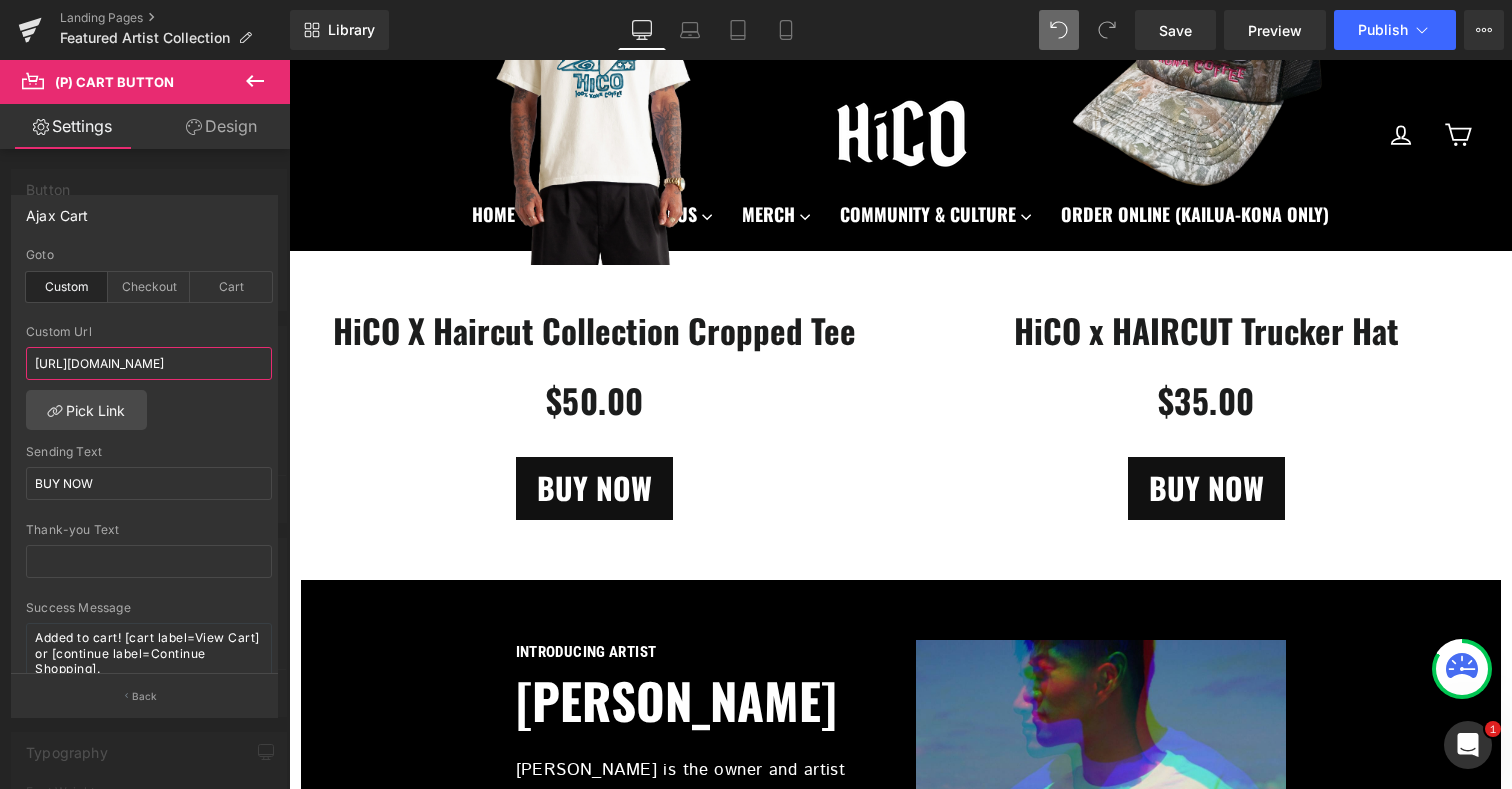 drag, startPoint x: 429, startPoint y: 419, endPoint x: 369, endPoint y: 376, distance: 73.817345 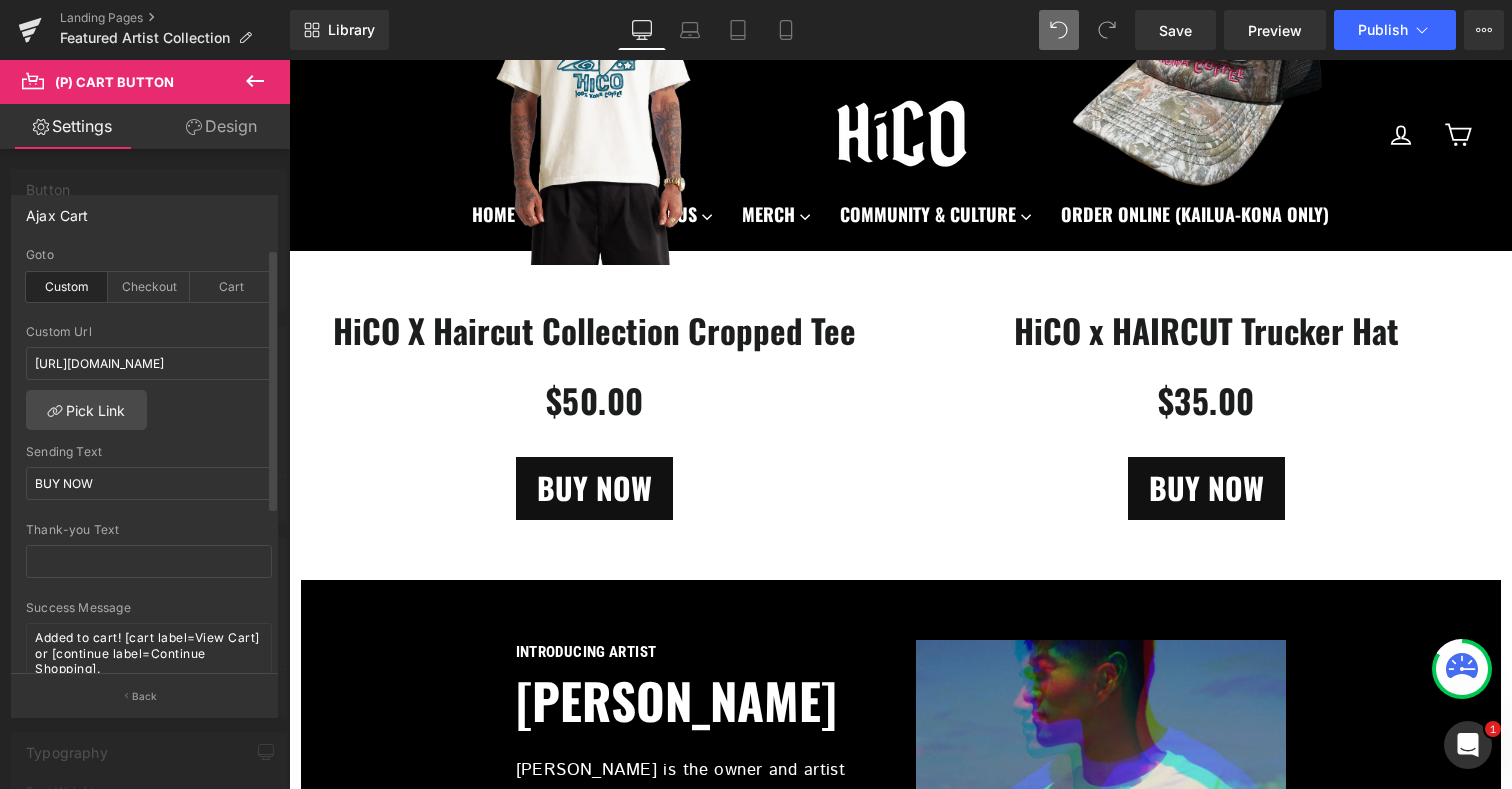 click on "custom Goto Custom Checkout Cart [URL][DOMAIN_NAME] Custom Url [URL][DOMAIN_NAME]  Pick Link BUY NOW Sending Text BUY NOW Thank-you Text Success Message Added to cart! [cart label=View Cart] or [continue label=Continue Shopping]. Continue Link If you leave this blank, continue link will go to all products page.  Pick Link" at bounding box center [149, 461] 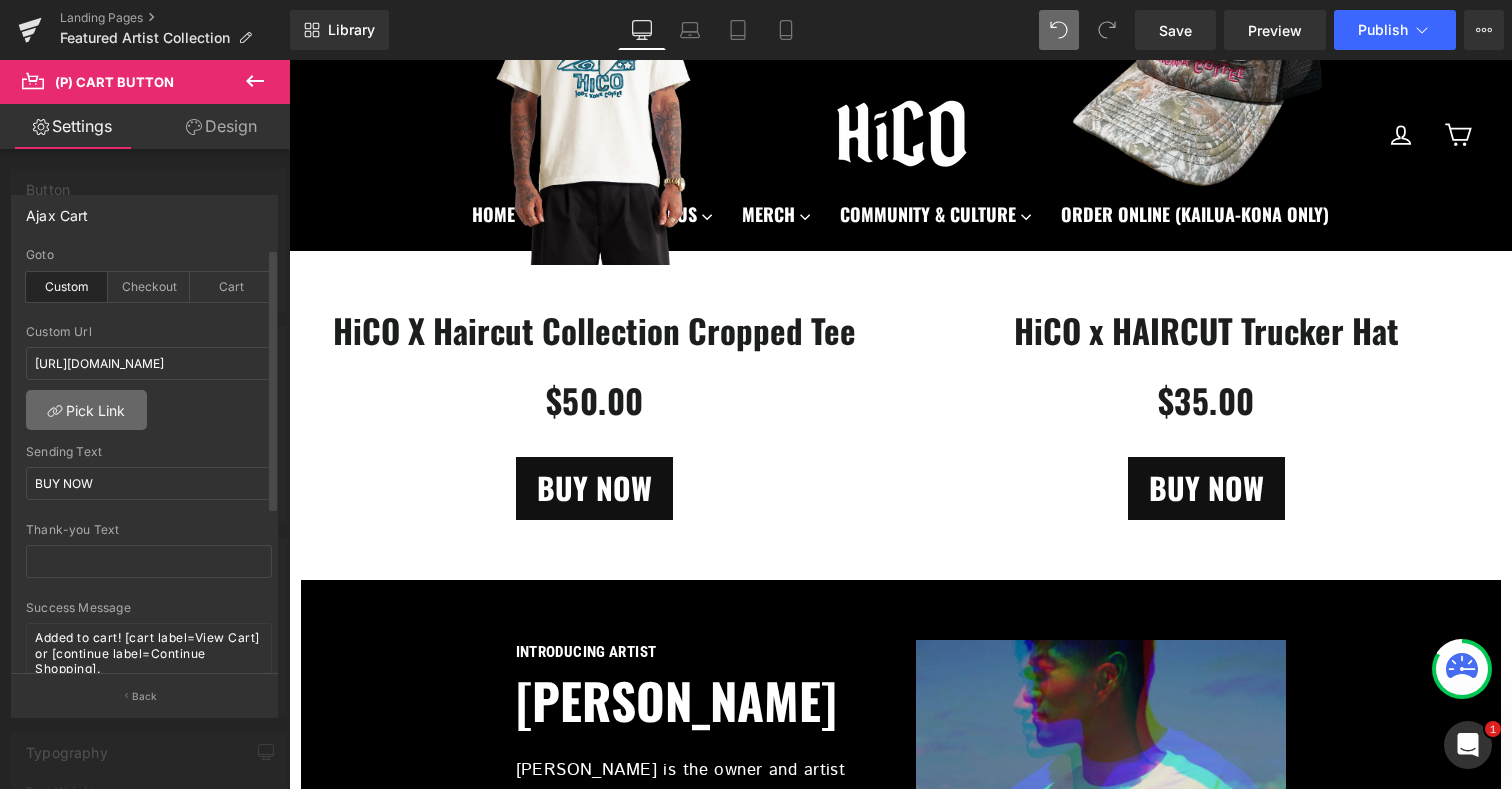 click on "Pick Link" at bounding box center [86, 410] 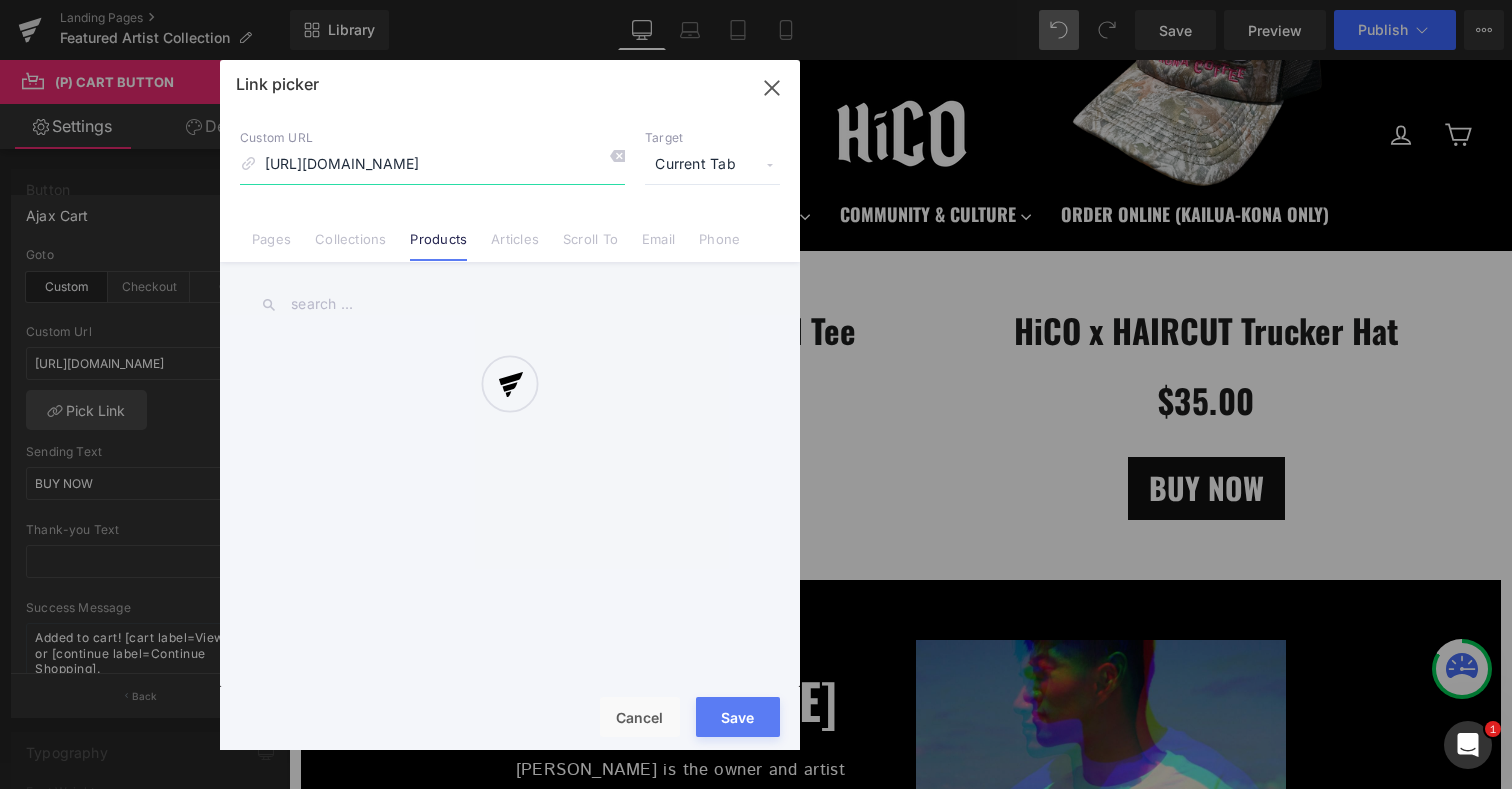 scroll, scrollTop: 0, scrollLeft: 102, axis: horizontal 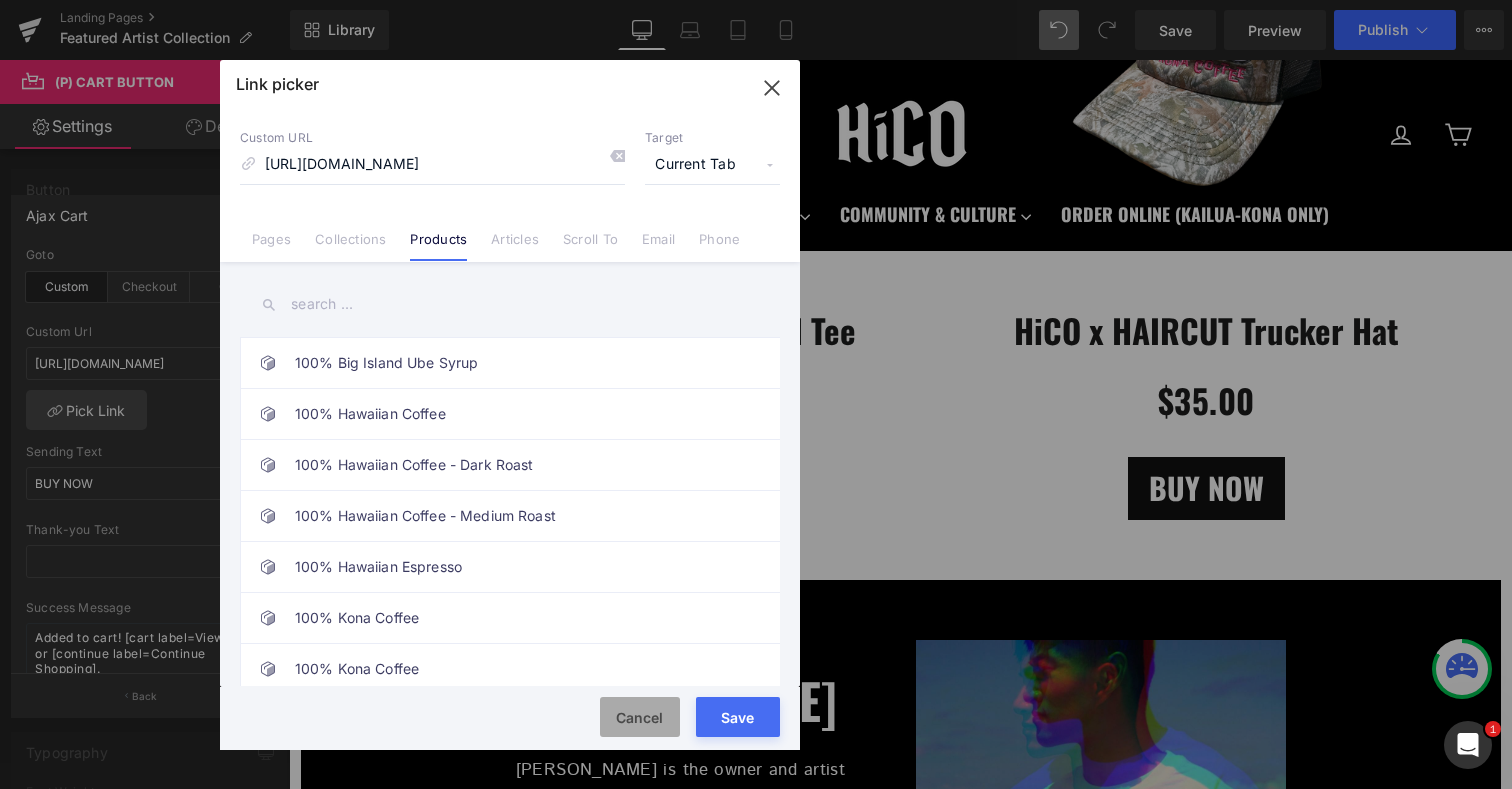 click on "Cancel" at bounding box center (640, 717) 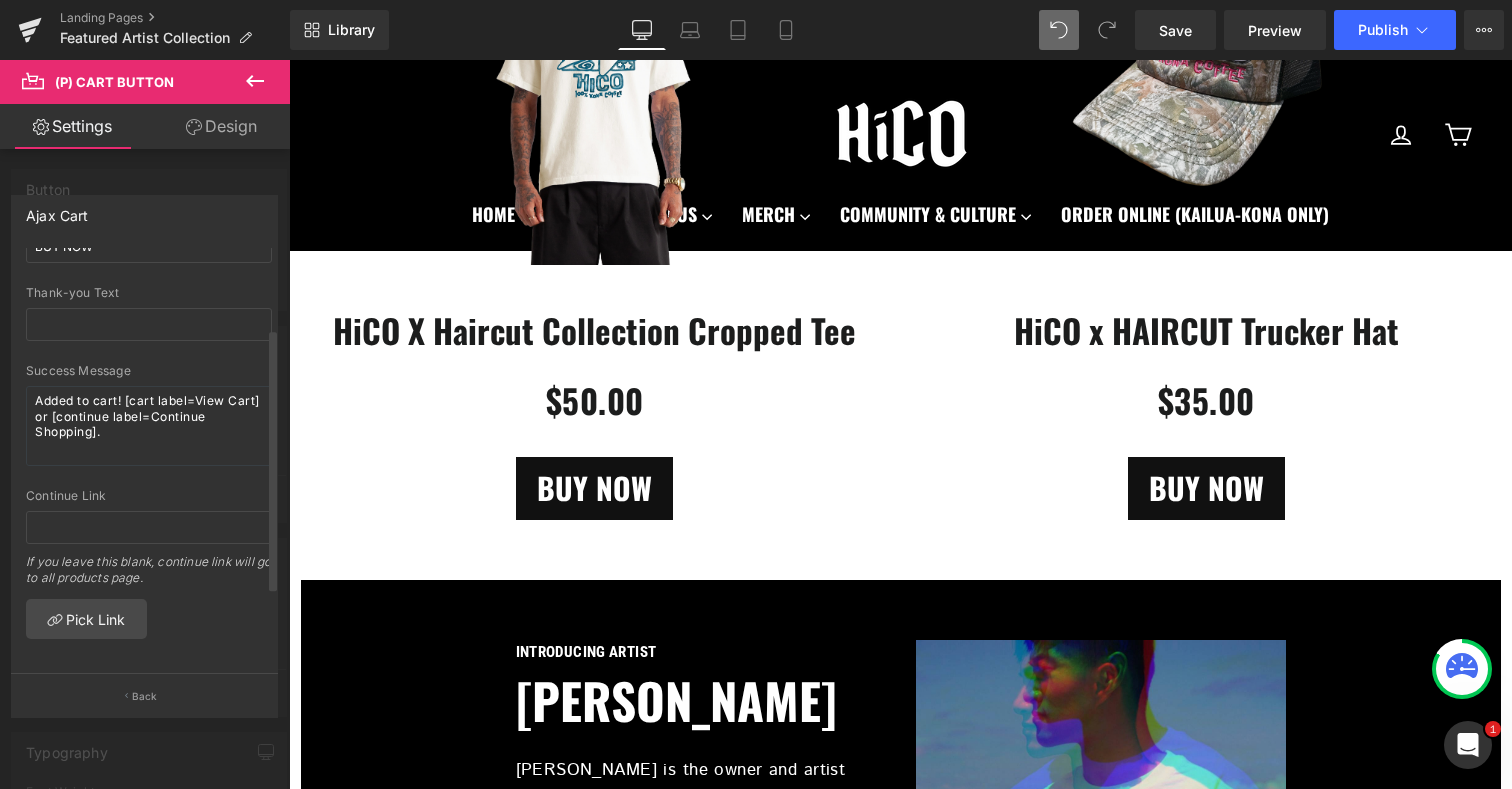scroll, scrollTop: 0, scrollLeft: 0, axis: both 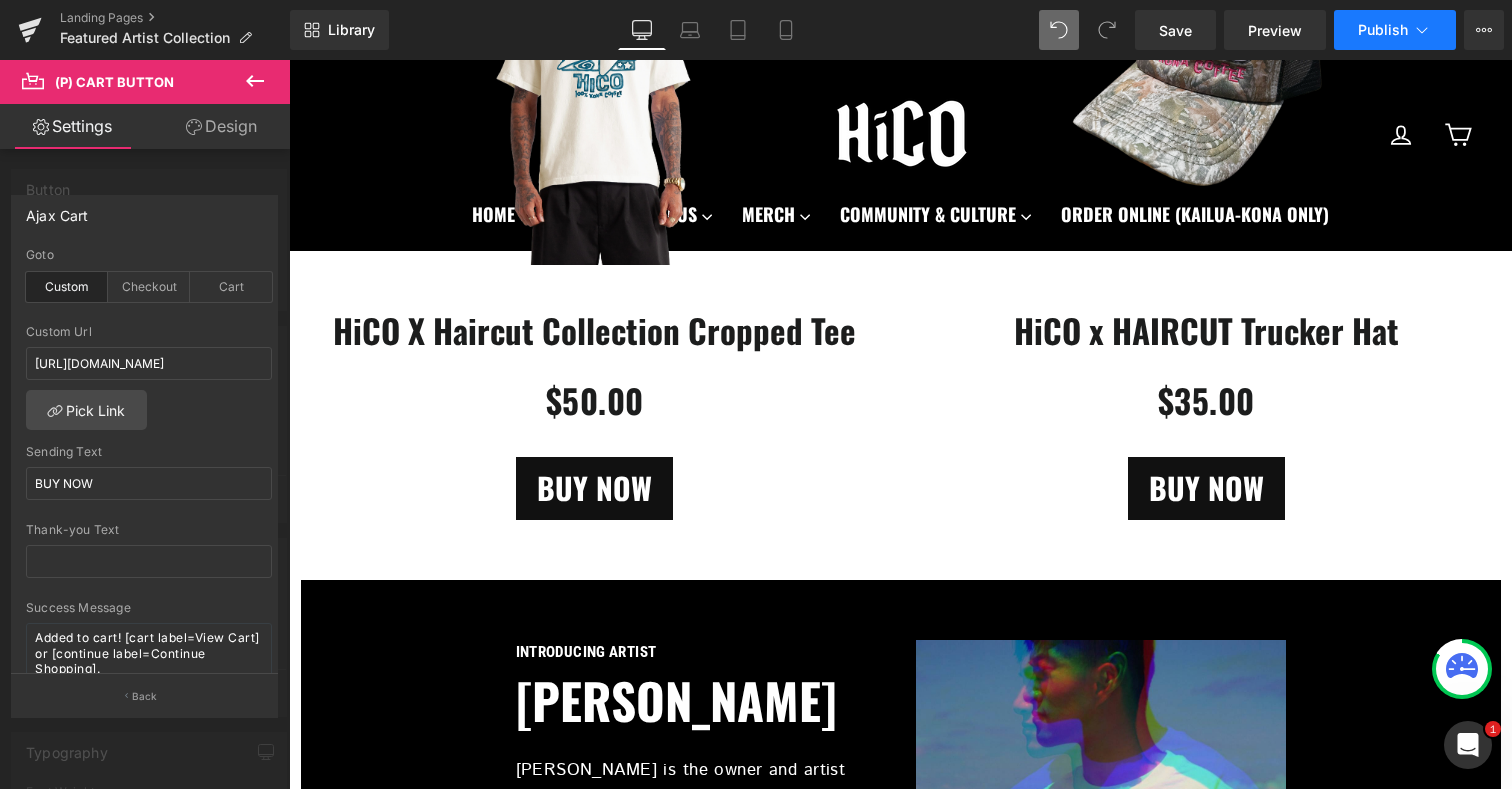 click 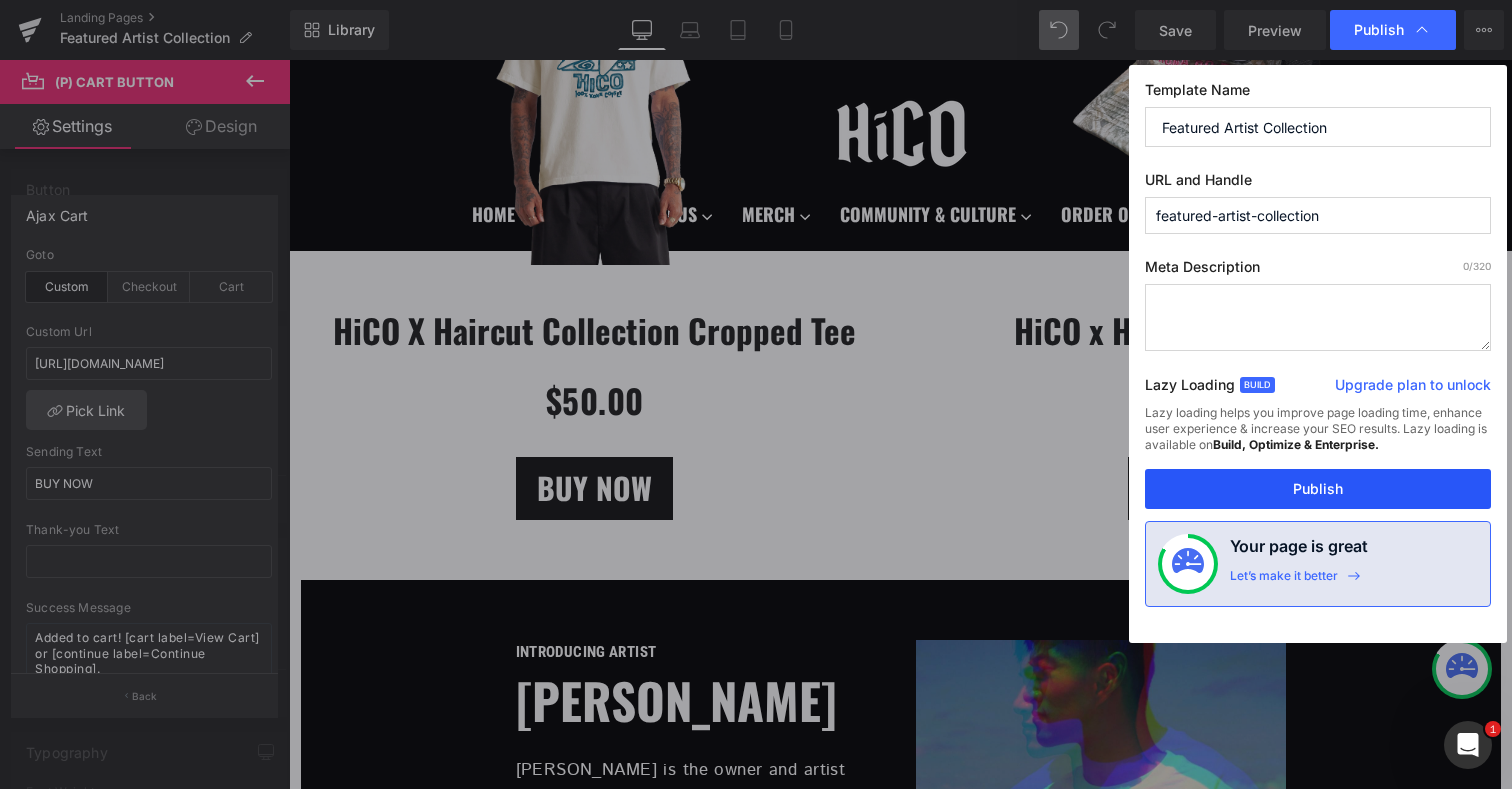 click on "Publish" at bounding box center [1318, 489] 